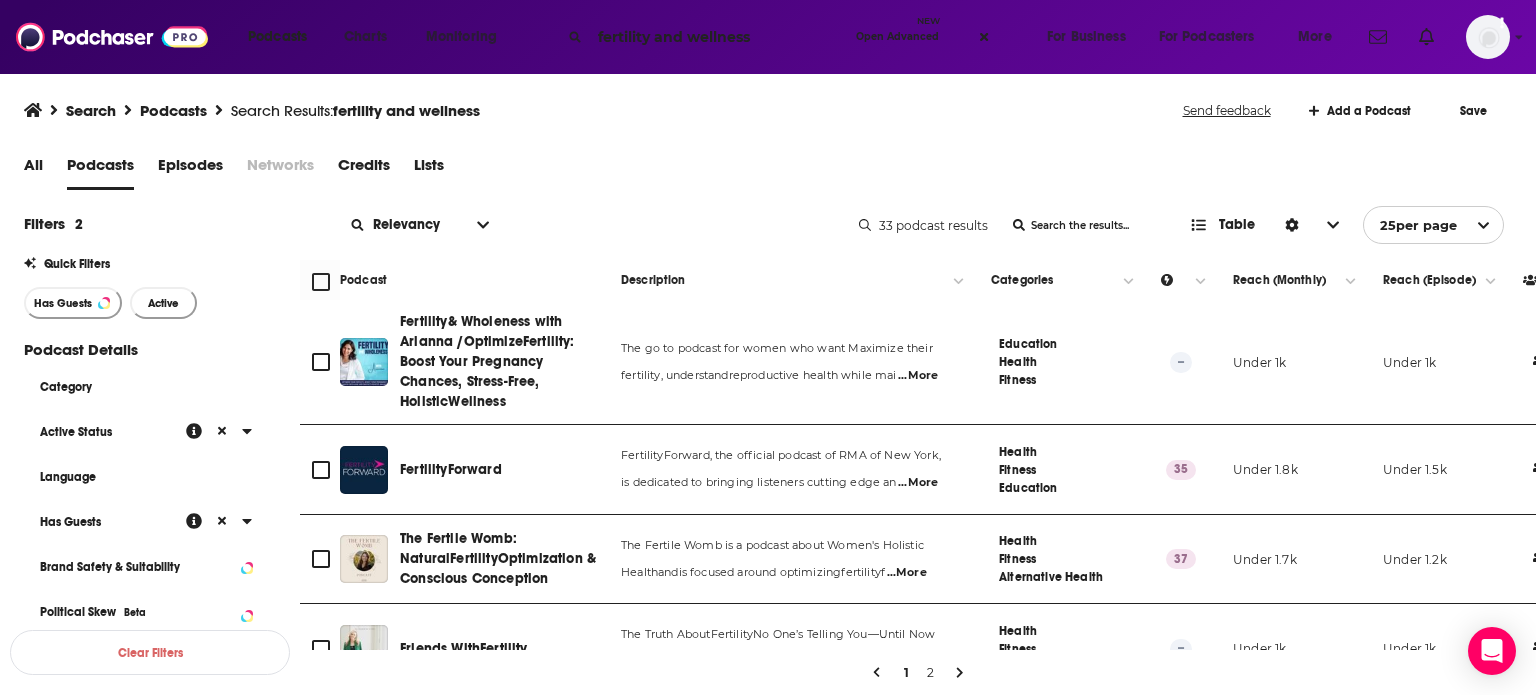 scroll, scrollTop: 0, scrollLeft: 0, axis: both 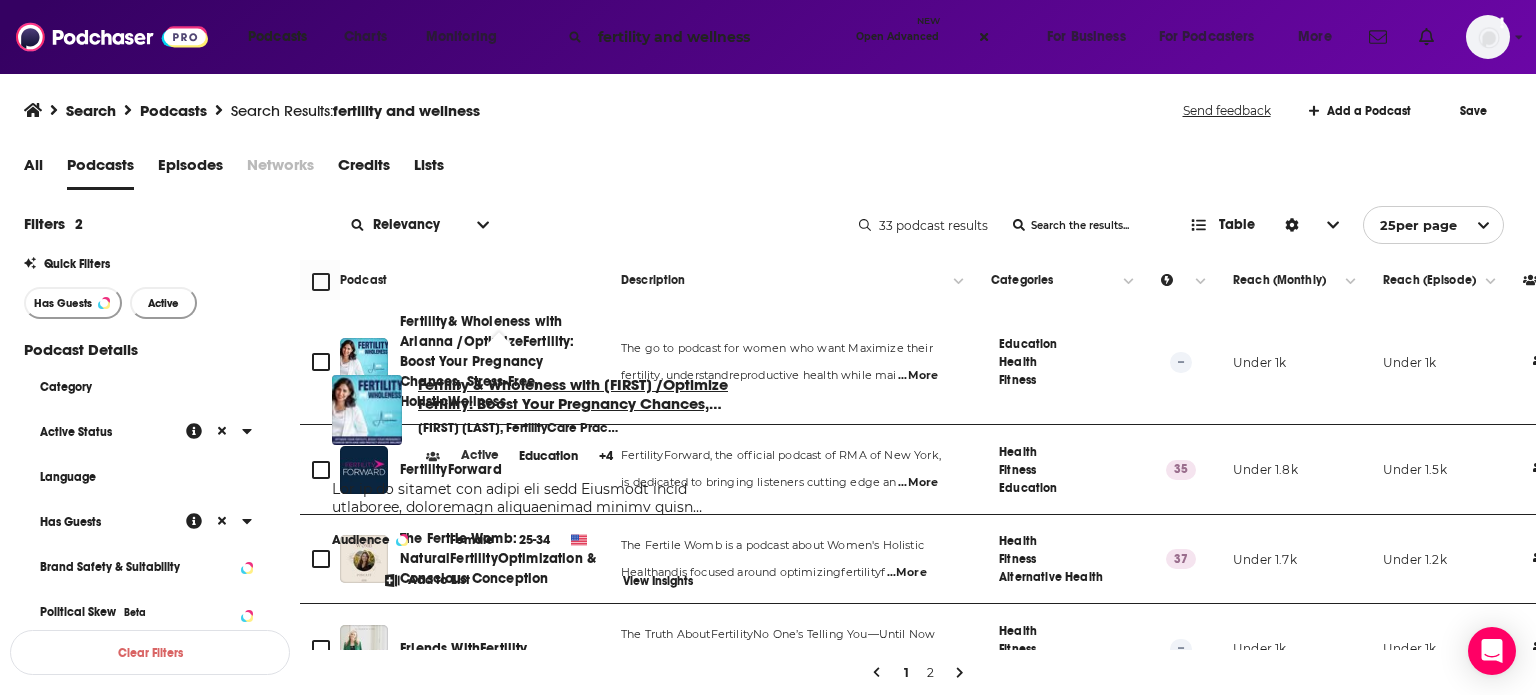 drag, startPoint x: 522, startPoint y: 339, endPoint x: 492, endPoint y: 409, distance: 76.15773 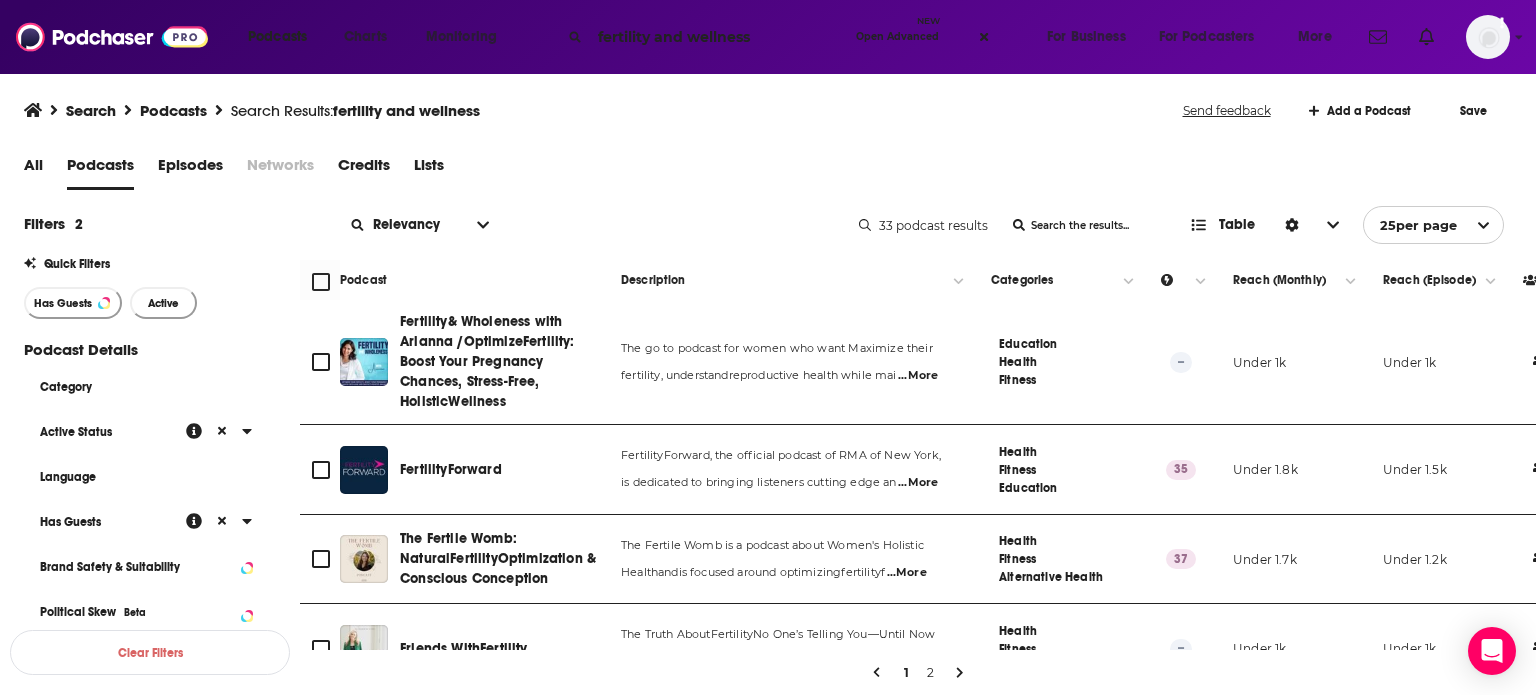 click on "Podcast" at bounding box center (464, 280) 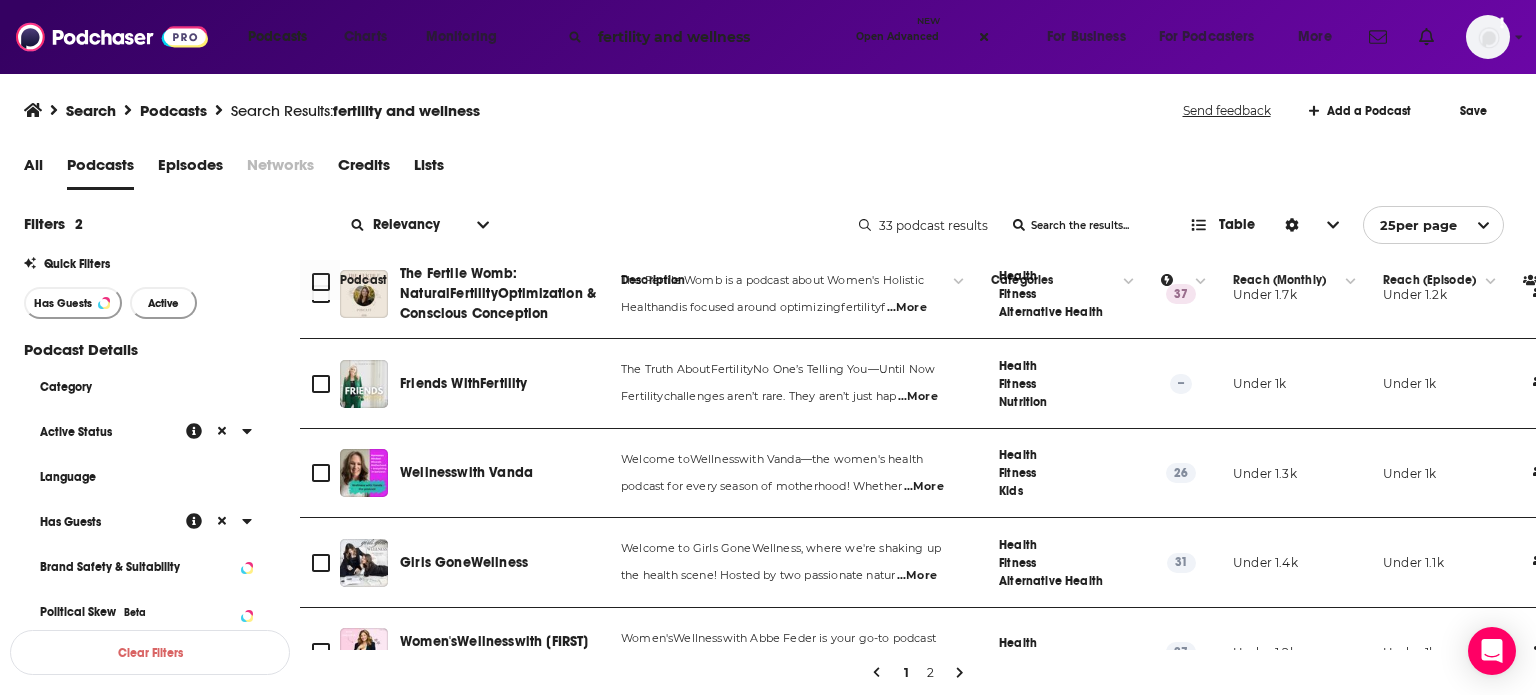 scroll, scrollTop: 270, scrollLeft: 0, axis: vertical 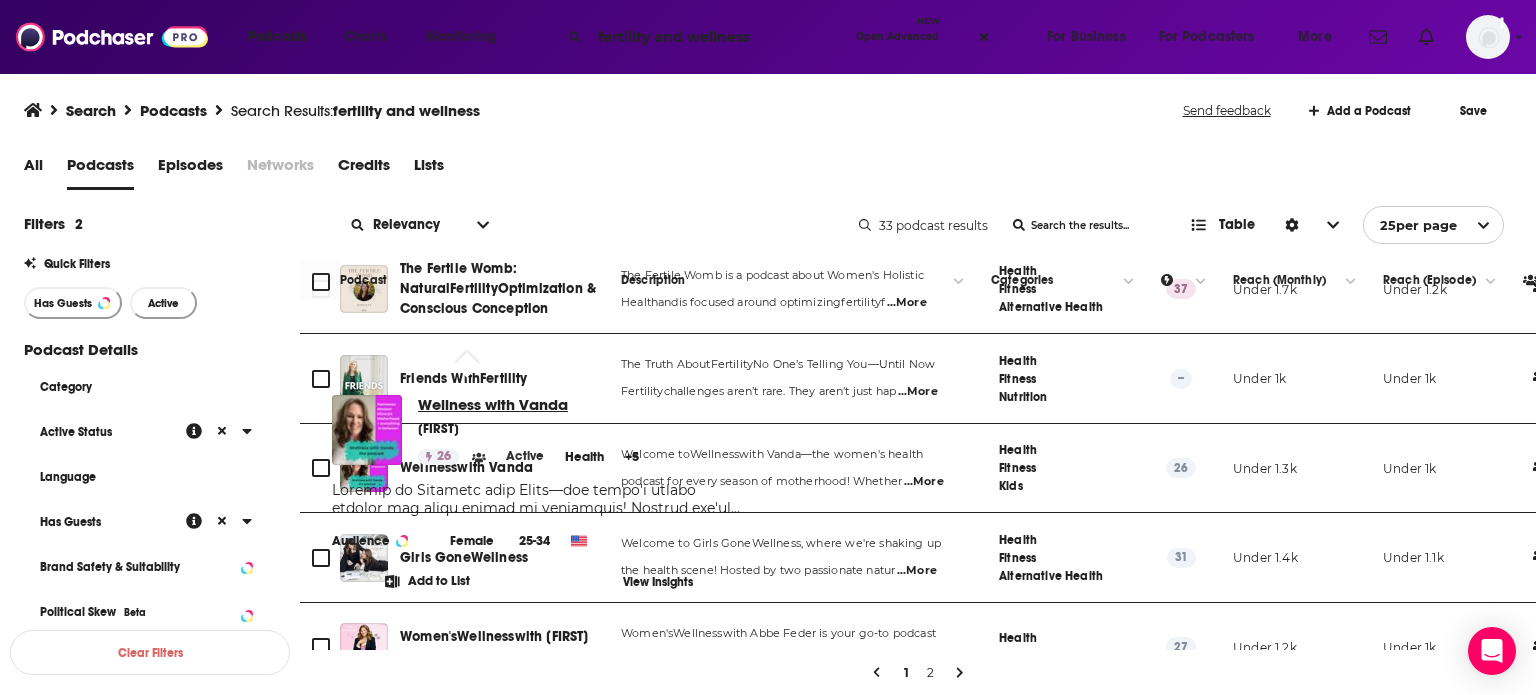 drag, startPoint x: 431, startPoint y: 438, endPoint x: 428, endPoint y: 399, distance: 39.115215 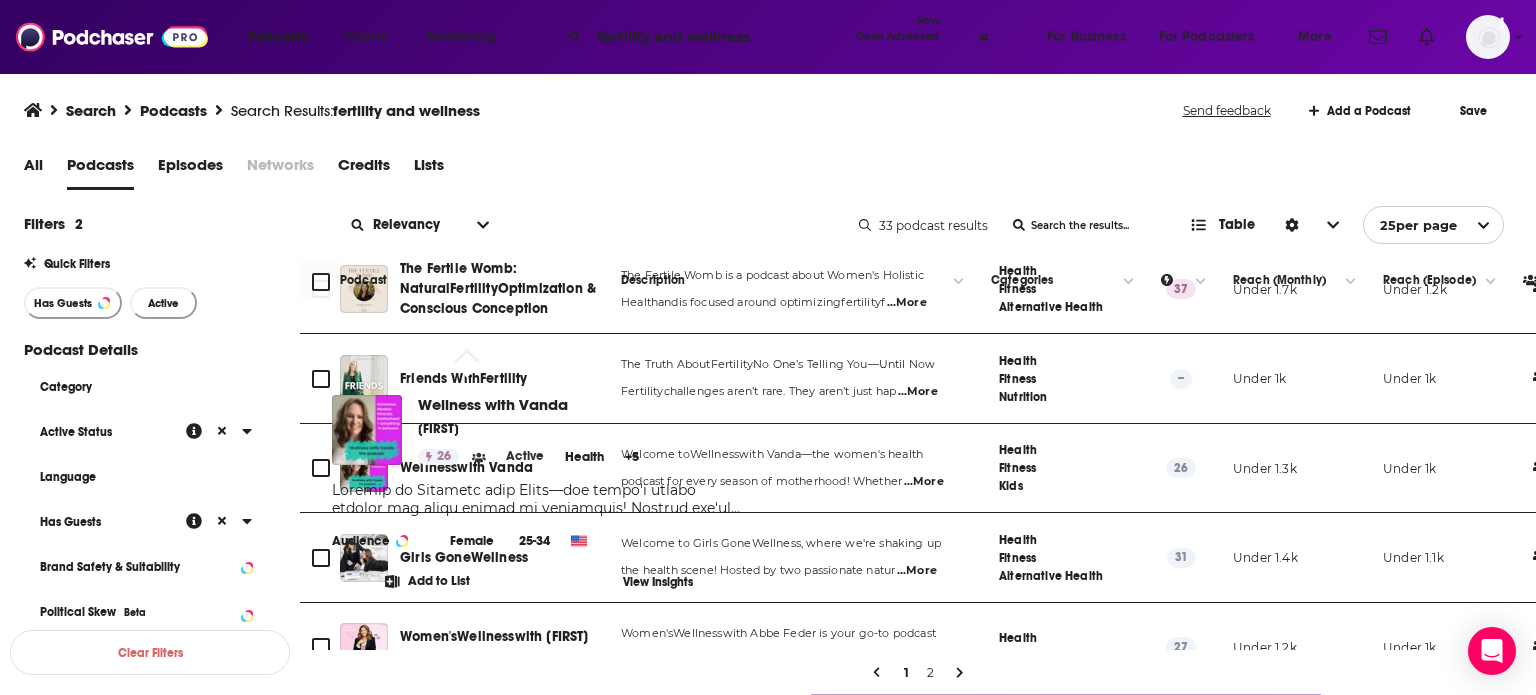 click on "Podcast" at bounding box center (464, 280) 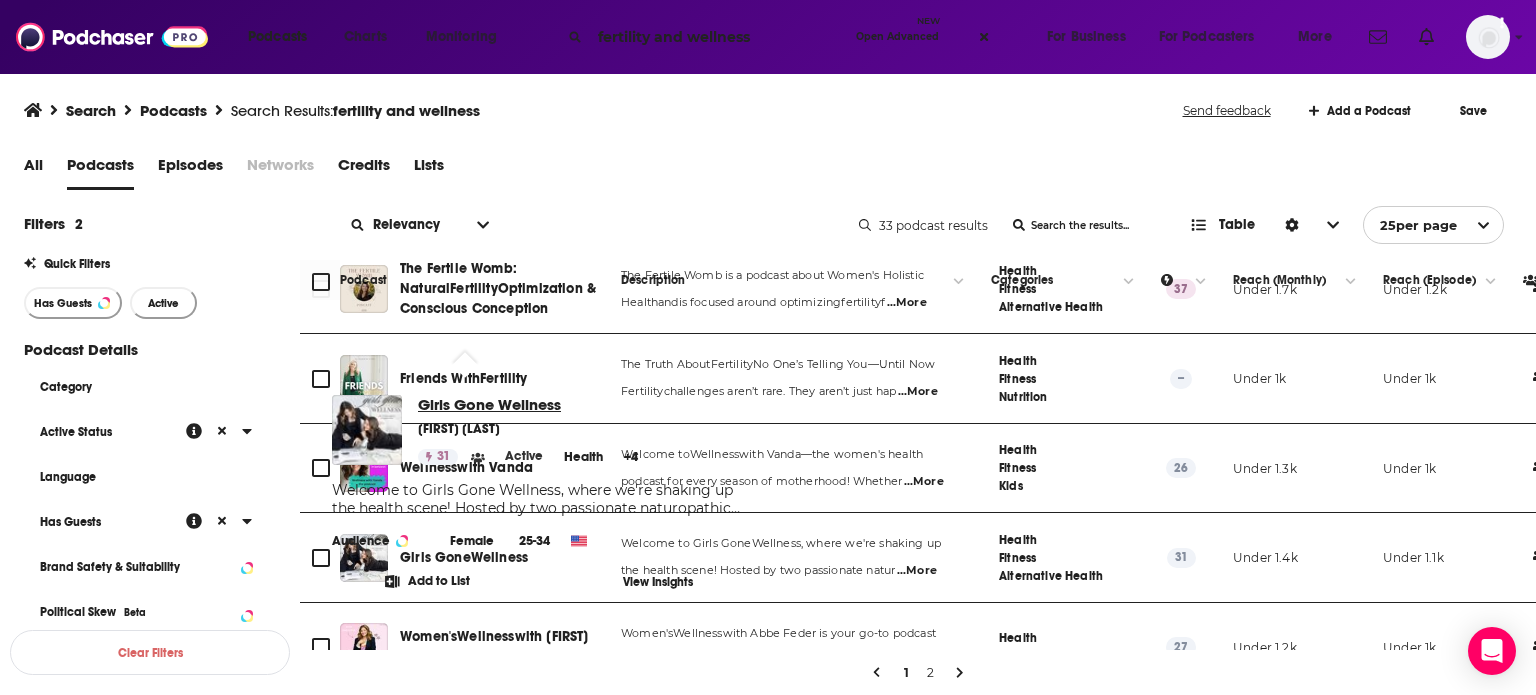 drag, startPoint x: 498, startPoint y: 507, endPoint x: 444, endPoint y: 402, distance: 118.072014 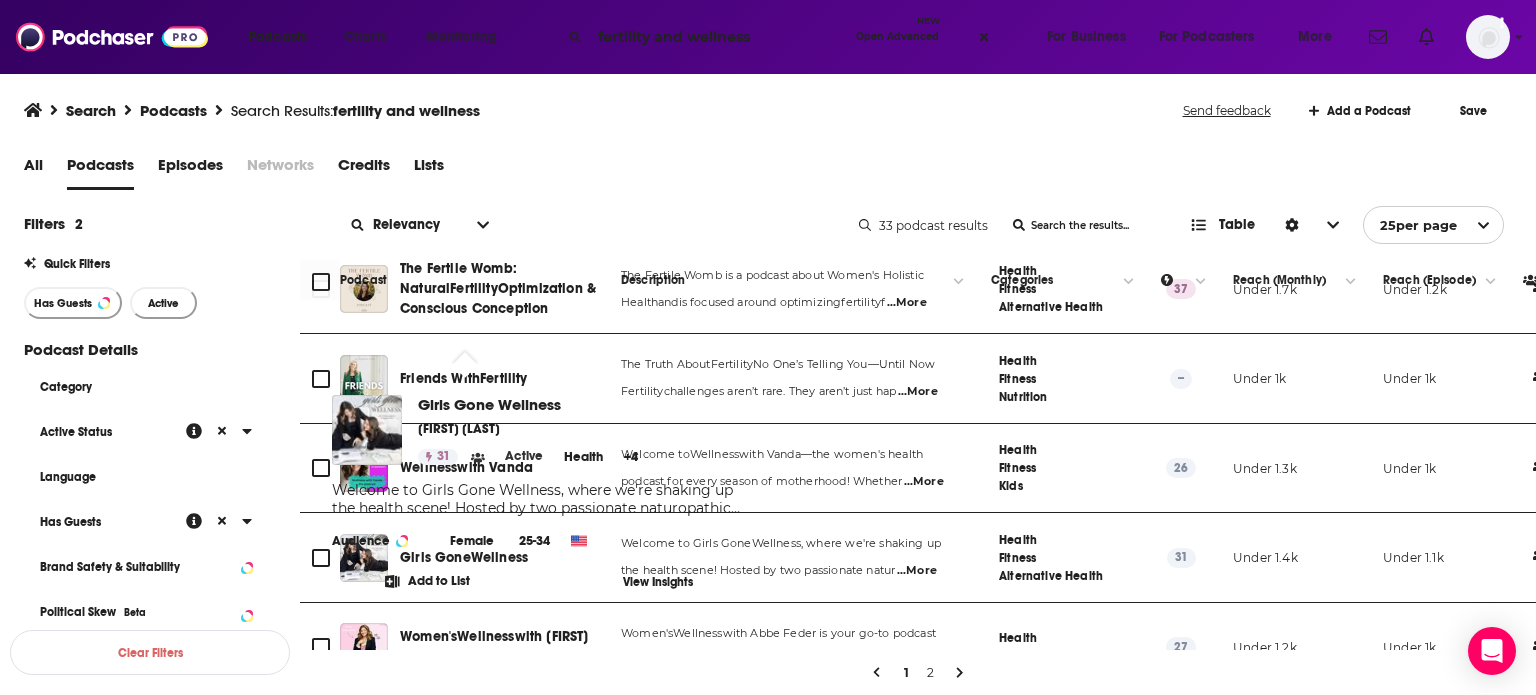 click on "Podcast" at bounding box center (464, 280) 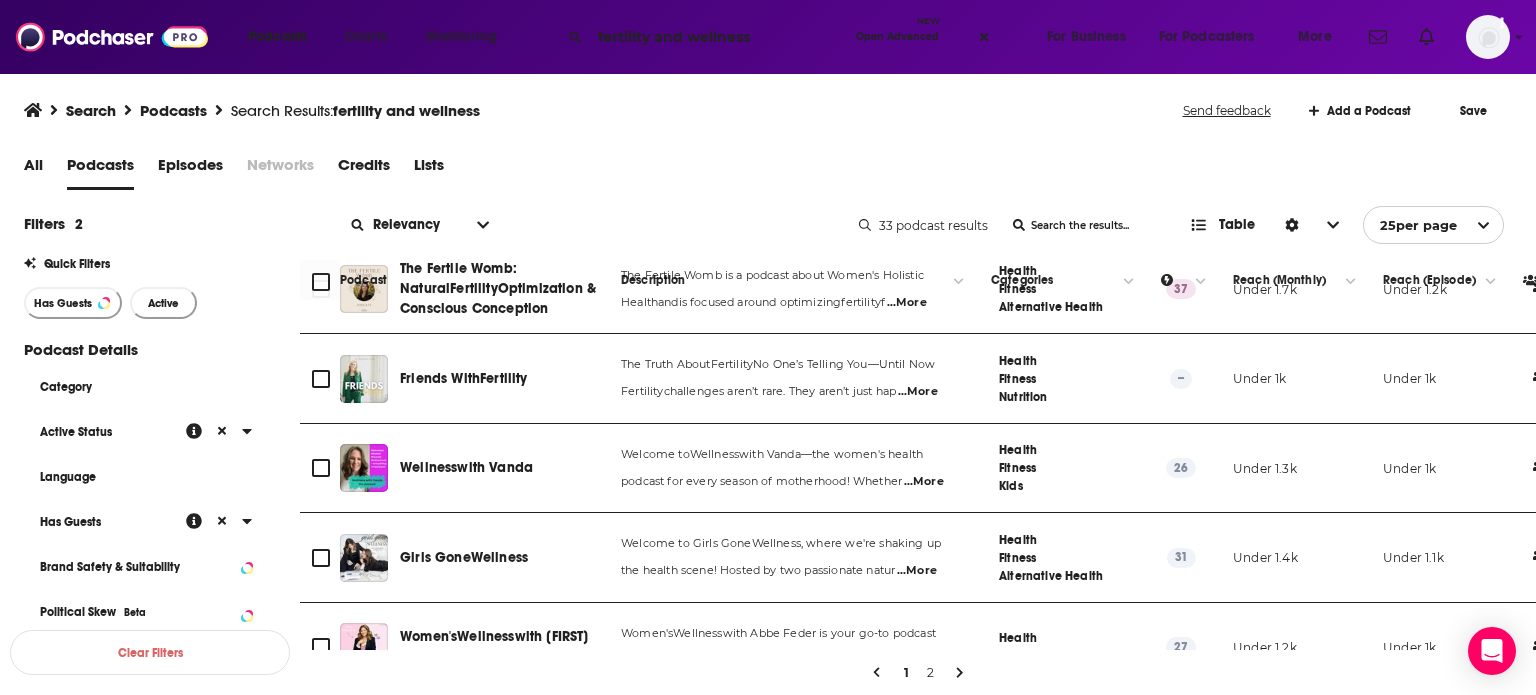 click on "Podcast" at bounding box center [464, 280] 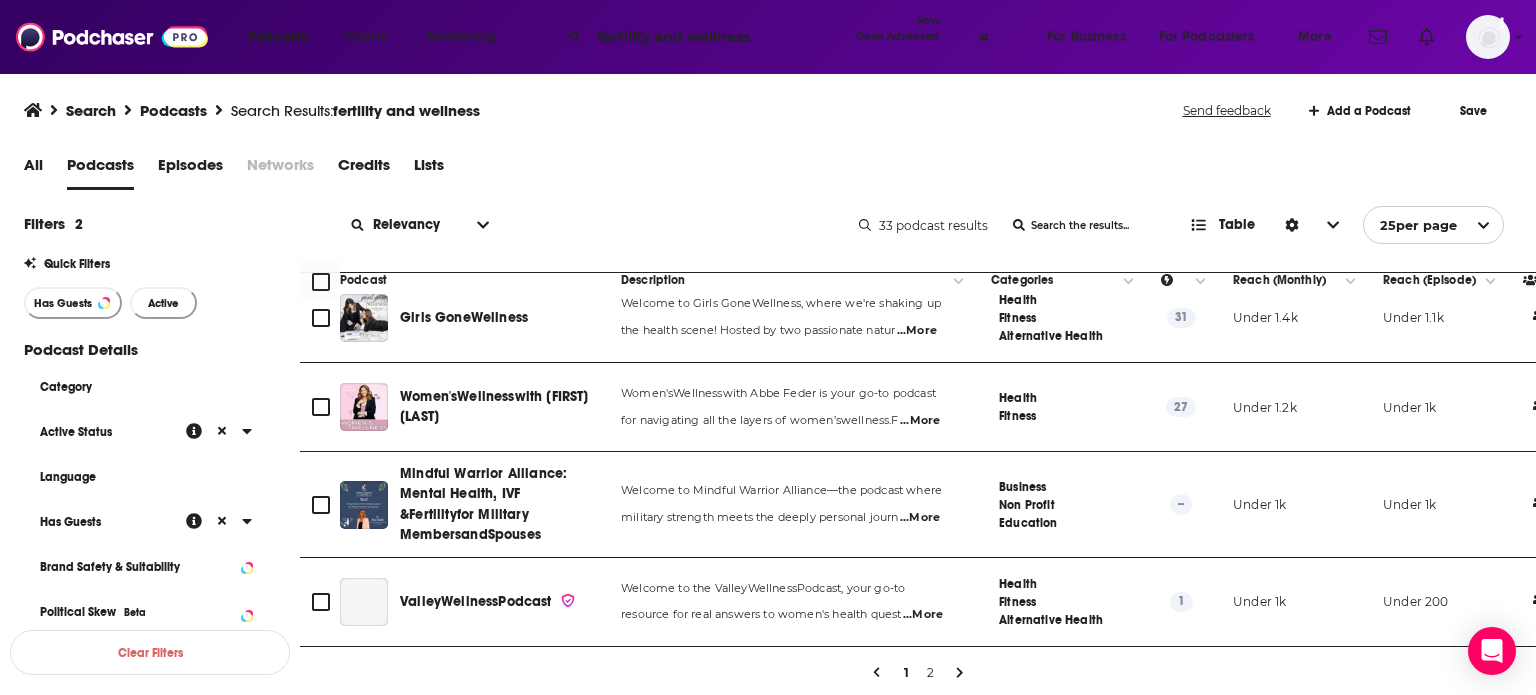 scroll, scrollTop: 550, scrollLeft: 0, axis: vertical 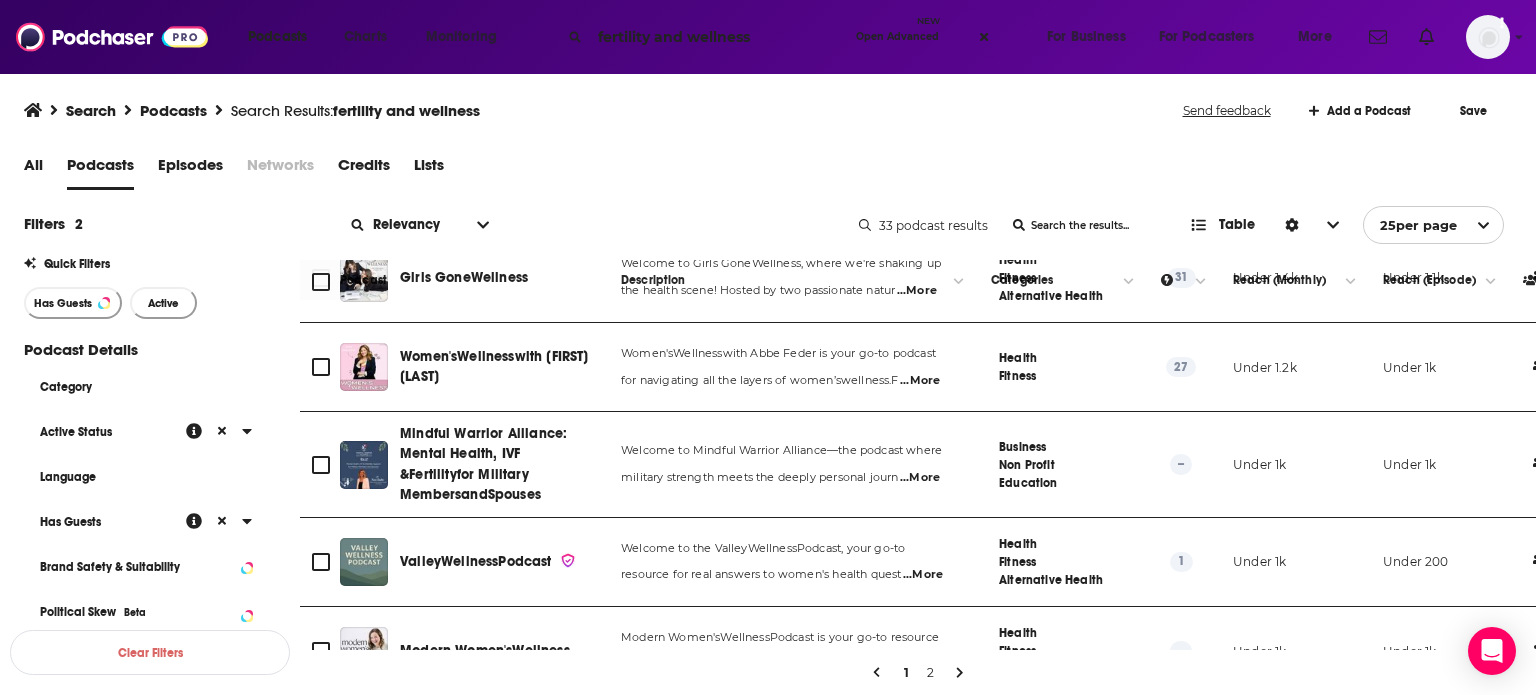 click on "Podcast" at bounding box center (464, 280) 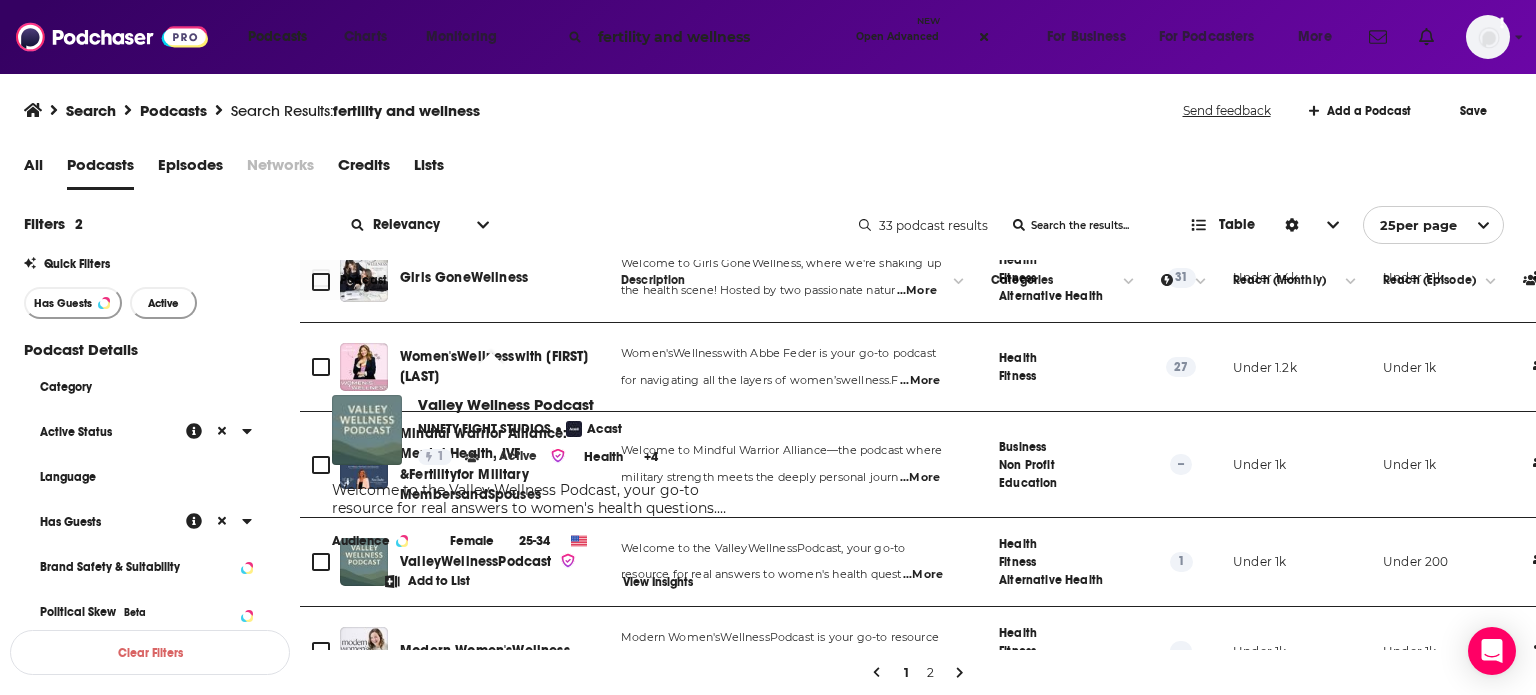 click on "Podcast" at bounding box center [464, 280] 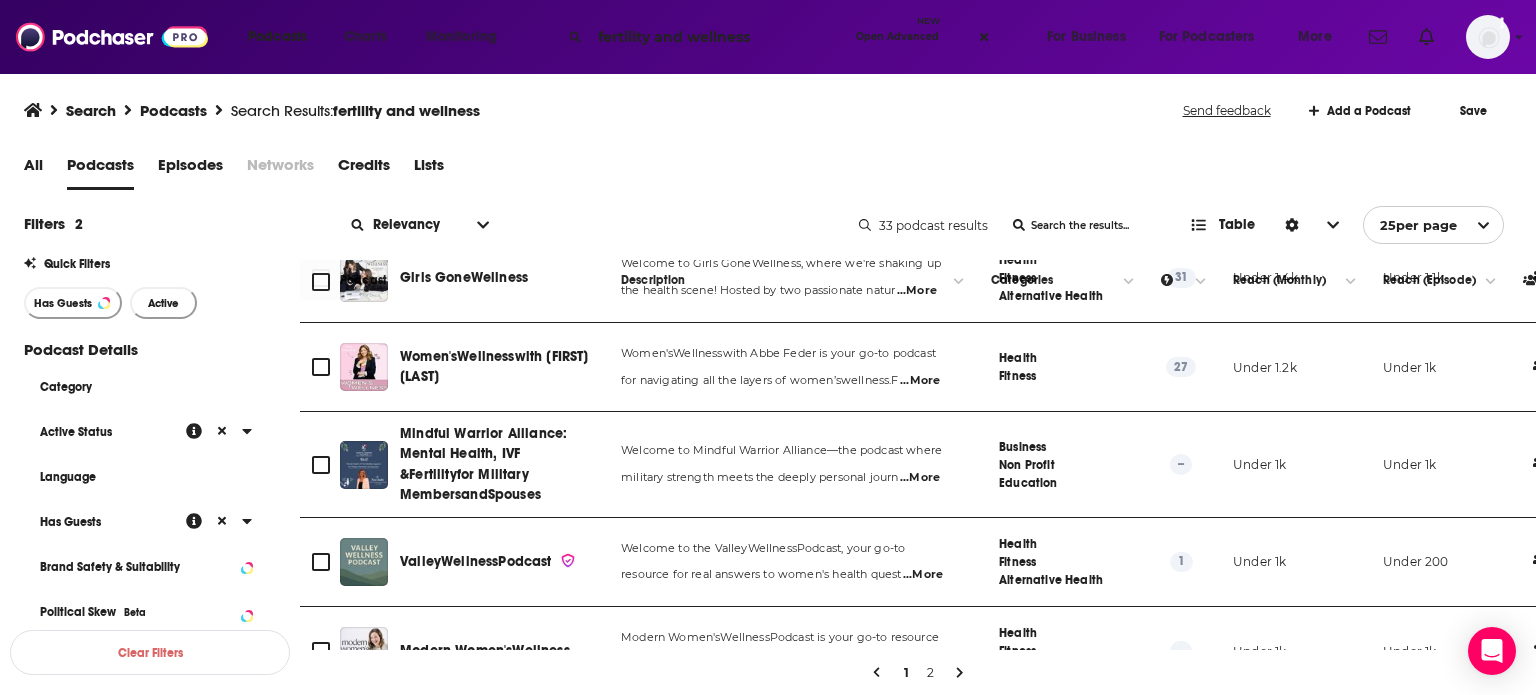 drag, startPoint x: 535, startPoint y: 557, endPoint x: 450, endPoint y: 559, distance: 85.02353 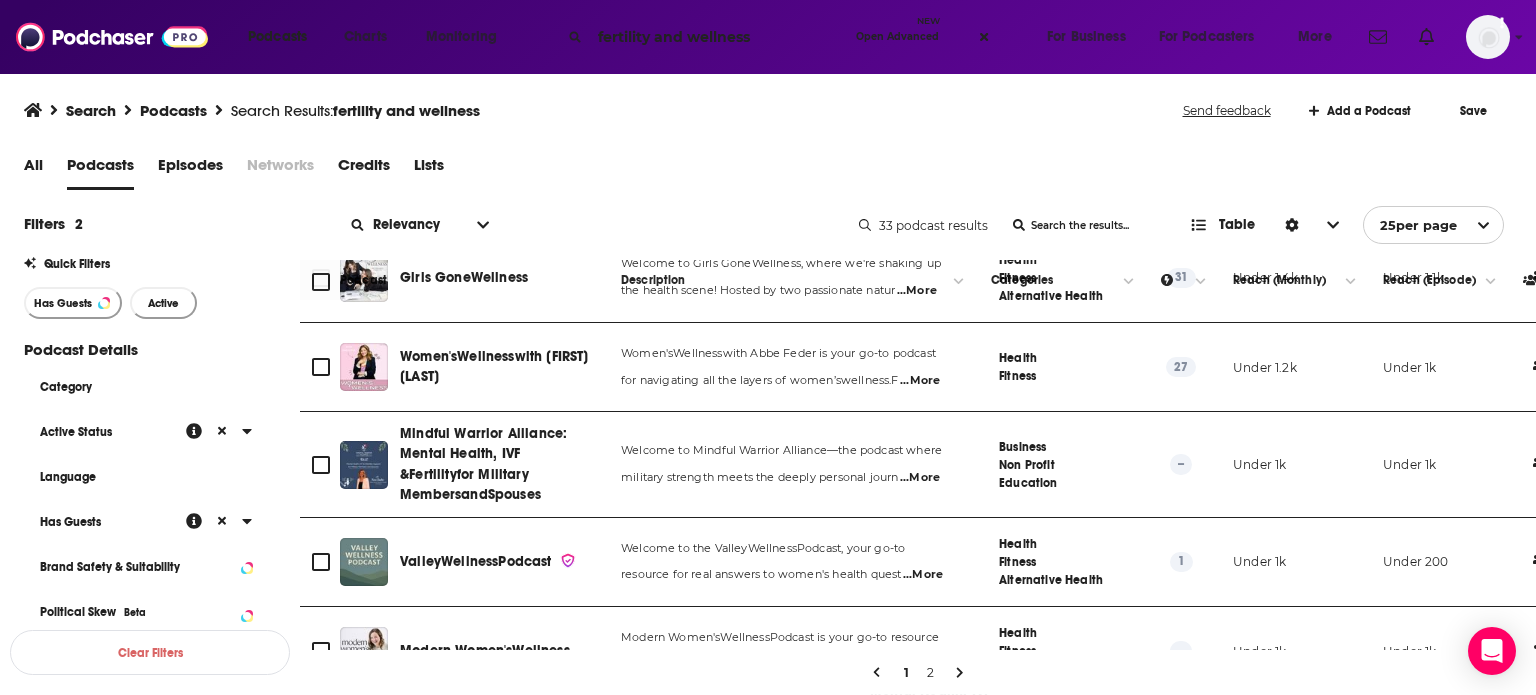 click on "Podcast" at bounding box center (464, 280) 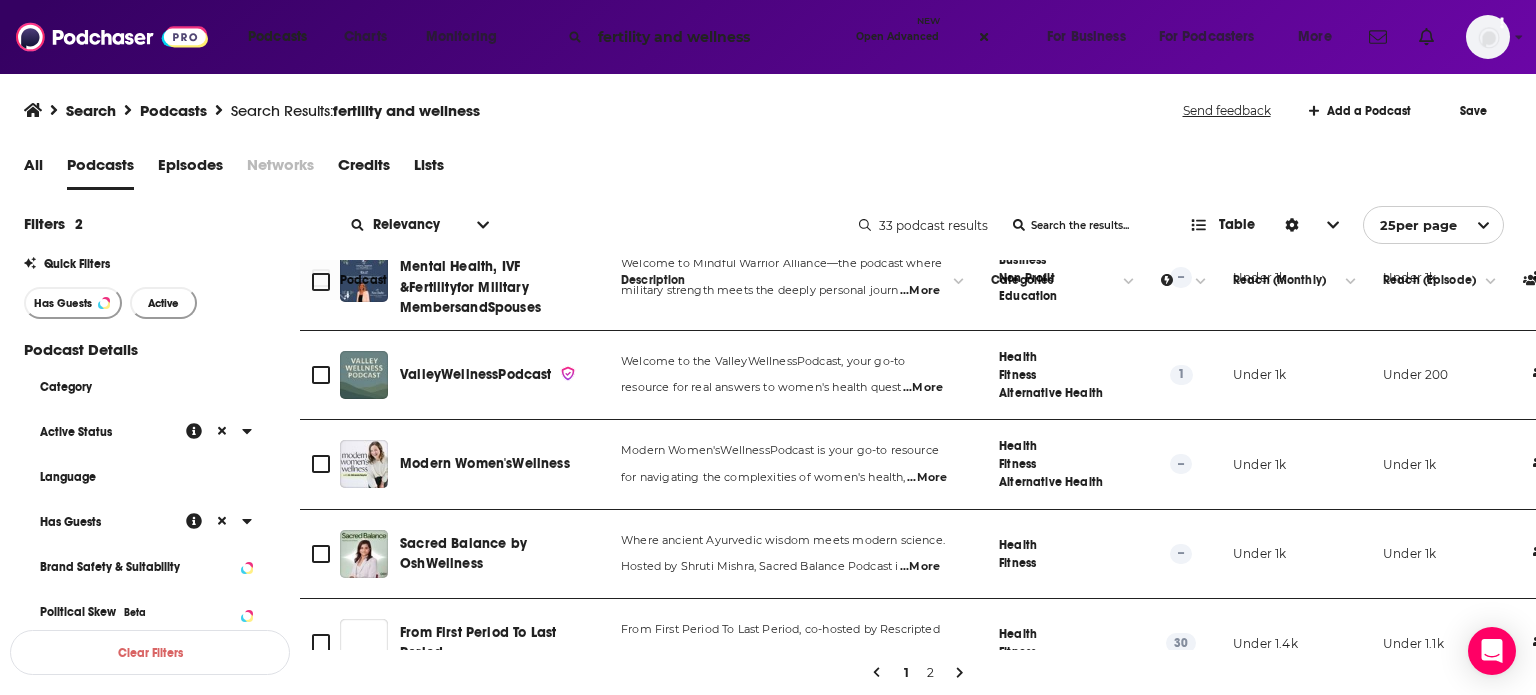 scroll, scrollTop: 790, scrollLeft: 0, axis: vertical 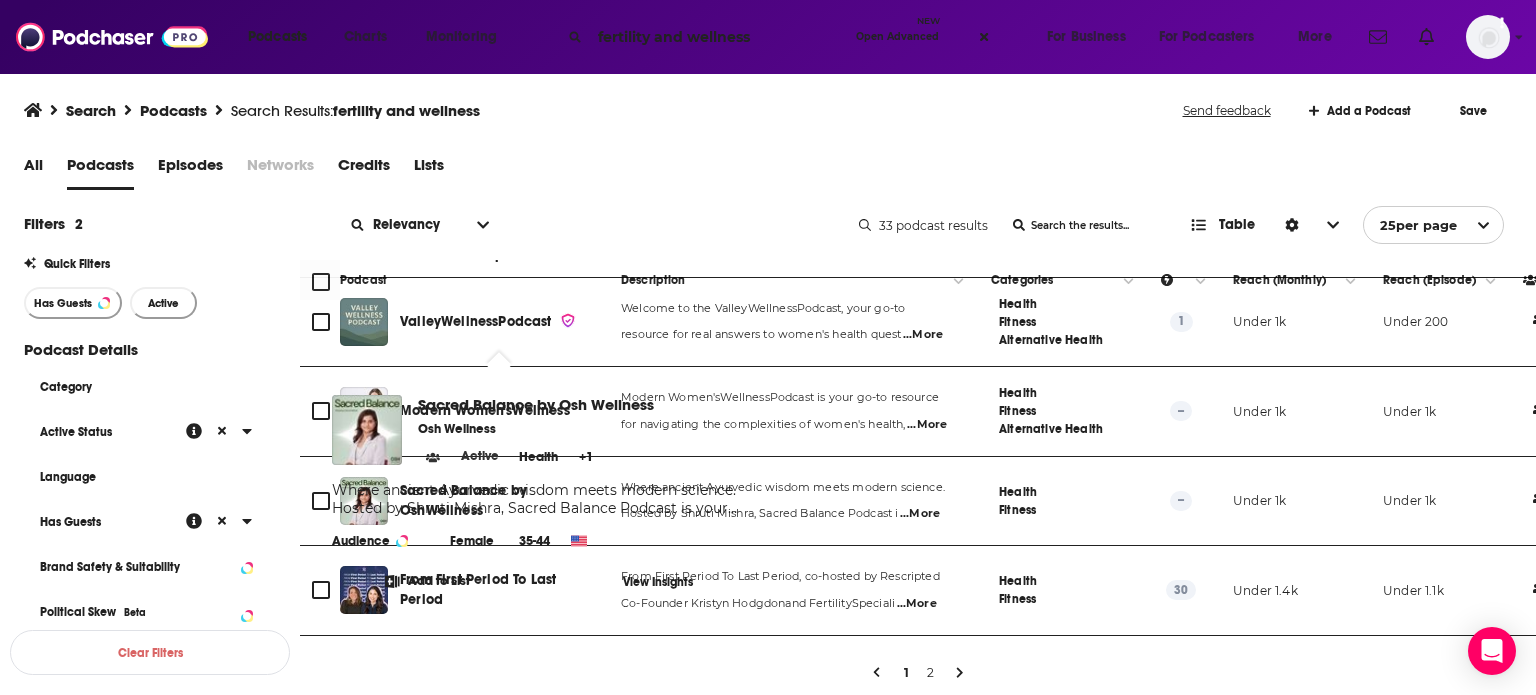 click on "Podcast" at bounding box center (472, 280) 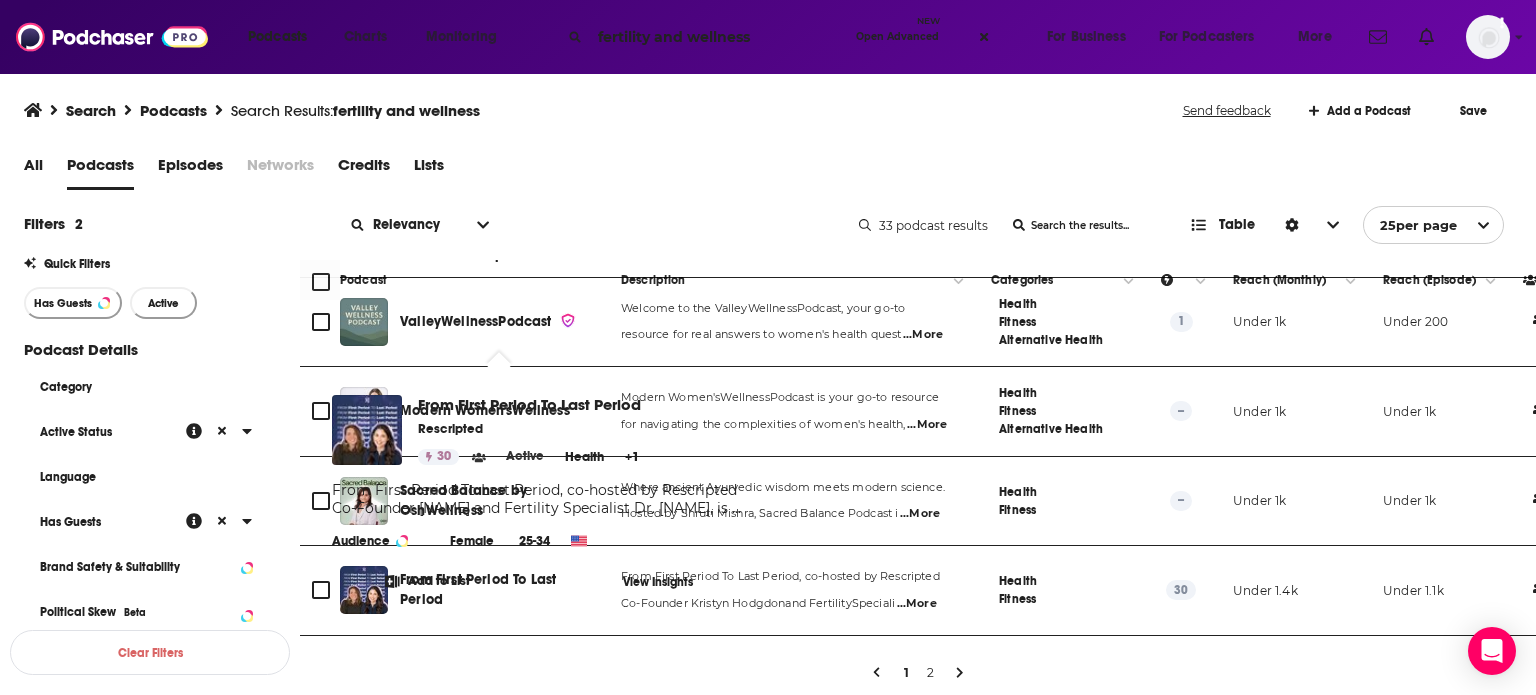 drag, startPoint x: 412, startPoint y: 463, endPoint x: 396, endPoint y: 389, distance: 75.70998 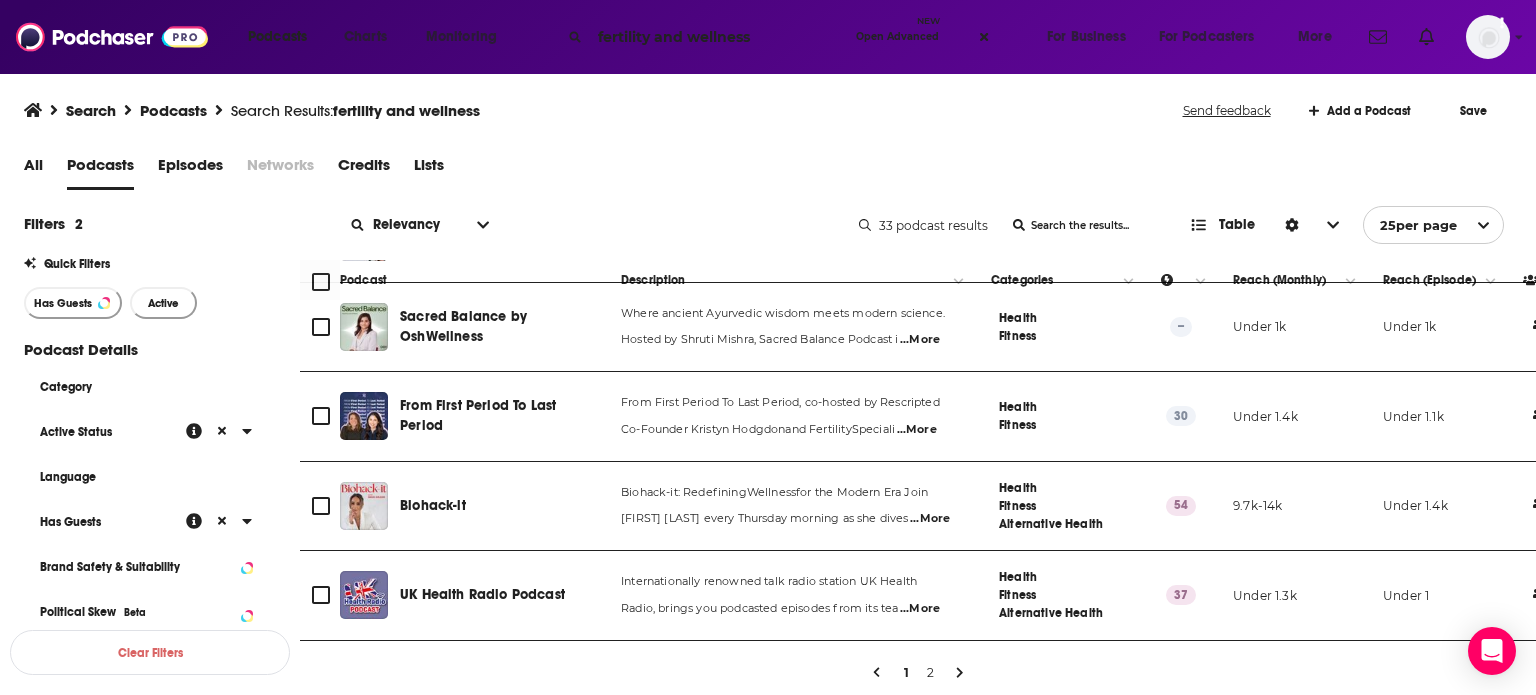 scroll, scrollTop: 990, scrollLeft: 0, axis: vertical 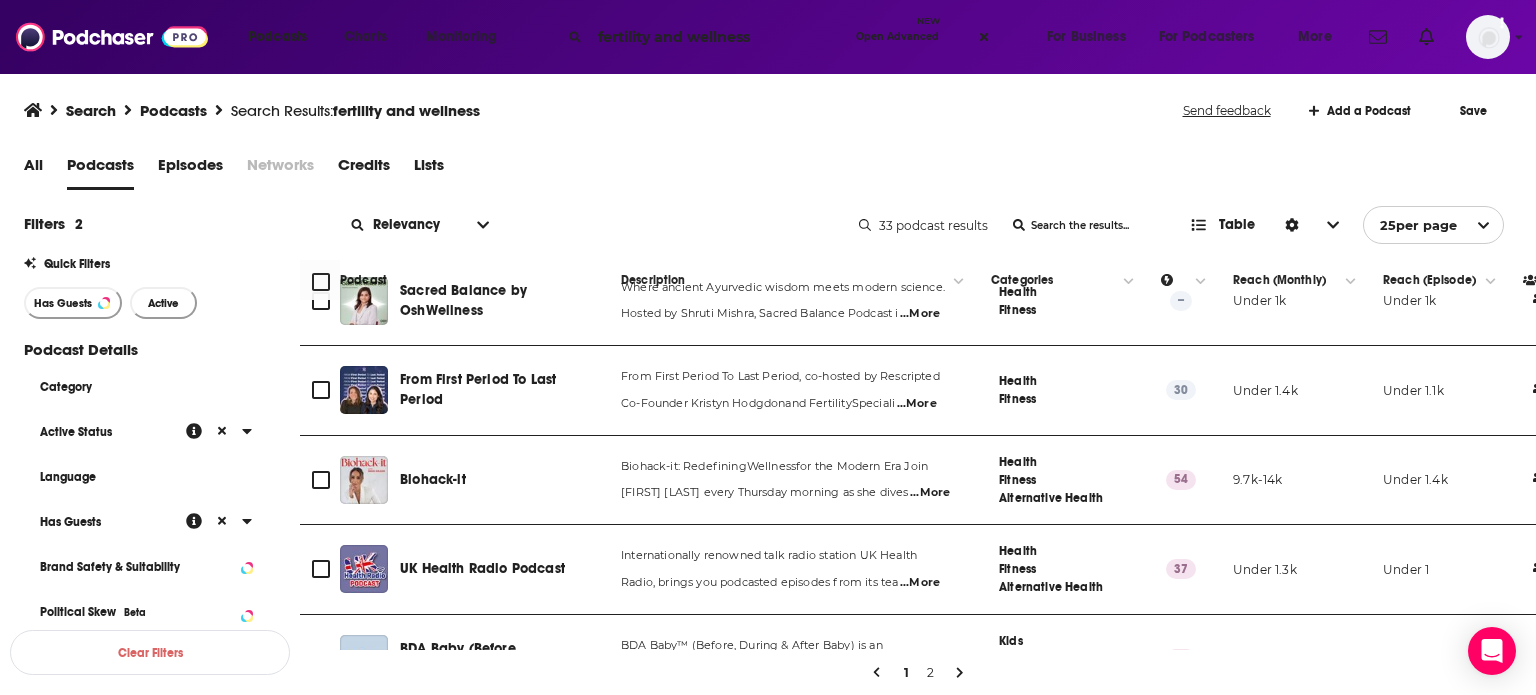 click on "Podcast" at bounding box center (464, 280) 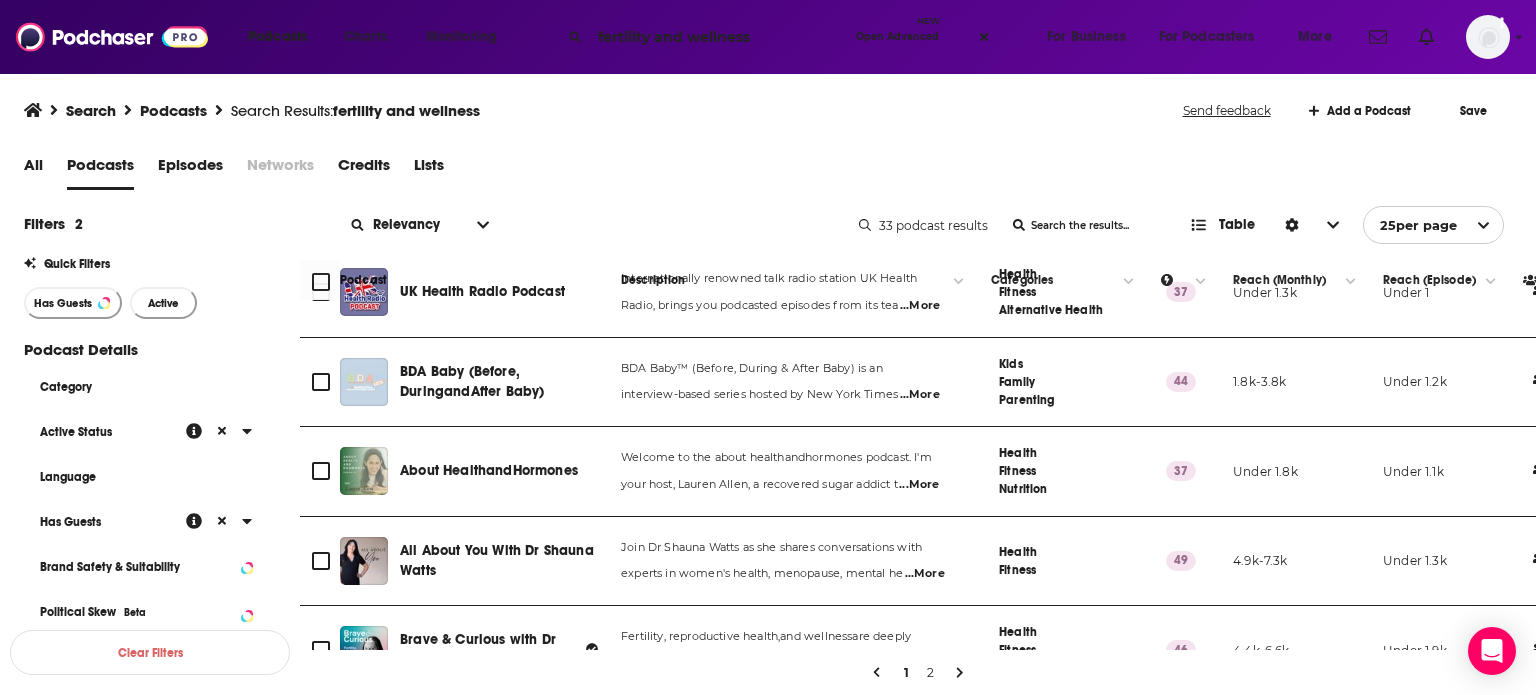 scroll, scrollTop: 1270, scrollLeft: 0, axis: vertical 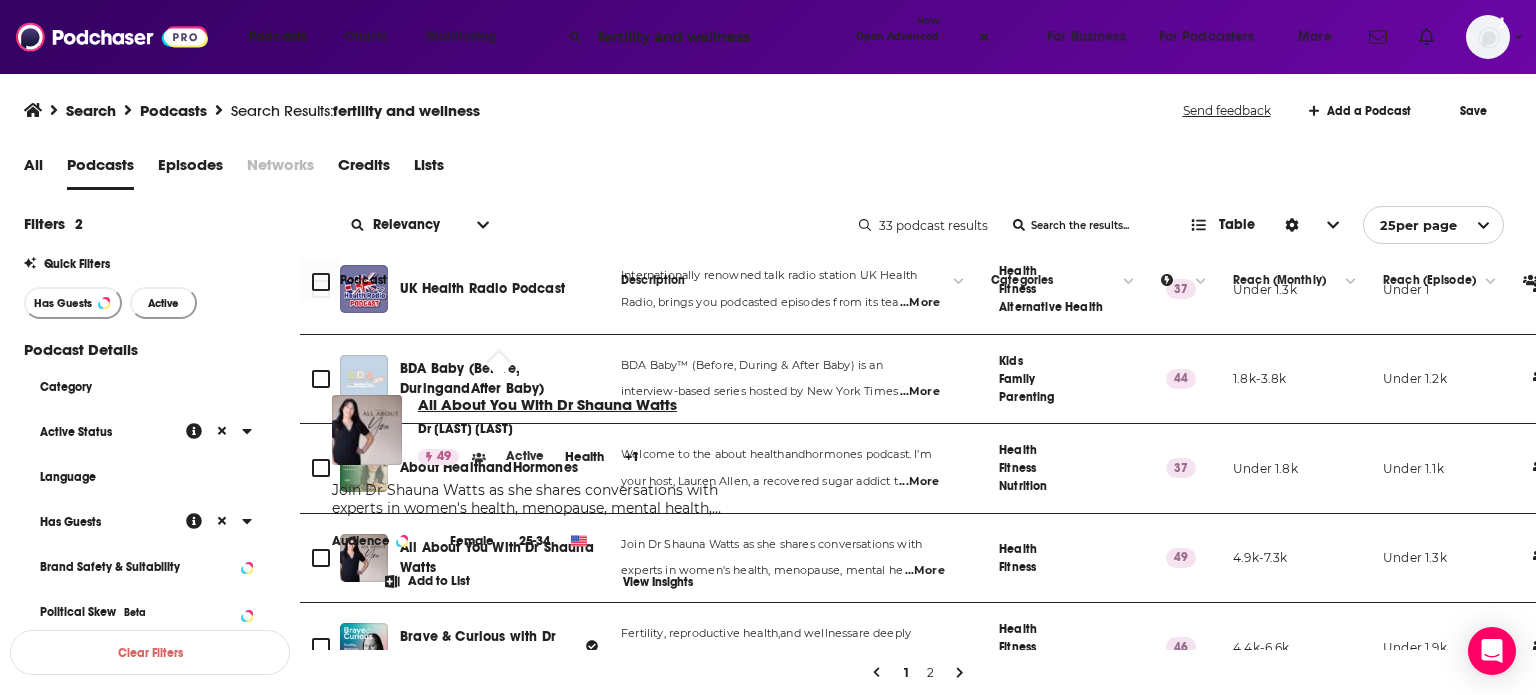 drag, startPoint x: 508, startPoint y: 354, endPoint x: 569, endPoint y: 400, distance: 76.40026 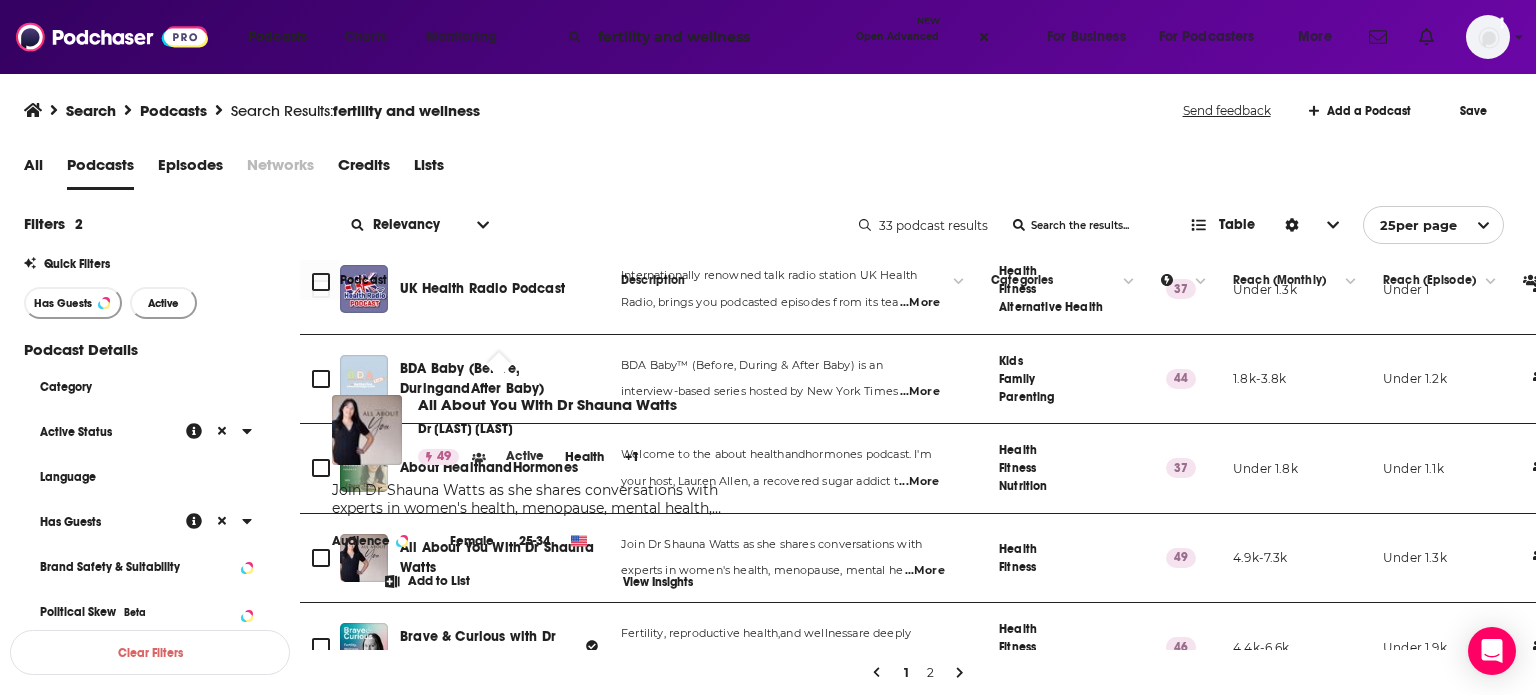 click on "Podcast" at bounding box center [464, 280] 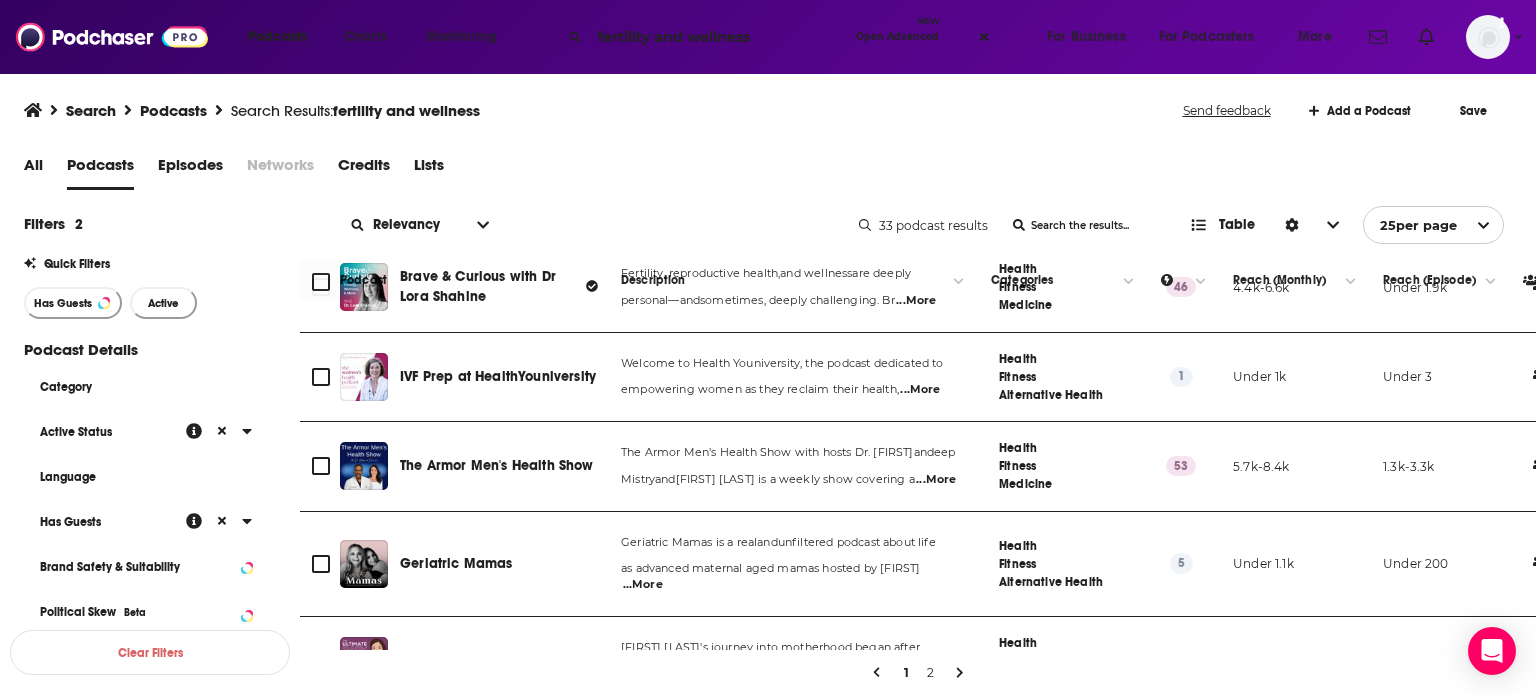 scroll, scrollTop: 1652, scrollLeft: 0, axis: vertical 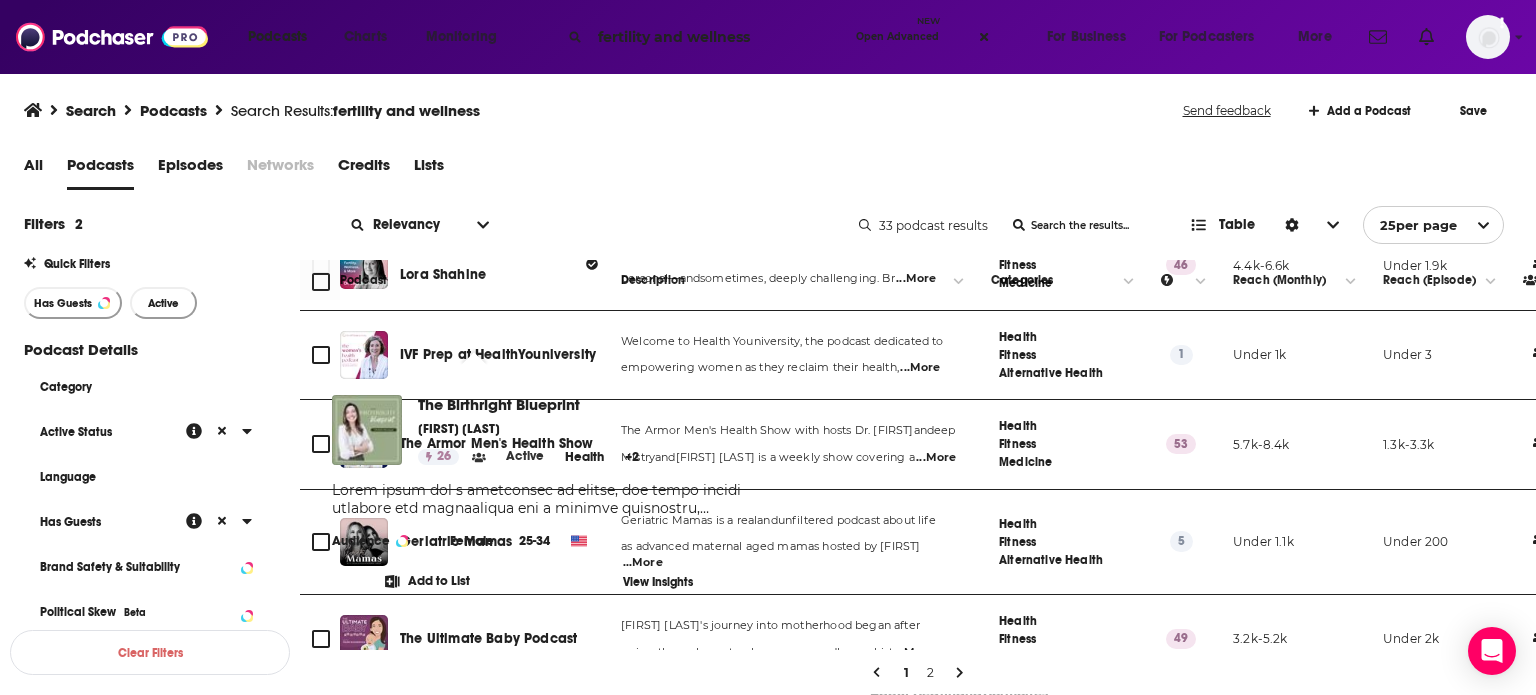 click on "Podcast" at bounding box center (464, 280) 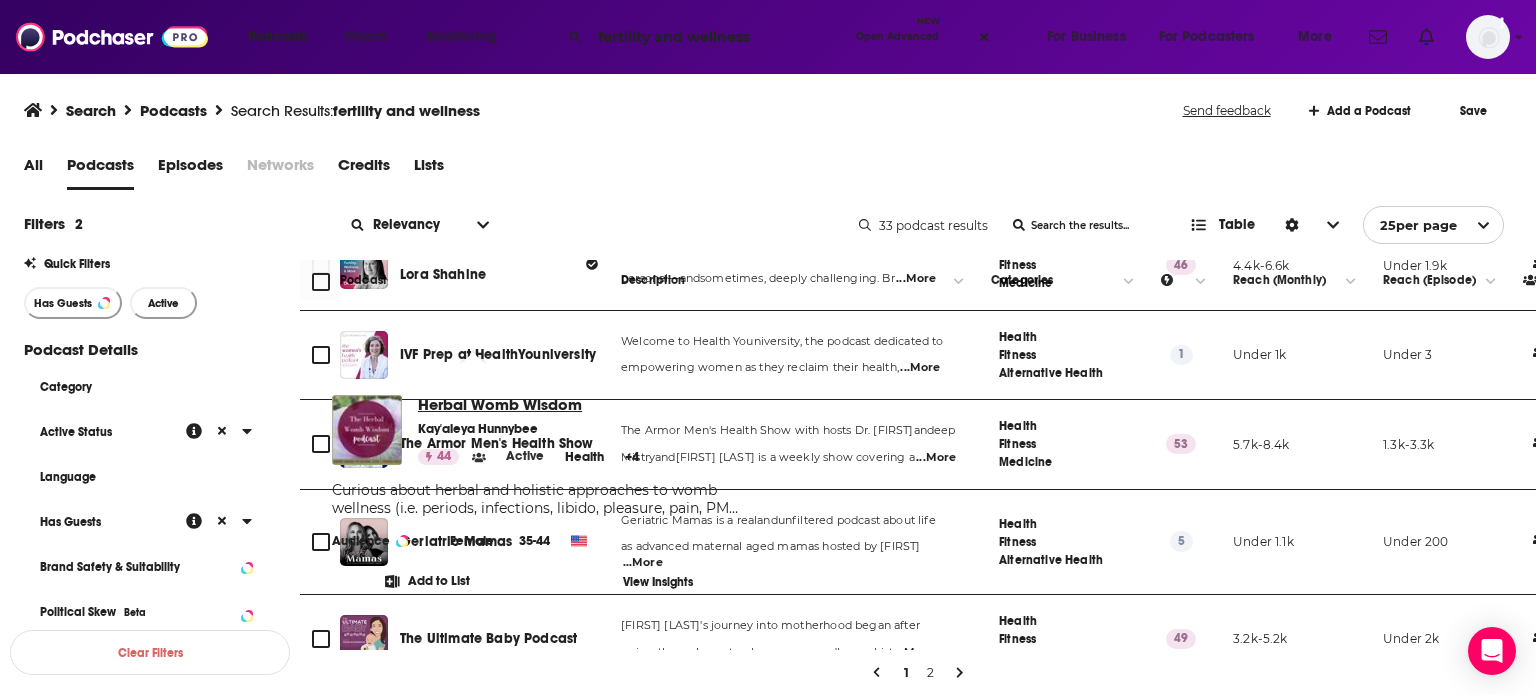 drag, startPoint x: 496, startPoint y: 520, endPoint x: 456, endPoint y: 410, distance: 117.047 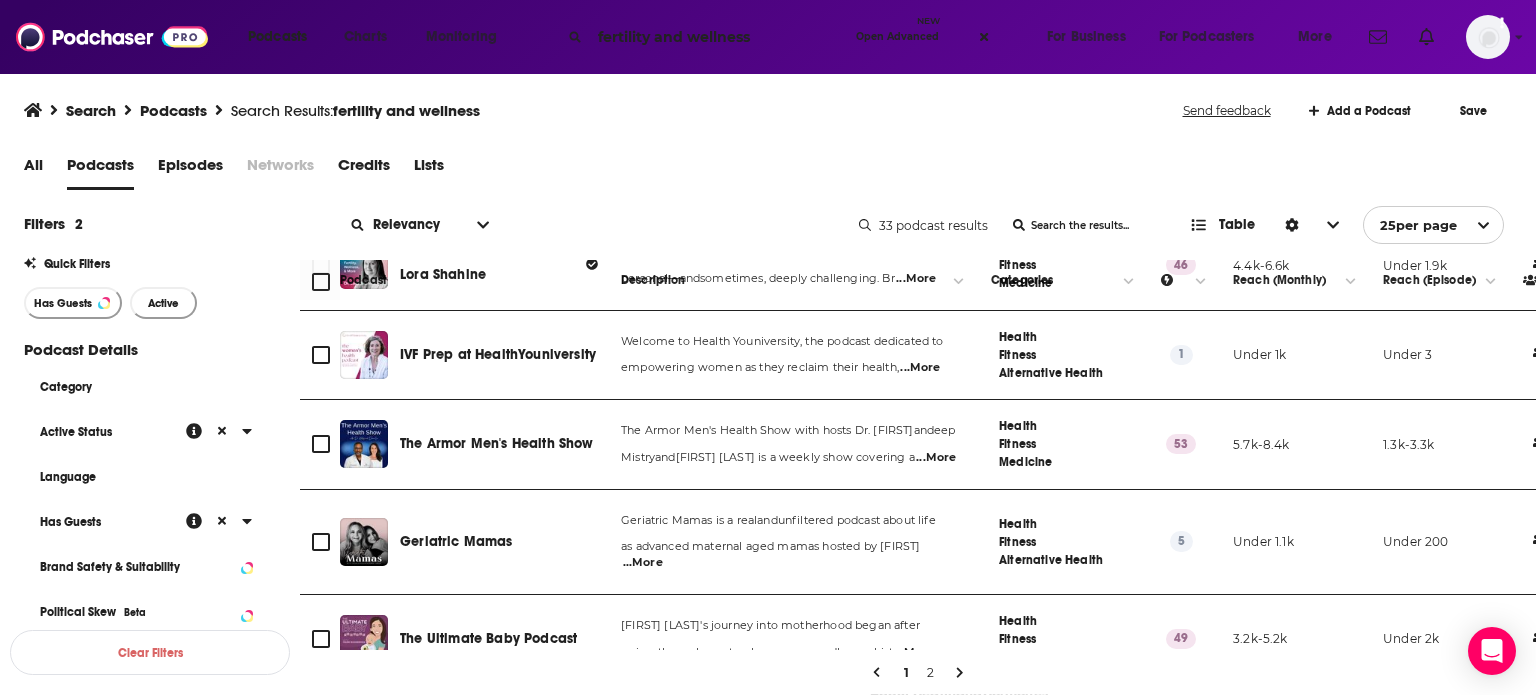 click on "Podcast" at bounding box center [472, 280] 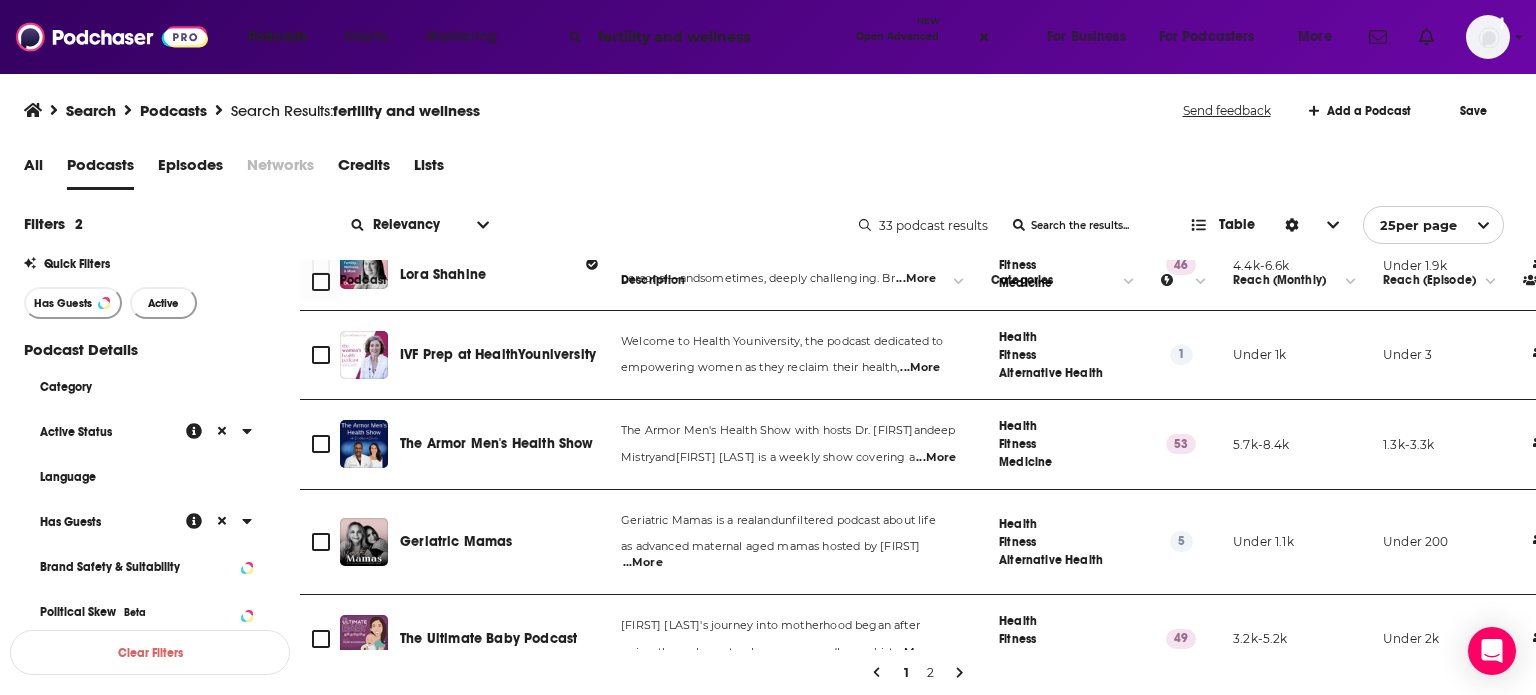 click on "1 2" at bounding box center [918, 673] 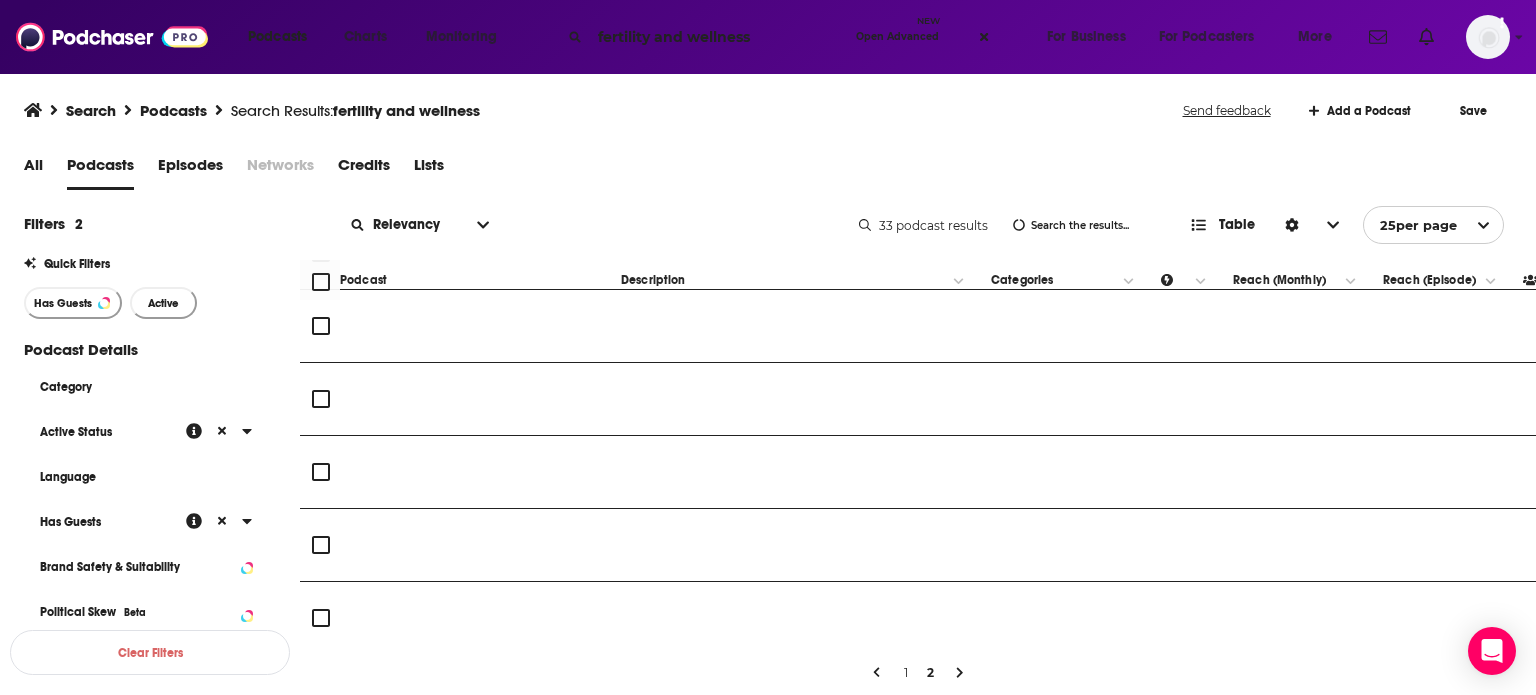 scroll, scrollTop: 0, scrollLeft: 0, axis: both 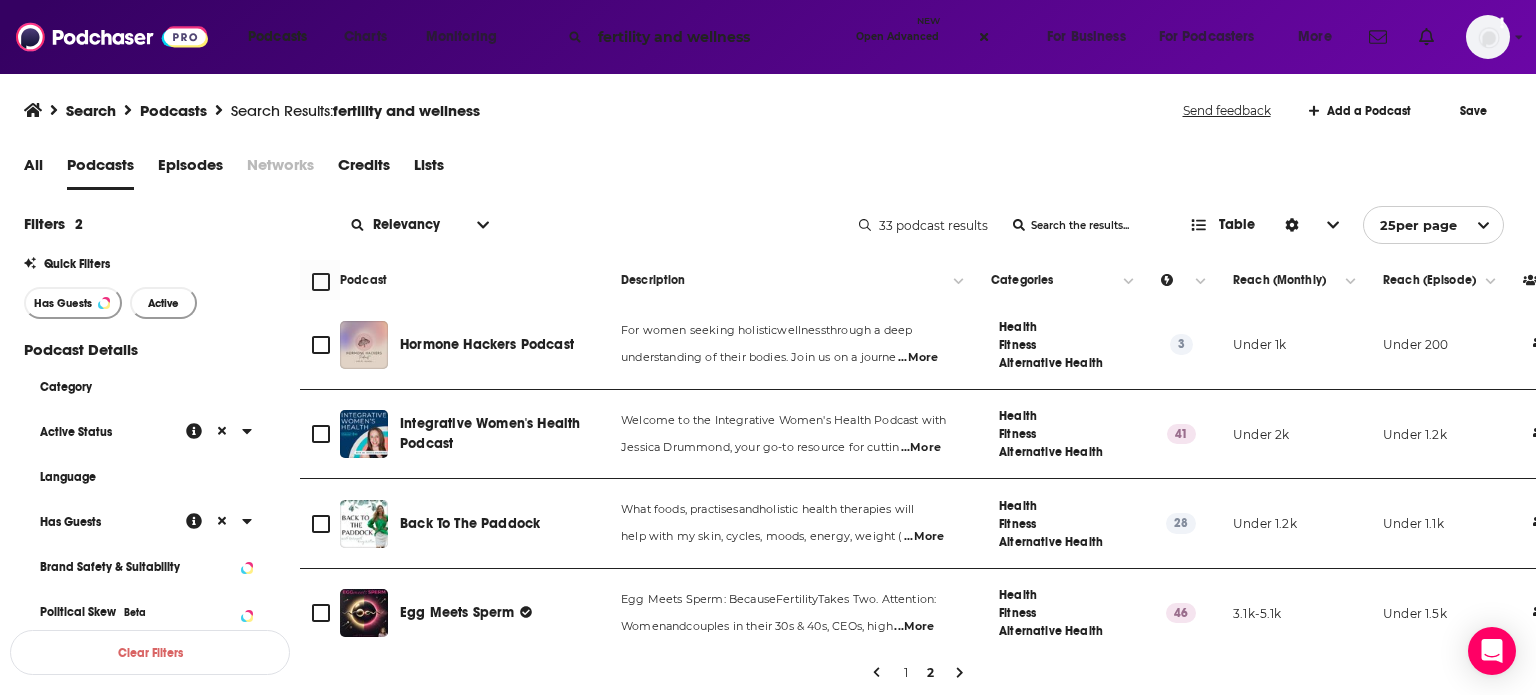 click on "Podcast" at bounding box center [464, 280] 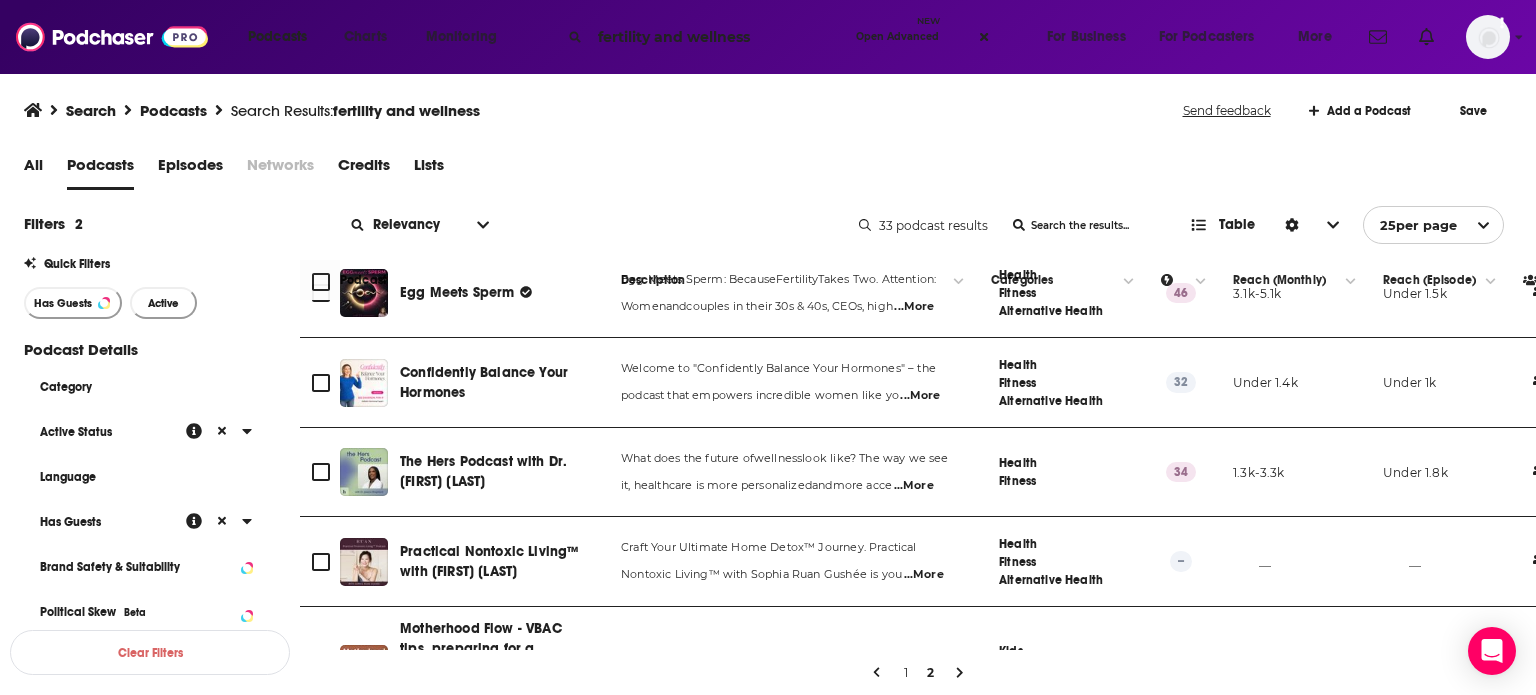 scroll, scrollTop: 323, scrollLeft: 0, axis: vertical 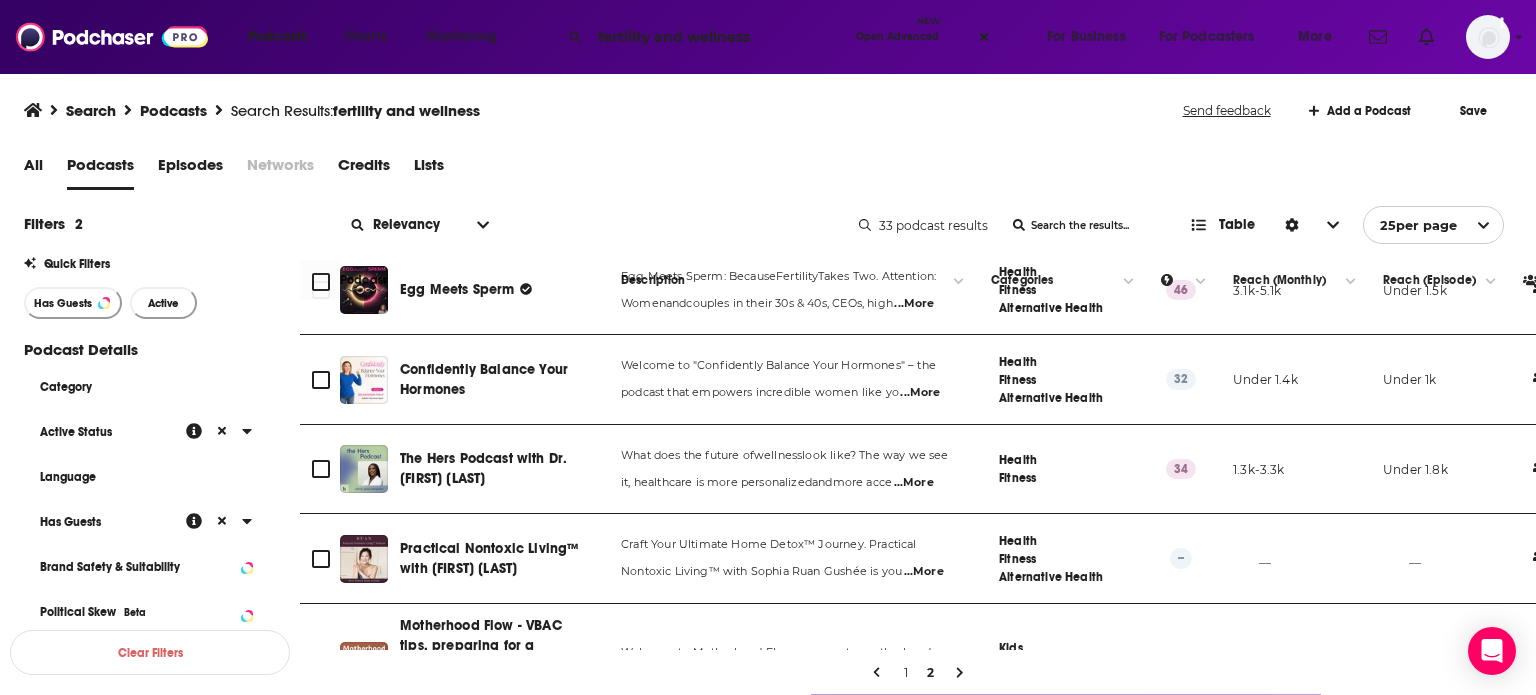 click on "Podcasts Charts Monitoring fertility and wellness Open Advanced New For Business For Podcasters More Add a profile image" at bounding box center [768, 37] 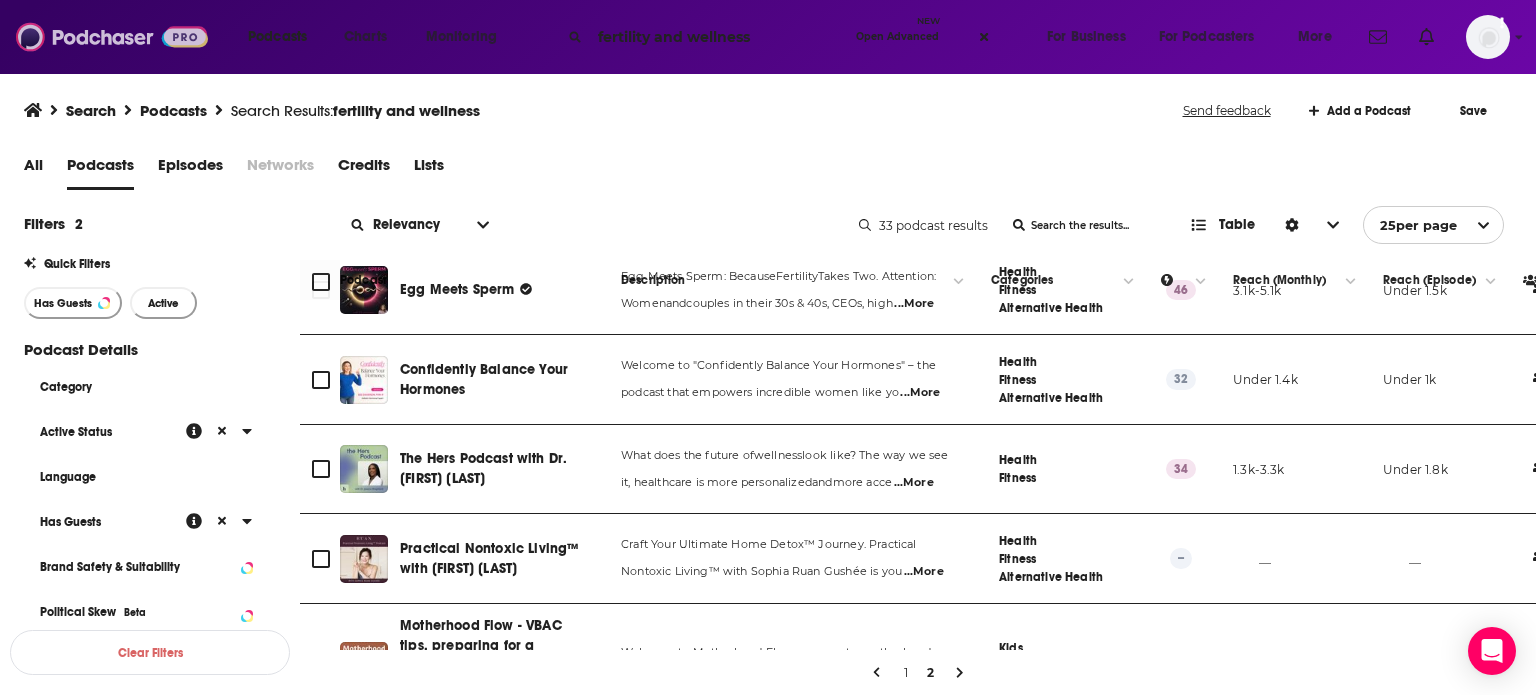 click at bounding box center [112, 37] 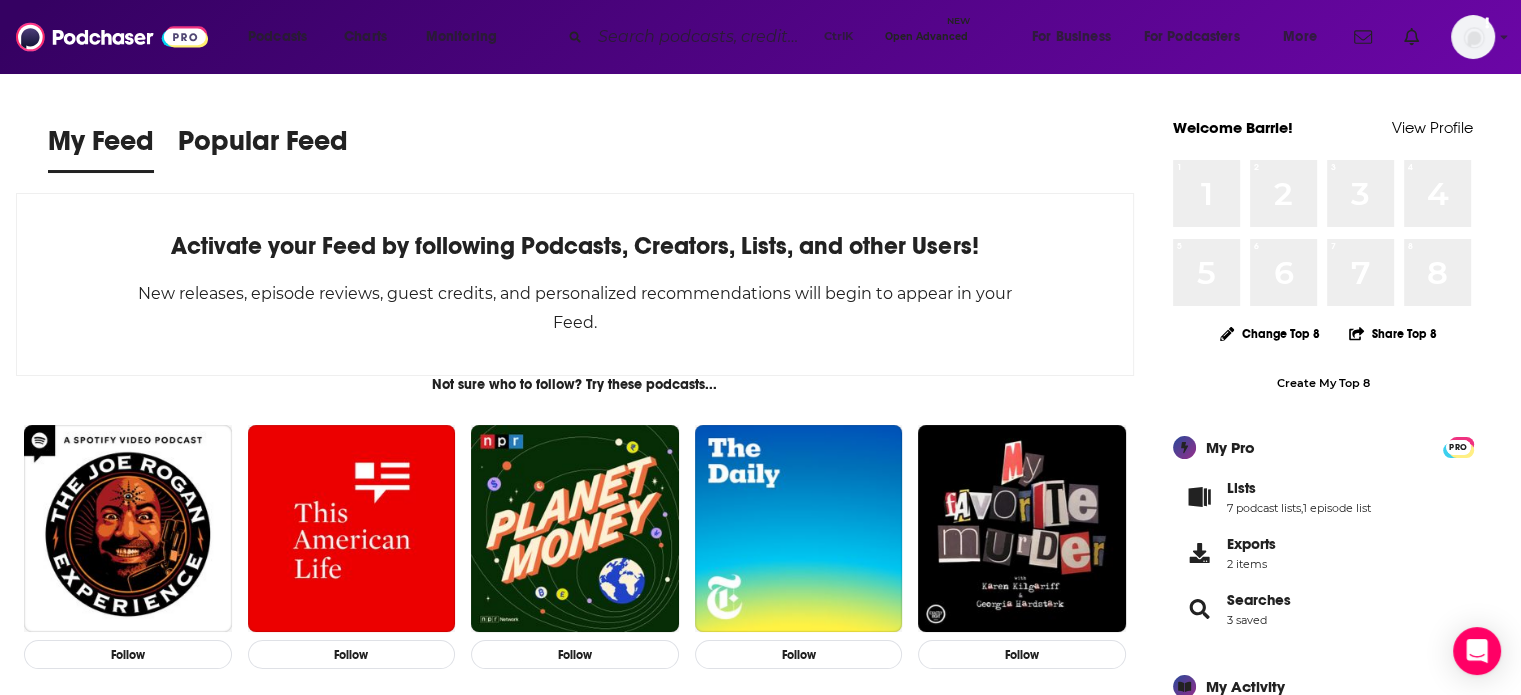 click at bounding box center [703, 37] 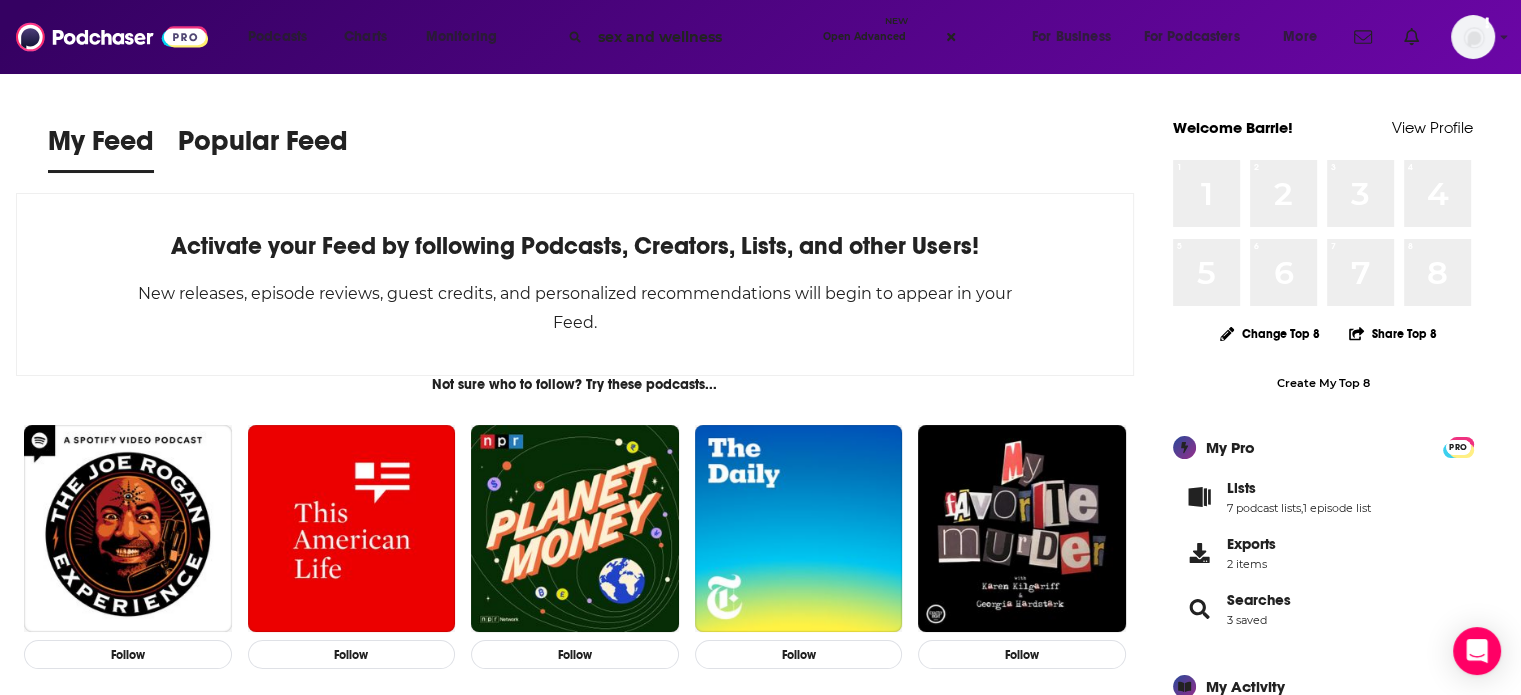 type on "sex and wellness" 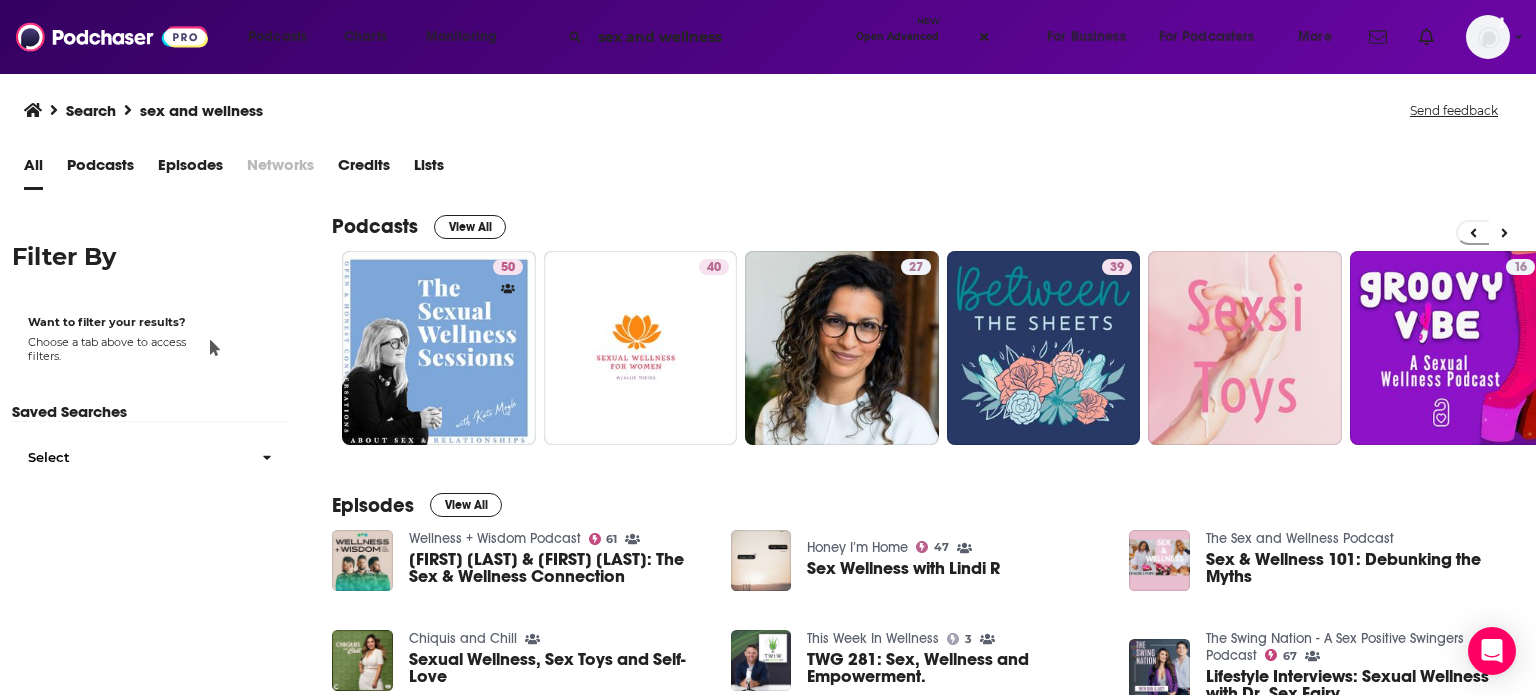 click on "View All" at bounding box center (470, 227) 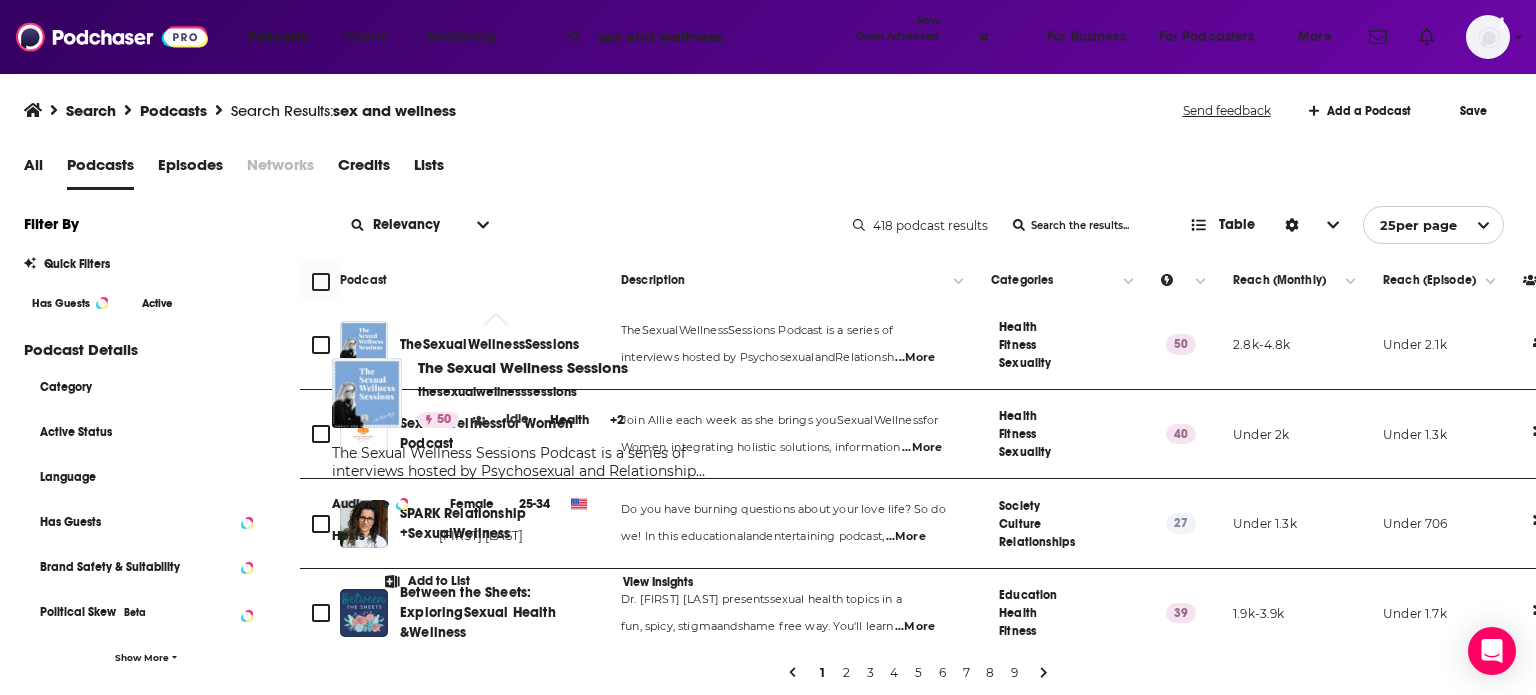 click on "Has Guests" at bounding box center [71, 303] 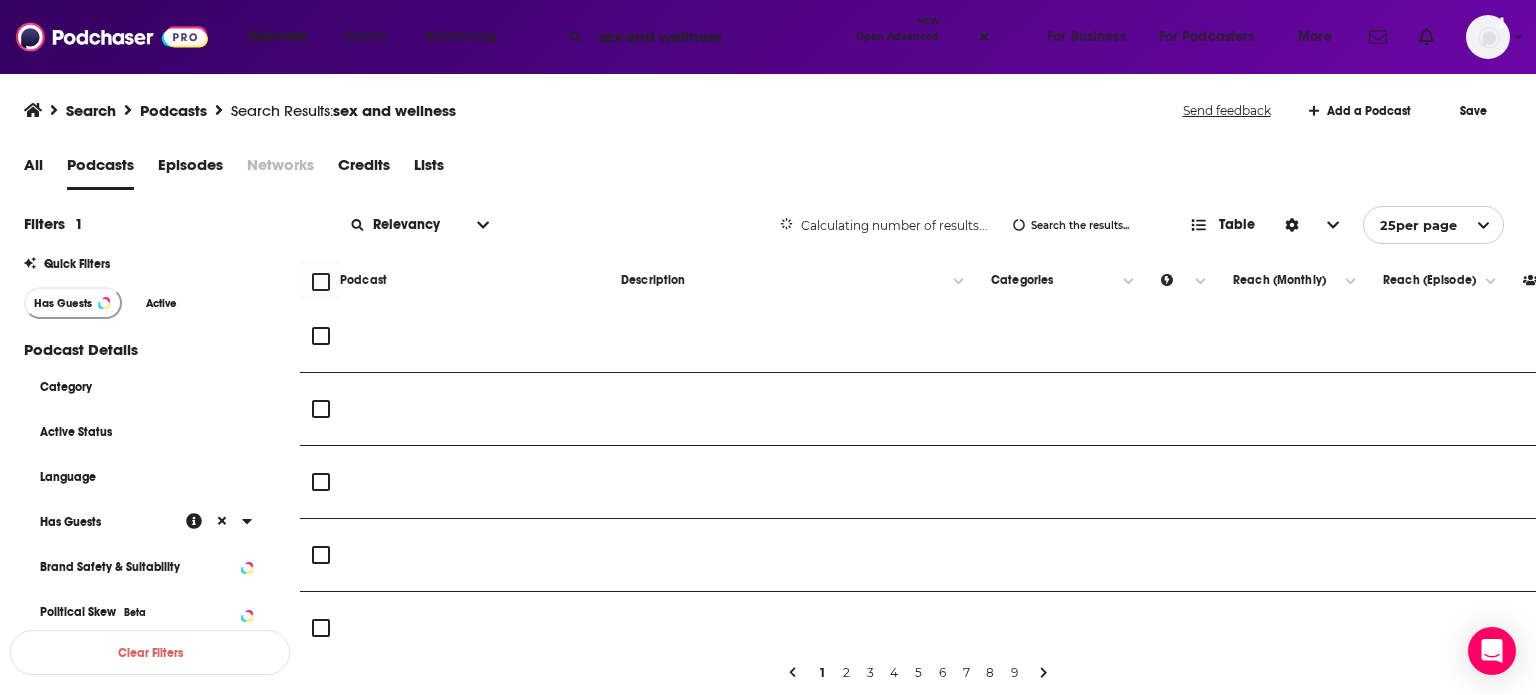 click on "Active" at bounding box center [161, 303] 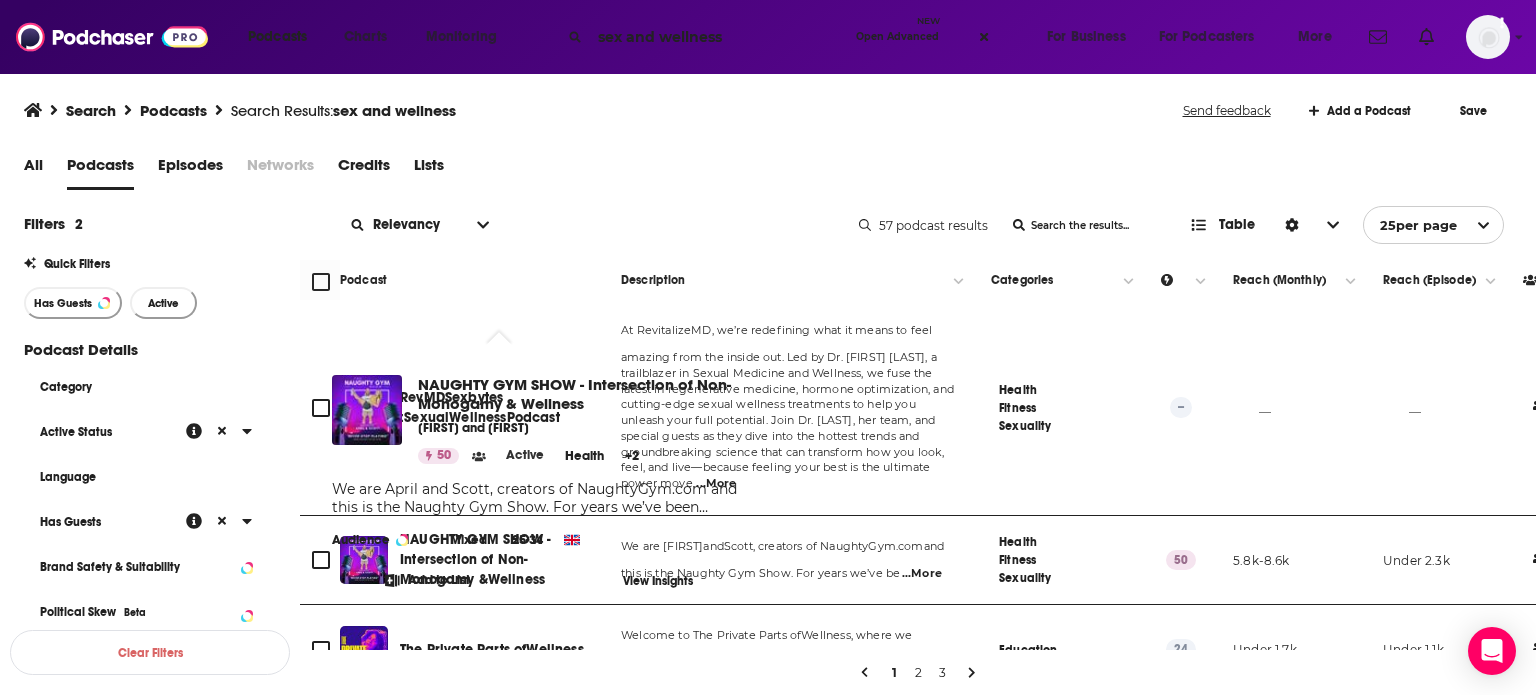 click on "Podcast" at bounding box center (464, 280) 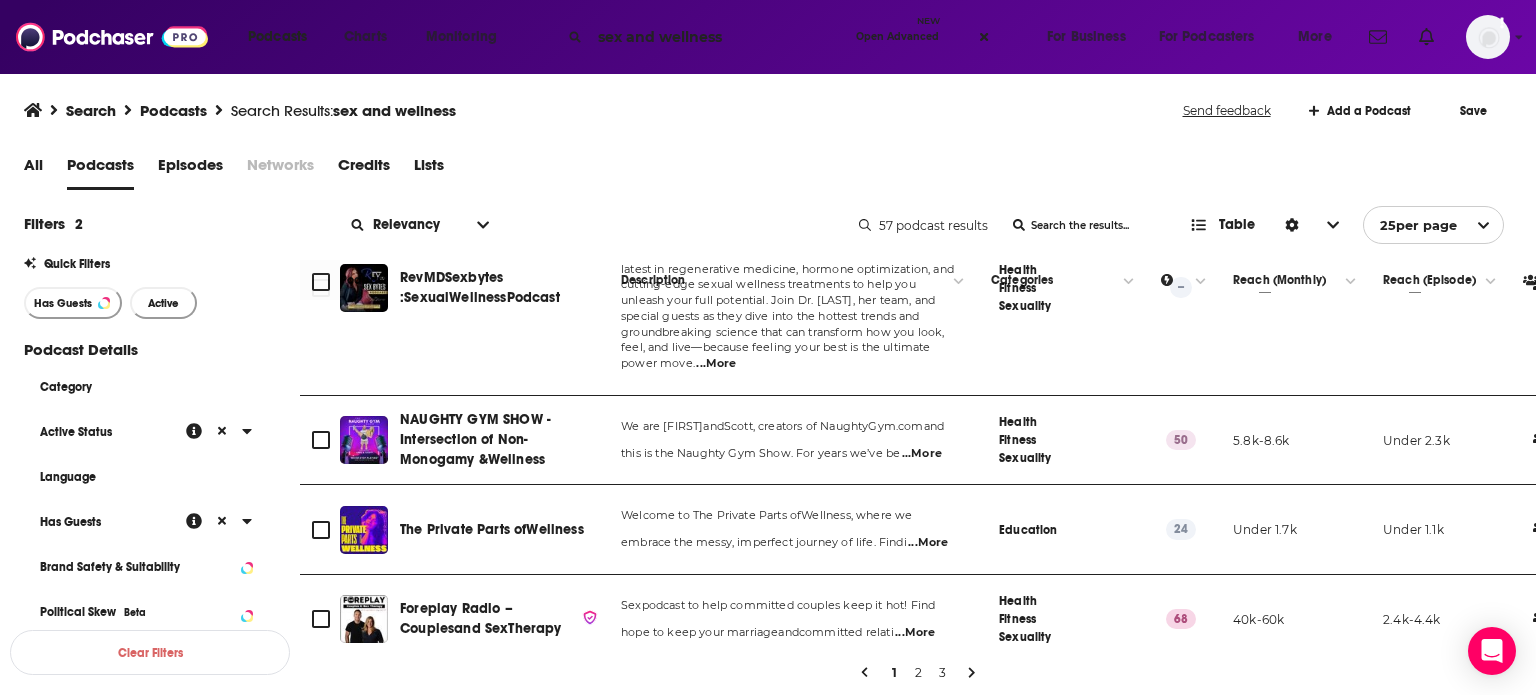 scroll, scrollTop: 160, scrollLeft: 0, axis: vertical 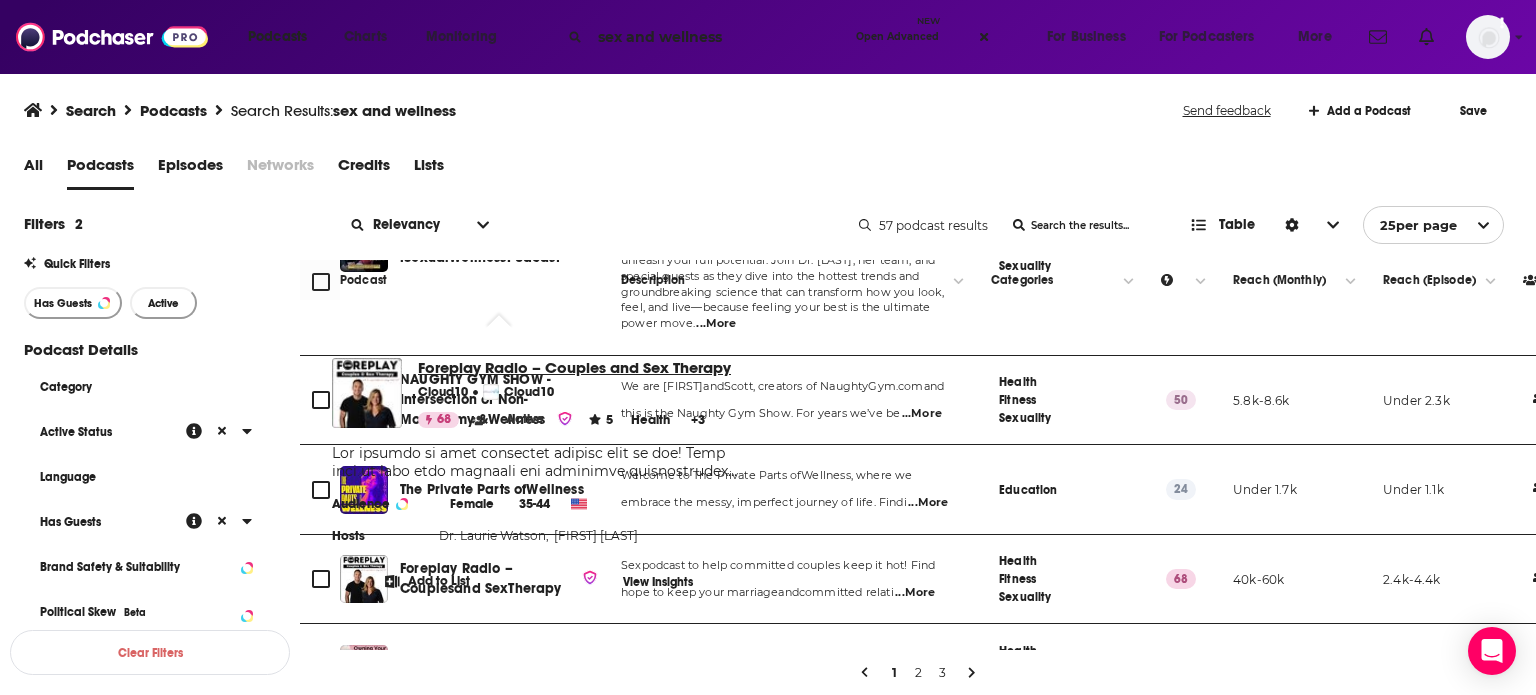 drag, startPoint x: 445, startPoint y: 406, endPoint x: 438, endPoint y: 367, distance: 39.623226 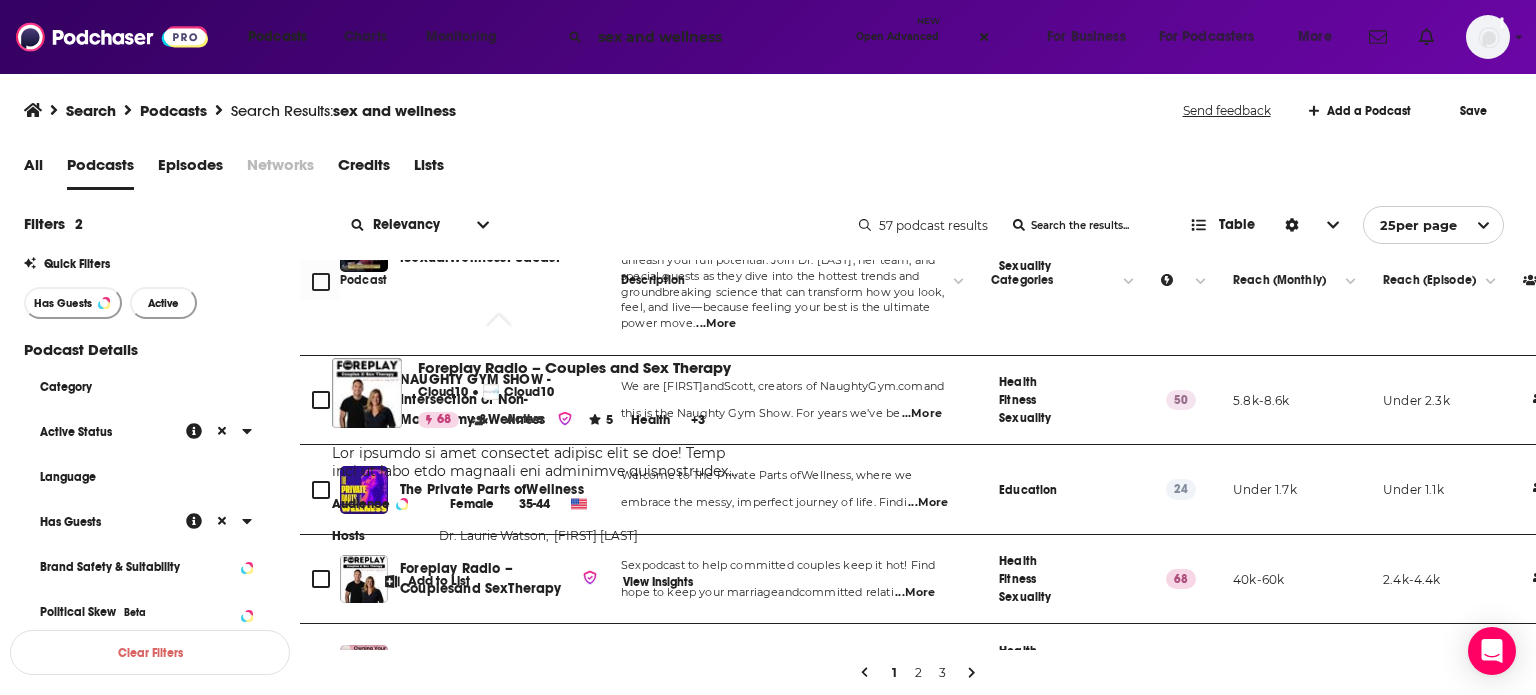 click on "Podcast" at bounding box center [464, 280] 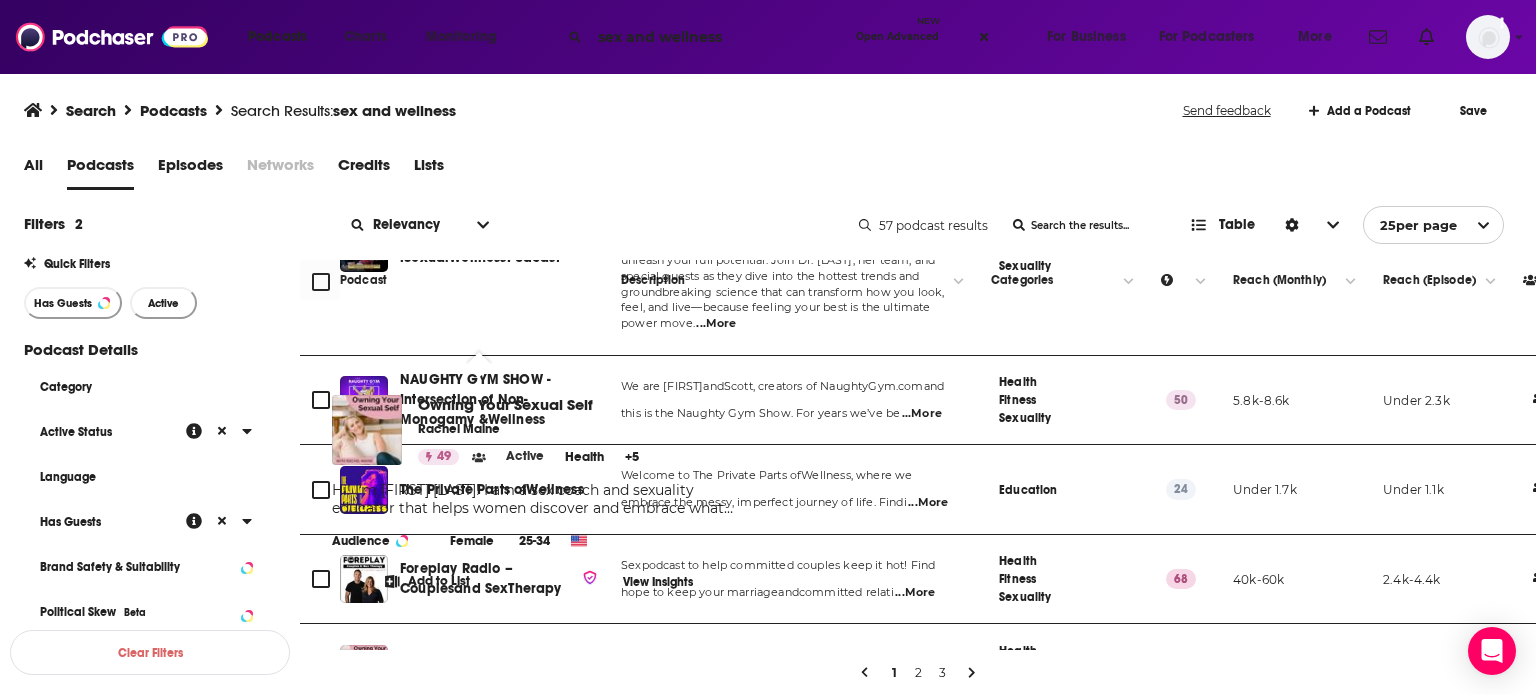click on "Podcast" at bounding box center [464, 280] 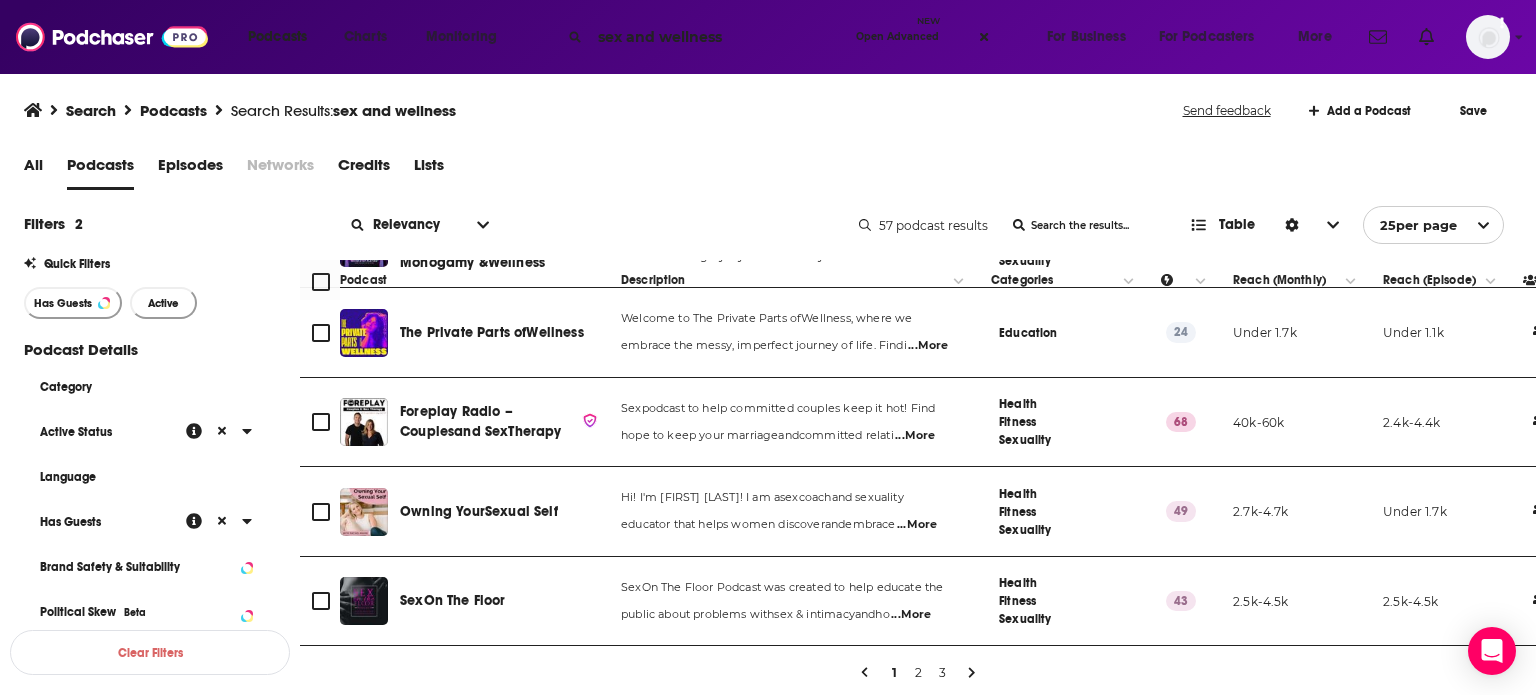 scroll, scrollTop: 360, scrollLeft: 0, axis: vertical 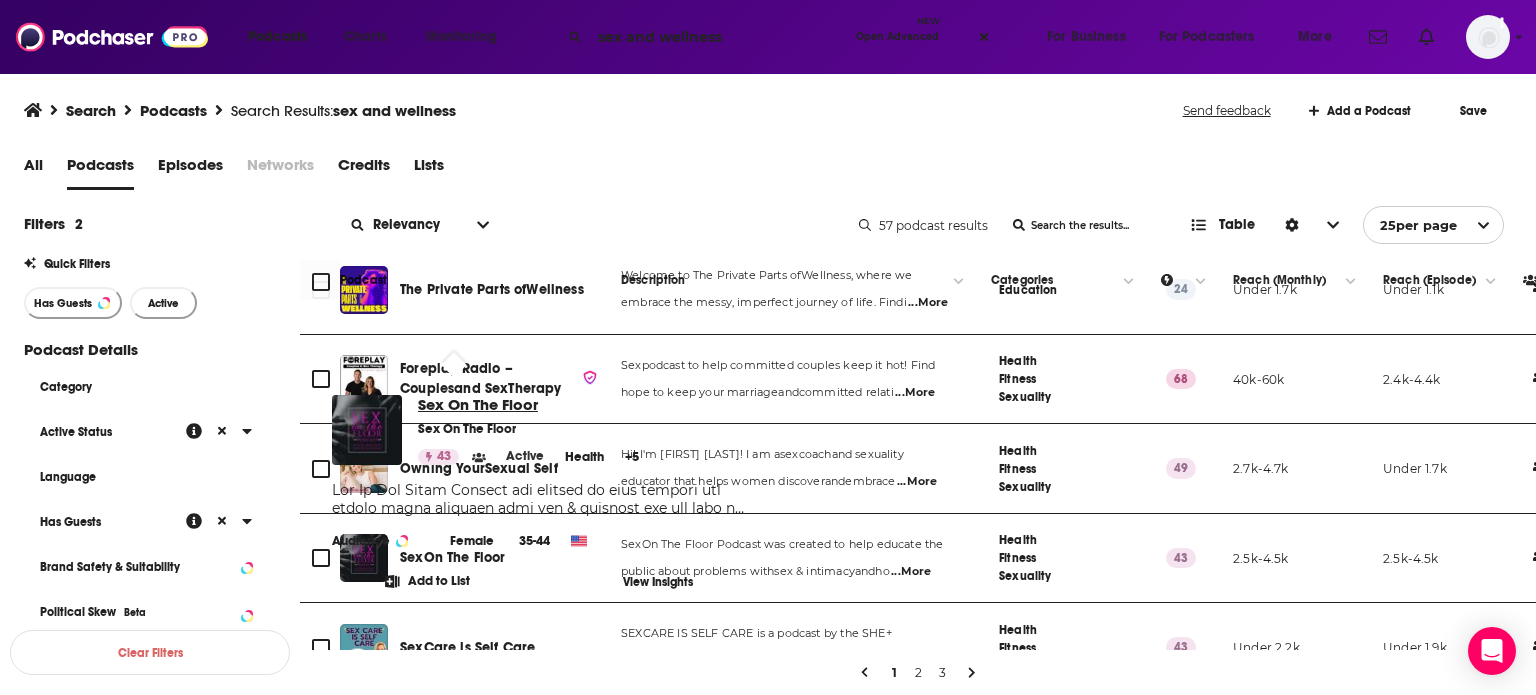 drag, startPoint x: 422, startPoint y: 364, endPoint x: 431, endPoint y: 402, distance: 39.051247 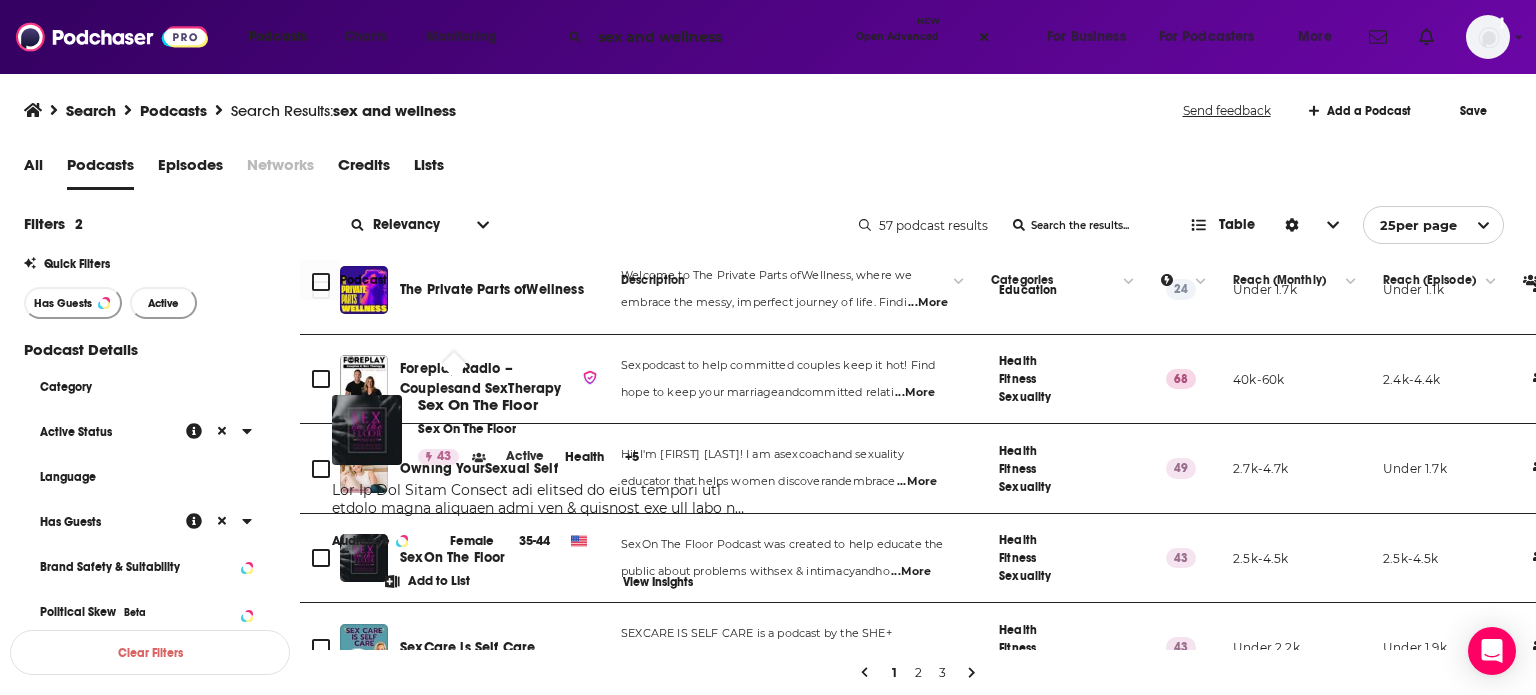 click on "Podcast" at bounding box center (464, 280) 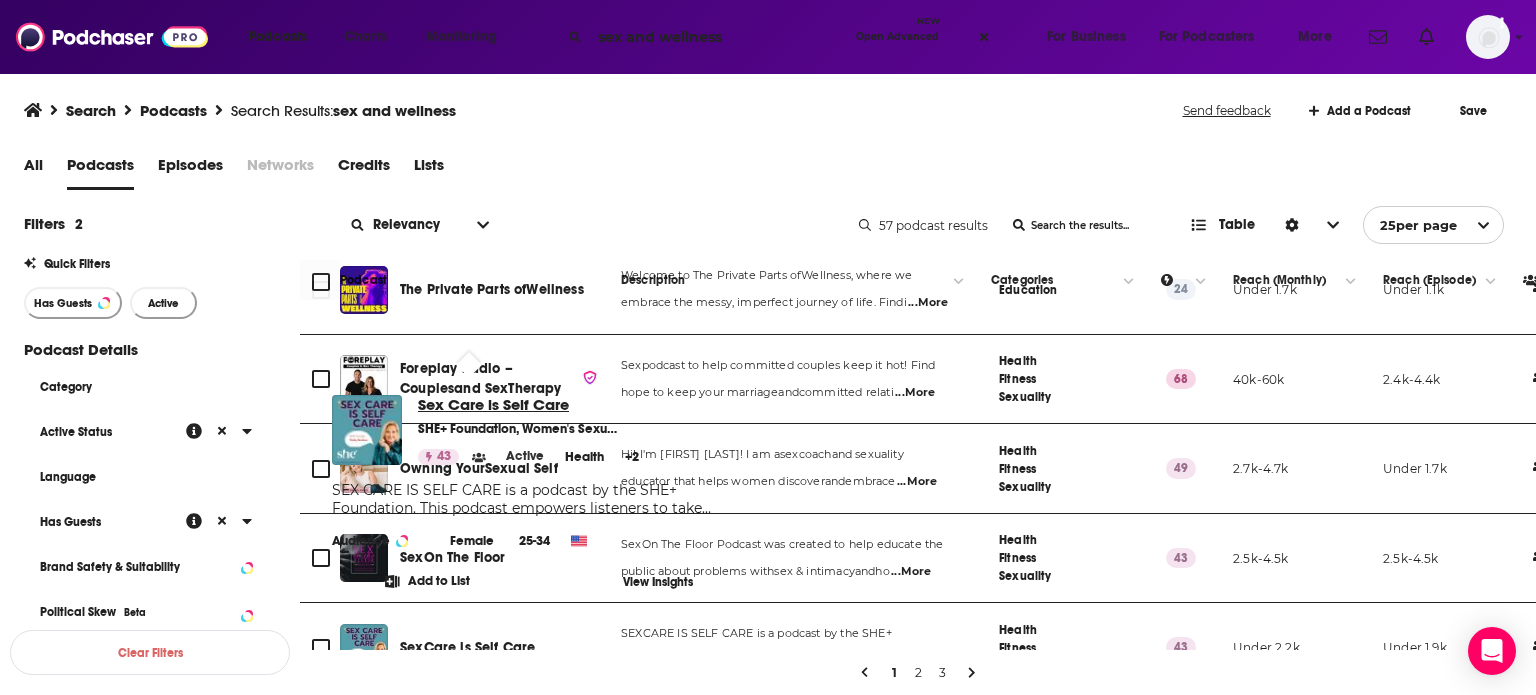 drag, startPoint x: 460, startPoint y: 443, endPoint x: 428, endPoint y: 409, distance: 46.69047 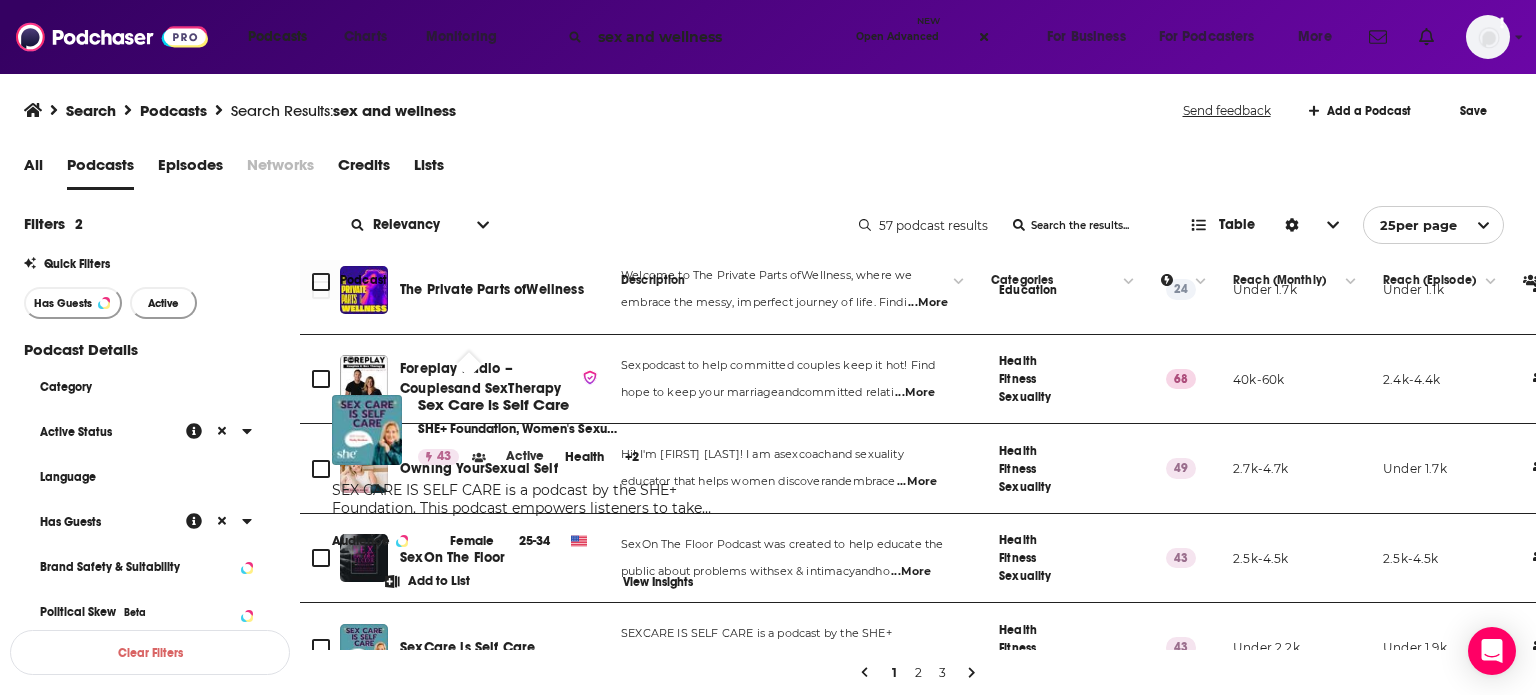 click on "Podcast" at bounding box center [464, 280] 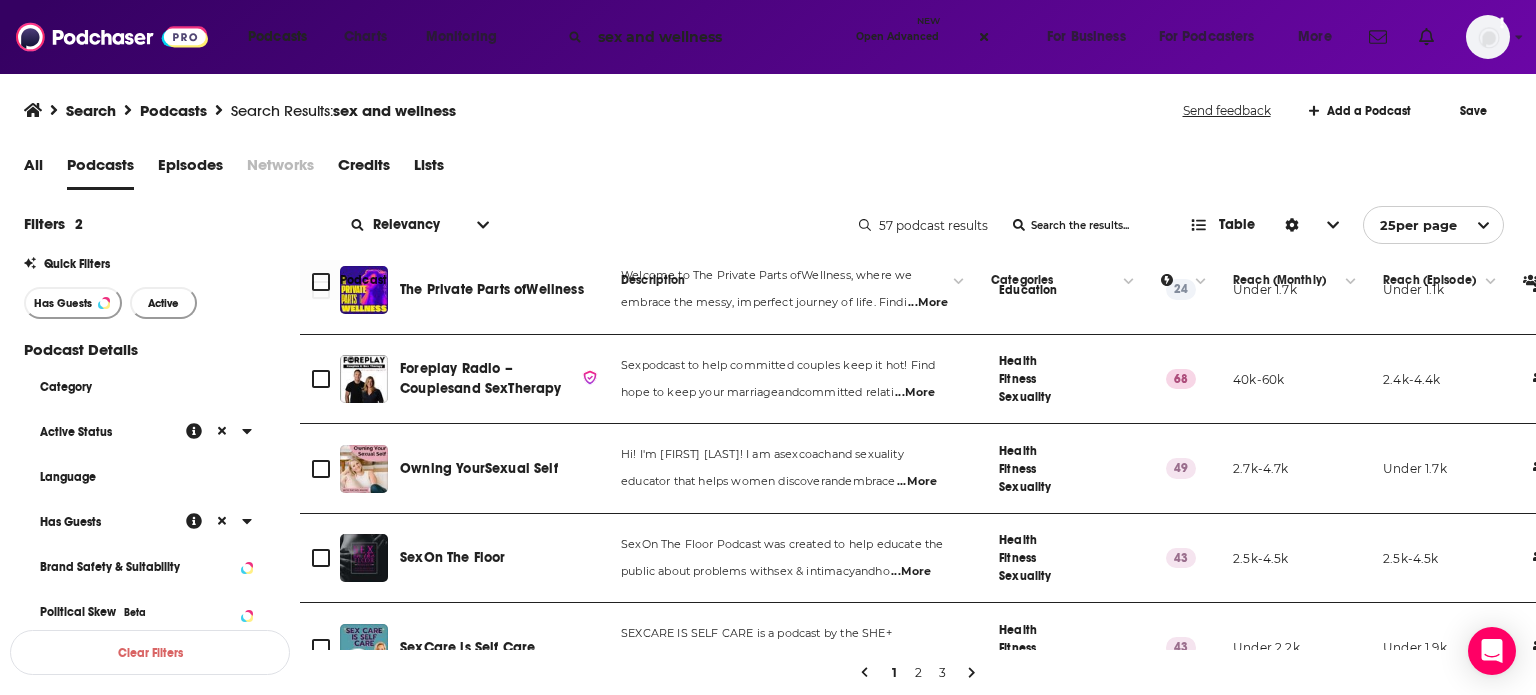 click on "Podcast" at bounding box center [464, 280] 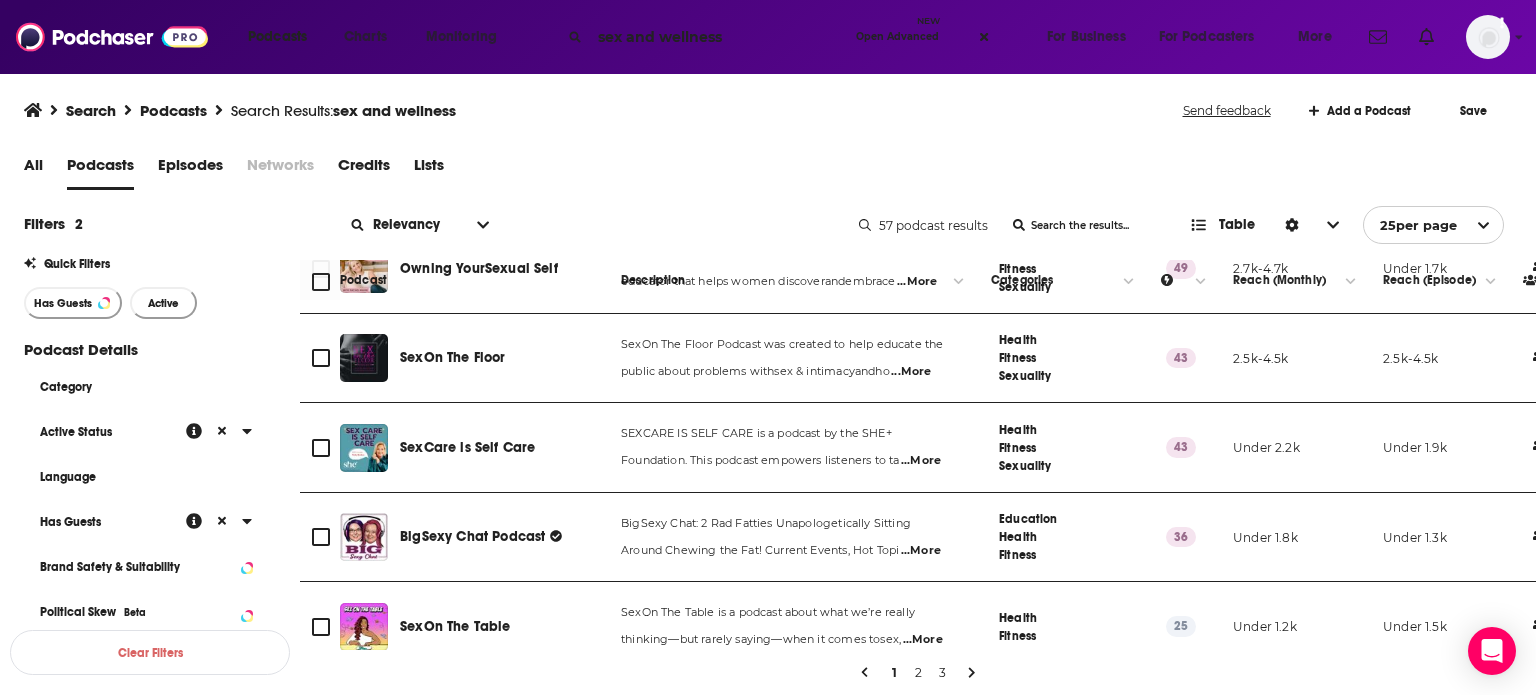 scroll, scrollTop: 600, scrollLeft: 0, axis: vertical 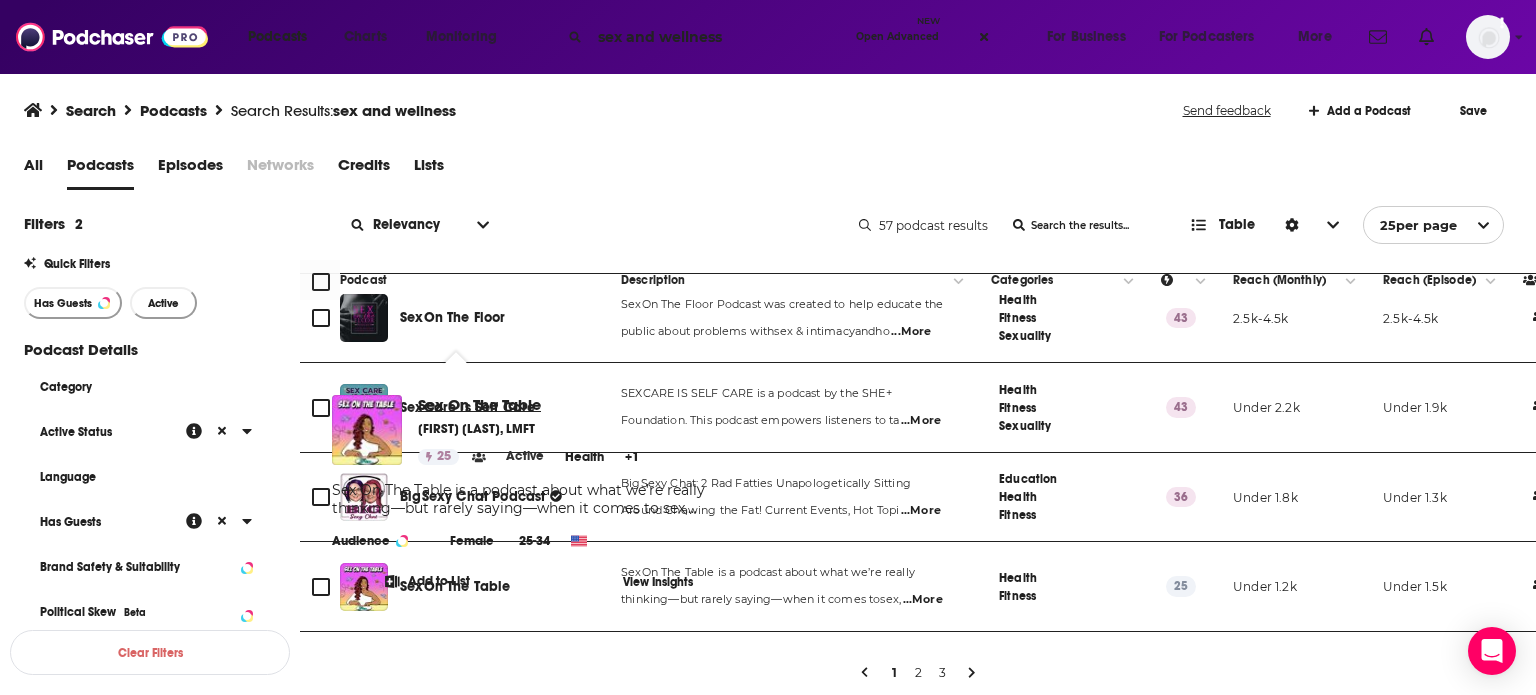 drag, startPoint x: 473, startPoint y: 359, endPoint x: 494, endPoint y: 401, distance: 46.957428 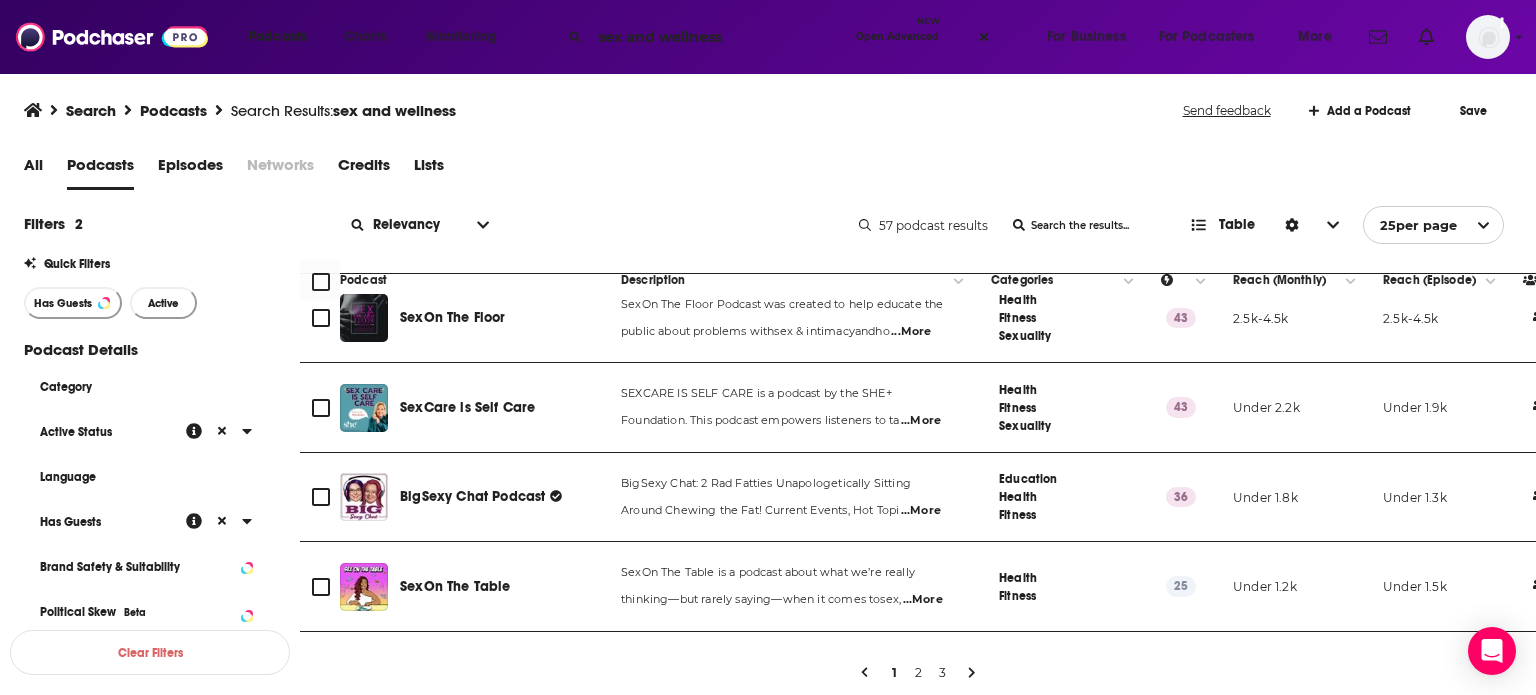 click on "Podcast" at bounding box center (464, 280) 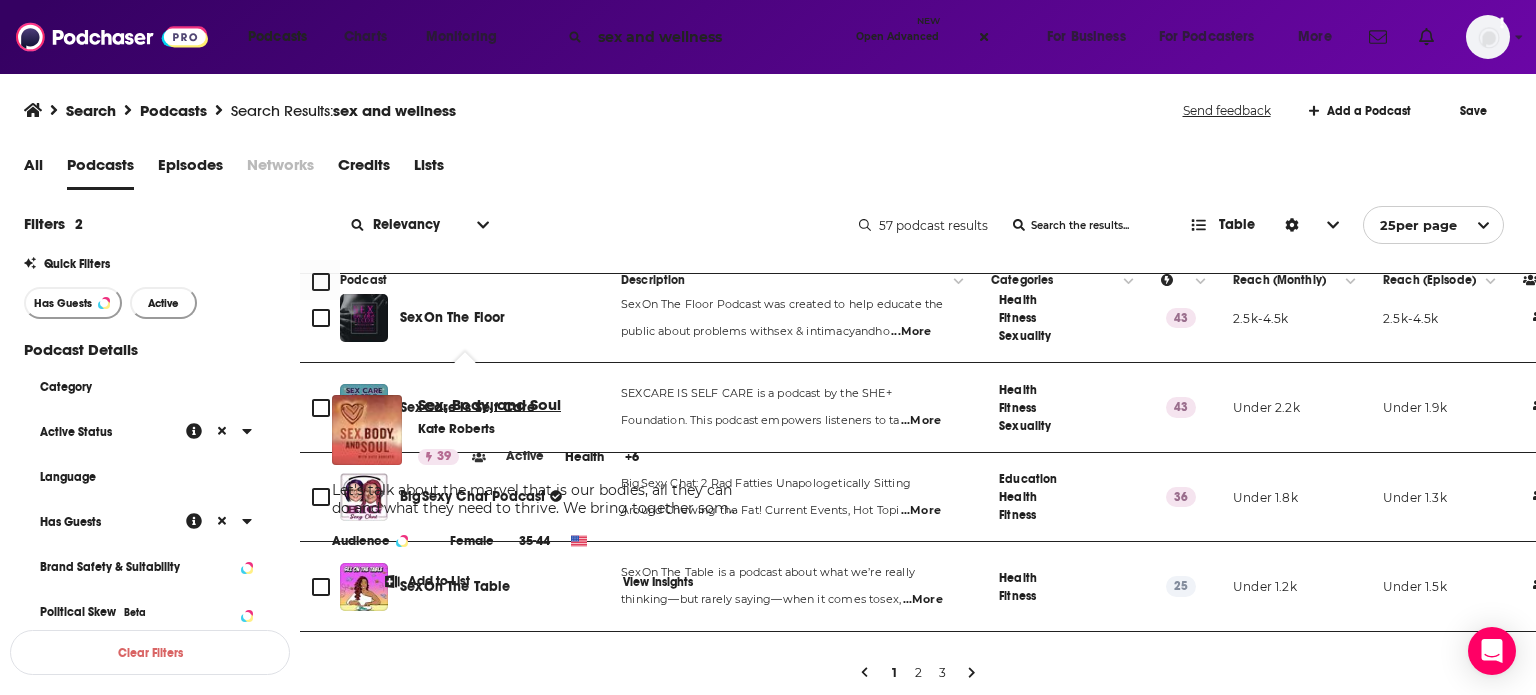 drag, startPoint x: 479, startPoint y: 420, endPoint x: 451, endPoint y: 403, distance: 32.75668 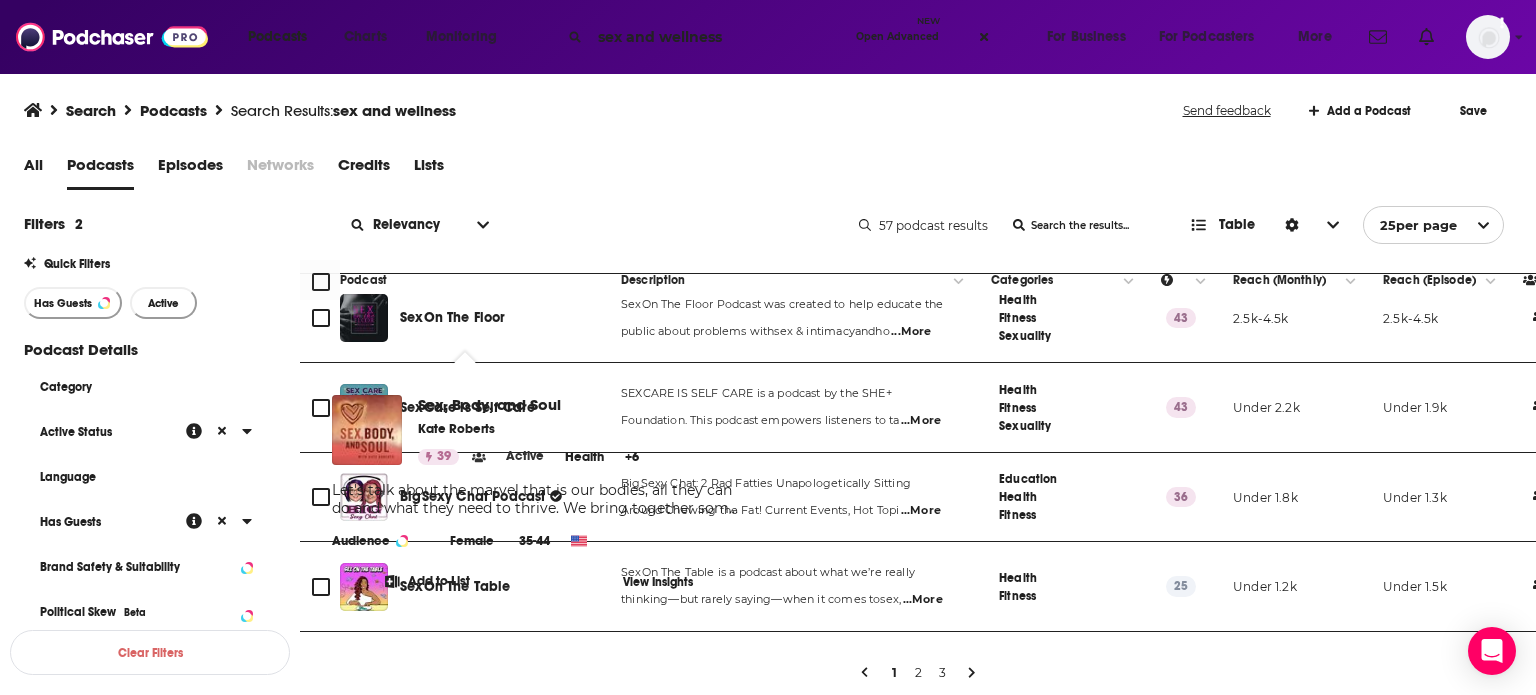 click on "Podcast" at bounding box center [464, 280] 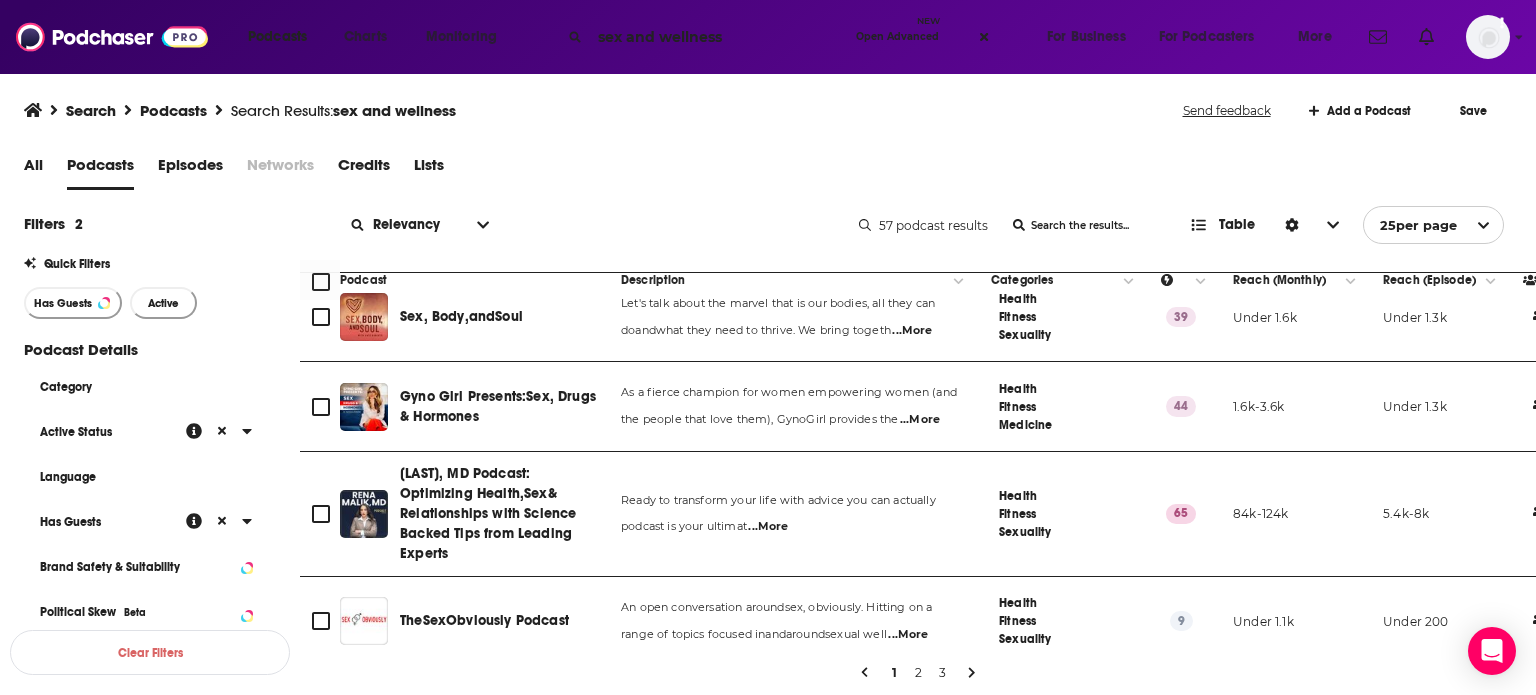 scroll, scrollTop: 960, scrollLeft: 0, axis: vertical 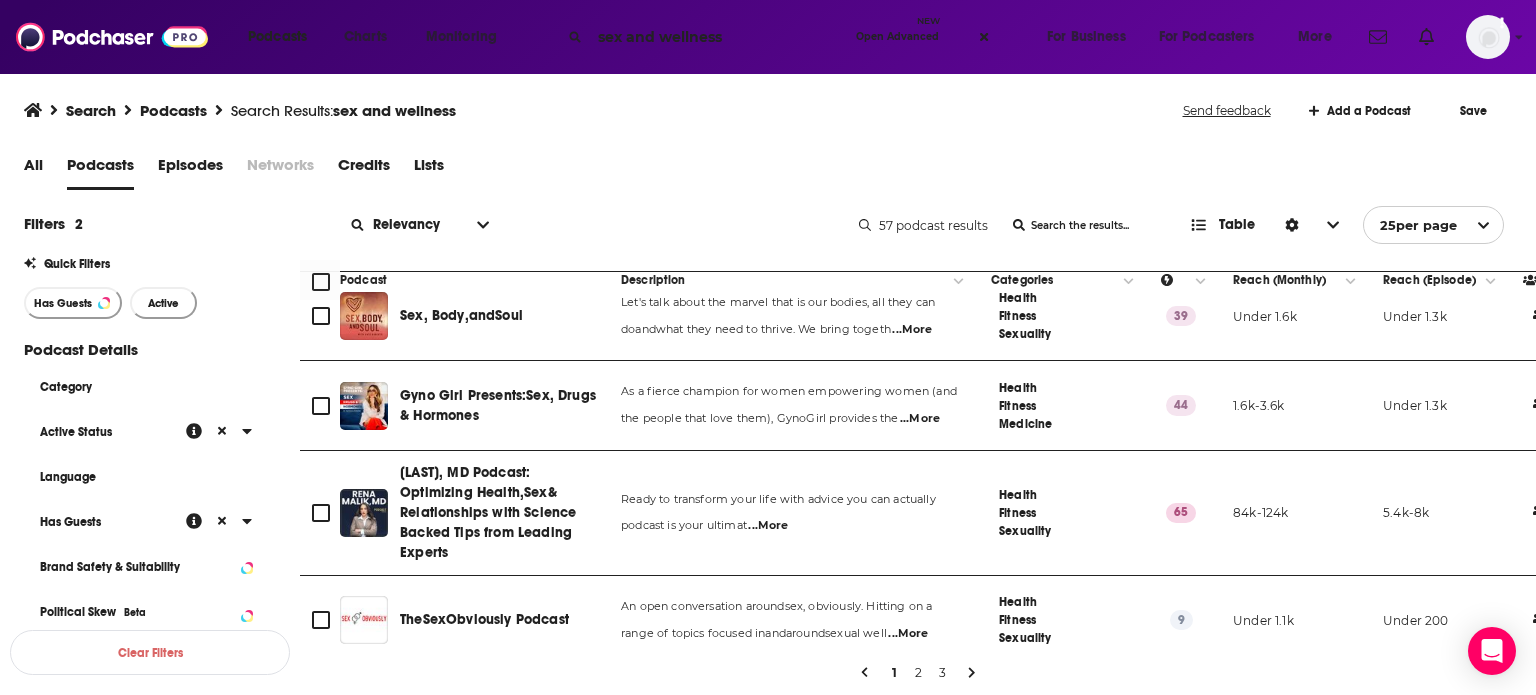 click on "Podcast" at bounding box center (464, 280) 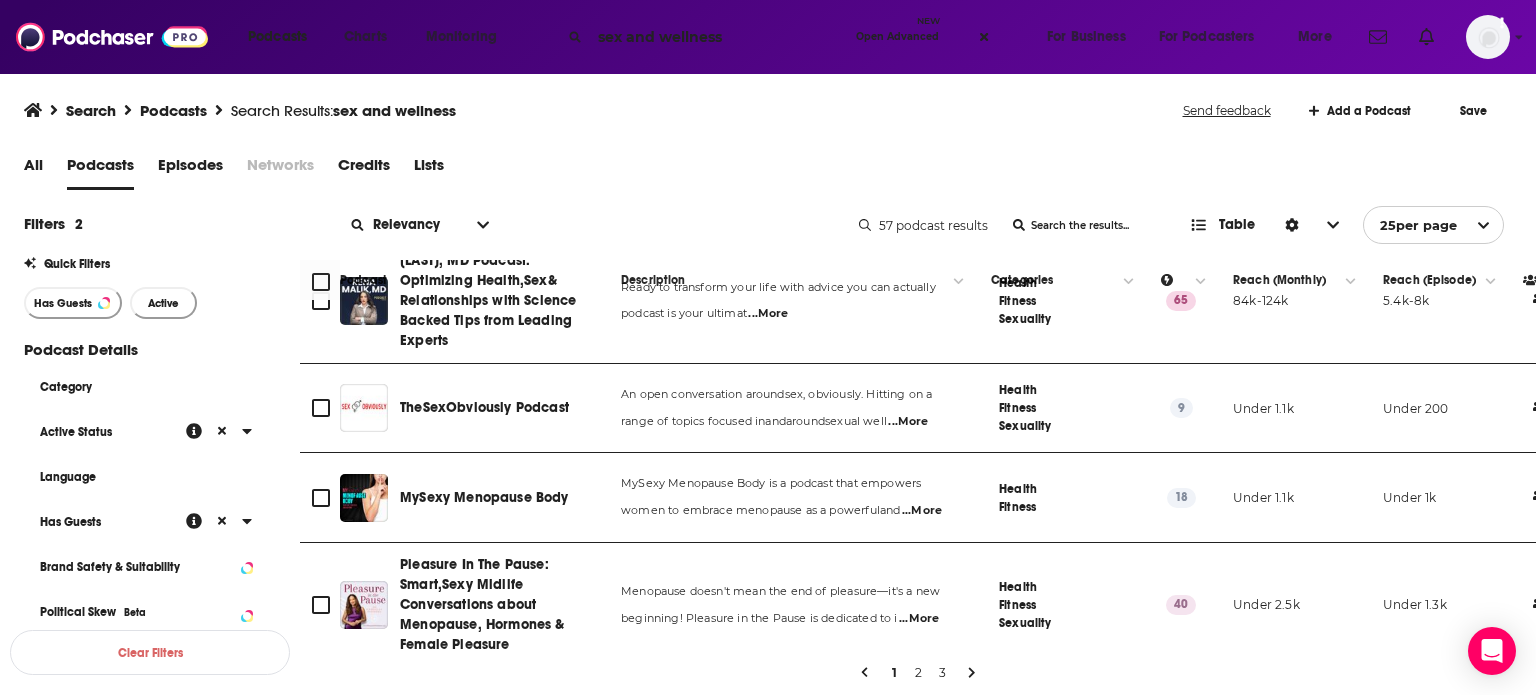 scroll, scrollTop: 1200, scrollLeft: 0, axis: vertical 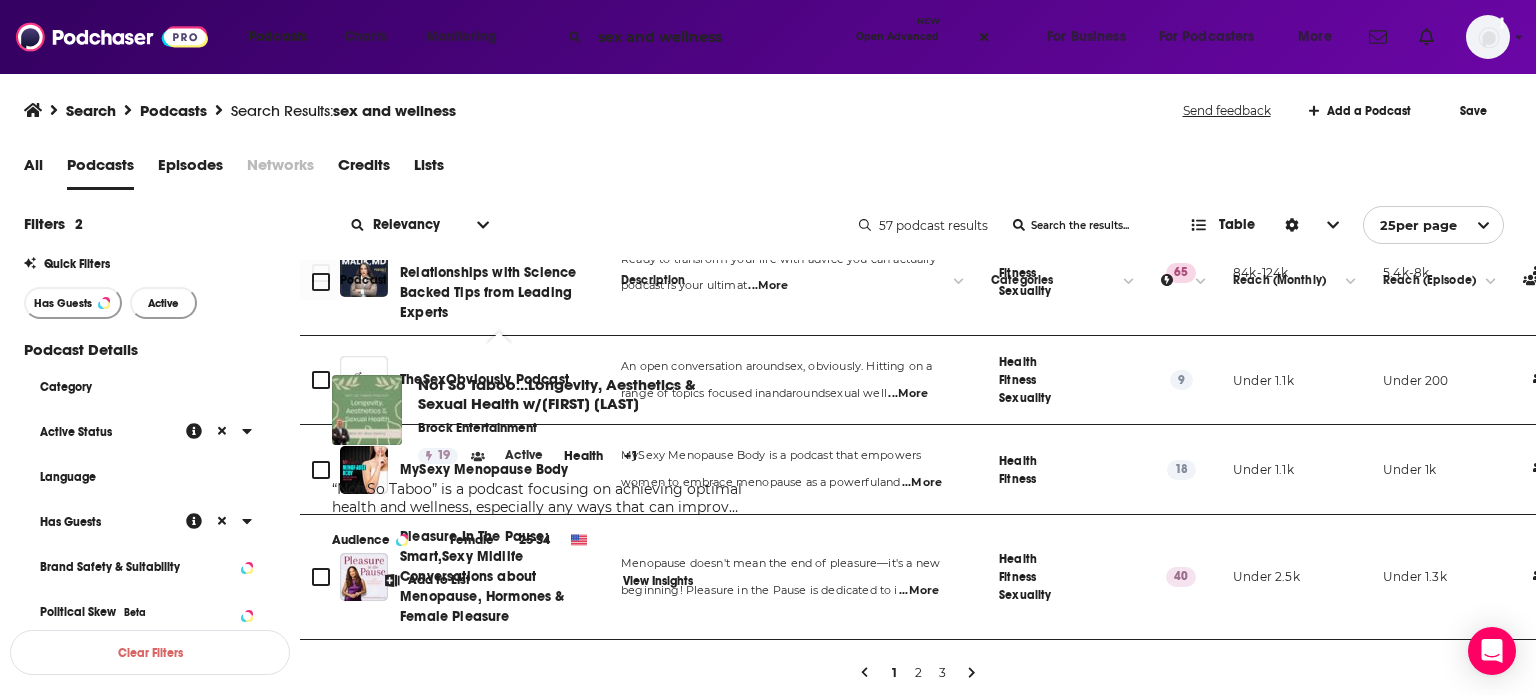 click on "Podcast" at bounding box center (464, 280) 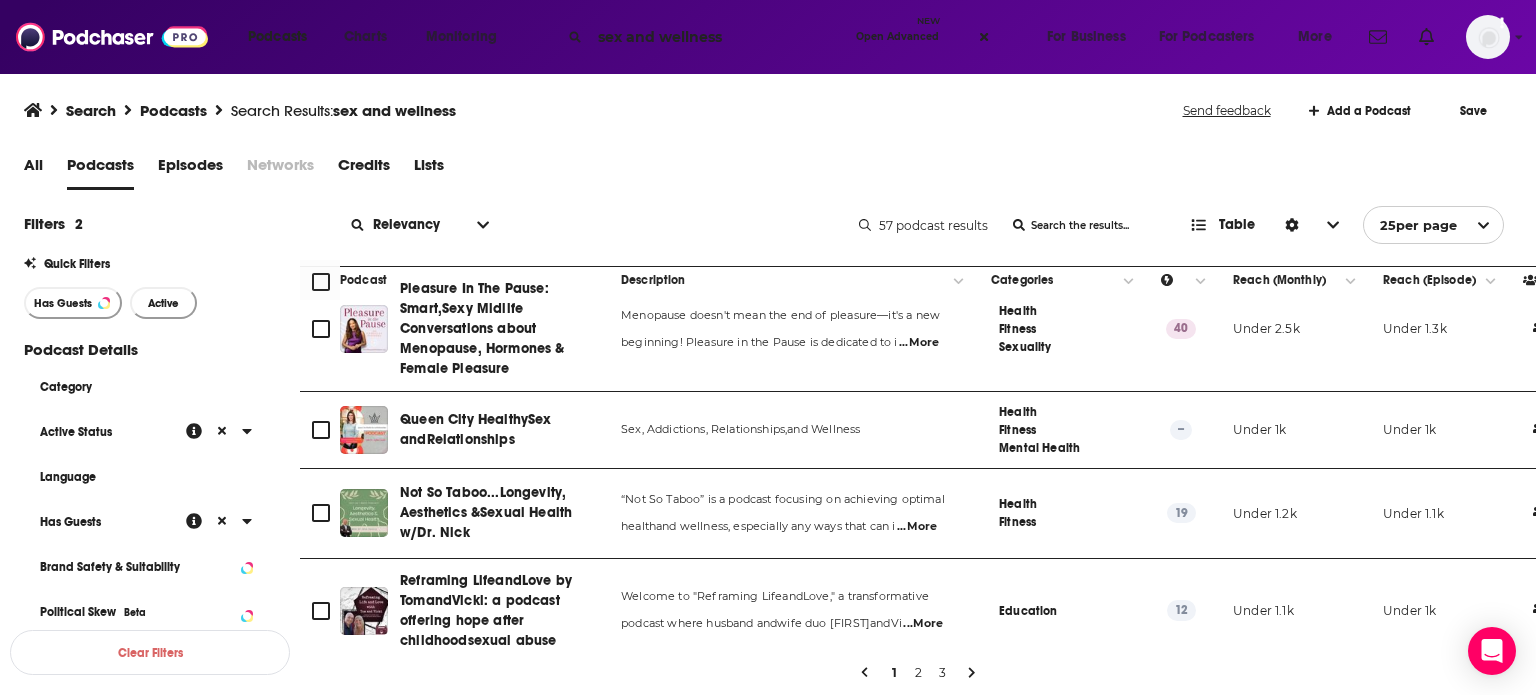 scroll, scrollTop: 1480, scrollLeft: 0, axis: vertical 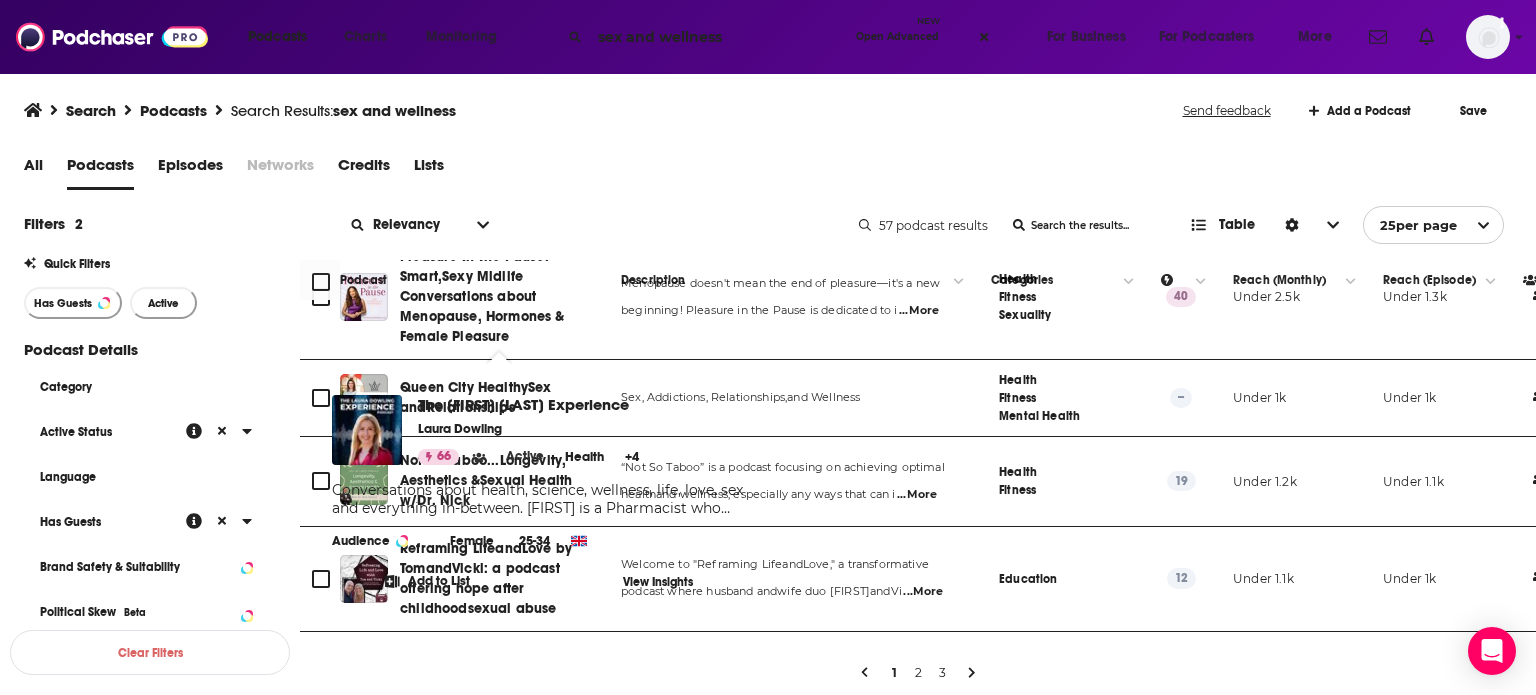 click on "Podcast" at bounding box center (464, 280) 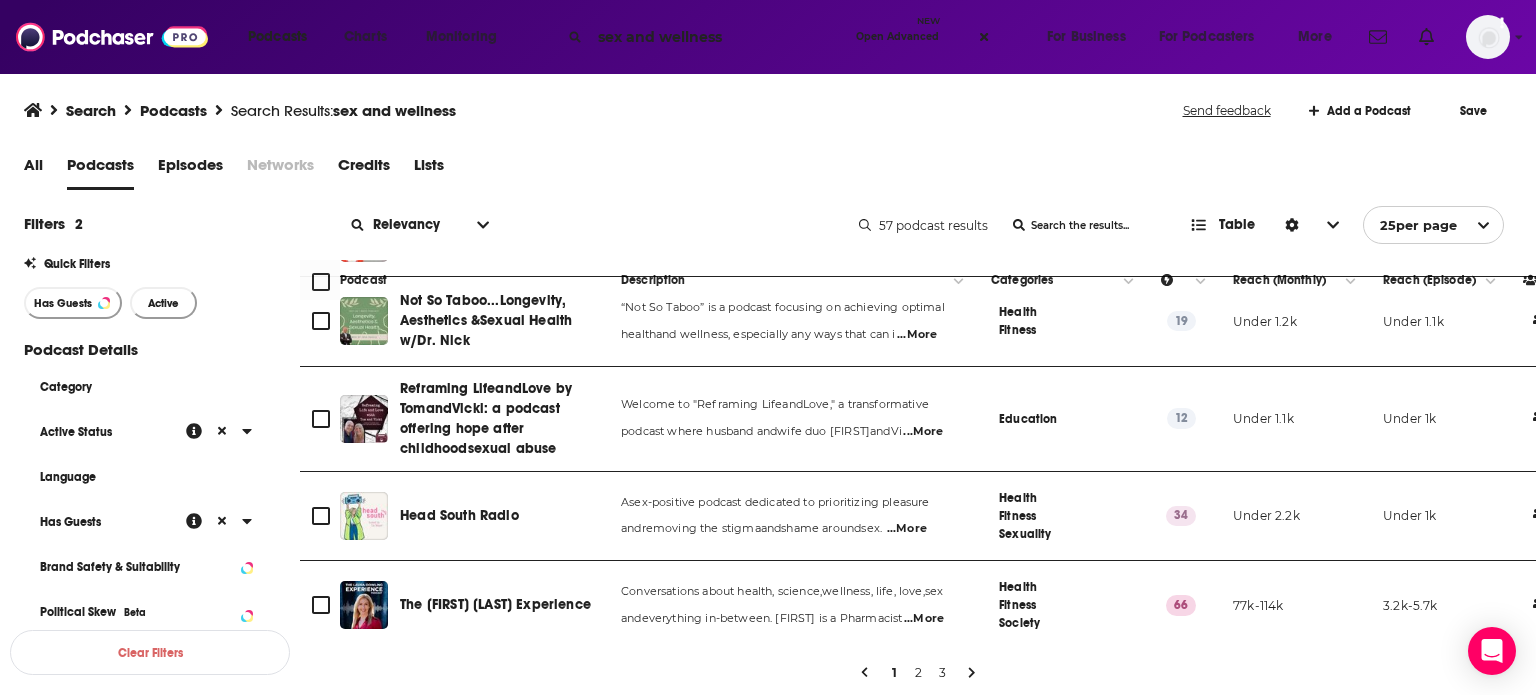 scroll, scrollTop: 1680, scrollLeft: 0, axis: vertical 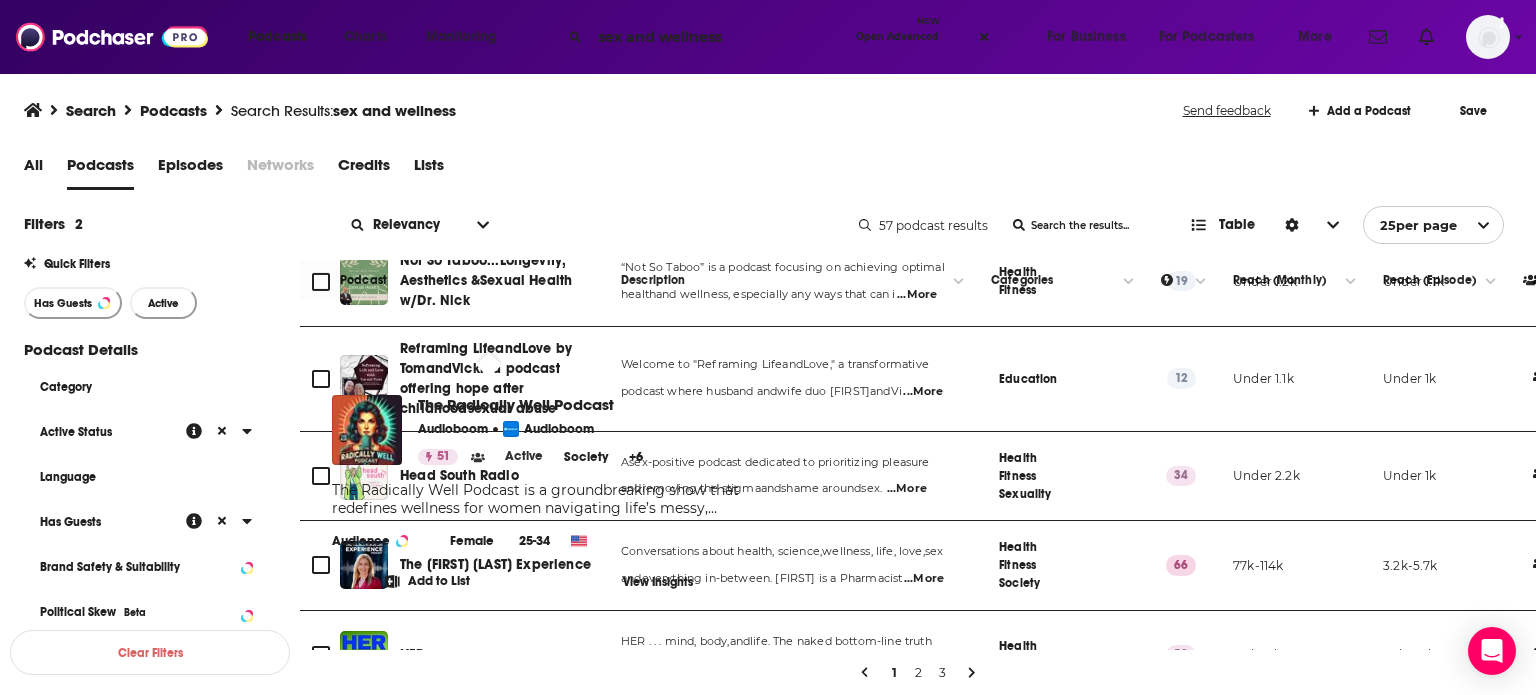 click on "Podcast" at bounding box center [464, 280] 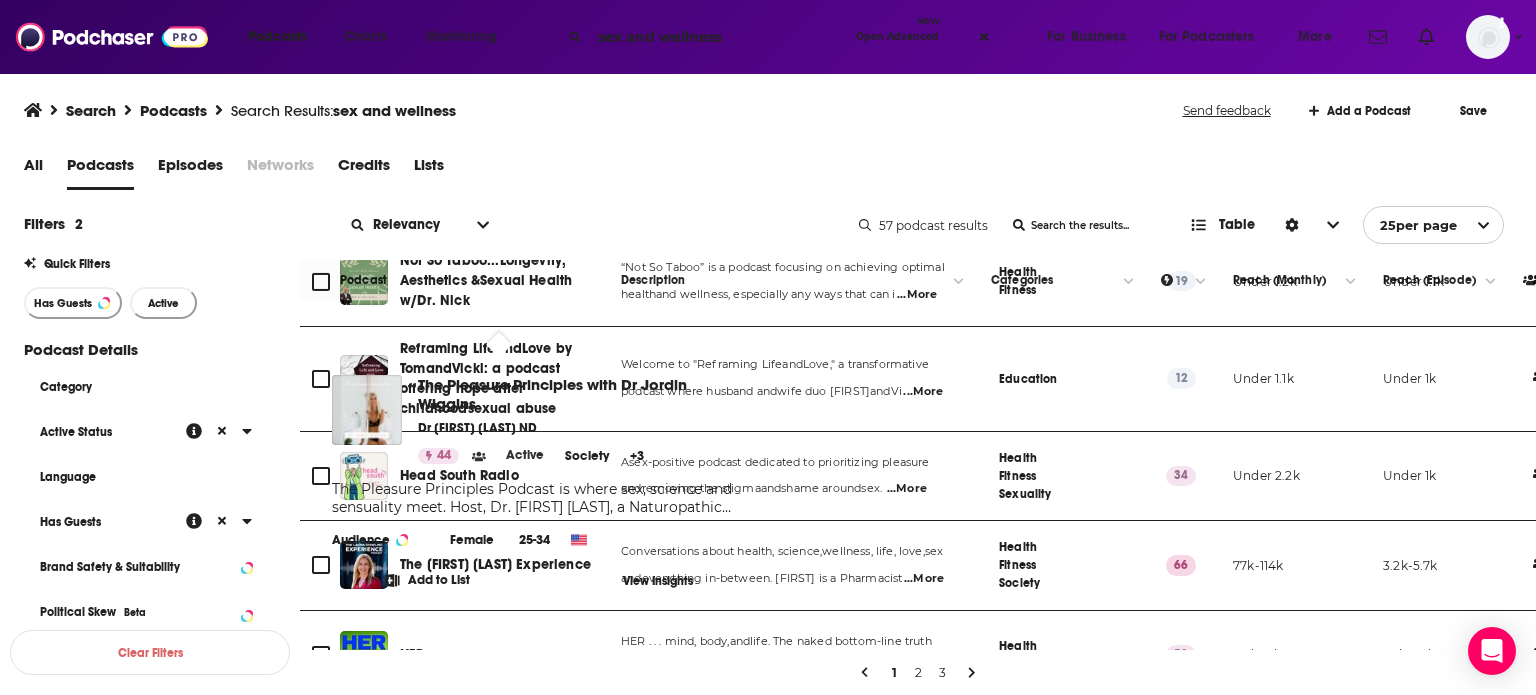 click on "Podcast" at bounding box center (464, 280) 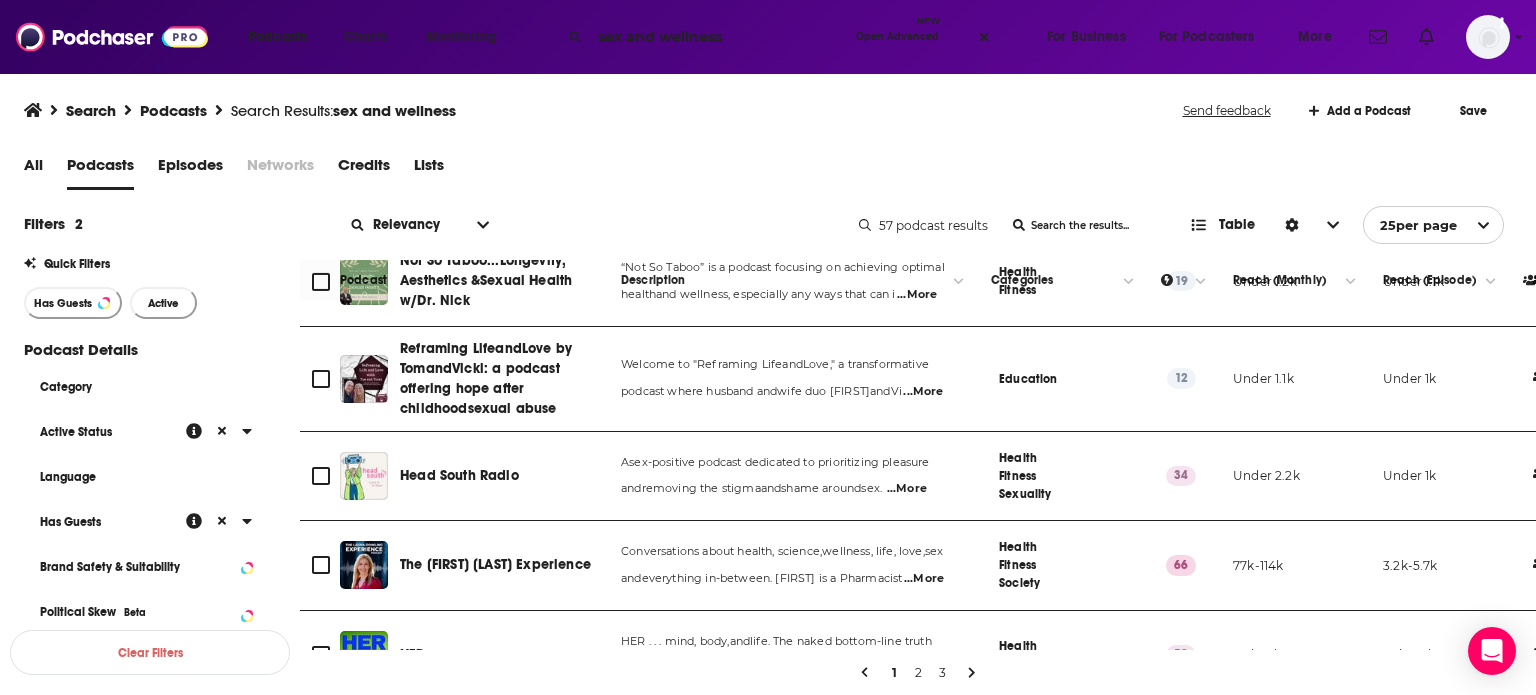 click on "Podcast" at bounding box center (464, 280) 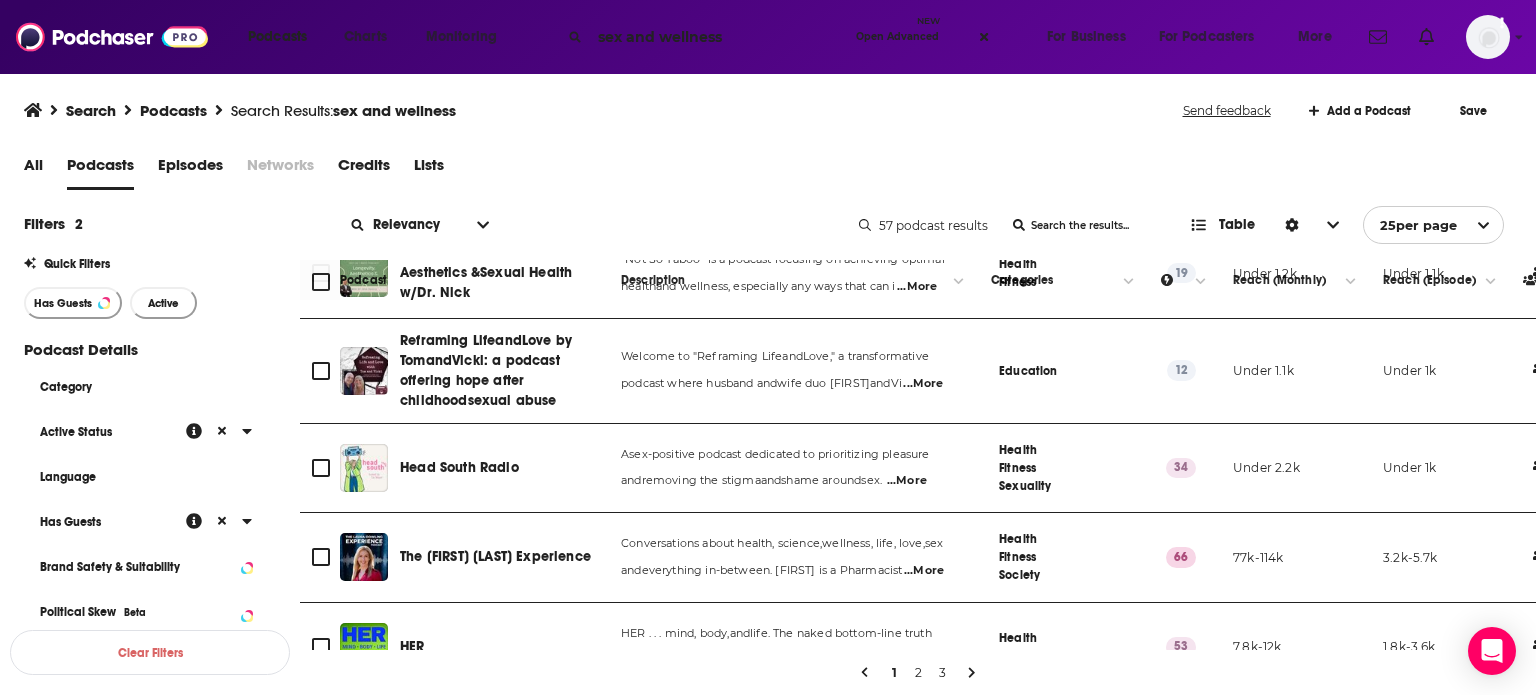 click on "2" at bounding box center (918, 673) 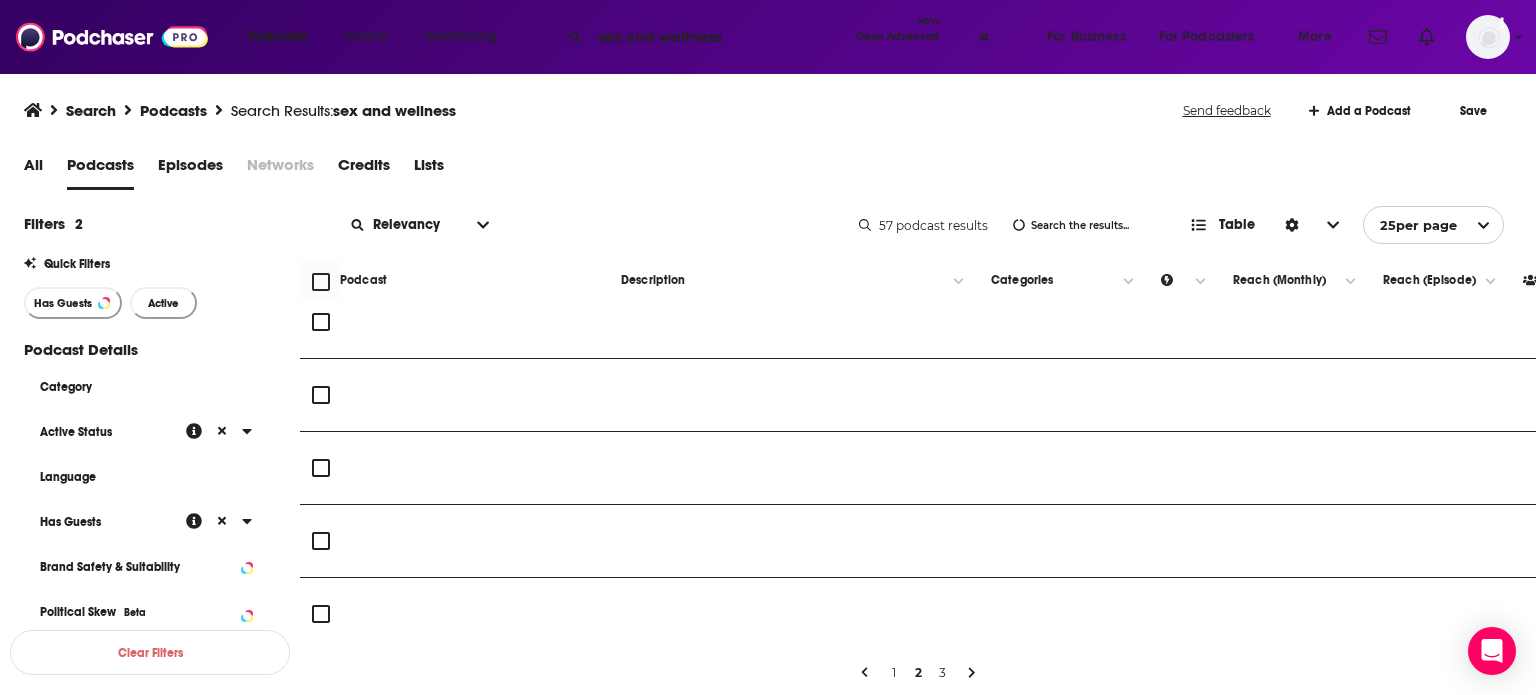 scroll, scrollTop: 0, scrollLeft: 0, axis: both 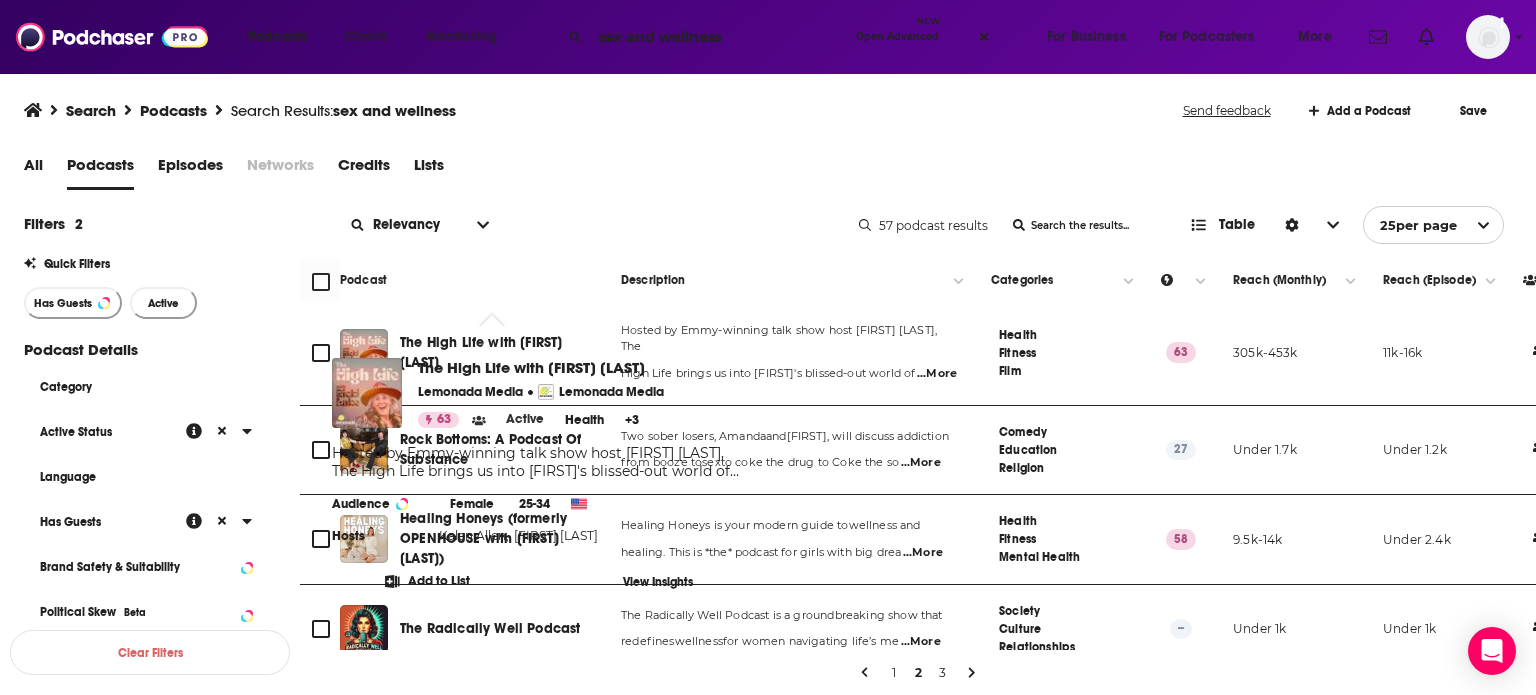 click on "Podcast" at bounding box center (464, 280) 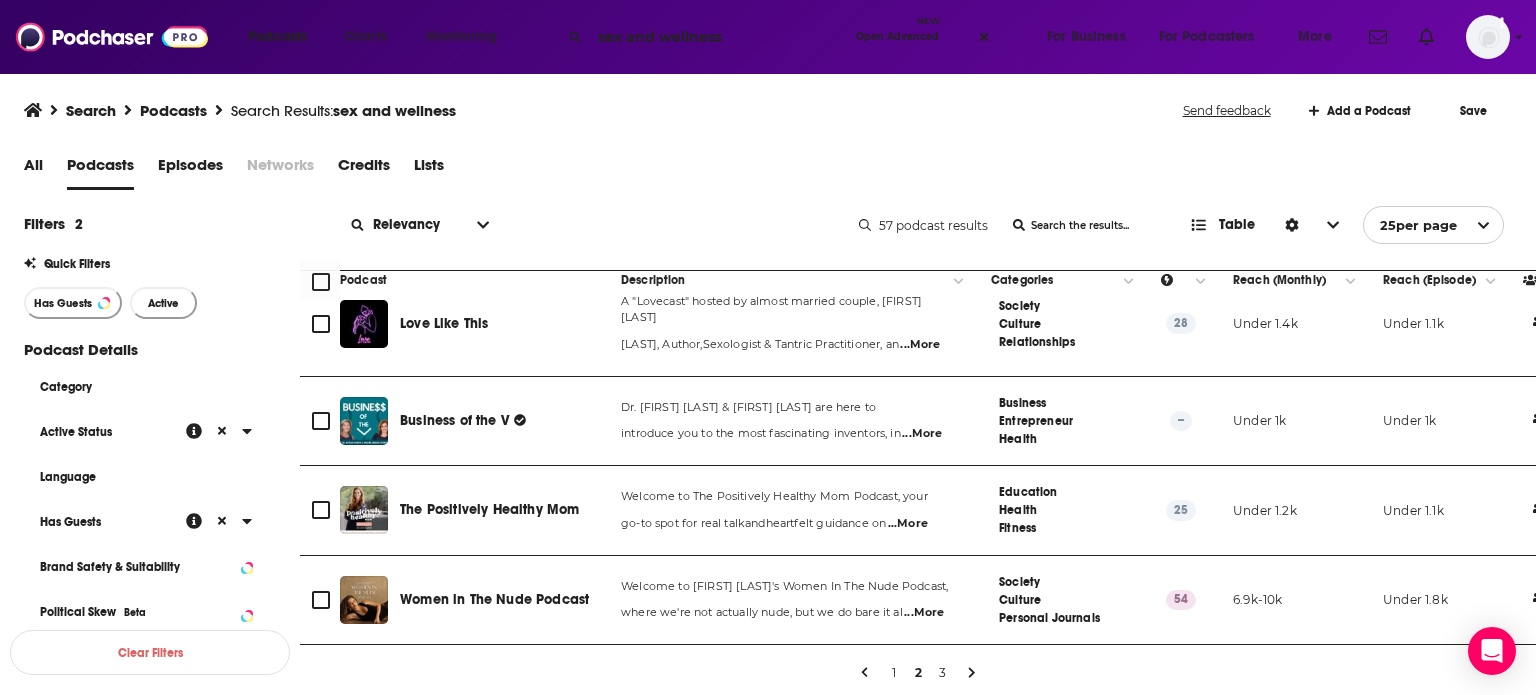 scroll, scrollTop: 1584, scrollLeft: 0, axis: vertical 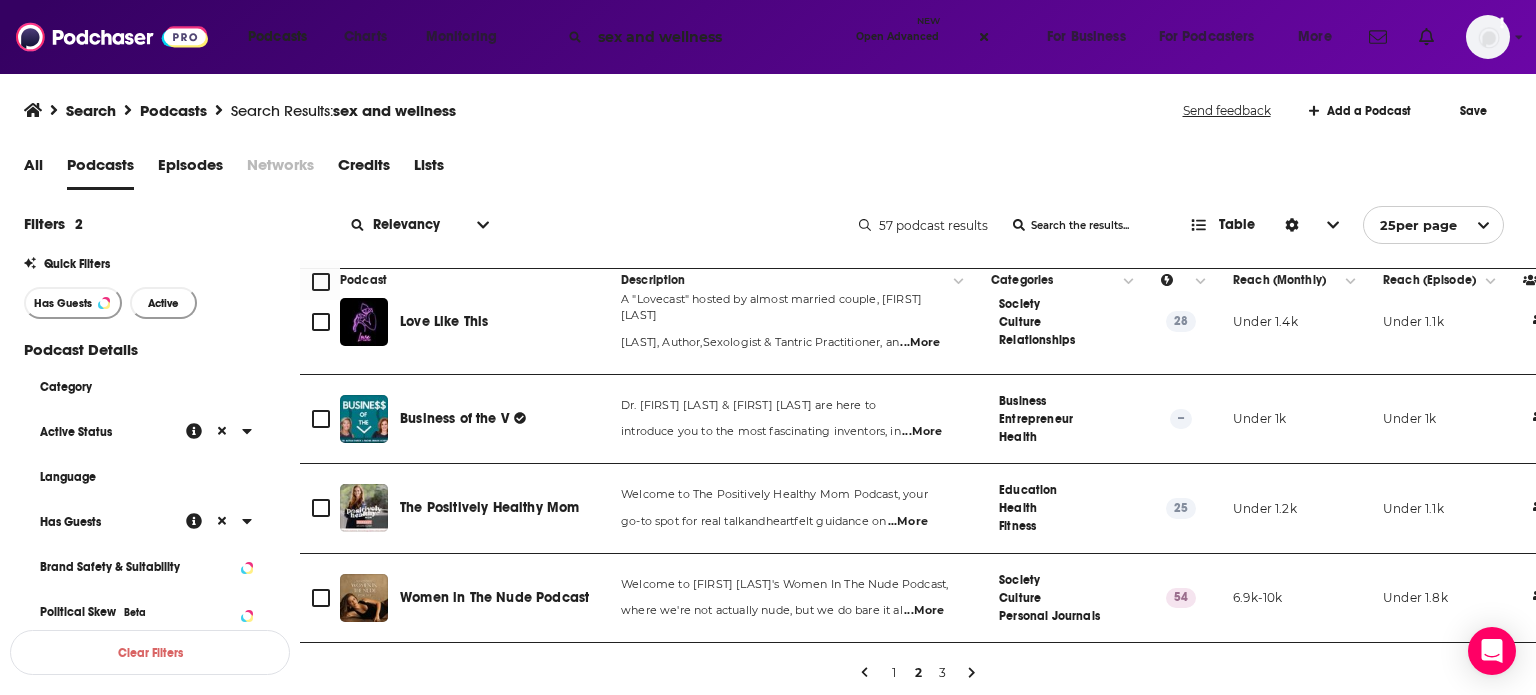 click on "3" at bounding box center [942, 673] 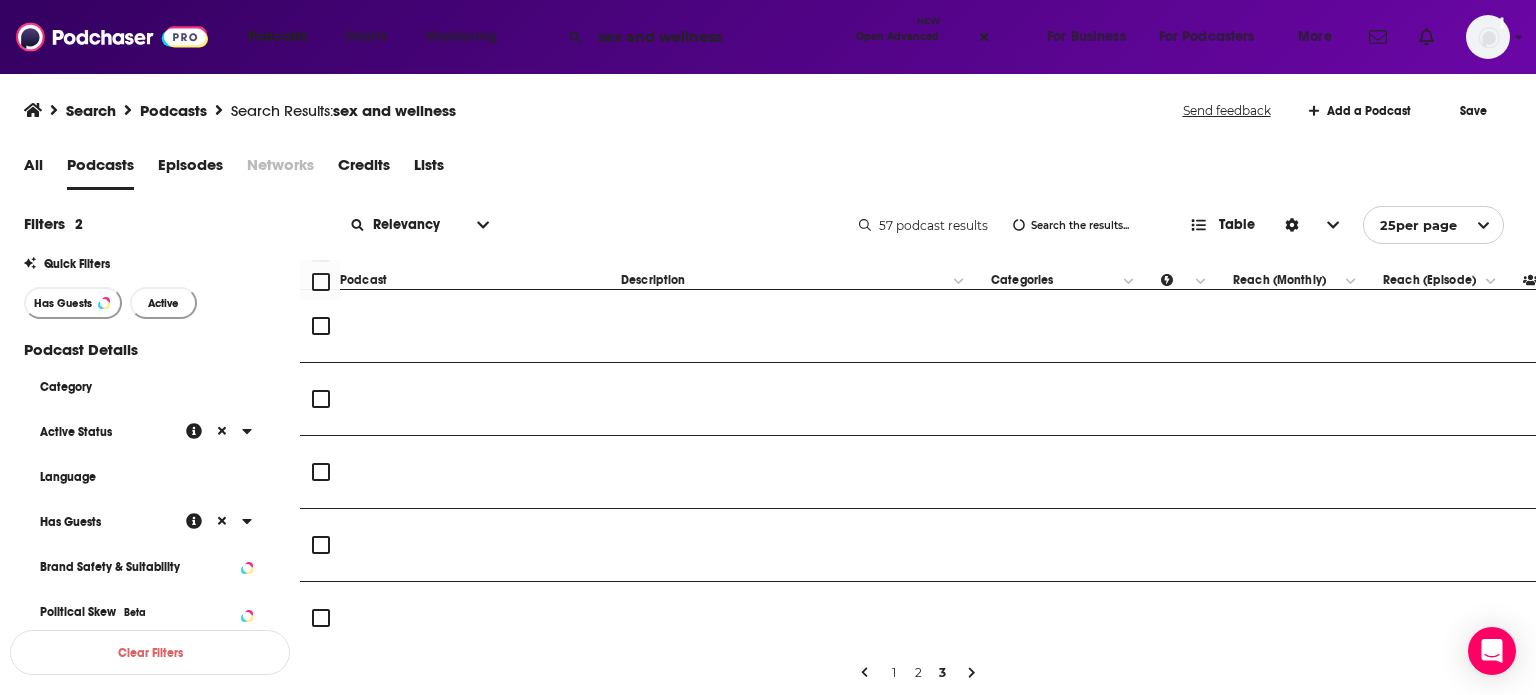 scroll, scrollTop: 0, scrollLeft: 0, axis: both 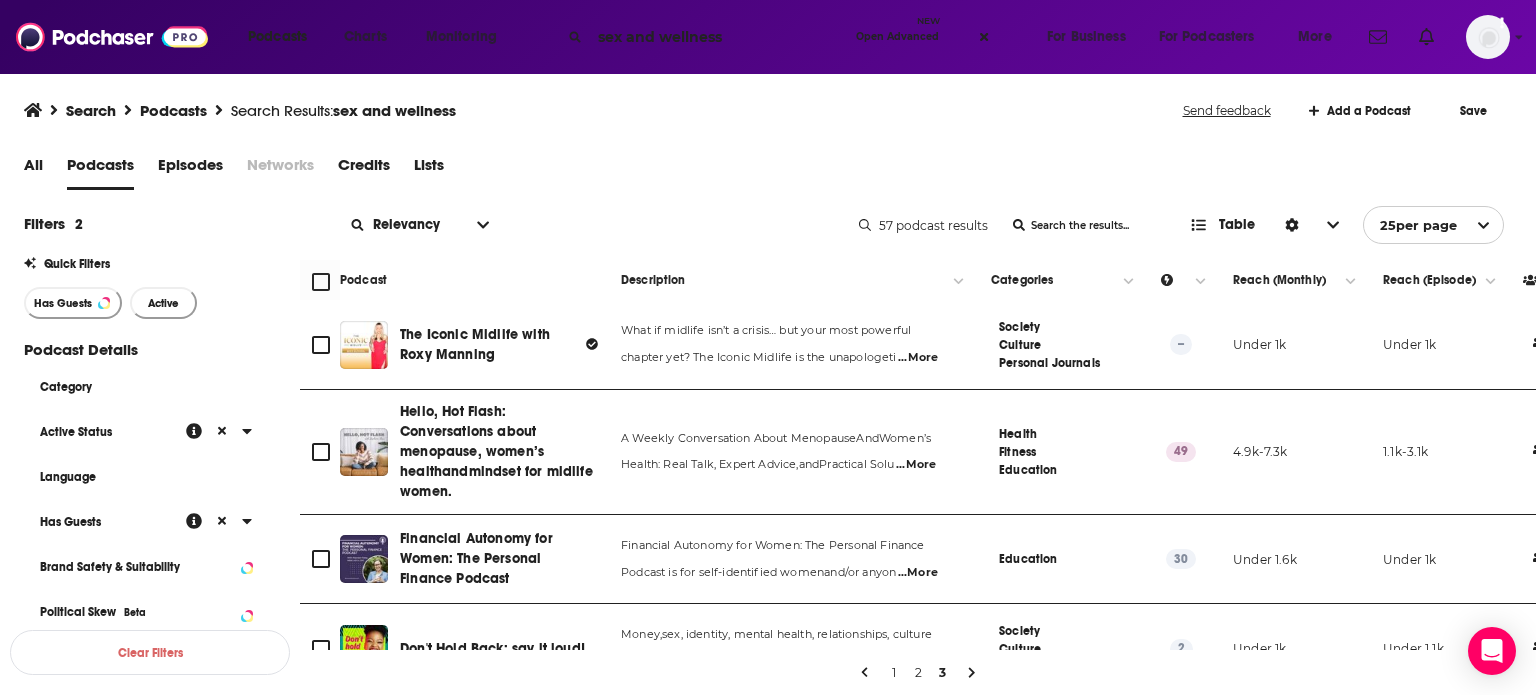 click on "Podcast" at bounding box center [464, 280] 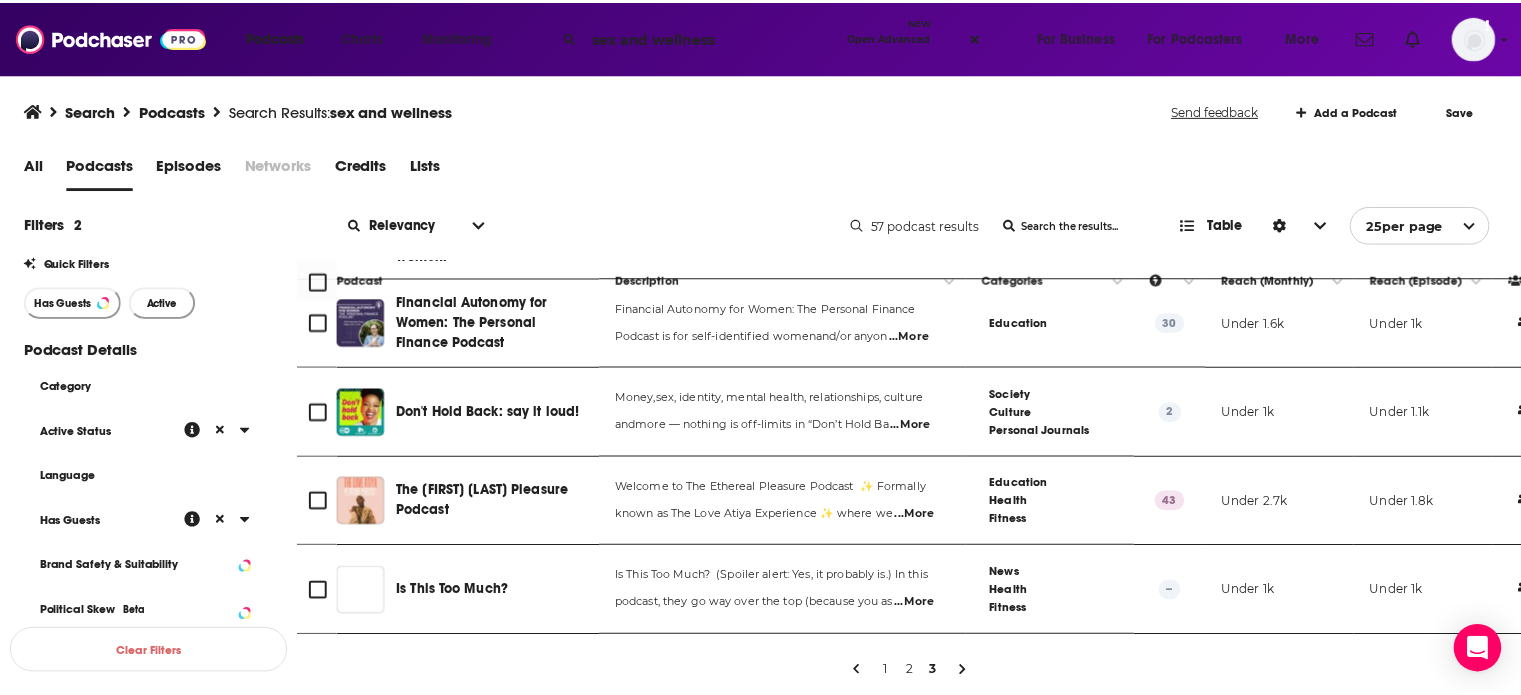 scroll, scrollTop: 254, scrollLeft: 0, axis: vertical 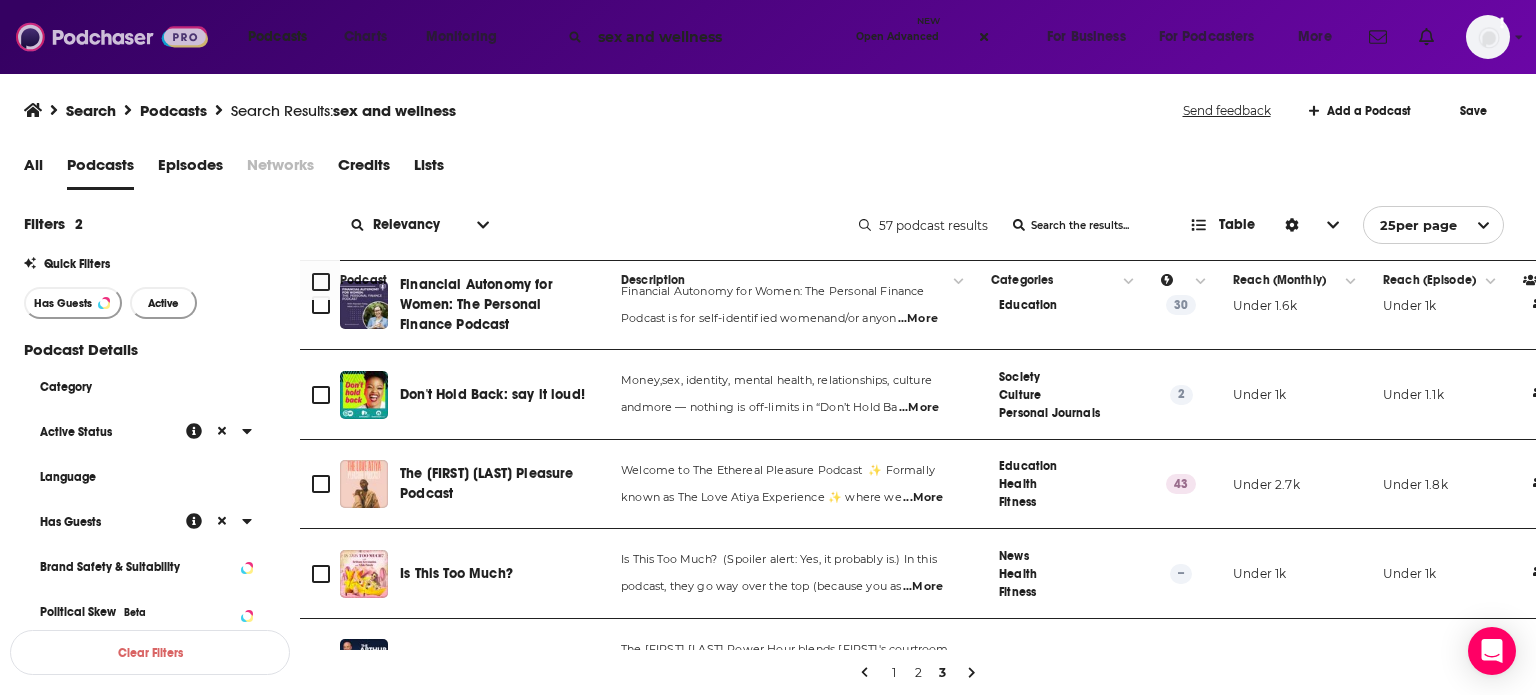 click at bounding box center [112, 37] 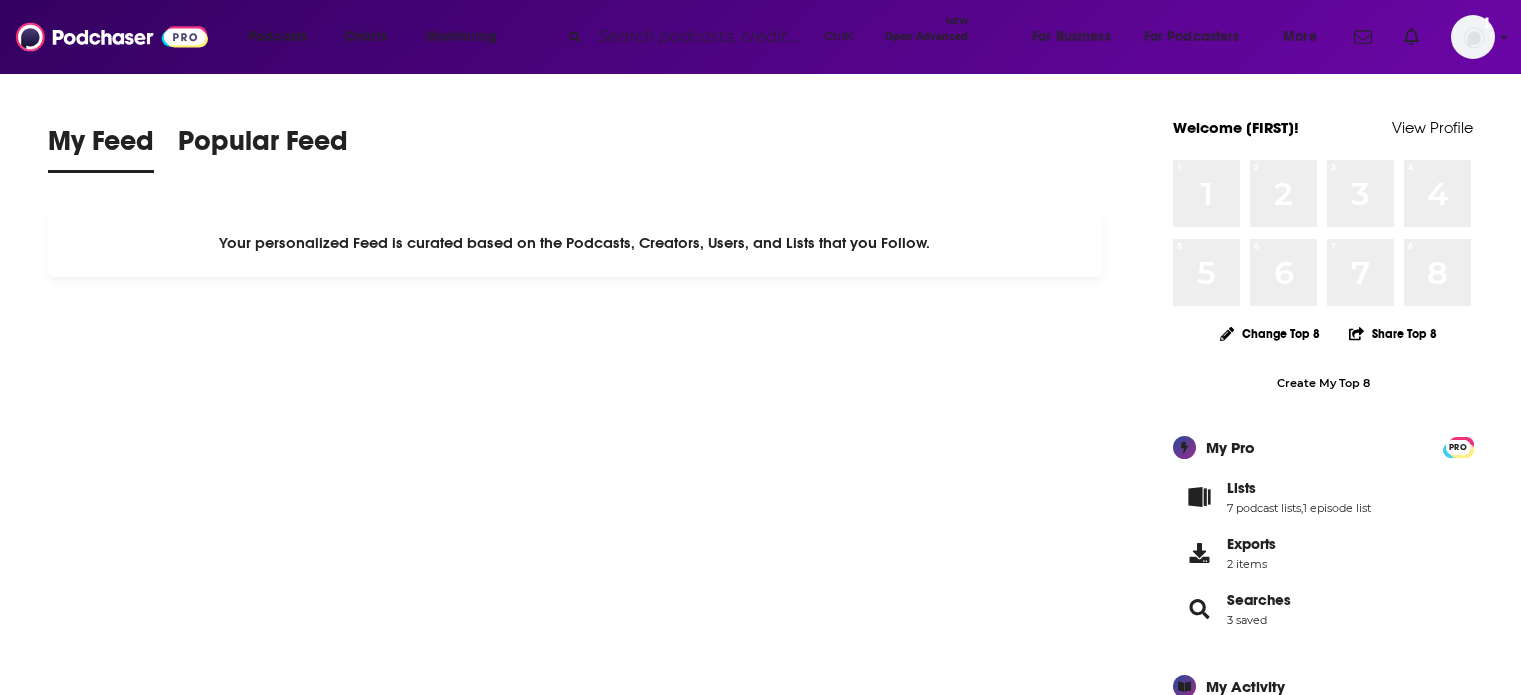 scroll, scrollTop: 0, scrollLeft: 0, axis: both 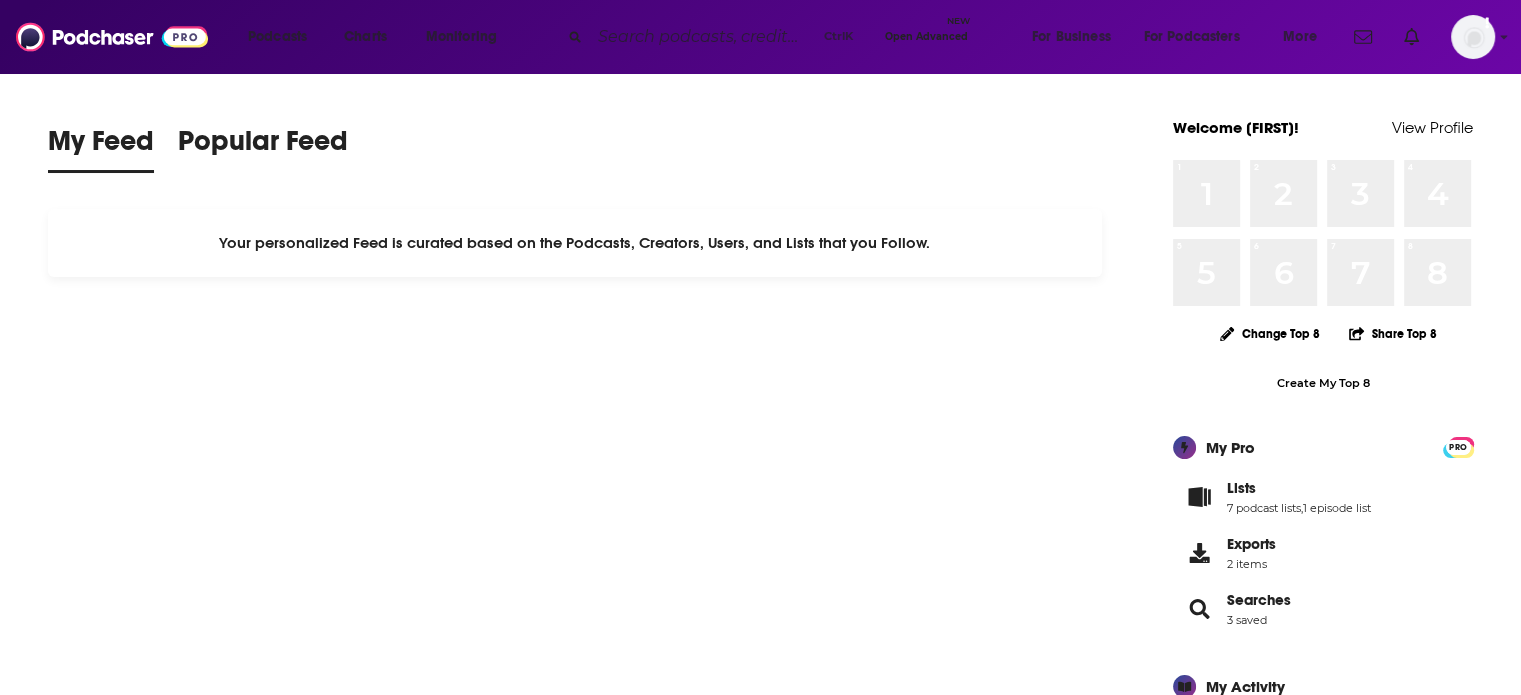 click at bounding box center [703, 37] 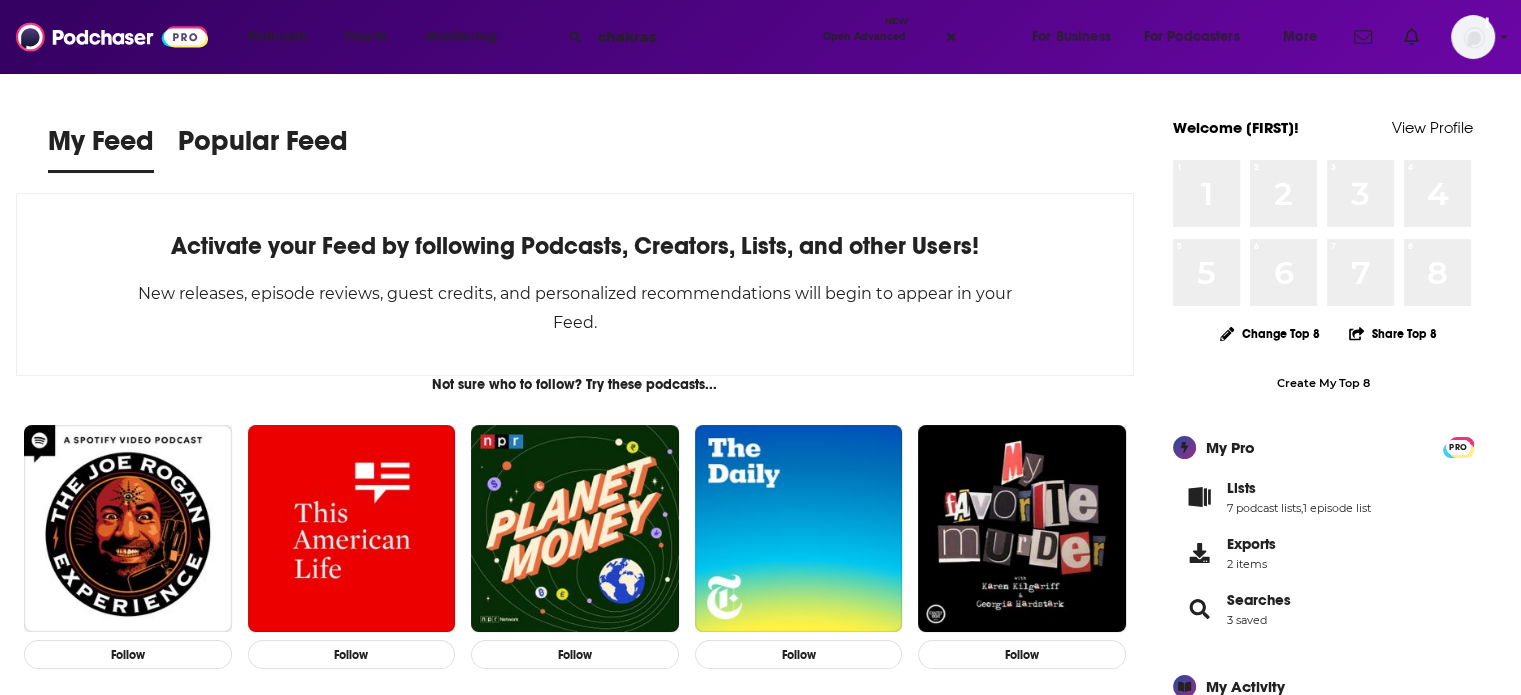 type on "chakras" 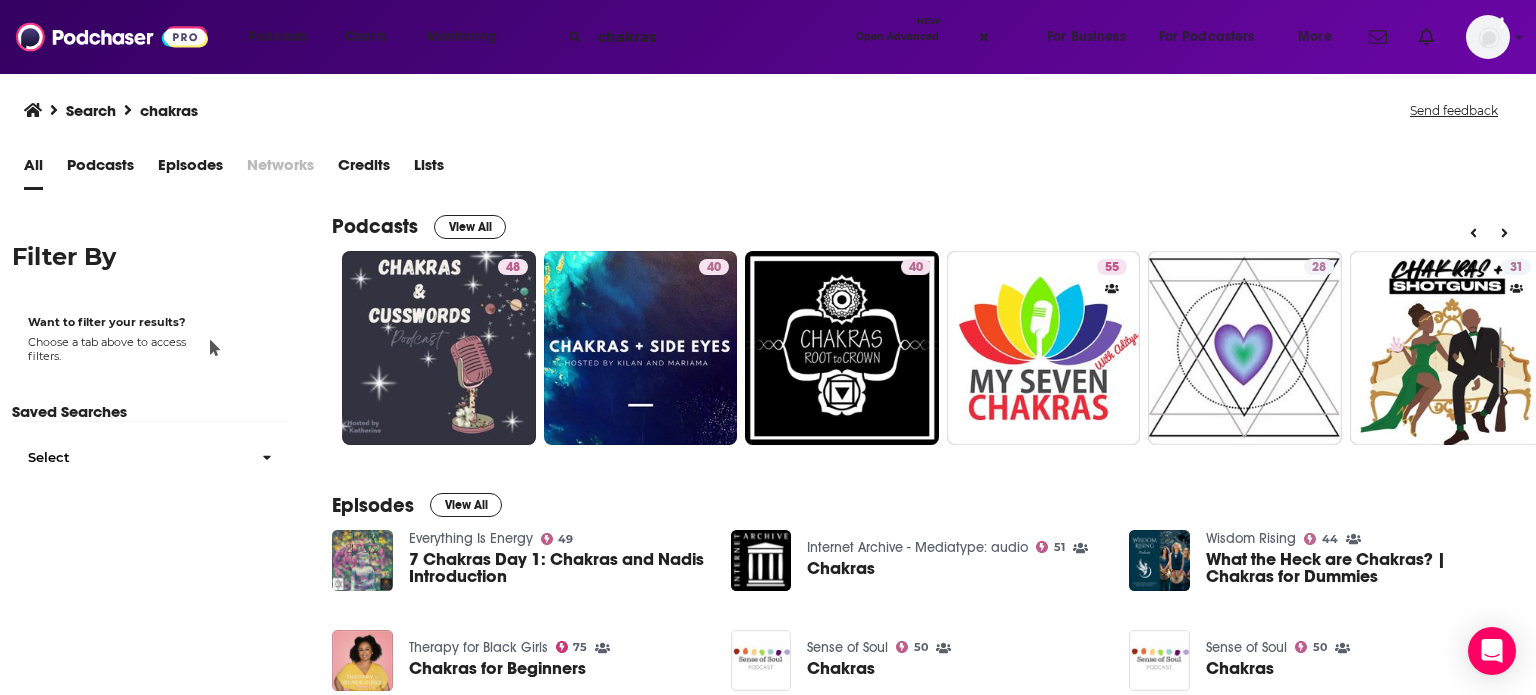 click on "View All" at bounding box center (470, 227) 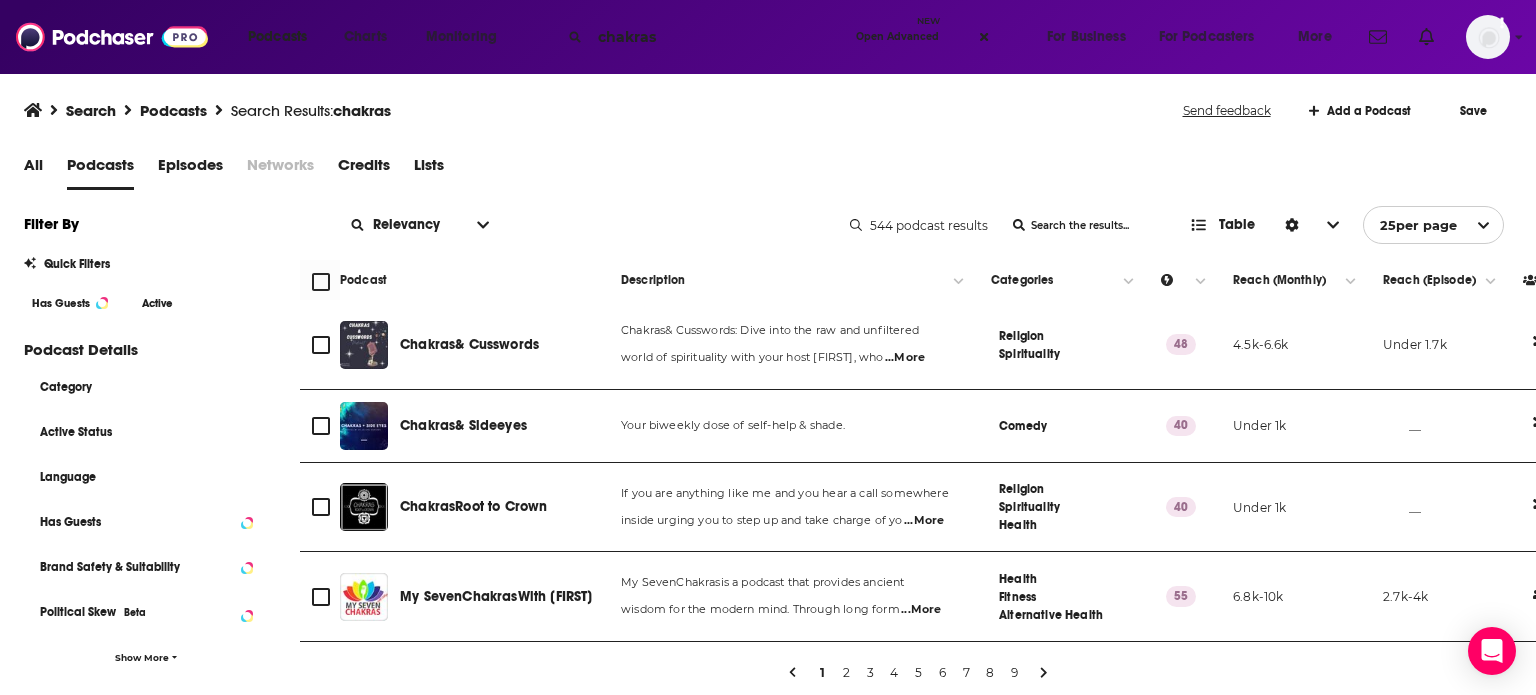 click on "Has Guests" at bounding box center (71, 303) 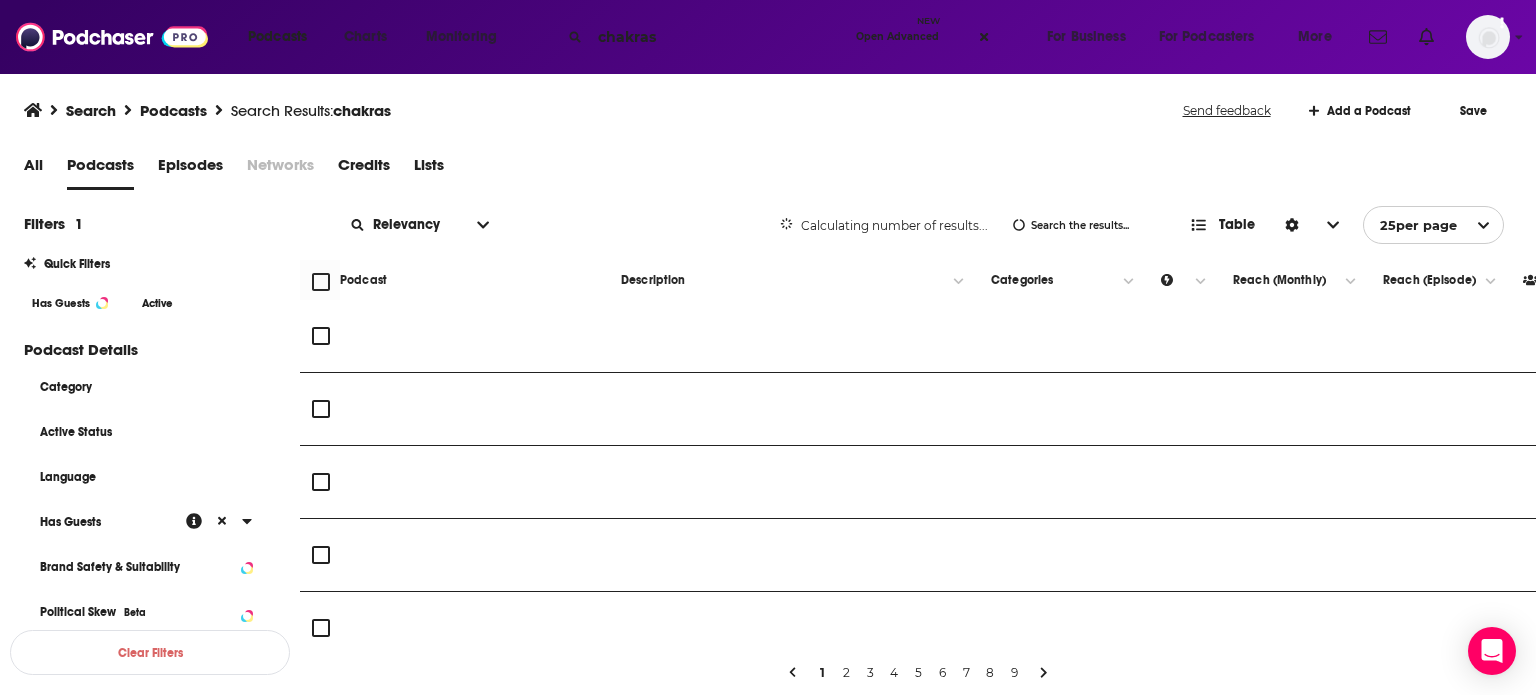 click on "Filters 1 Quick Filters Has Guests Active Podcast Details Category Active Status Language Has Guests Brand Safety & Suitability Political Skew Beta Show More Audience & Reach Power Score™ Reach (Monthly) Reach (Episode Average) Gender Age Income Show More" at bounding box center [162, 648] 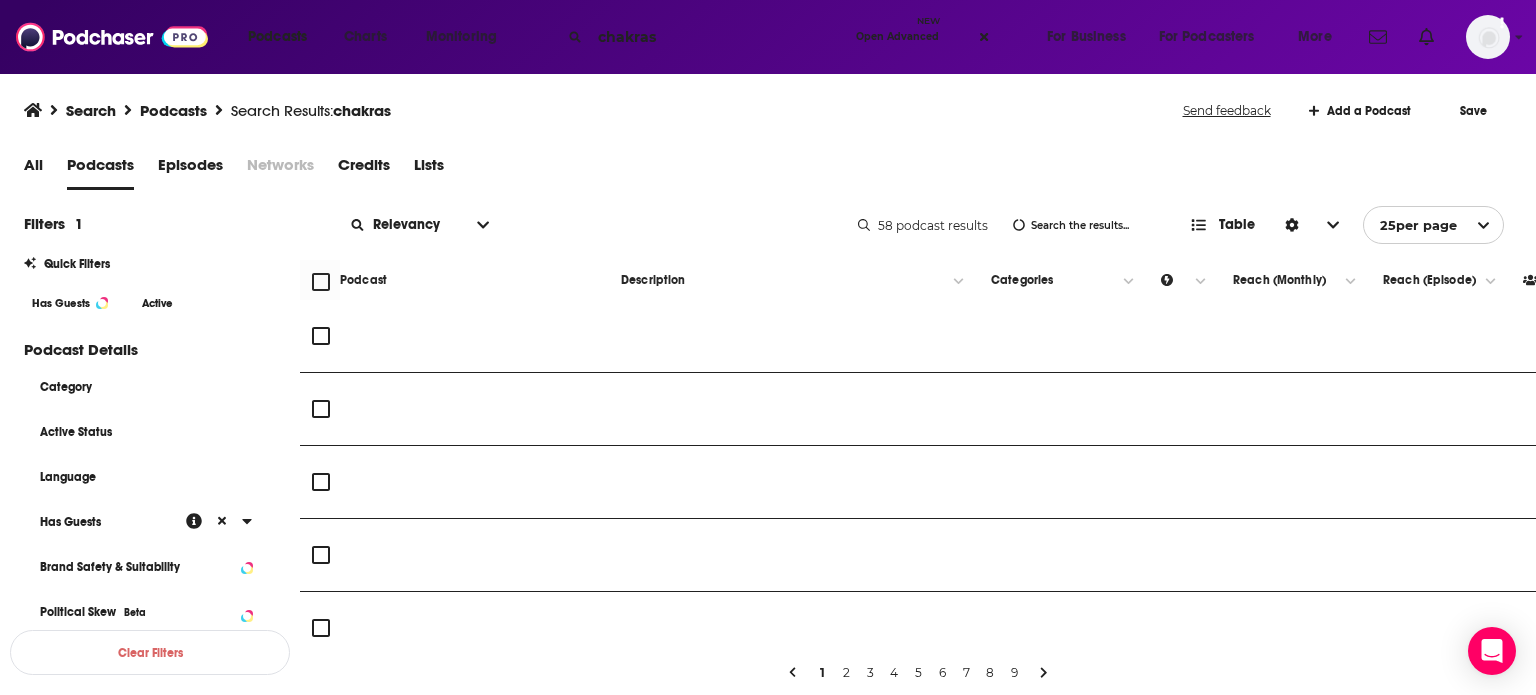 click on "Active" at bounding box center (157, 303) 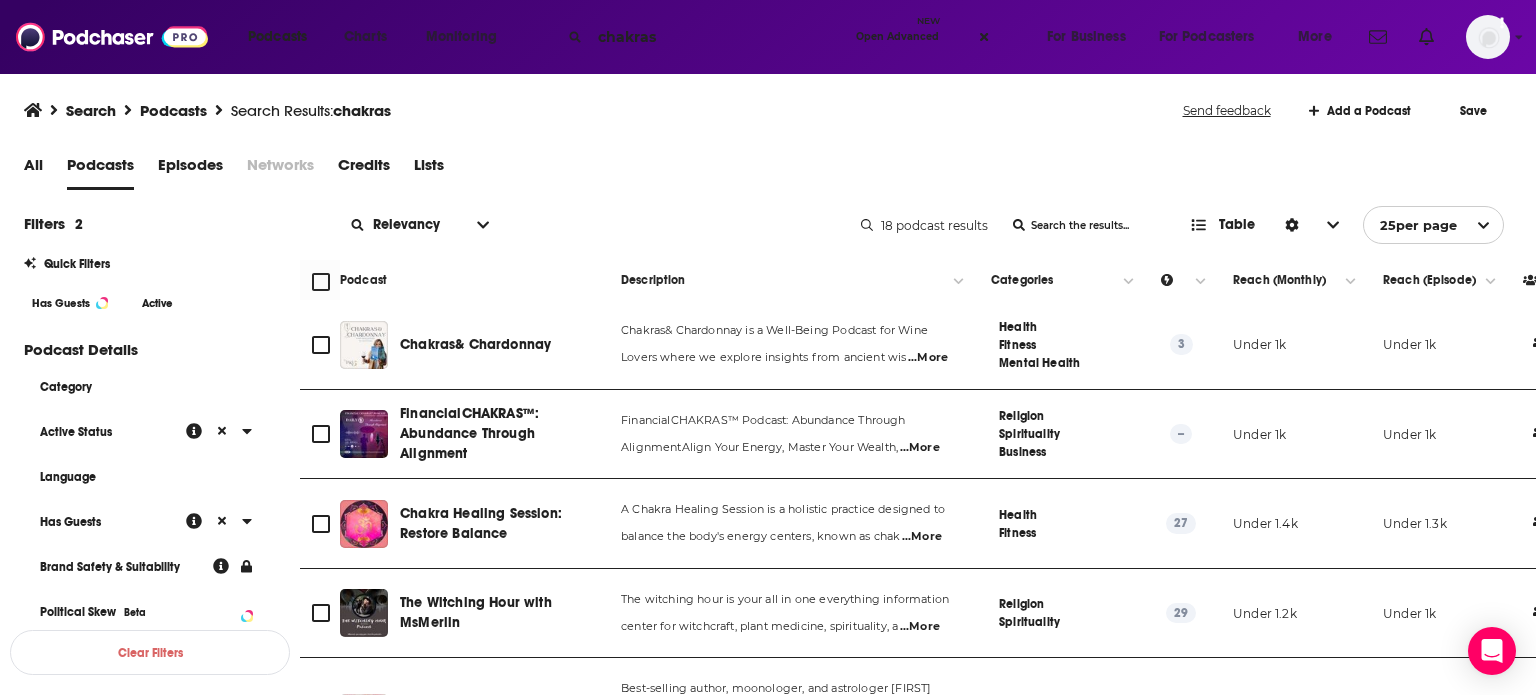 click on "Relevancy List Search Input Search the results... Table" at bounding box center (596, 225) 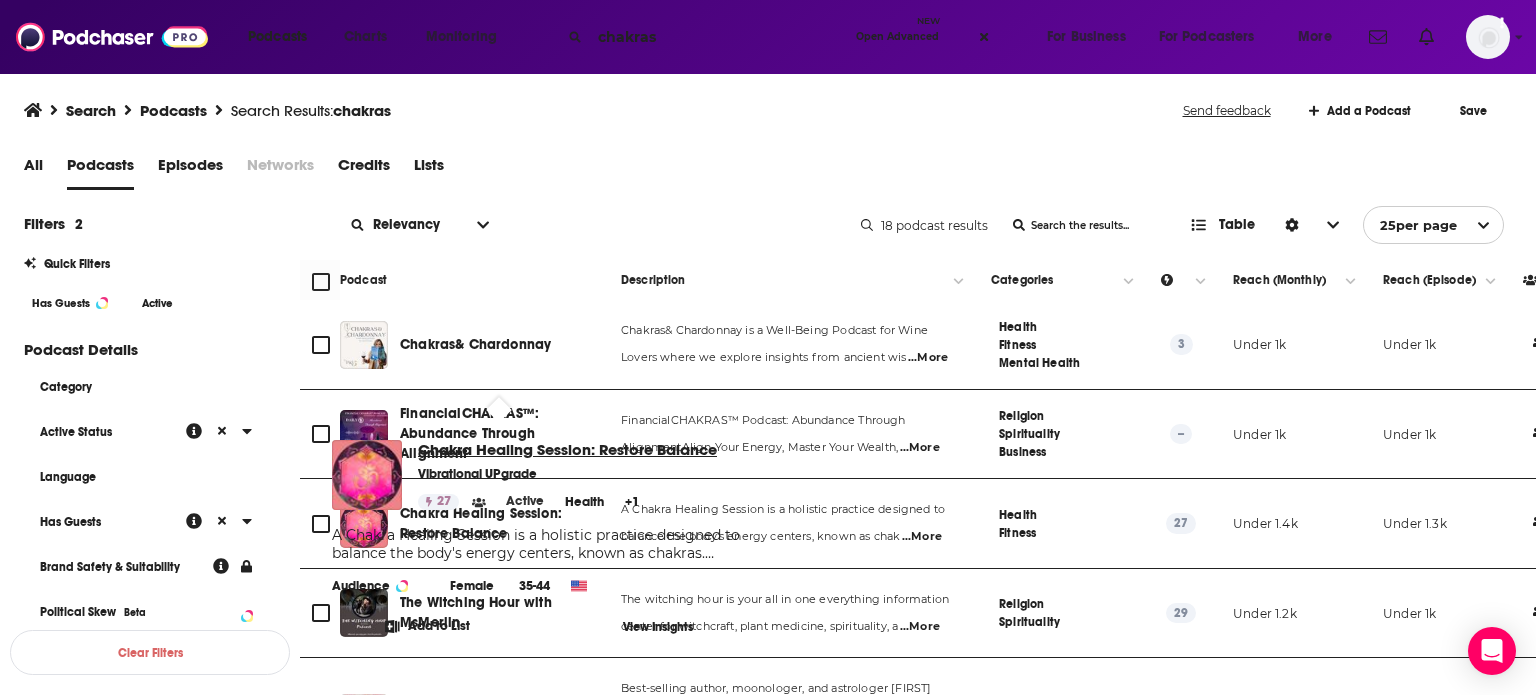 drag, startPoint x: 454, startPoint y: 488, endPoint x: 438, endPoint y: 455, distance: 36.67424 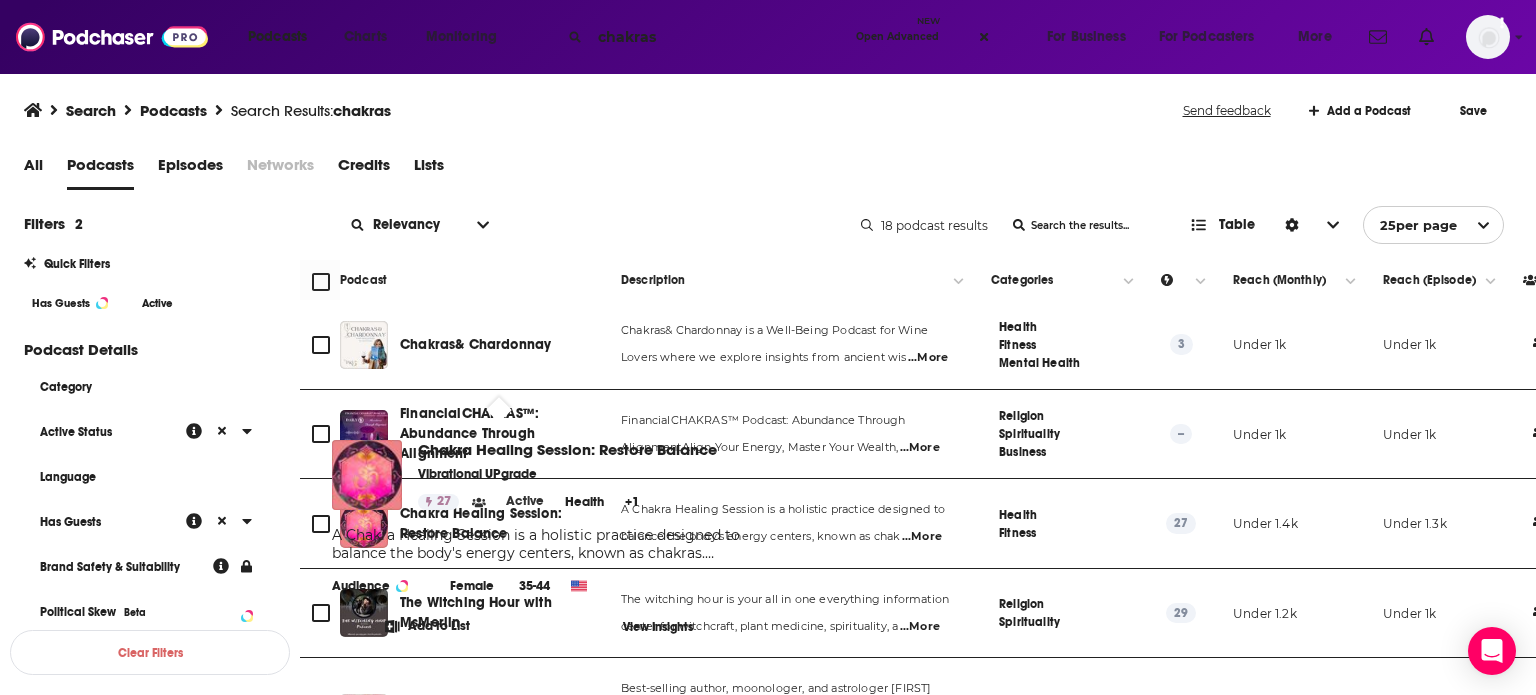 click on "Relevancy List Search Input Search the results... Table 18   podcast   results List Search Input Search the results... Table 25  per page" at bounding box center (918, 225) 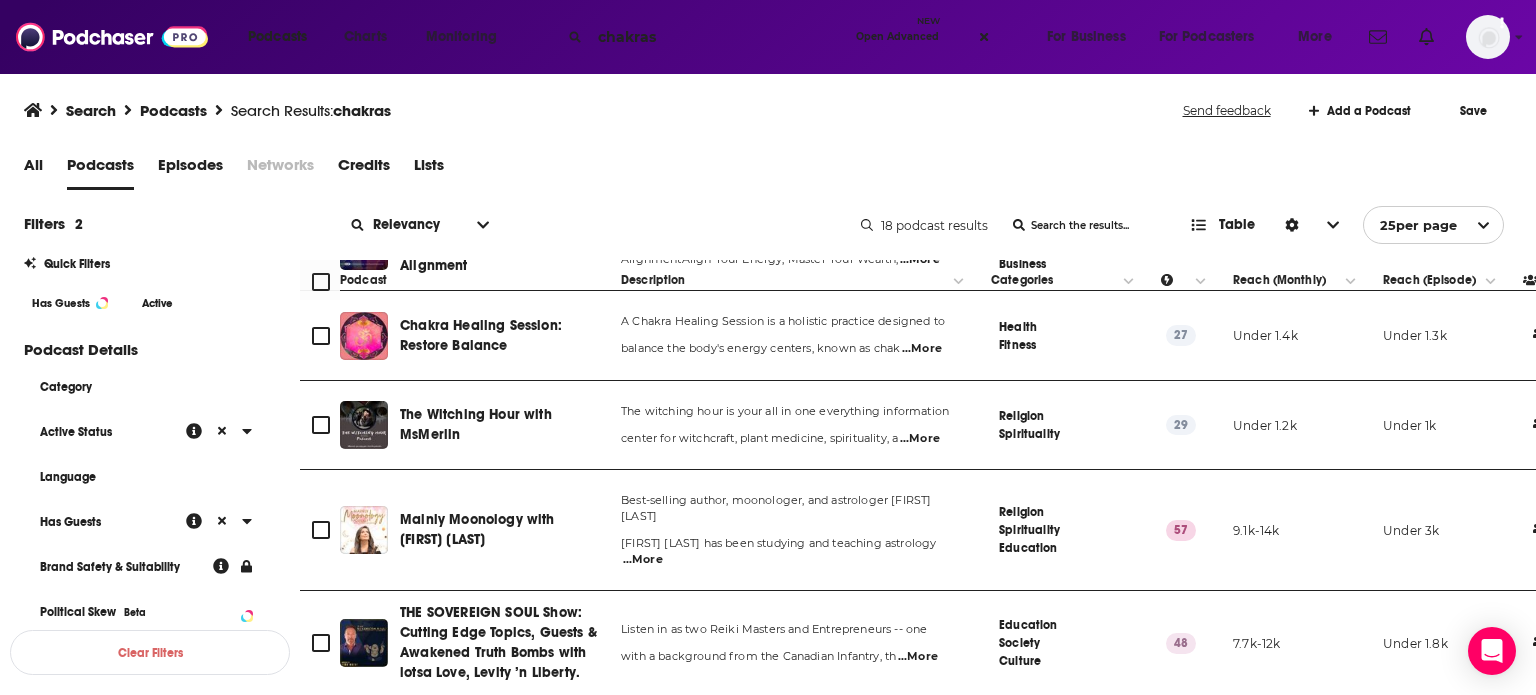scroll, scrollTop: 193, scrollLeft: 0, axis: vertical 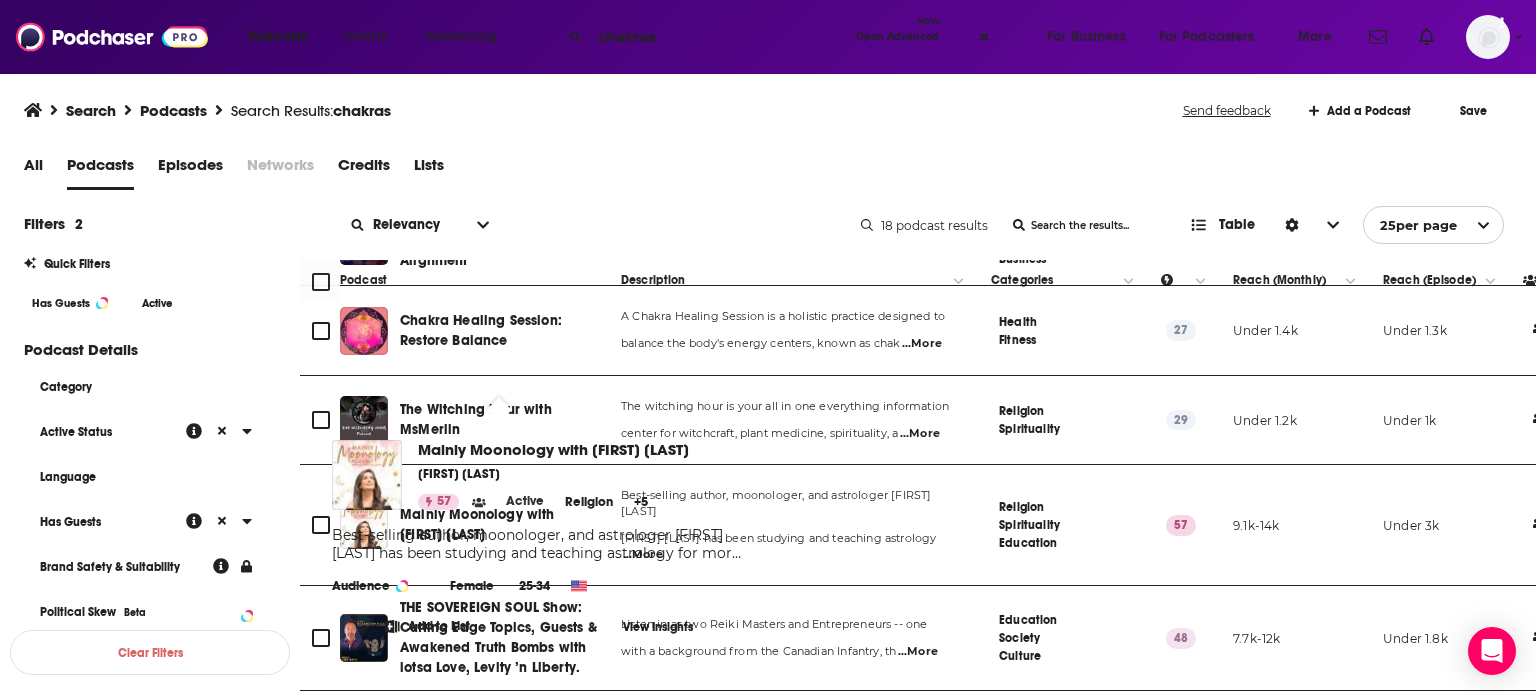 click on "Podcast" at bounding box center [464, 280] 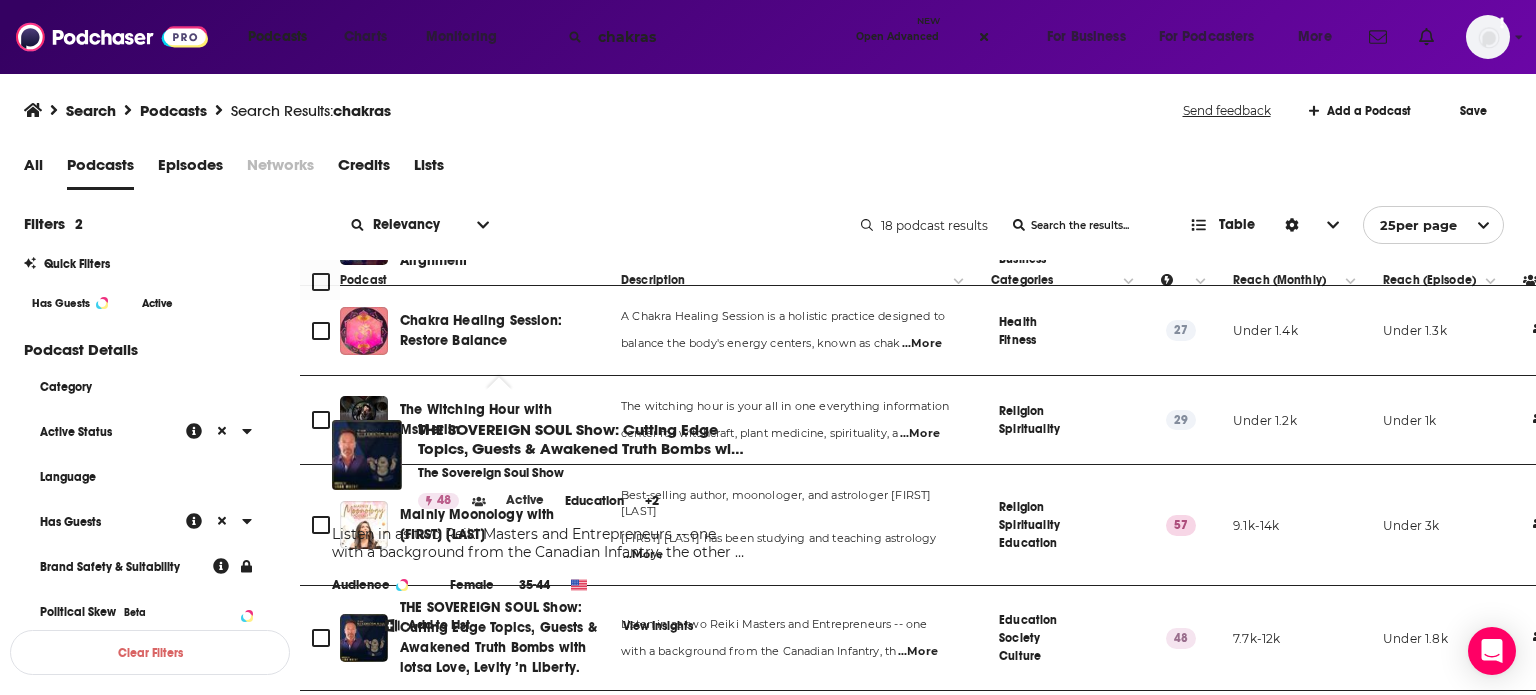 click on "Podcast" at bounding box center (464, 280) 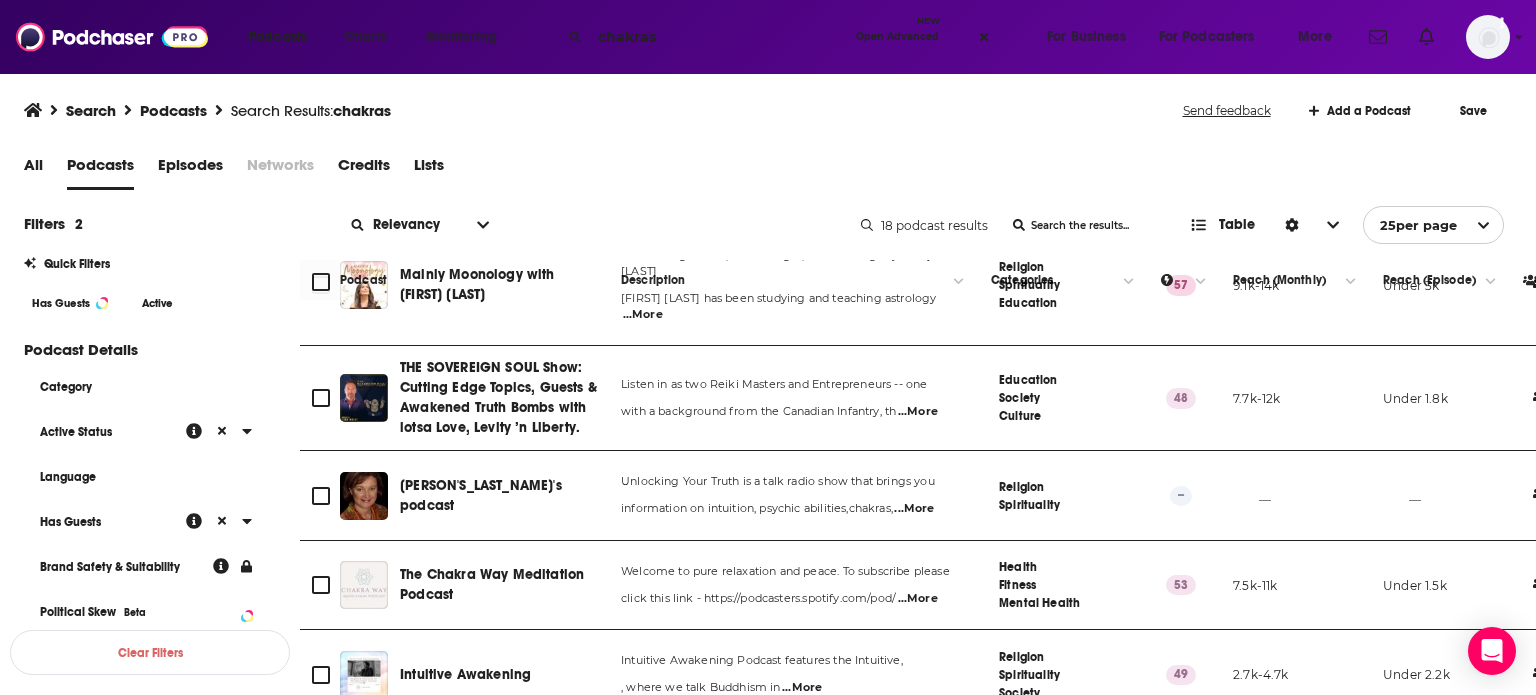 scroll, scrollTop: 473, scrollLeft: 0, axis: vertical 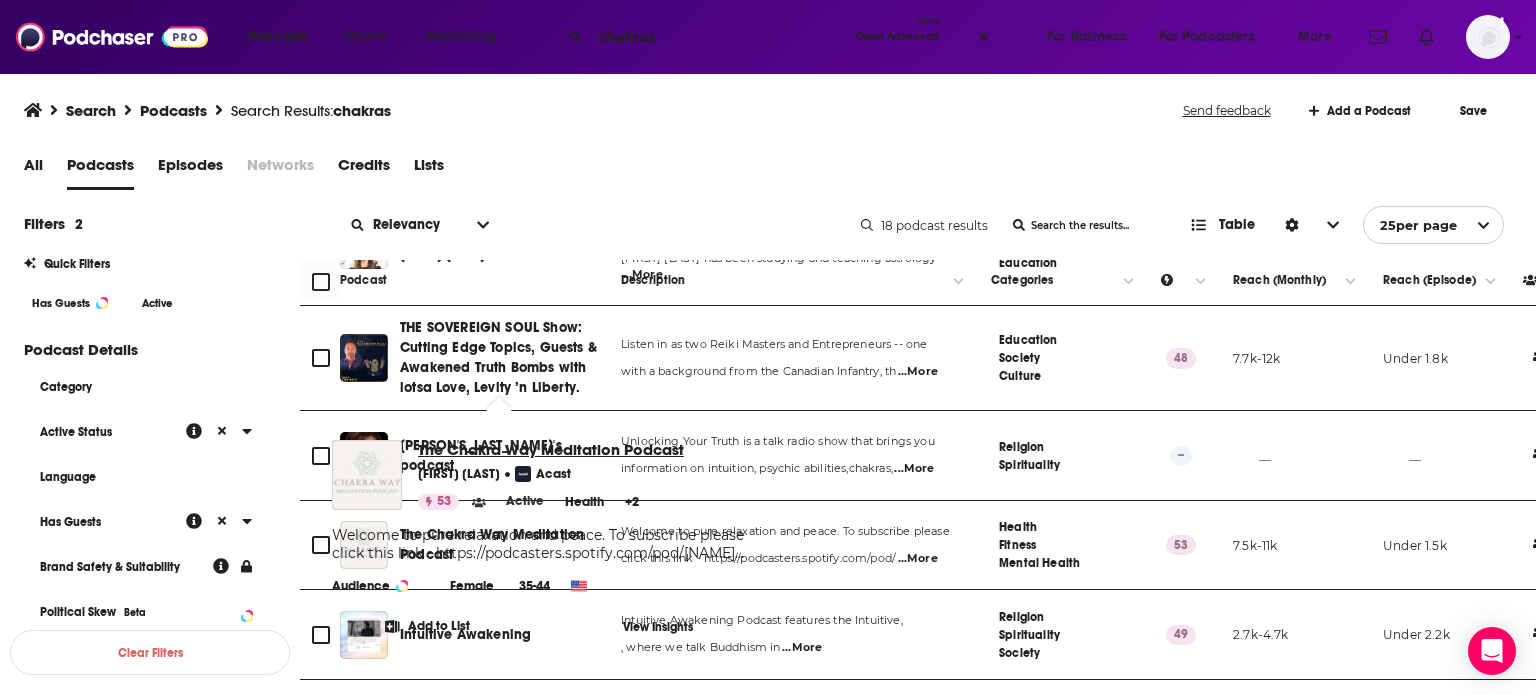 drag, startPoint x: 444, startPoint y: 419, endPoint x: 447, endPoint y: 459, distance: 40.112343 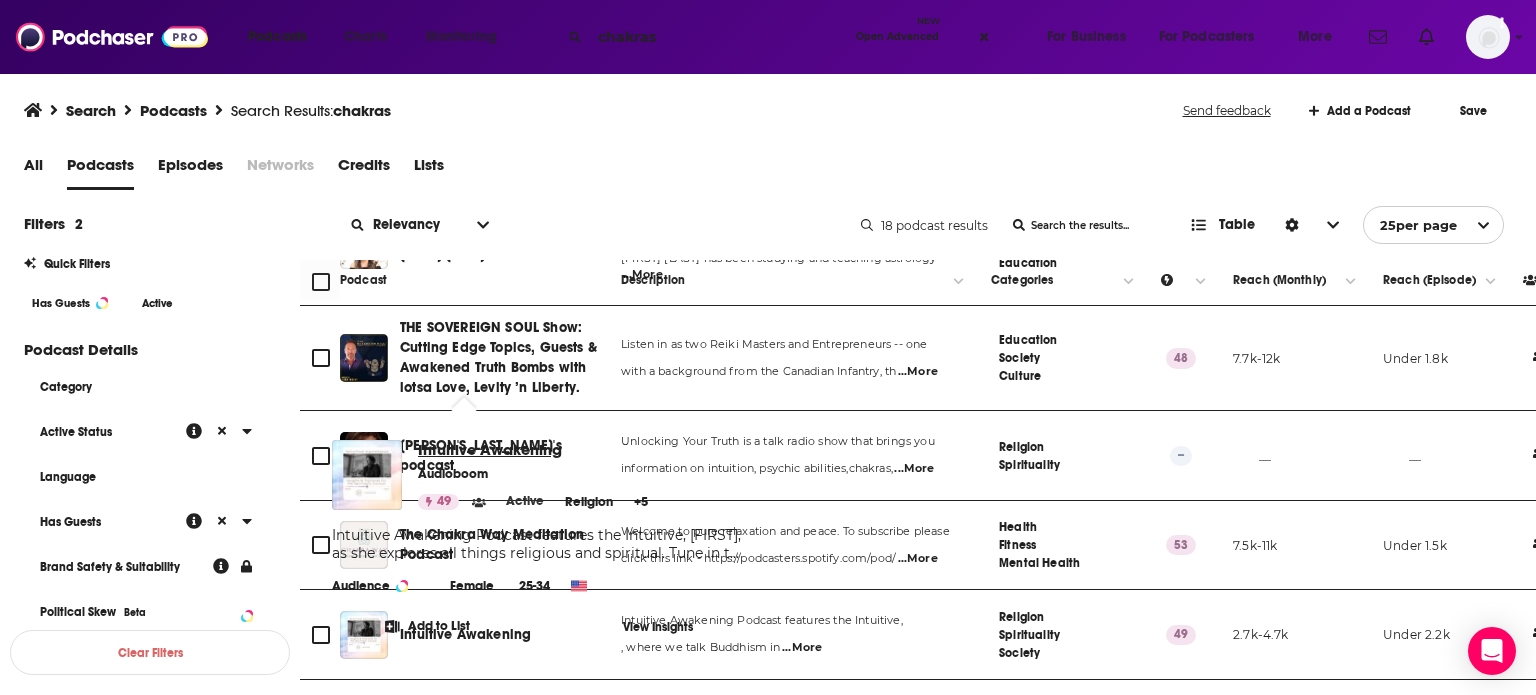 drag, startPoint x: 495, startPoint y: 506, endPoint x: 451, endPoint y: 449, distance: 72.00694 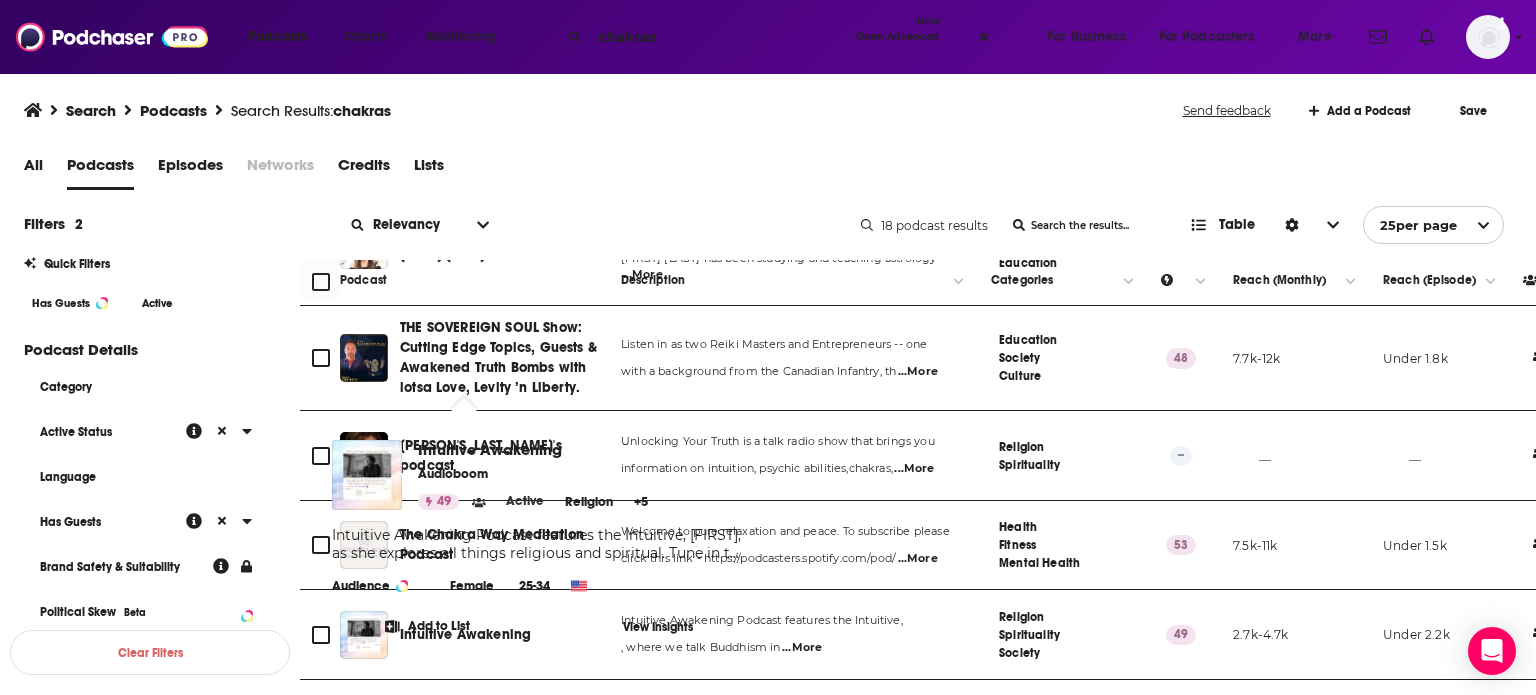 click on "Podcast" at bounding box center [464, 280] 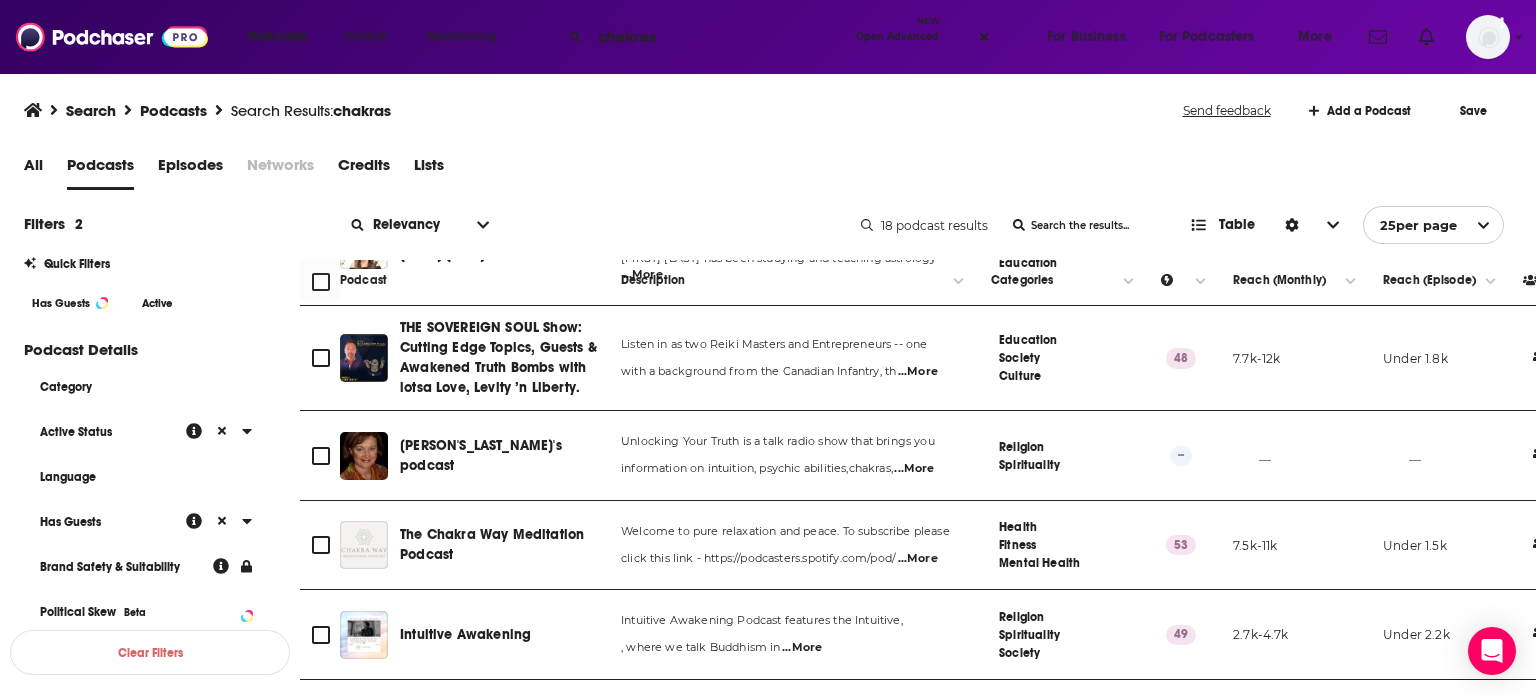 click on "Podcast" at bounding box center [464, 280] 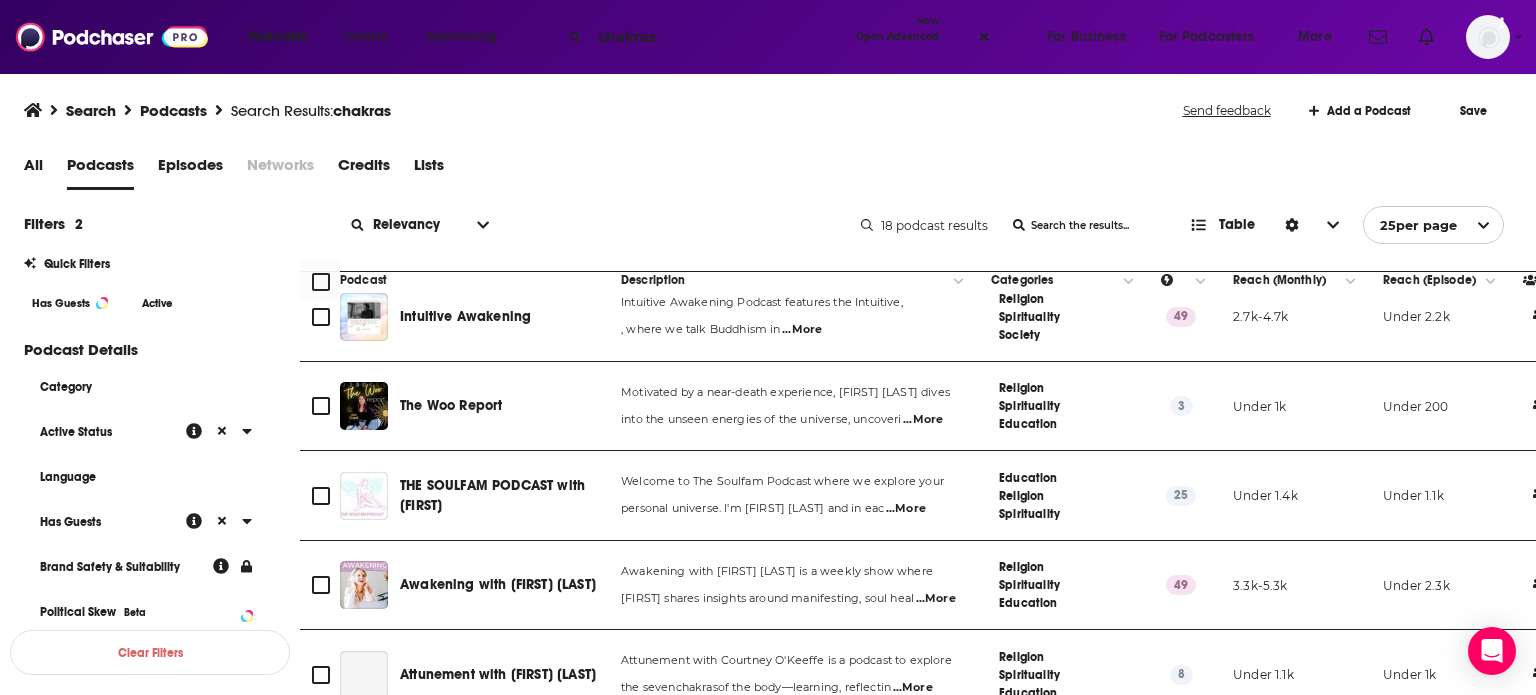 scroll, scrollTop: 793, scrollLeft: 0, axis: vertical 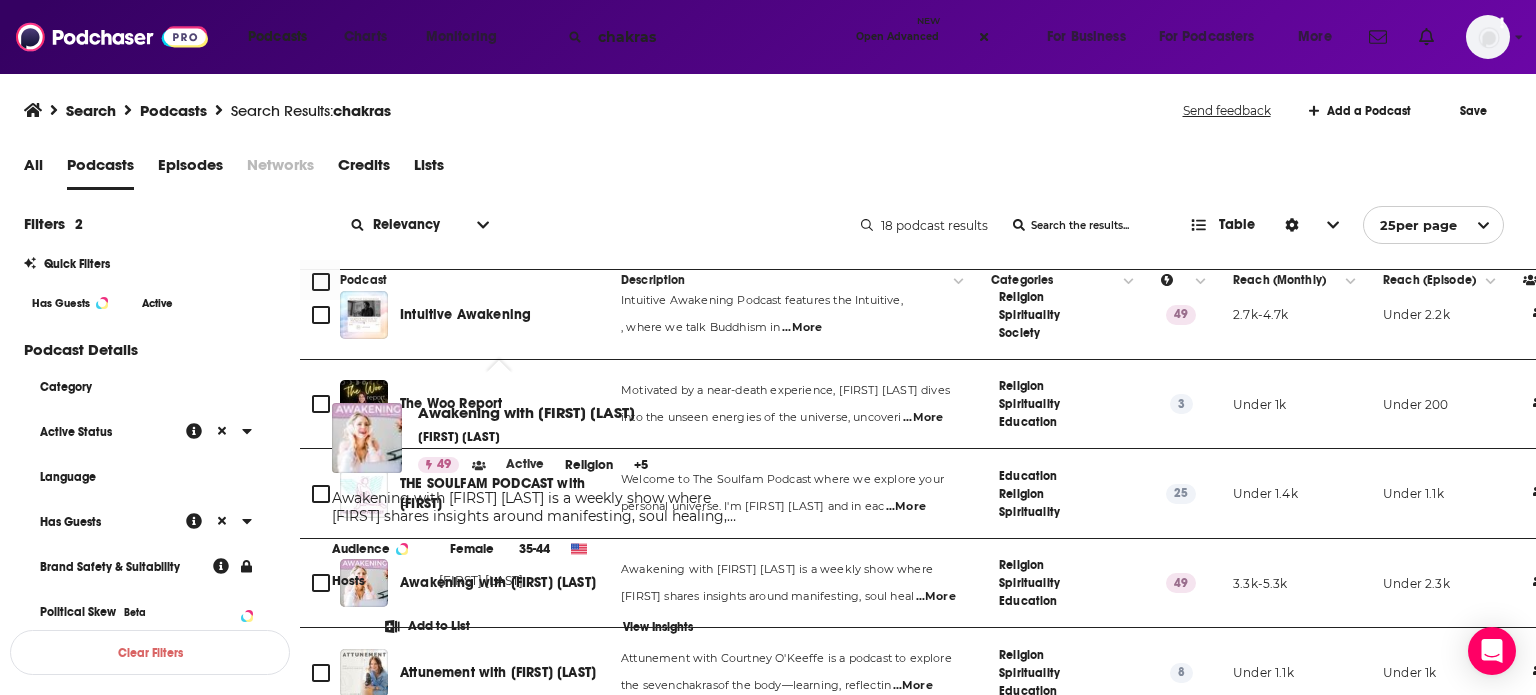 click on "Podcast" at bounding box center (464, 280) 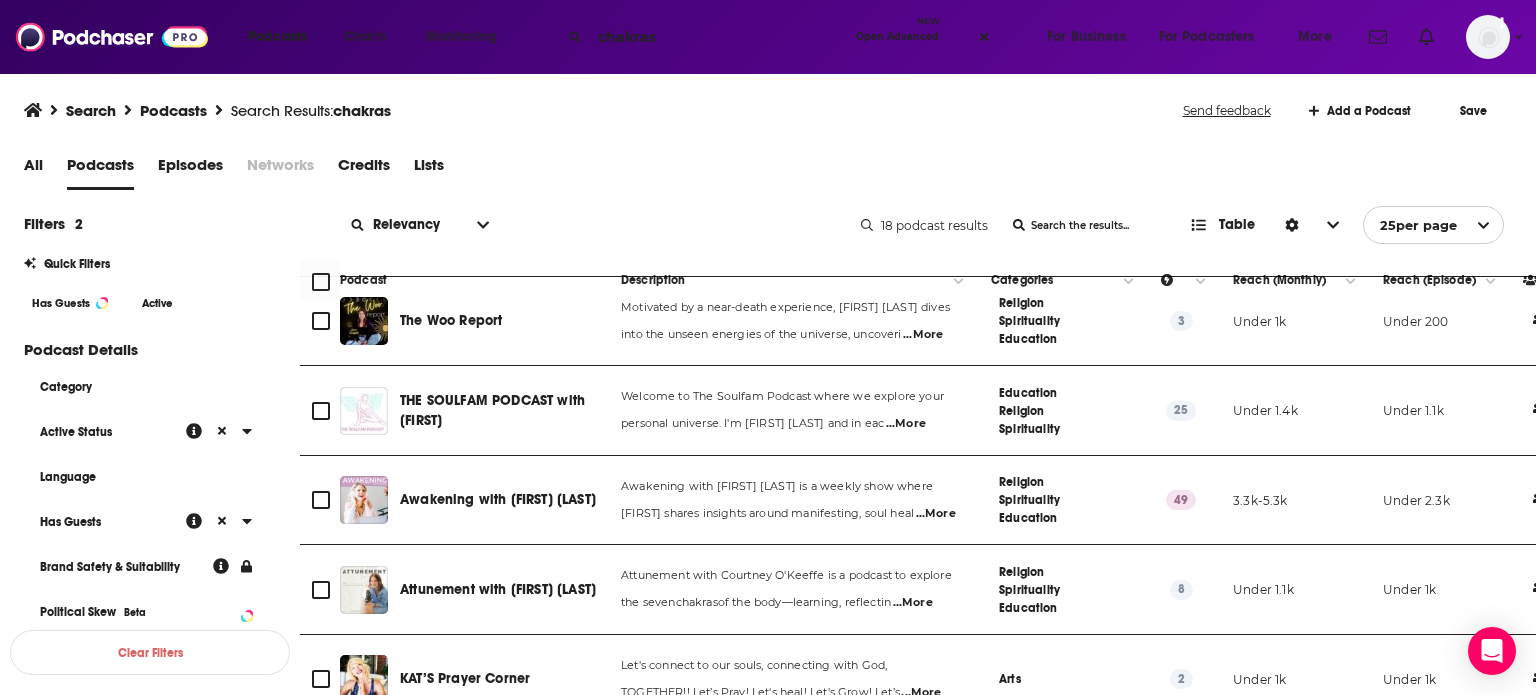 scroll, scrollTop: 913, scrollLeft: 0, axis: vertical 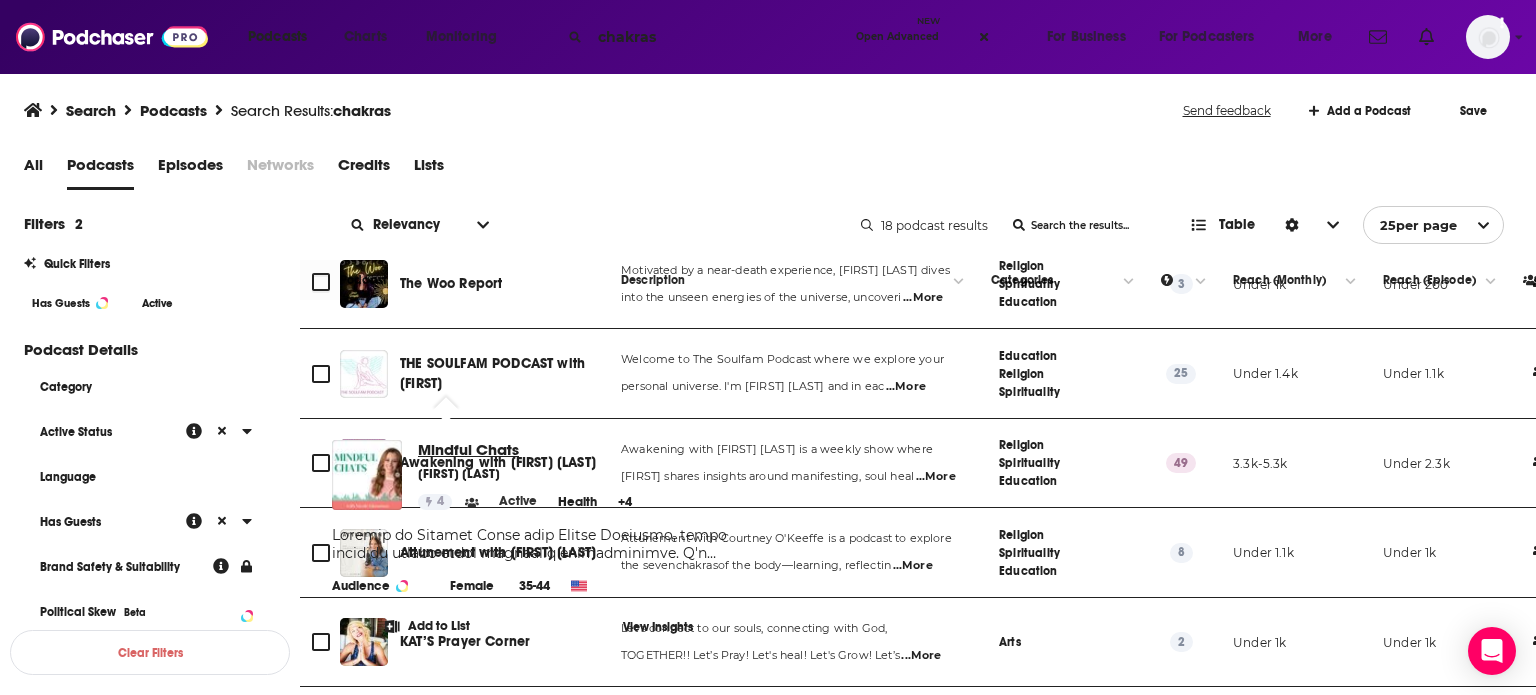 drag, startPoint x: 452, startPoint y: 524, endPoint x: 428, endPoint y: 451, distance: 76.843994 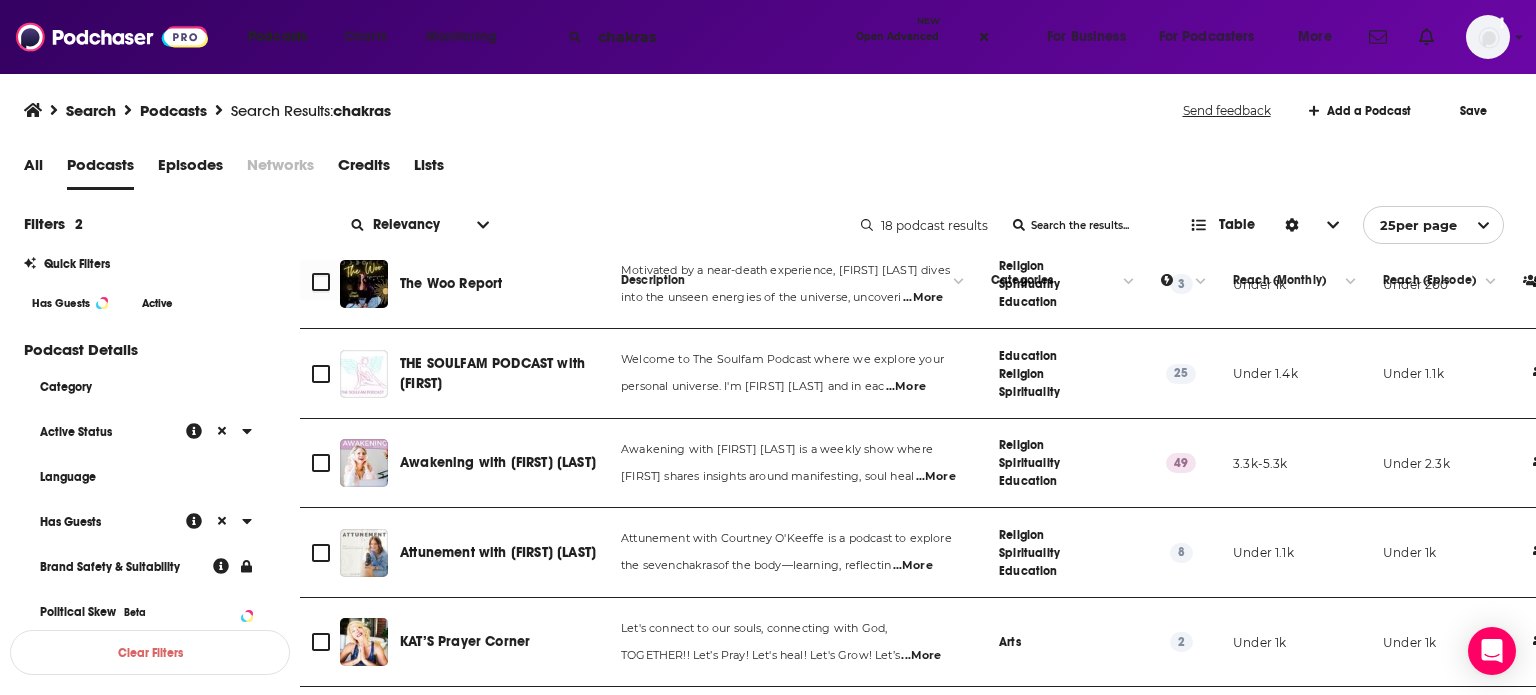 click on "Podcast" at bounding box center (464, 280) 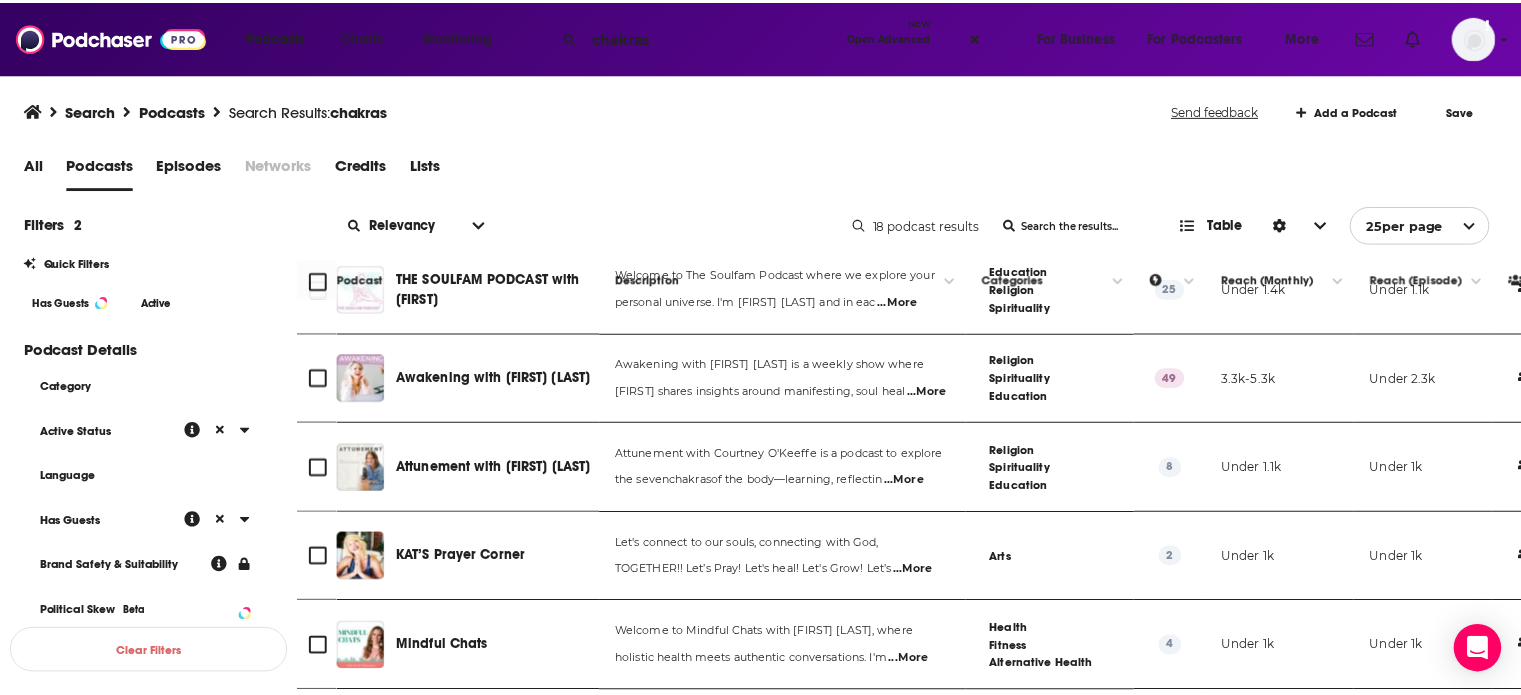 scroll, scrollTop: 1022, scrollLeft: 0, axis: vertical 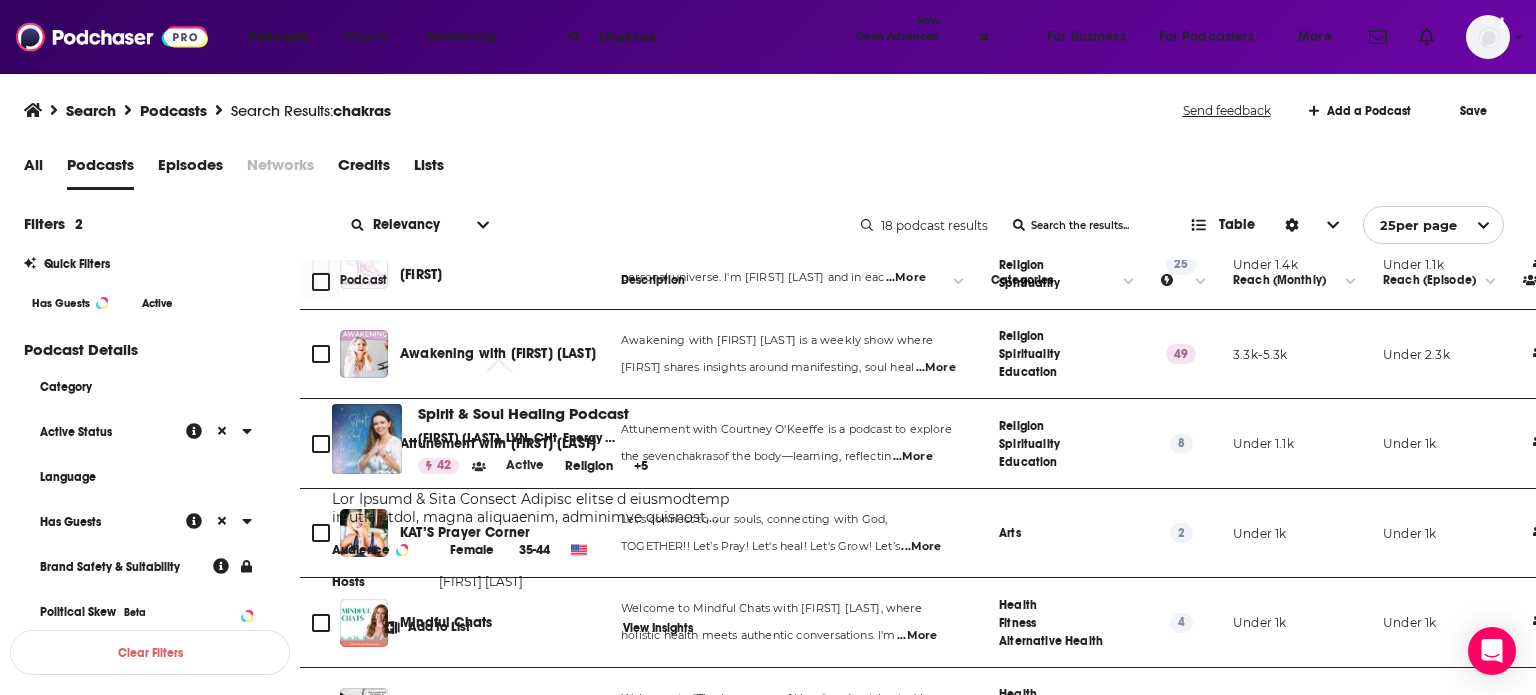 click on "Podcast" at bounding box center [464, 280] 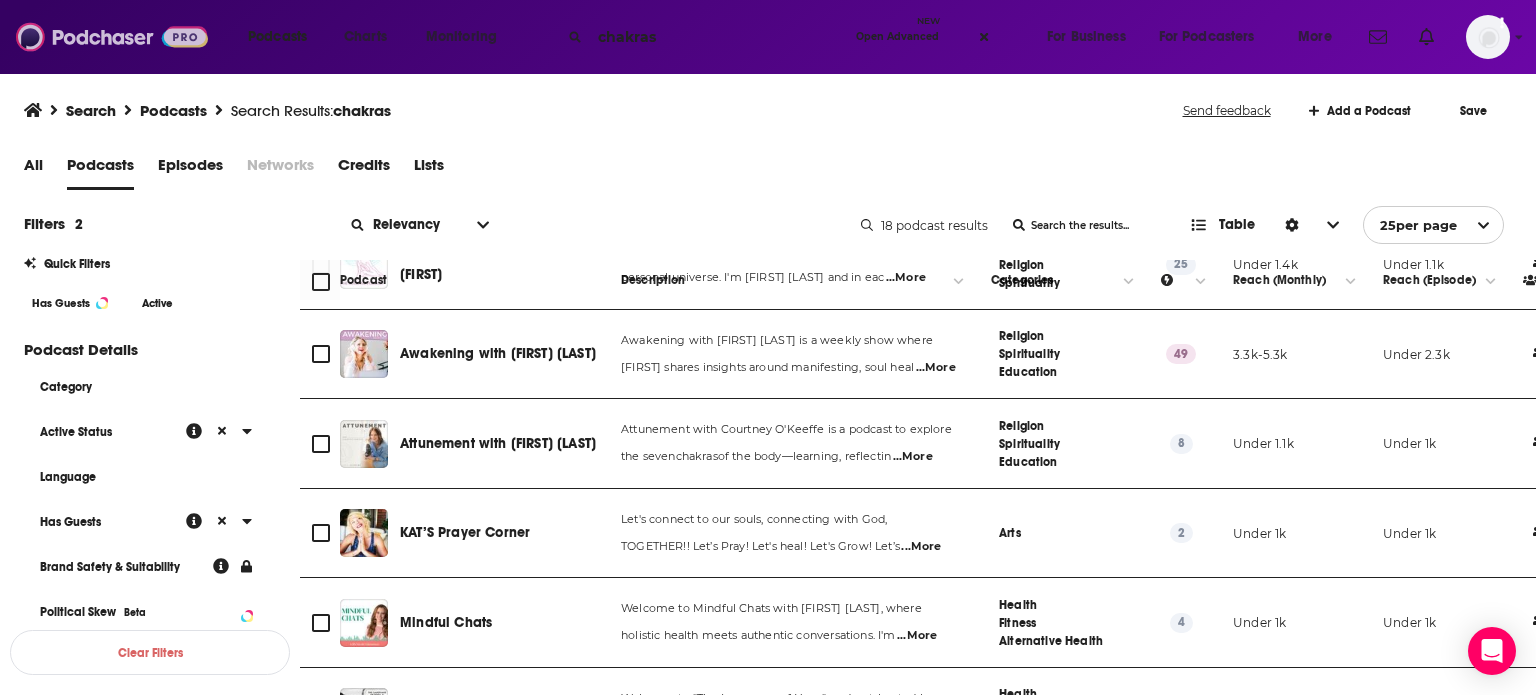 click at bounding box center [112, 37] 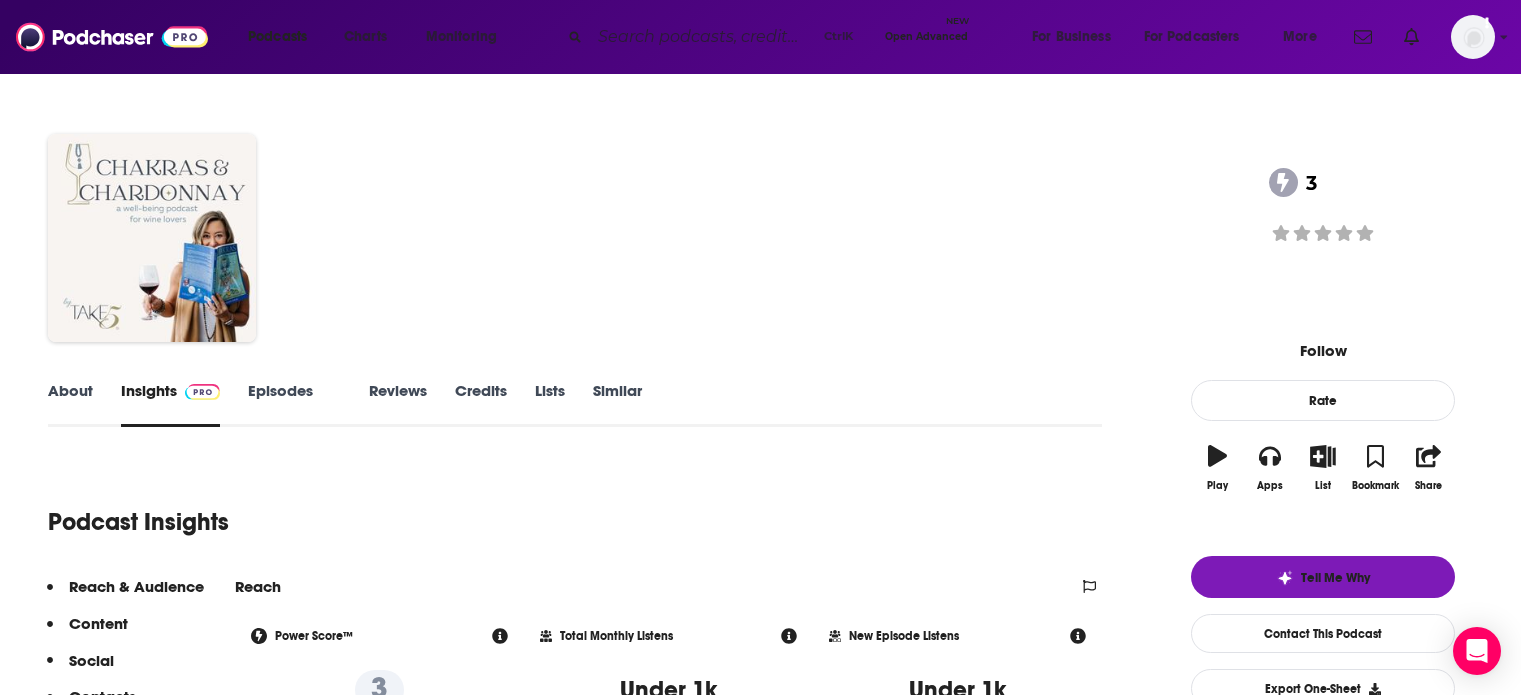 scroll, scrollTop: 0, scrollLeft: 0, axis: both 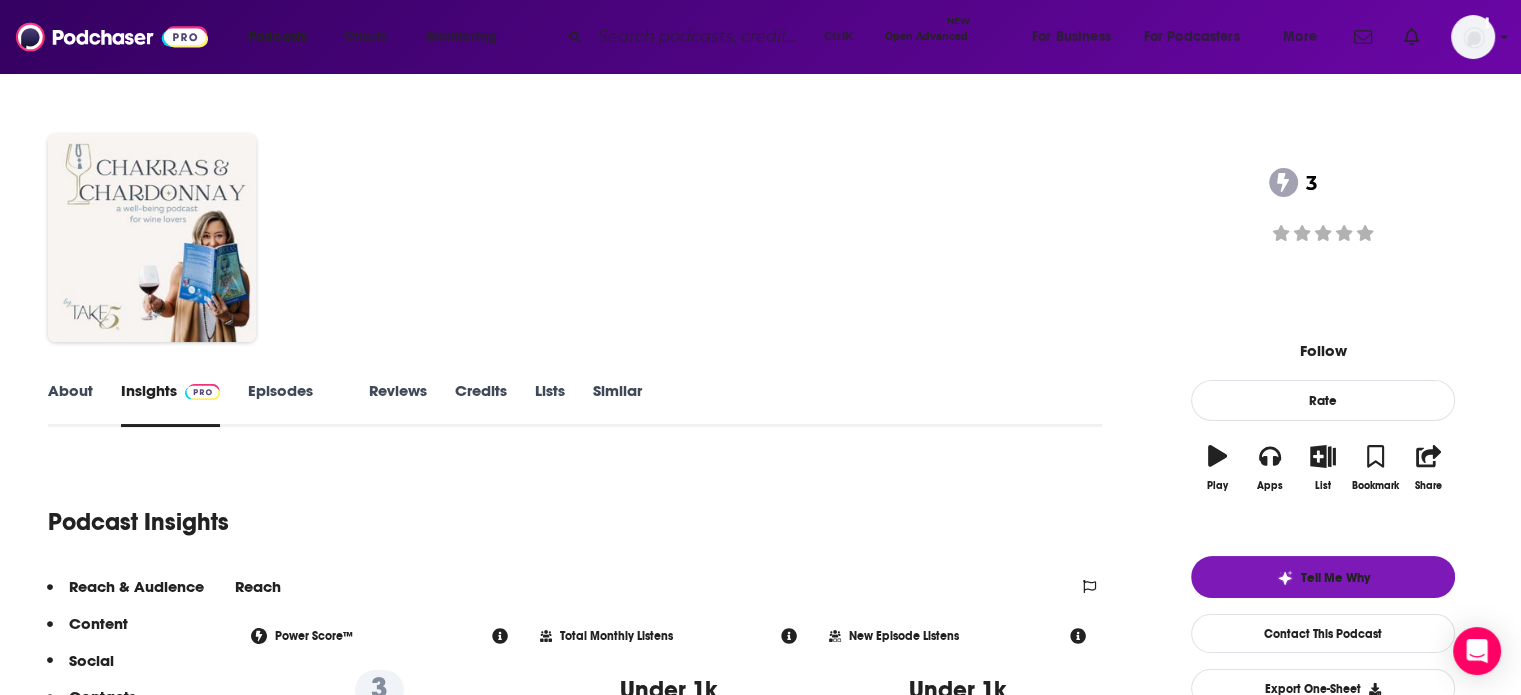 click on "About" at bounding box center (70, 404) 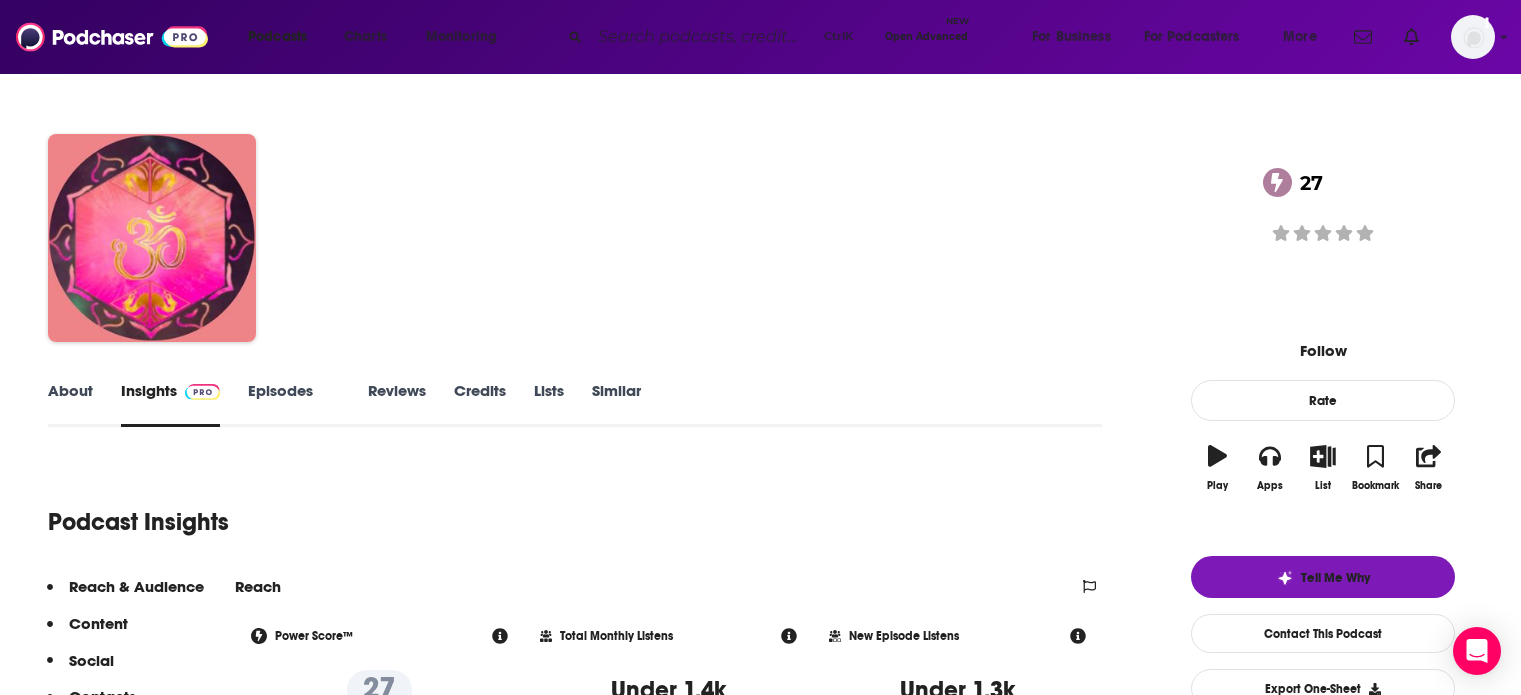 scroll, scrollTop: 0, scrollLeft: 0, axis: both 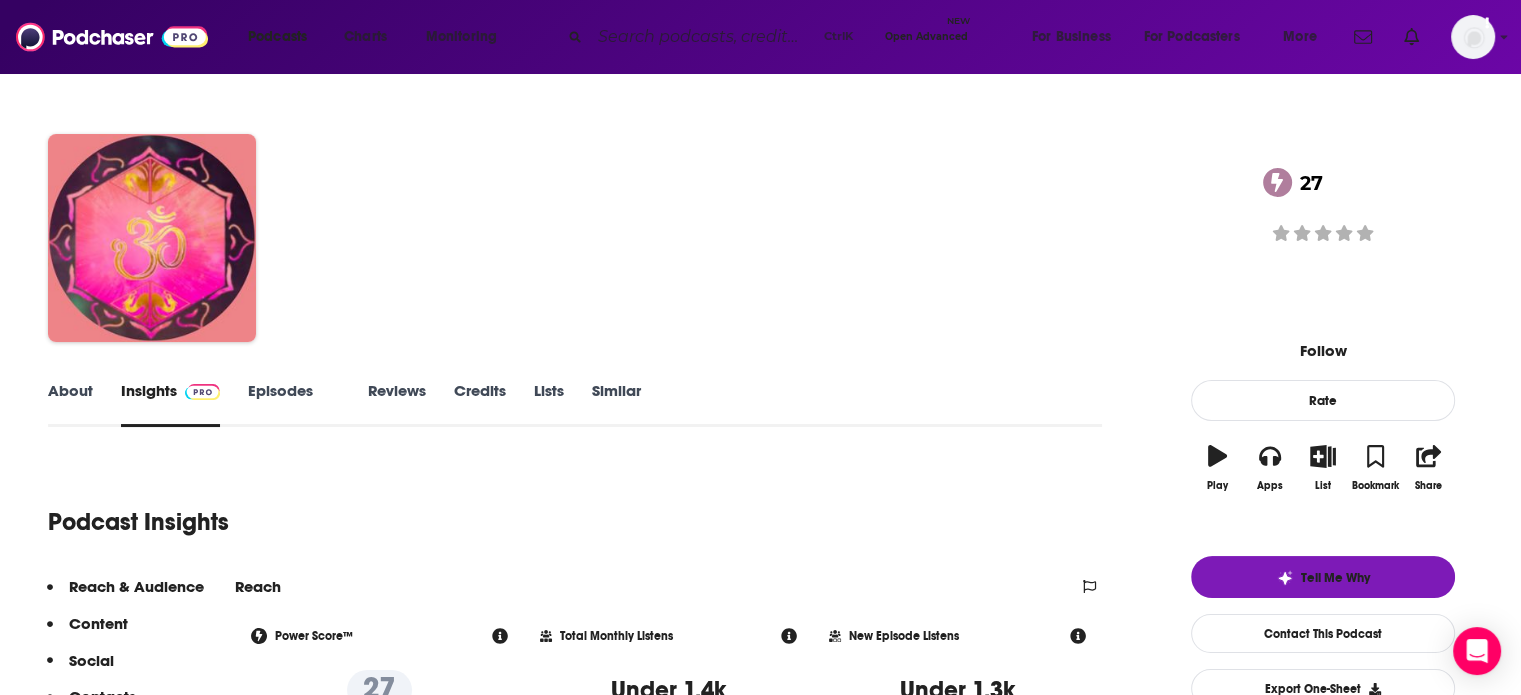 click on "About" at bounding box center (70, 404) 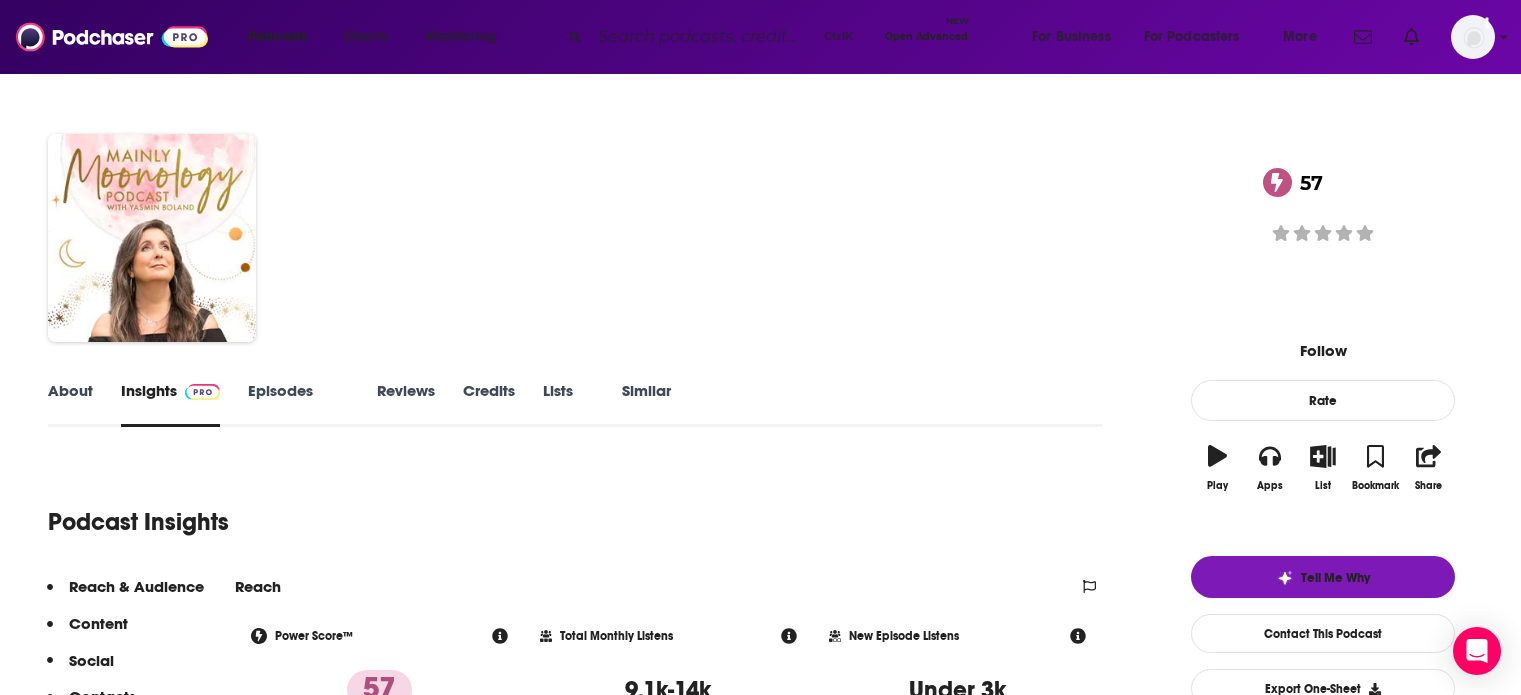 scroll, scrollTop: 0, scrollLeft: 0, axis: both 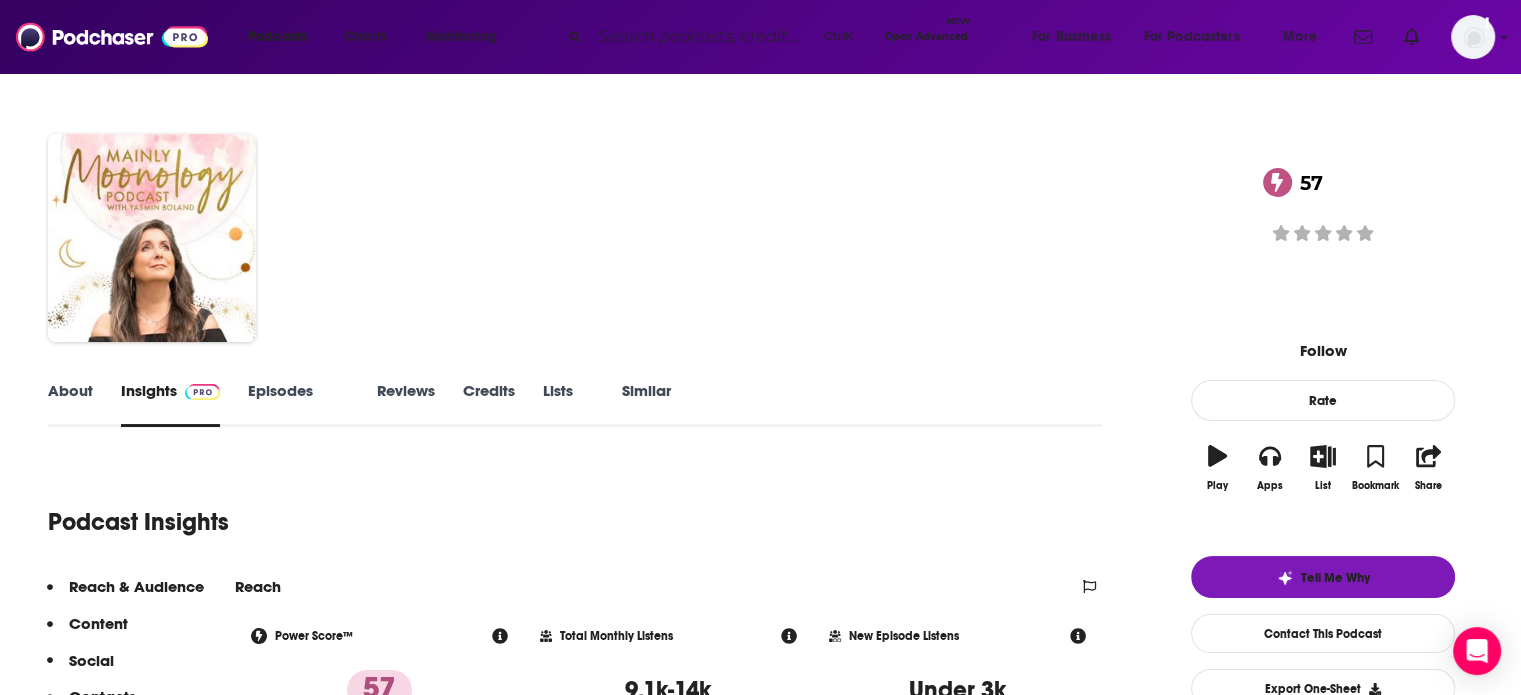 click on "About" at bounding box center [70, 404] 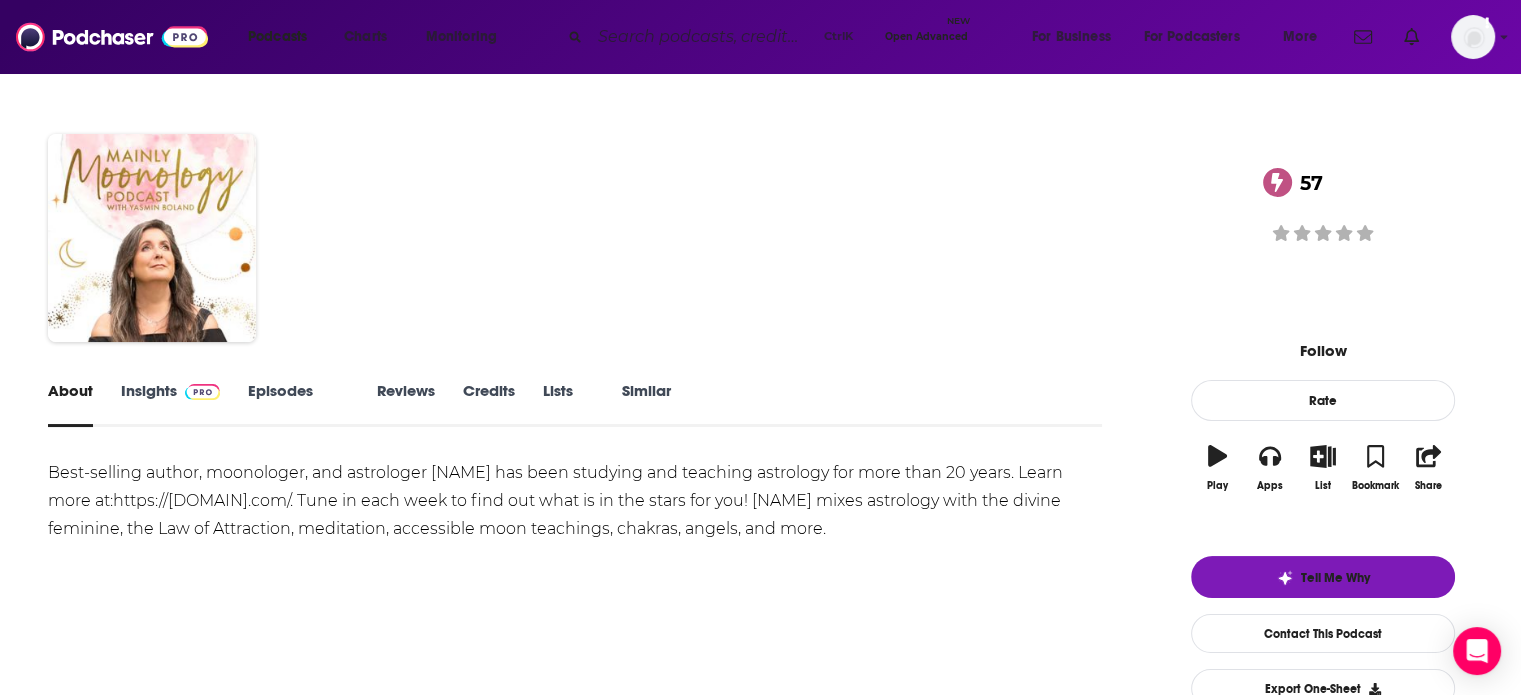 drag, startPoint x: 283, startPoint y: 394, endPoint x: 508, endPoint y: 13, distance: 442.4771 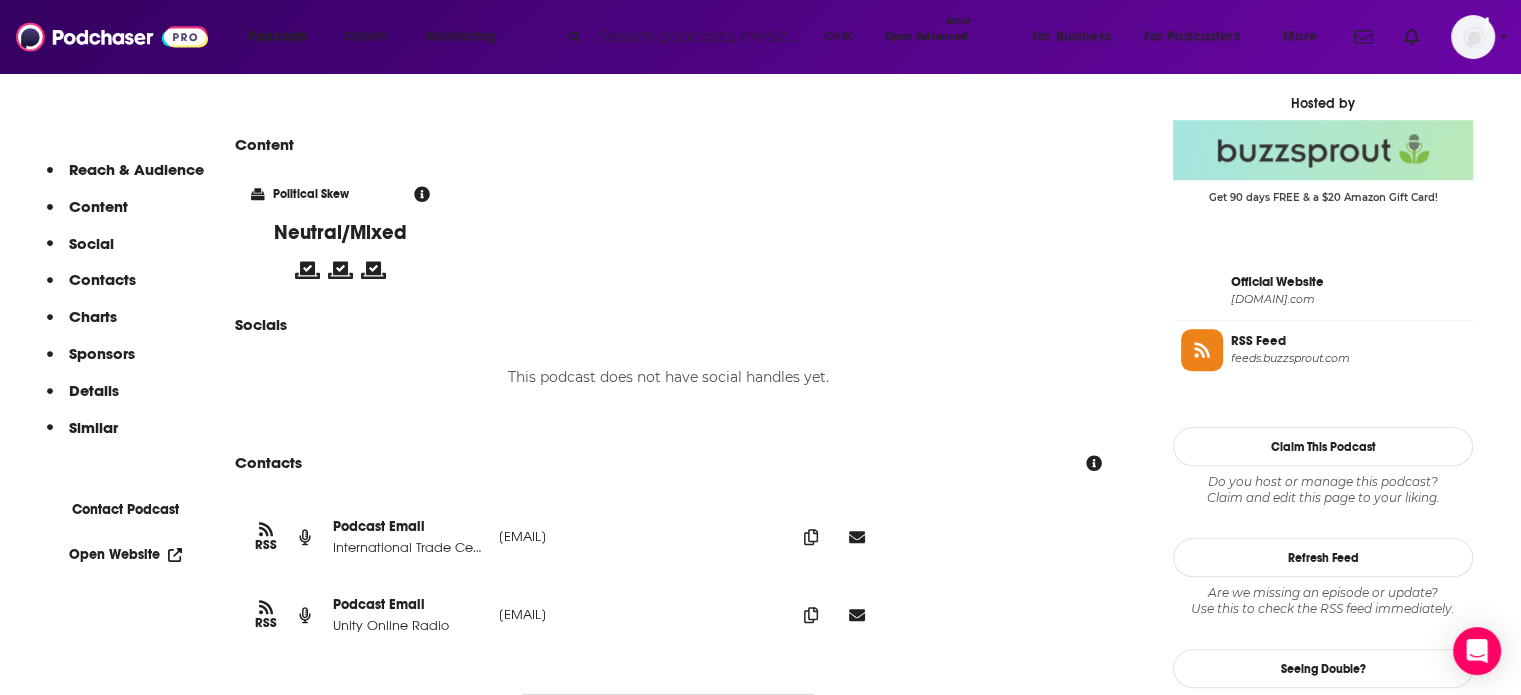 scroll, scrollTop: 1481, scrollLeft: 0, axis: vertical 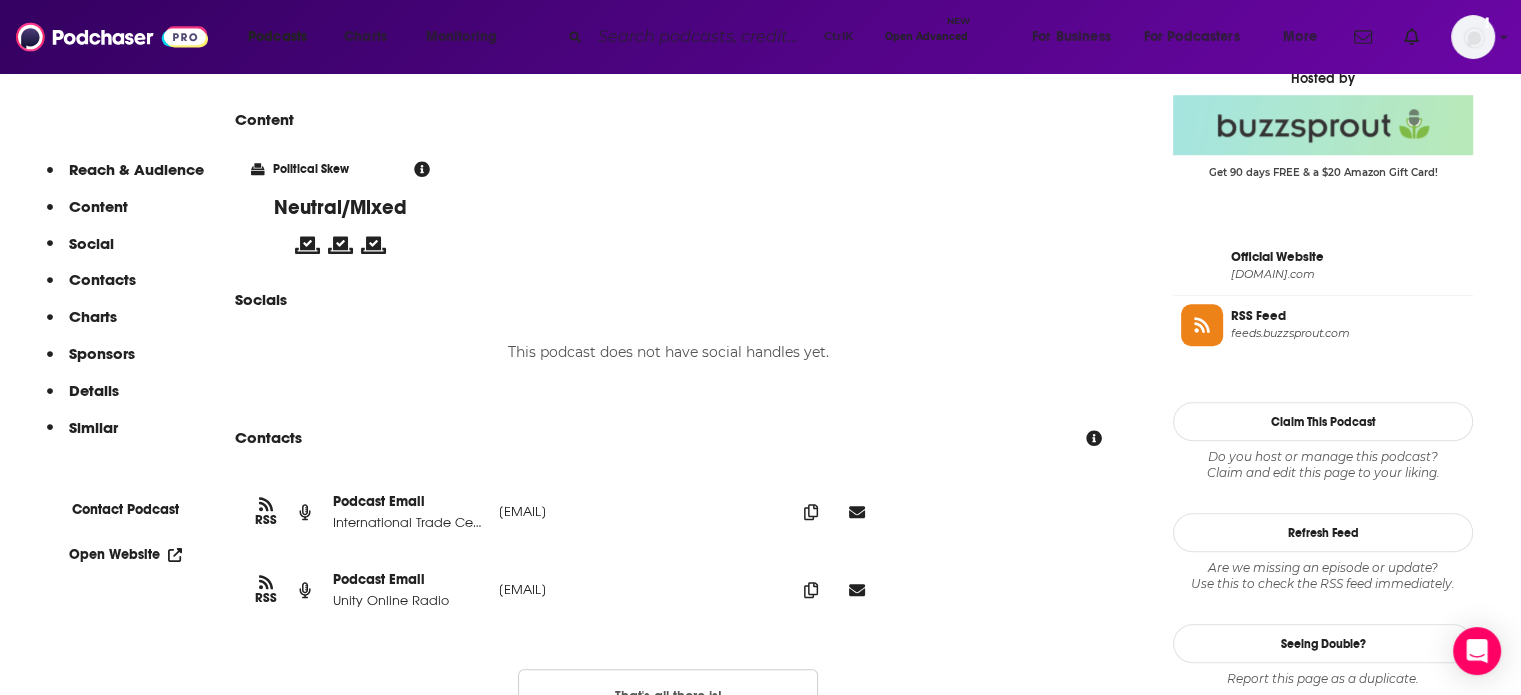 click on "Open Website" at bounding box center [125, 554] 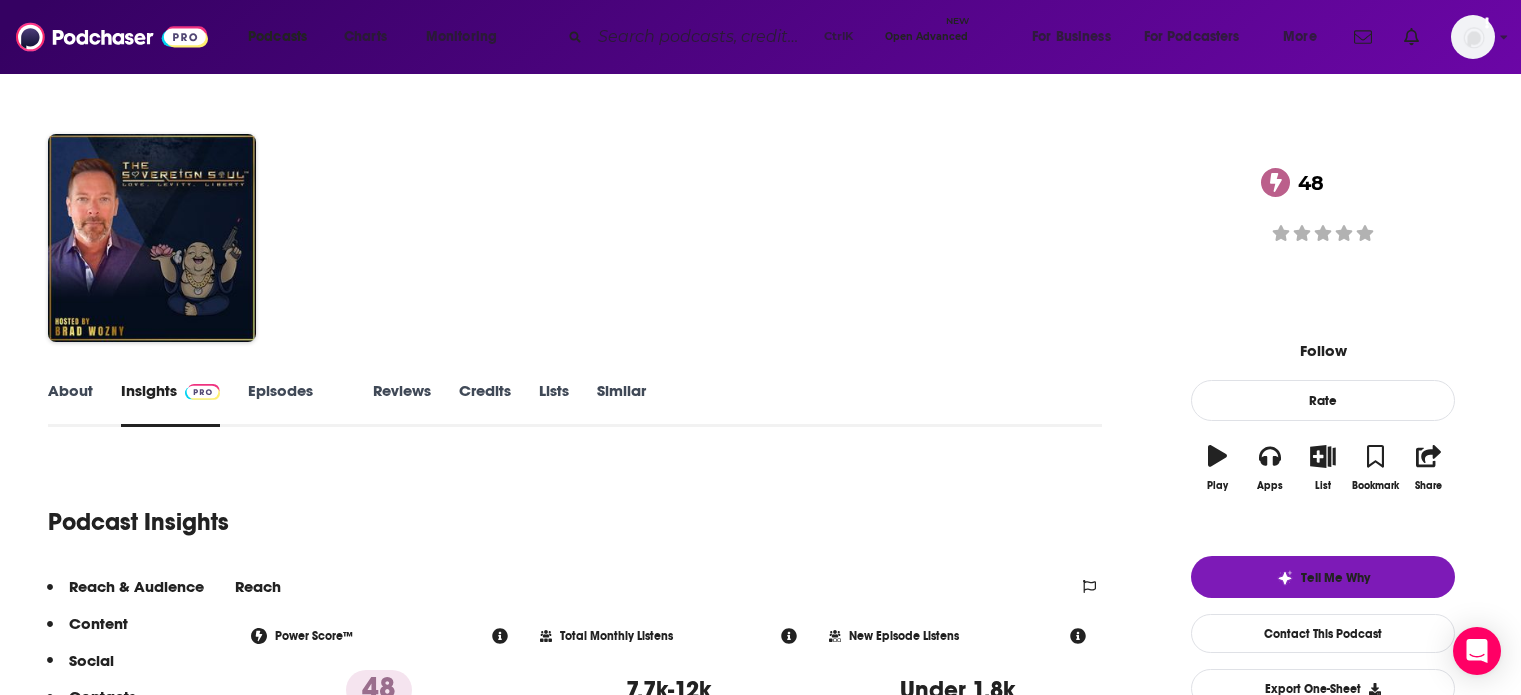 scroll, scrollTop: 0, scrollLeft: 0, axis: both 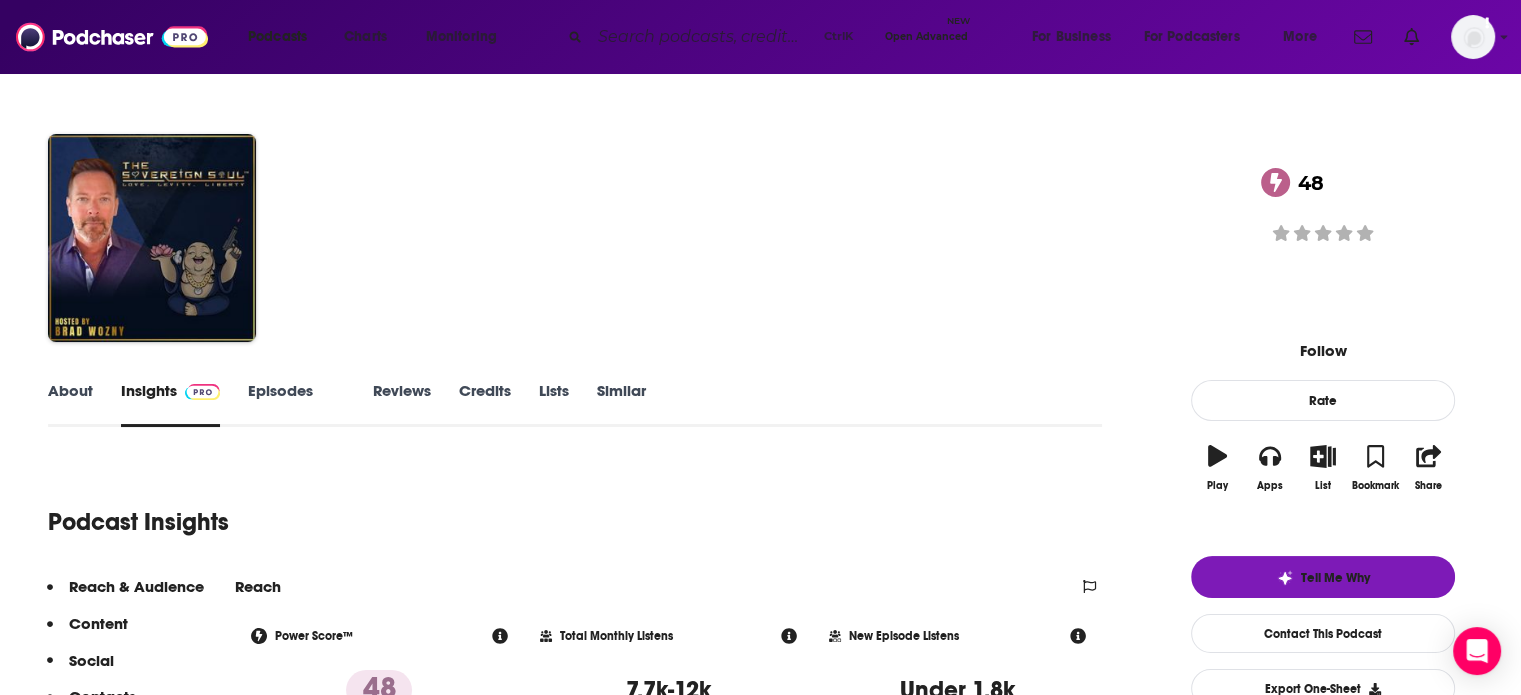 click on "About" at bounding box center (70, 404) 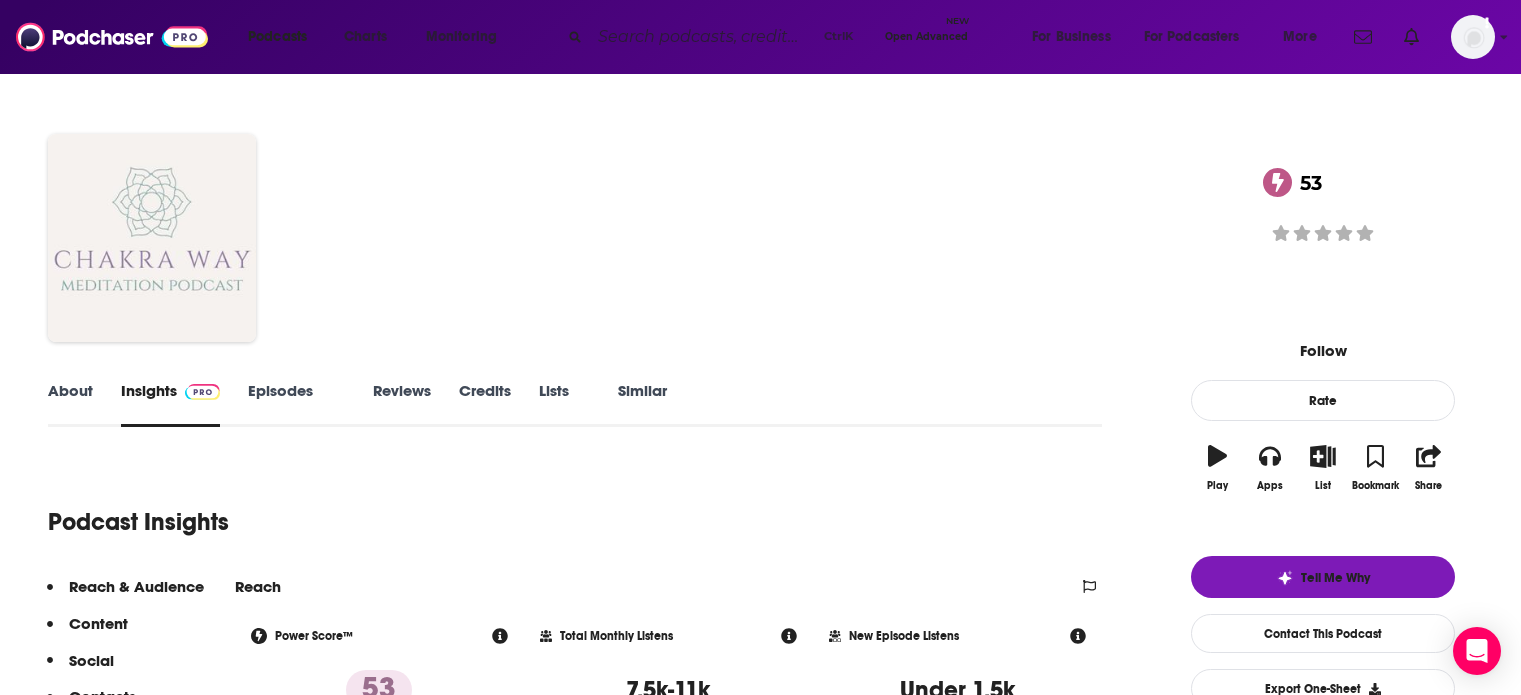 scroll, scrollTop: 0, scrollLeft: 0, axis: both 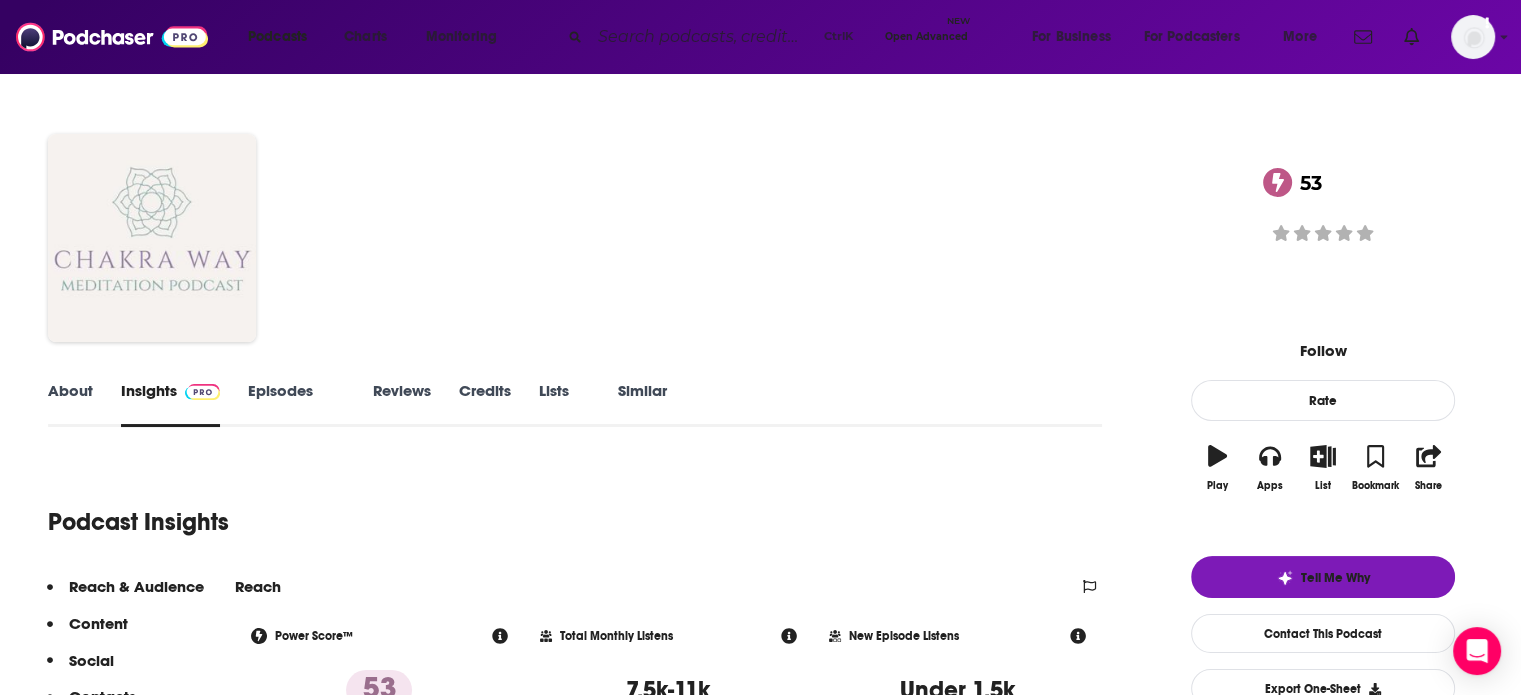 click on "About" at bounding box center [70, 404] 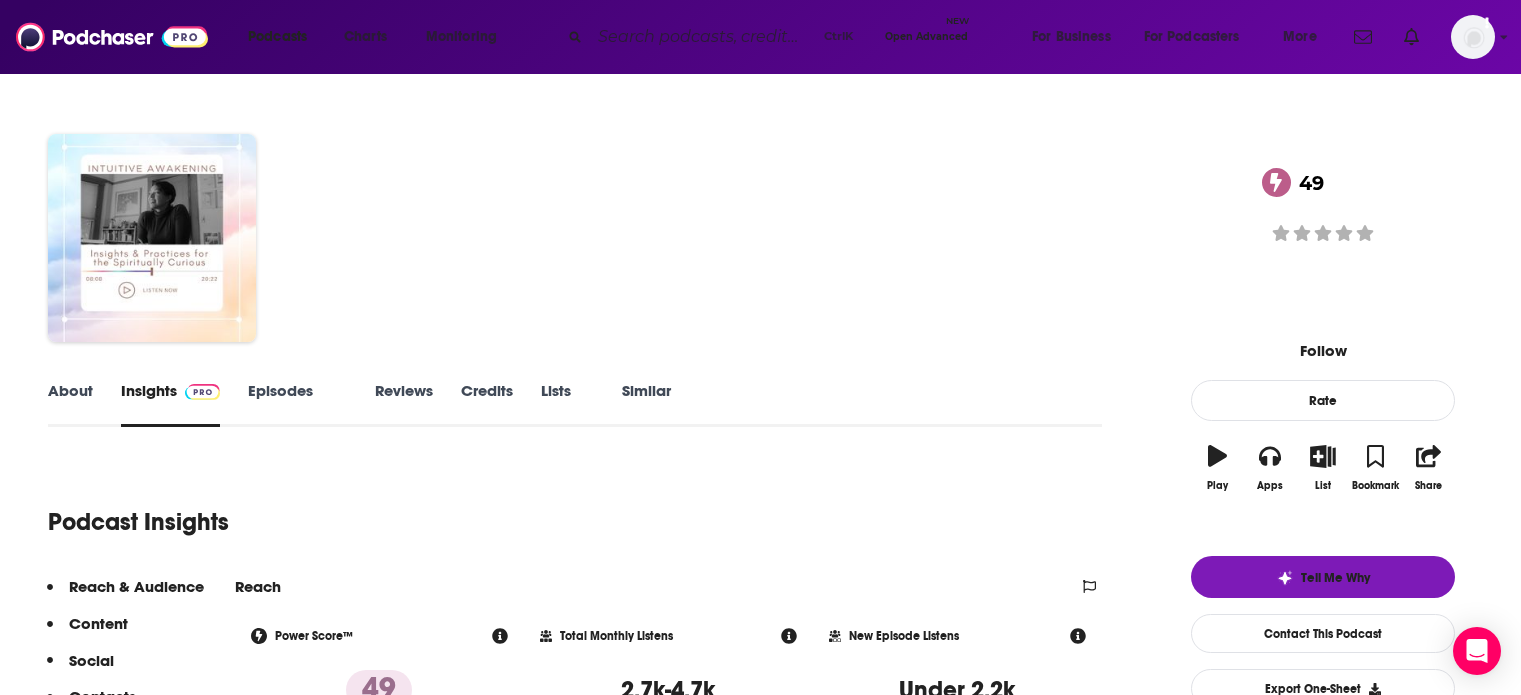 scroll, scrollTop: 0, scrollLeft: 0, axis: both 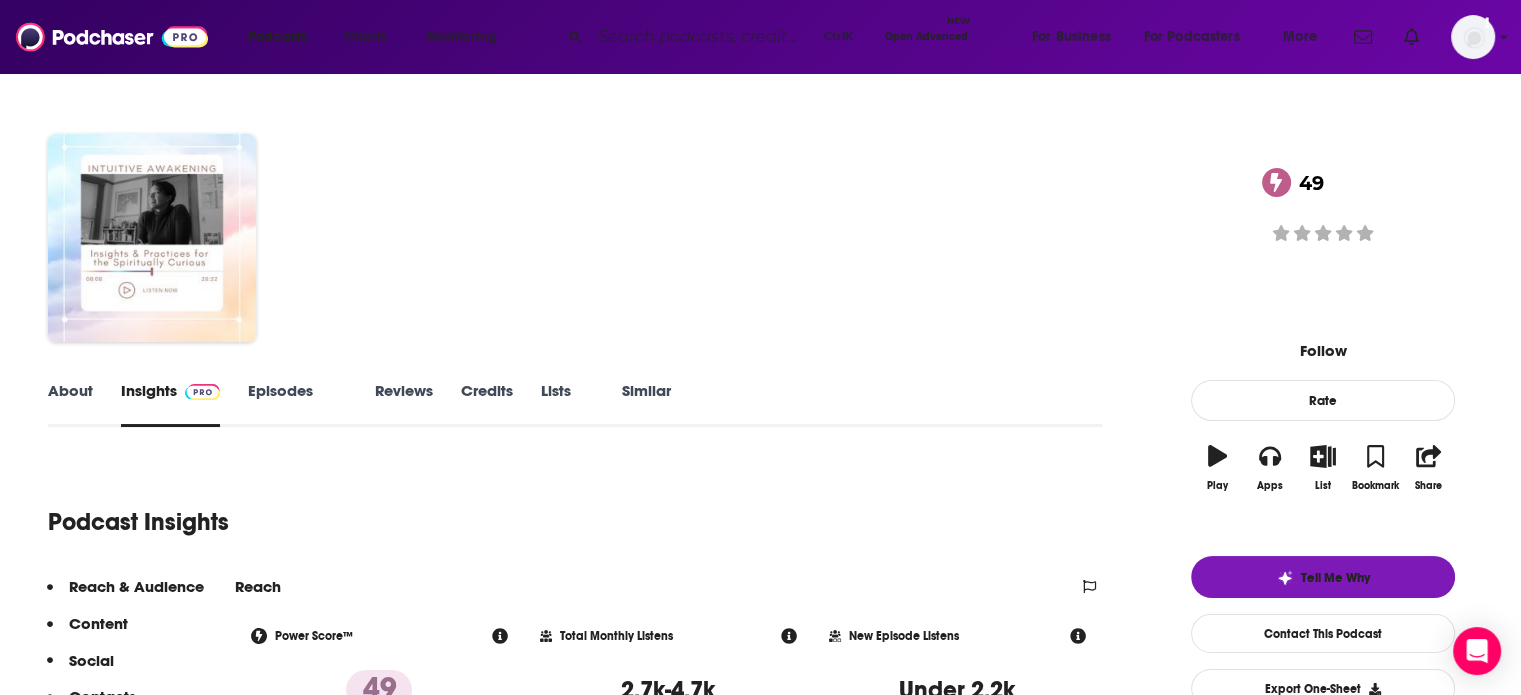 click on "About" at bounding box center [70, 404] 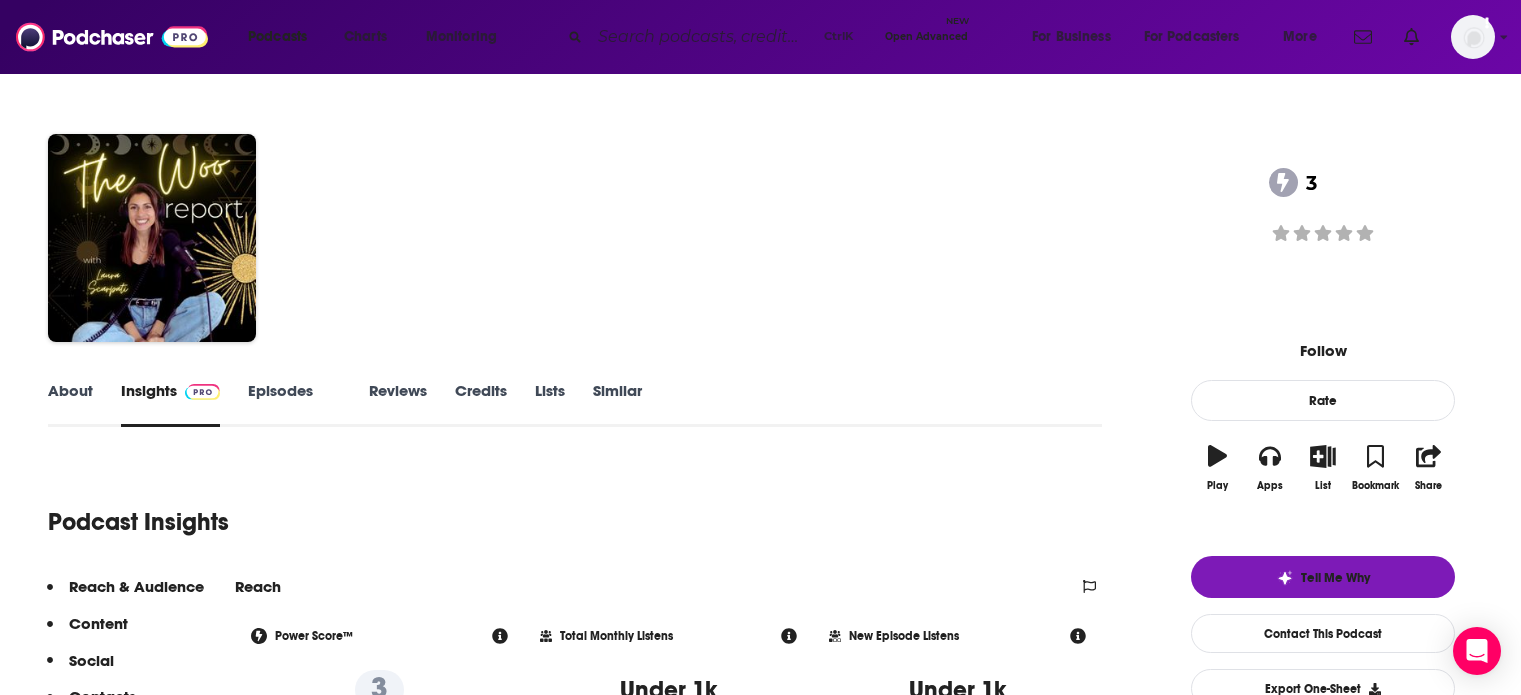 scroll, scrollTop: 0, scrollLeft: 0, axis: both 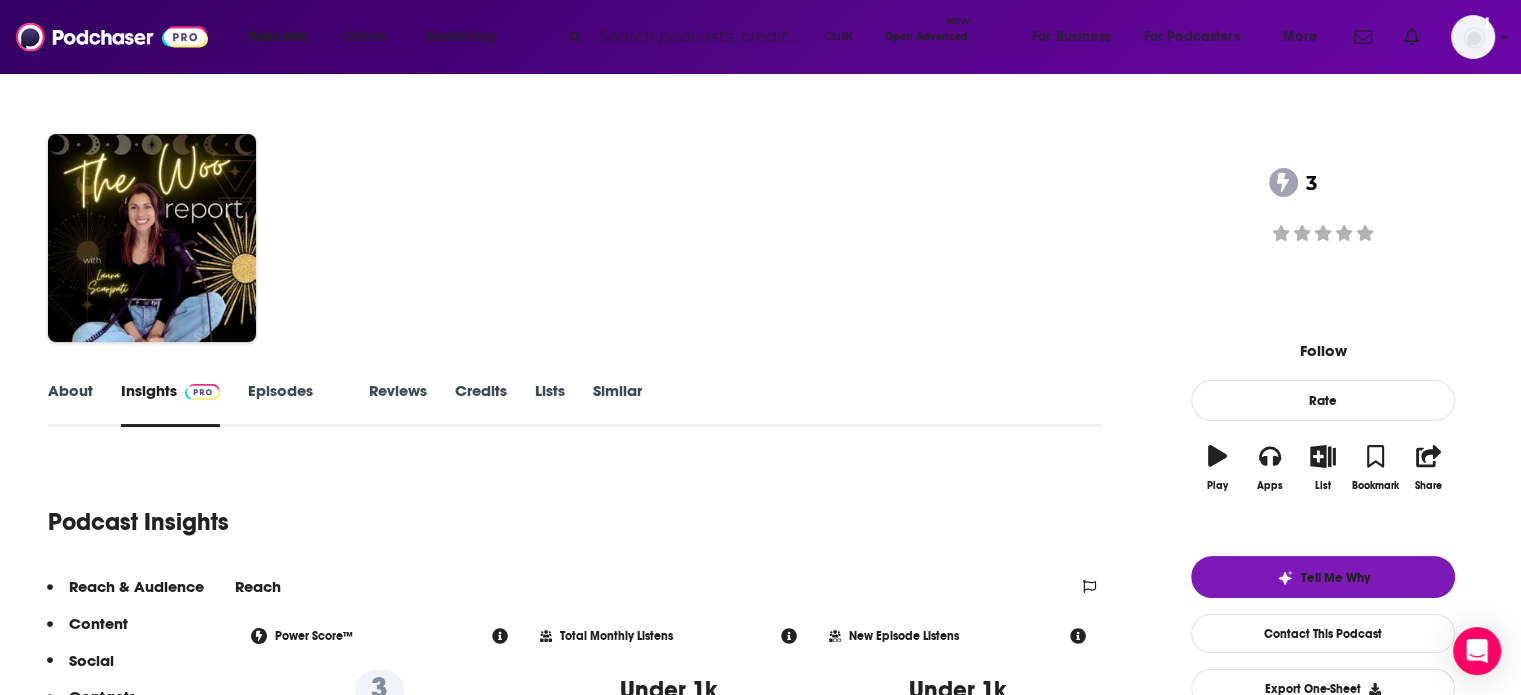 click on "About" at bounding box center [70, 404] 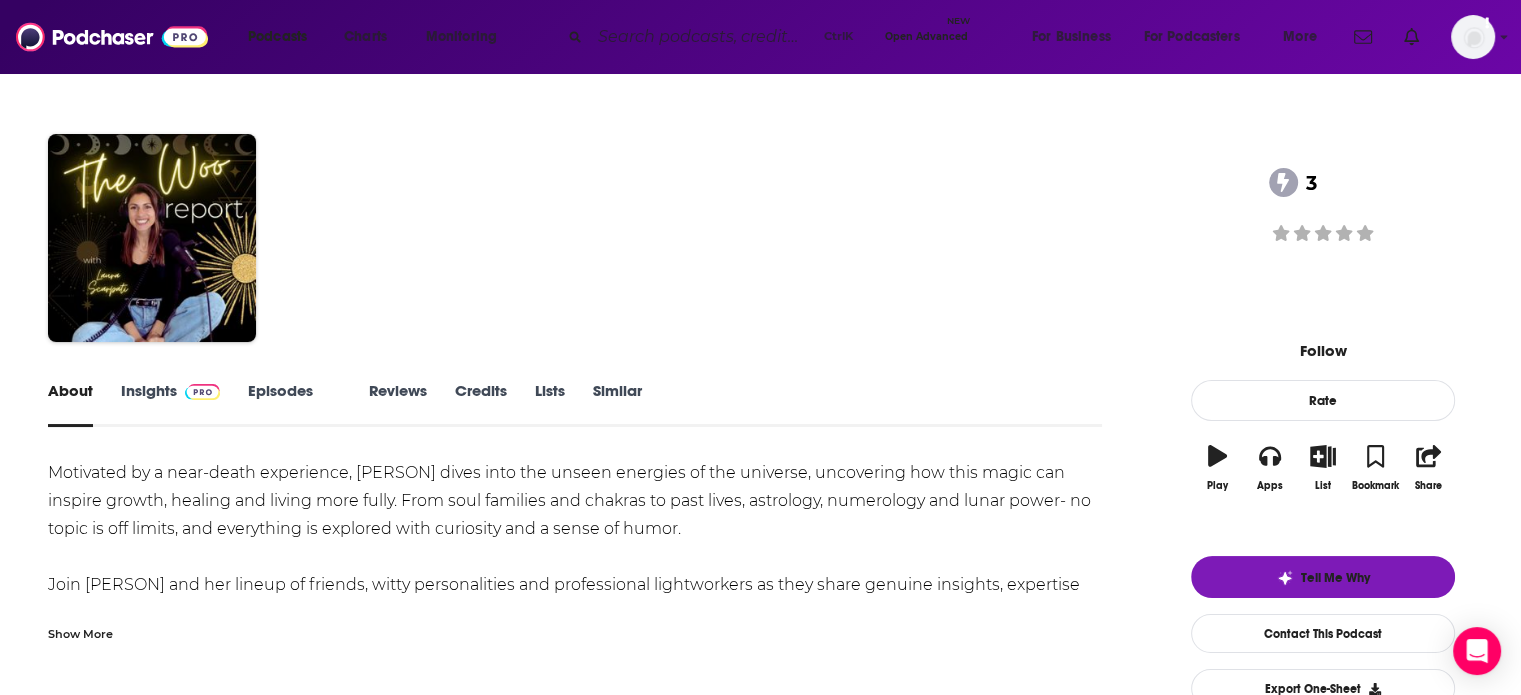 click on "Insights" at bounding box center (170, 404) 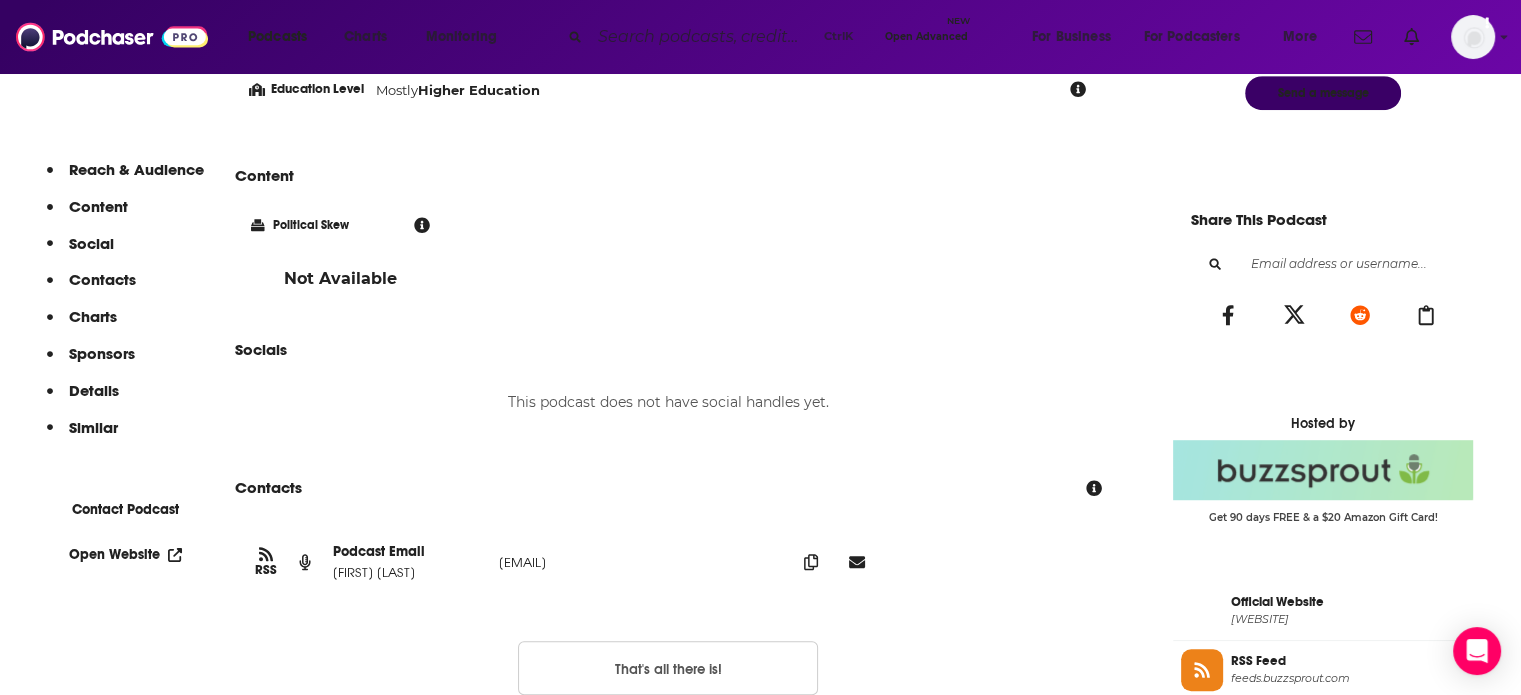 scroll, scrollTop: 1474, scrollLeft: 0, axis: vertical 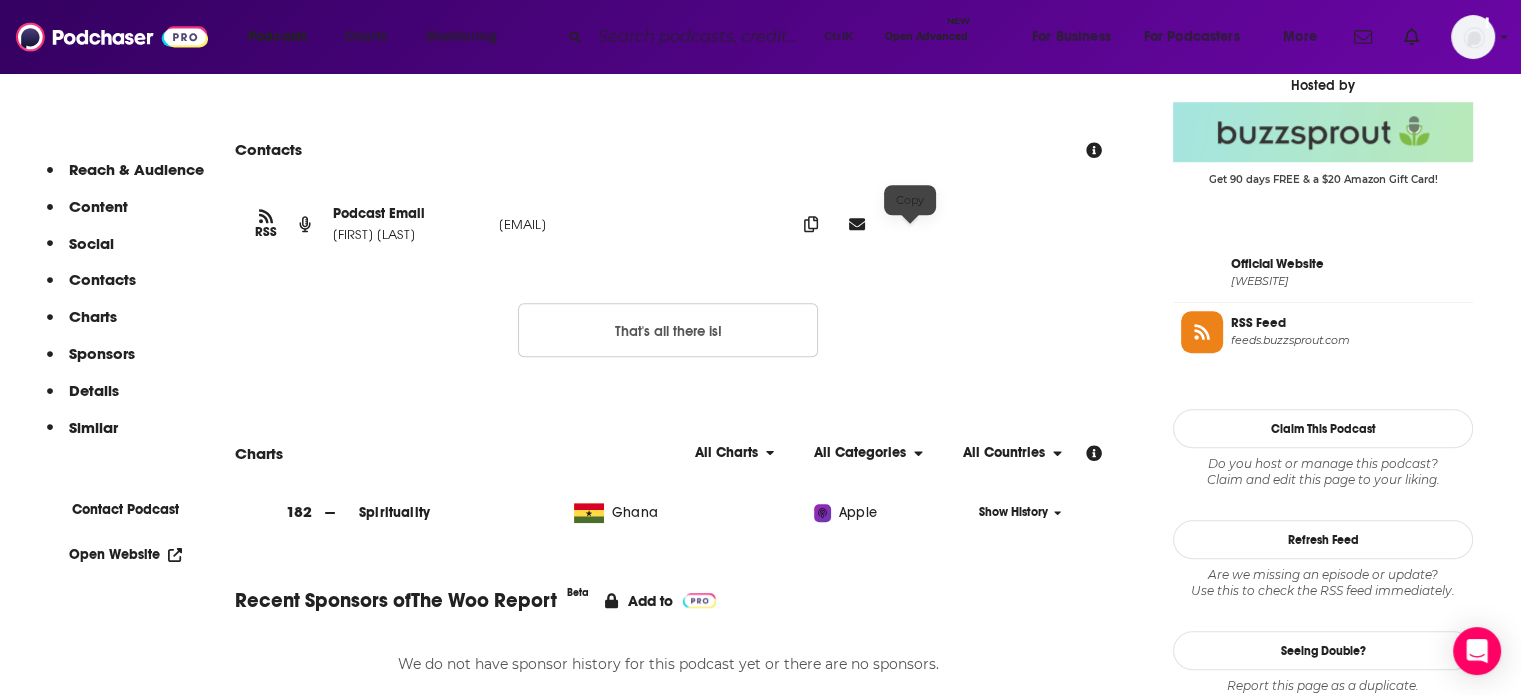 click at bounding box center [811, 224] 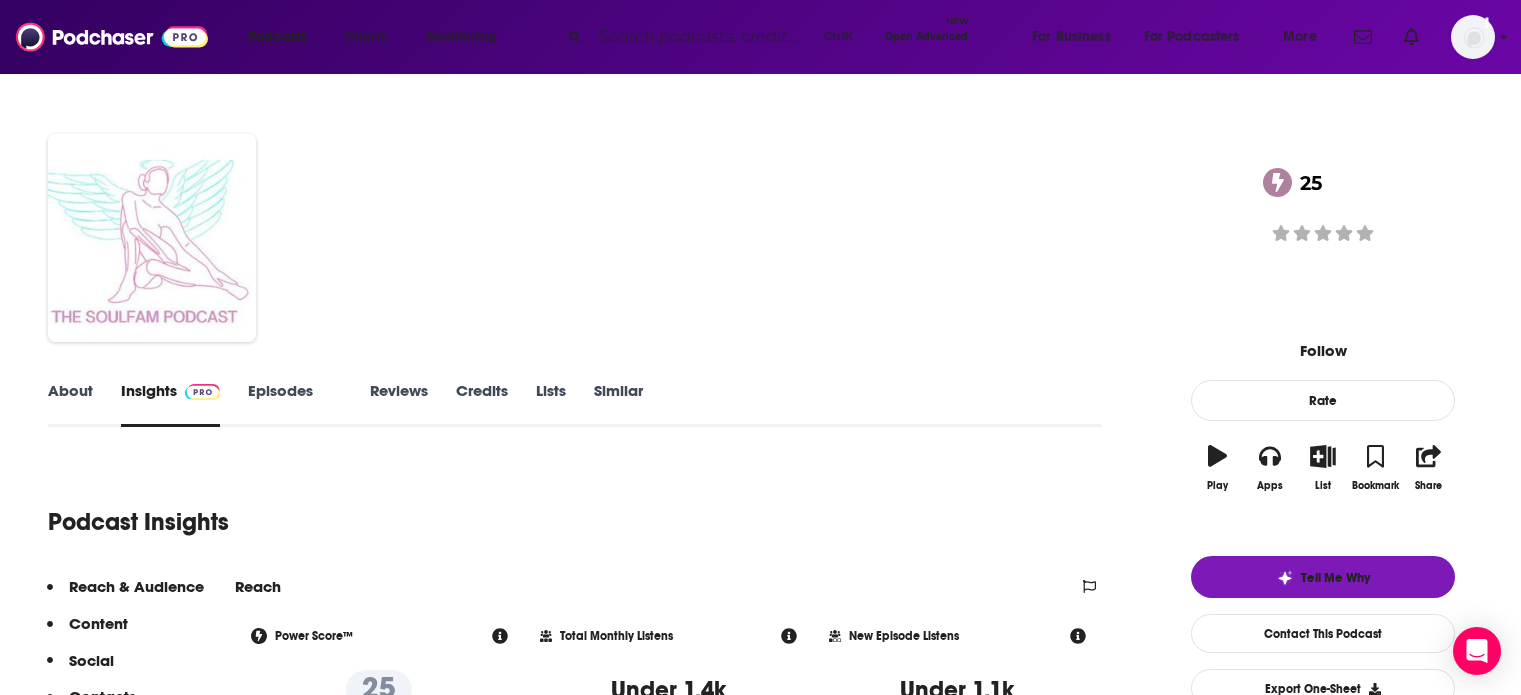 scroll, scrollTop: 0, scrollLeft: 0, axis: both 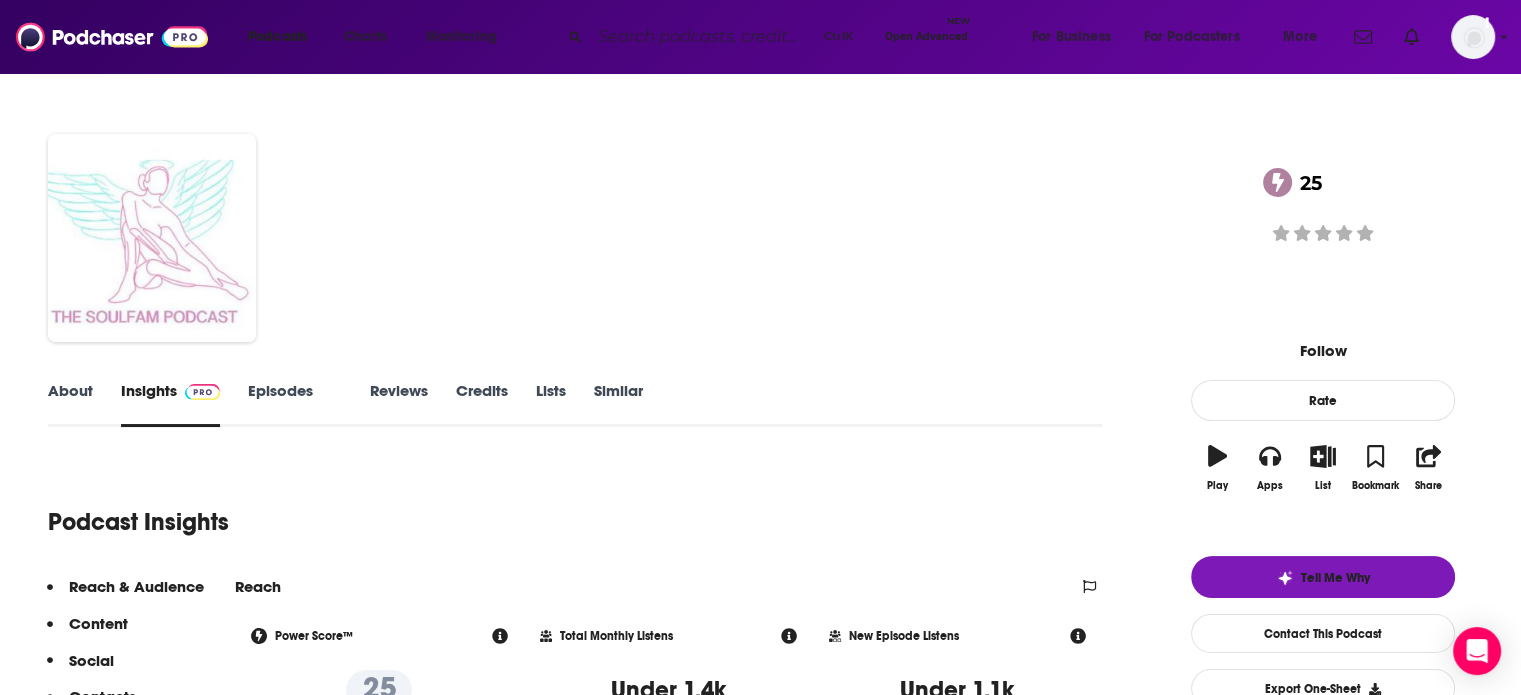 click on "About" at bounding box center (70, 404) 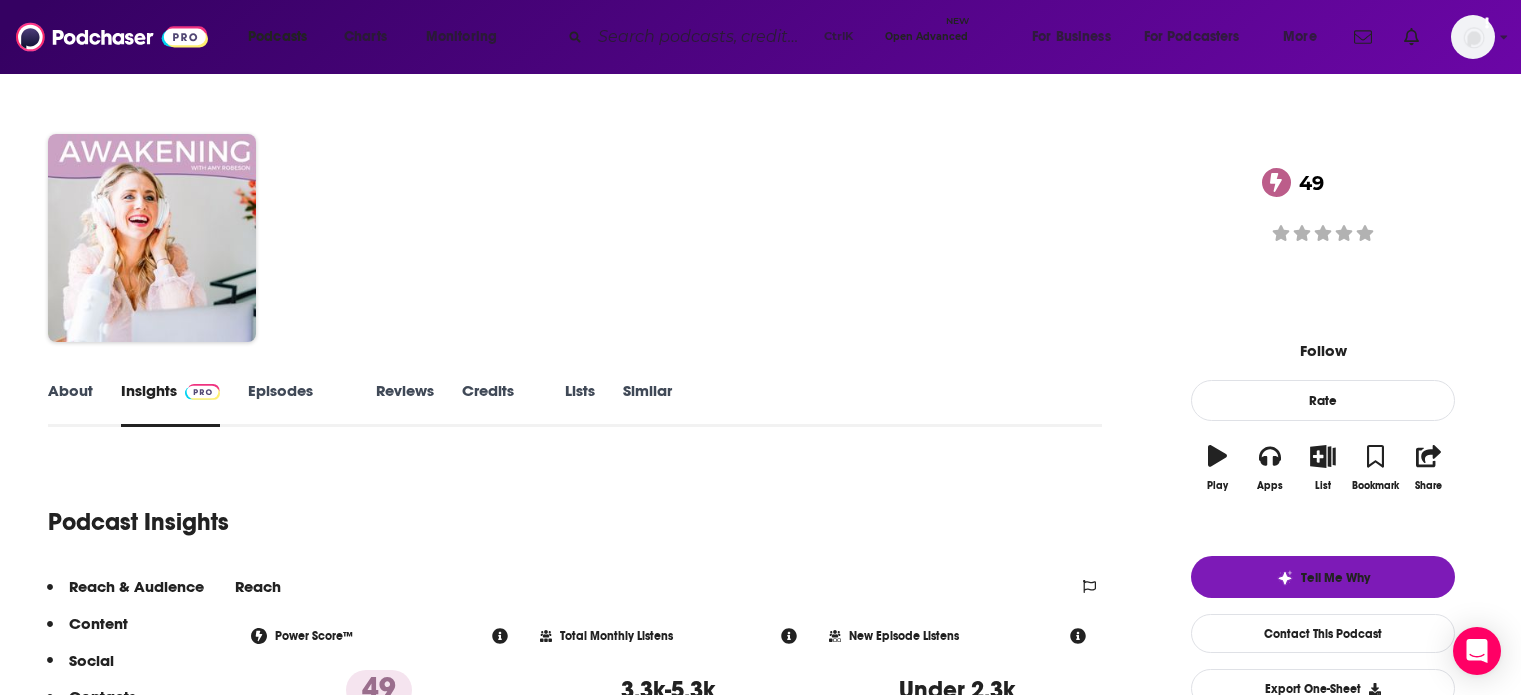 scroll, scrollTop: 0, scrollLeft: 0, axis: both 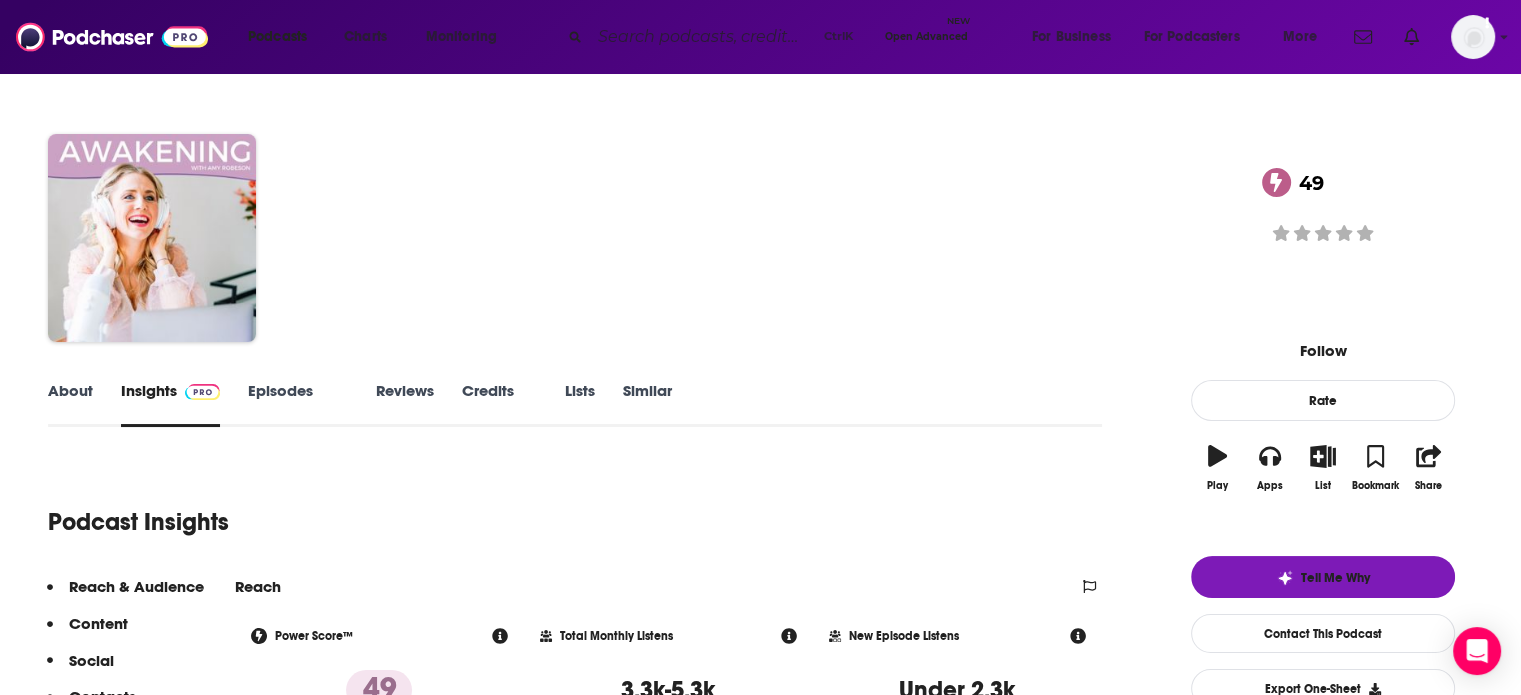 click on "About Insights Episodes 243 Reviews Credits 3 Lists Similar Podcast Insights Reach & Audience Content Social Contacts Charts Sponsors Details Similar Contact Podcast Open Website Reach Power Score™ 49 Total Monthly Listens 3.3k-5.3k New Episode Listens Under 2.3k Export One-Sheet Audience Demographics Gender Female Age 39 yo Income $ $ $ $ $ Parental Status Mixed Countries 1 United States 2 United Kingdom 3 Canada 4 Australia 5 India Top Cities Stockton, [STATE] , Auckland , Frankfurt am Main , Cape Town , Portland, [STATE] , Washington, D. C. Interests Religion , Christian & gospel , Spirituality , Charity , Friends, Family & Relationships , Nonfiction Jobs Psychologists , Pastors/Ministers , Technicians , Principals/Owners , Journalists/Reporters , Directors Ethnicities White / Caucasian , African American , Asian , Hispanic Show More Content Political Skew Neutral/Mixed Socials Youtube @amyrobeson 3k Instagram @amy.robeson 13k Facebook @awakeninglifecoaching 15k Tik Tok @amy.robeson 2k Contacts RSS Charts 65" at bounding box center [760, 3953] 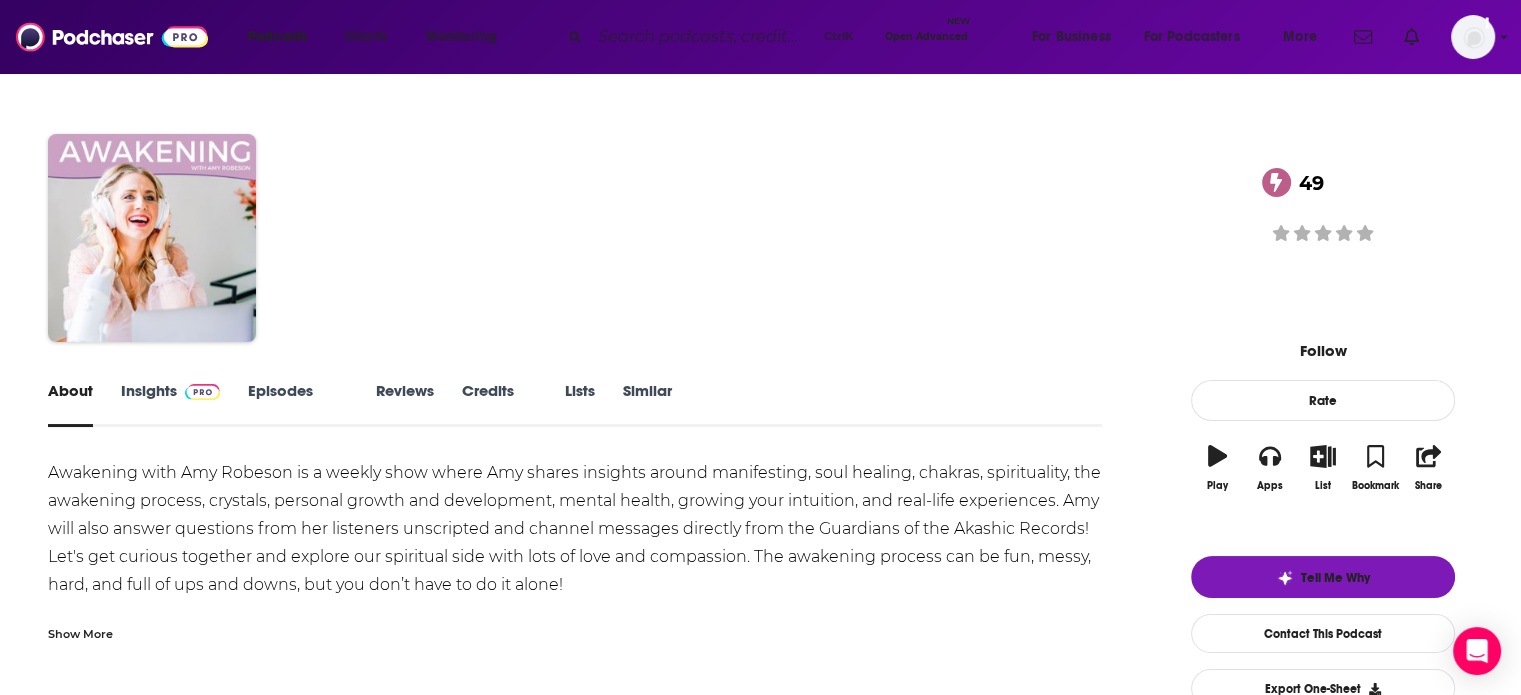click on "Show More" at bounding box center [575, 626] 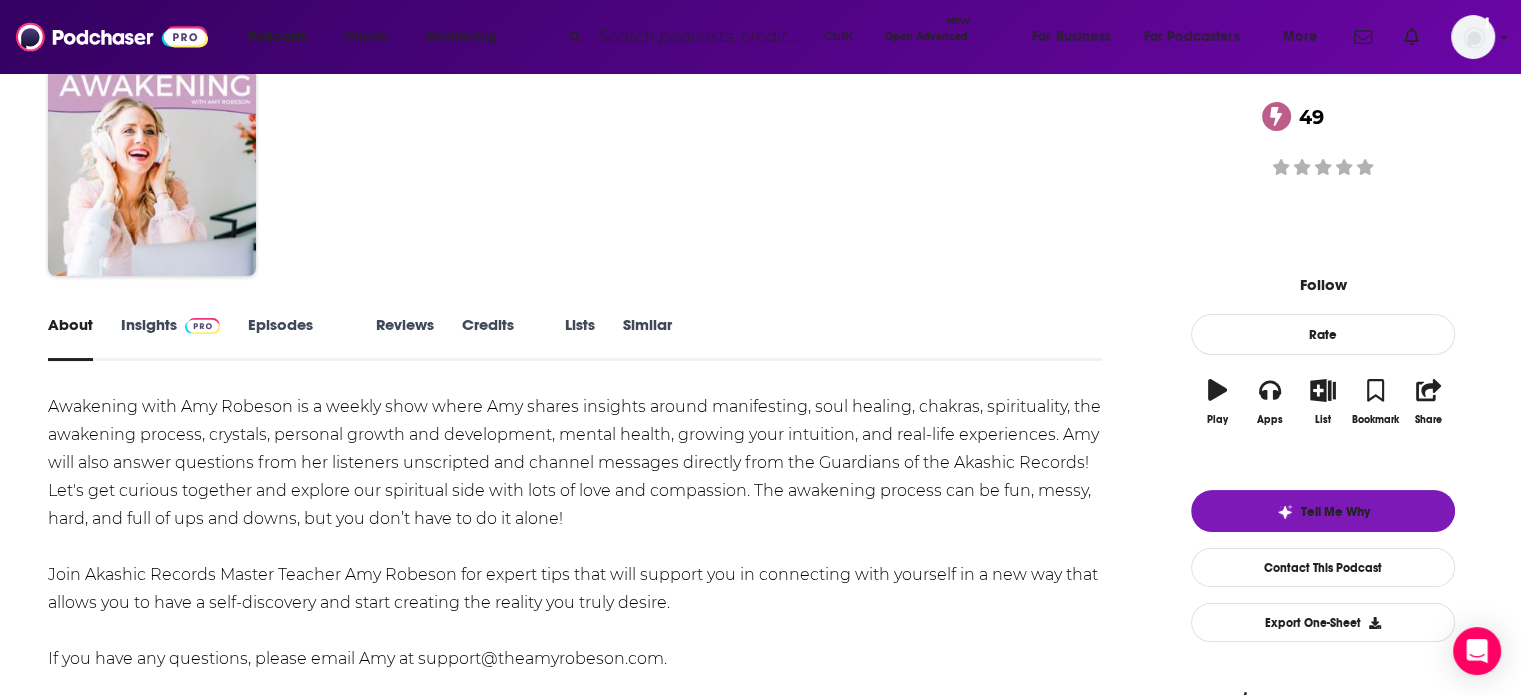scroll, scrollTop: 6, scrollLeft: 0, axis: vertical 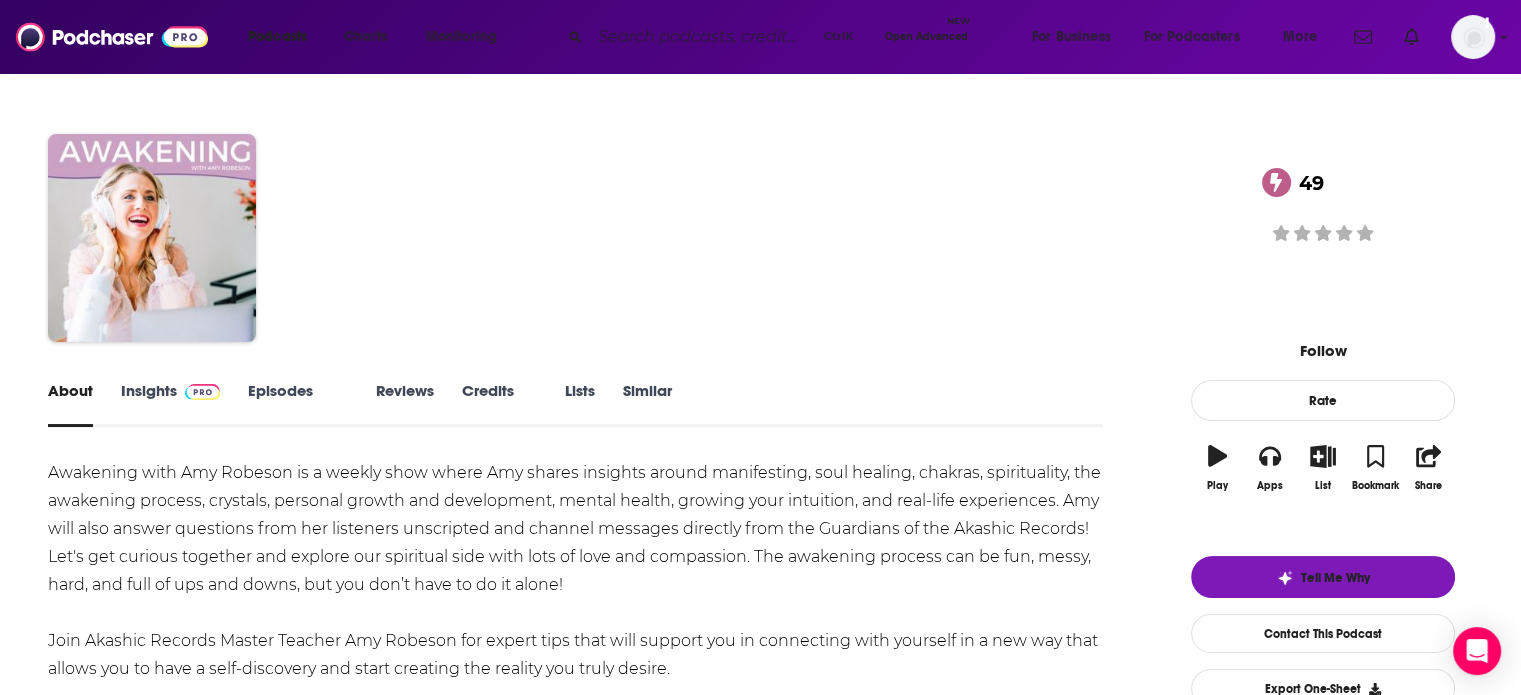 click on "Insights" at bounding box center (170, 404) 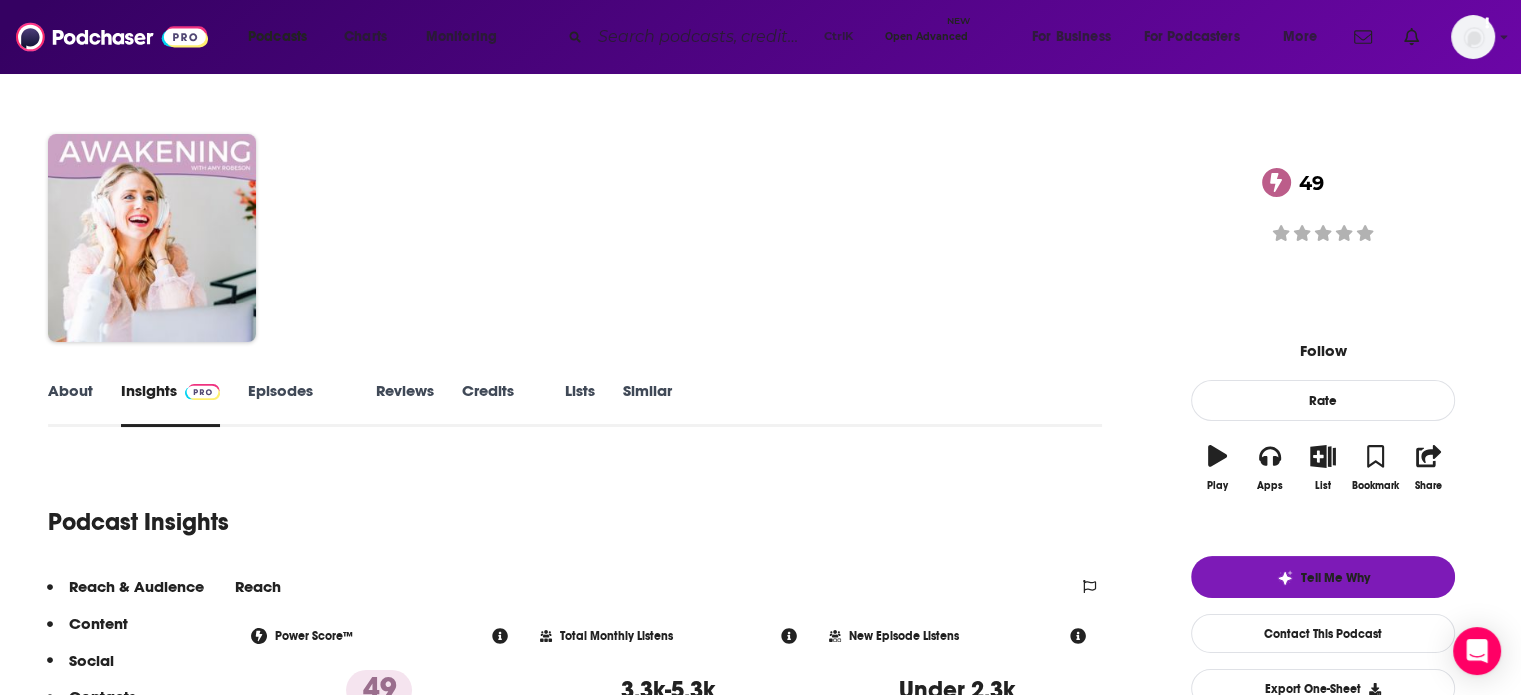 scroll, scrollTop: 0, scrollLeft: 0, axis: both 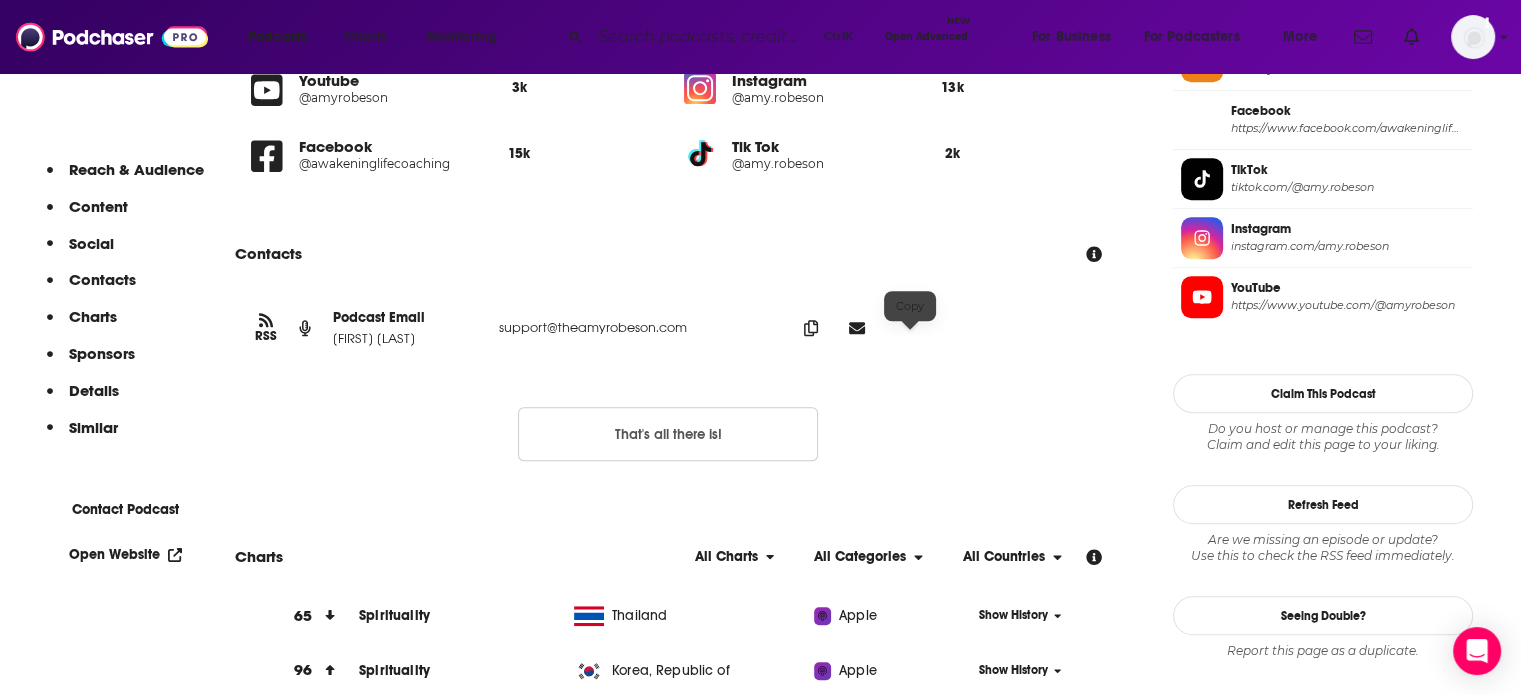 click at bounding box center [811, 328] 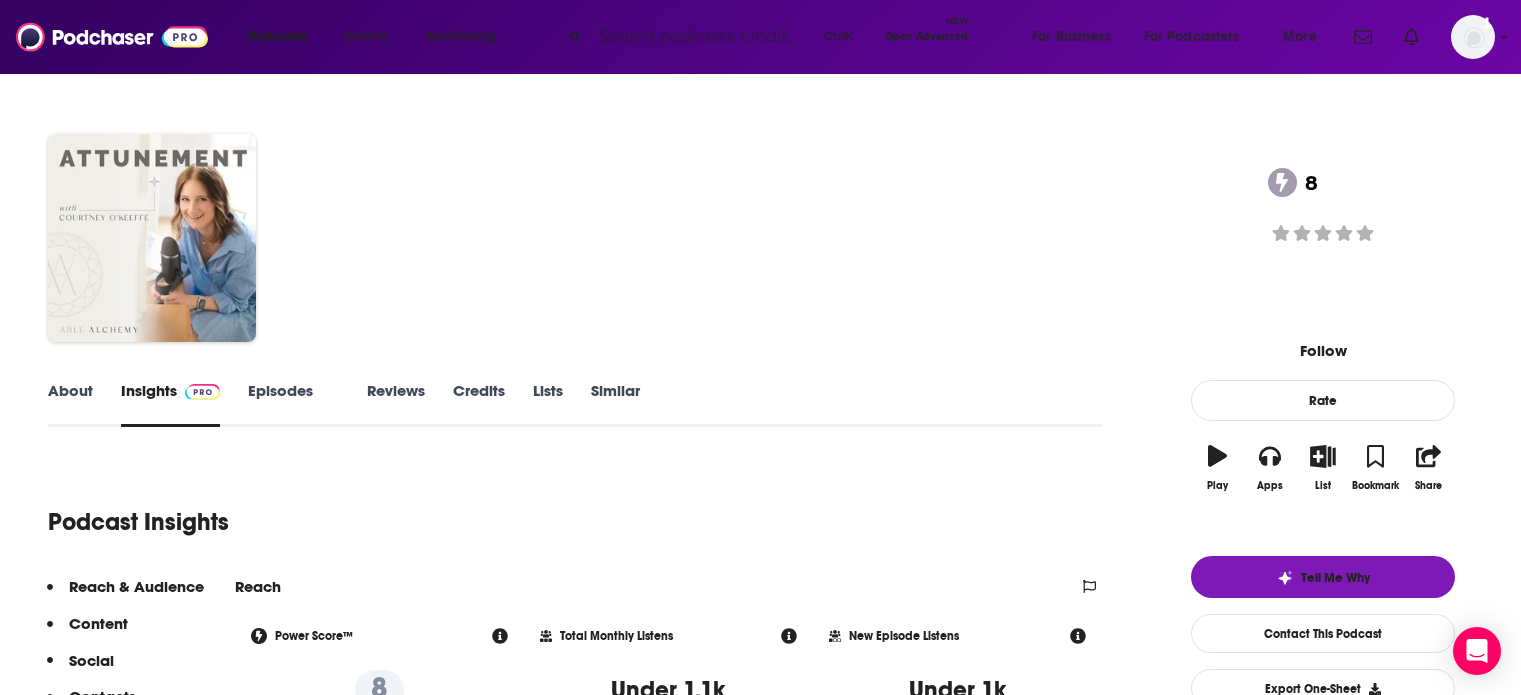 scroll, scrollTop: 0, scrollLeft: 0, axis: both 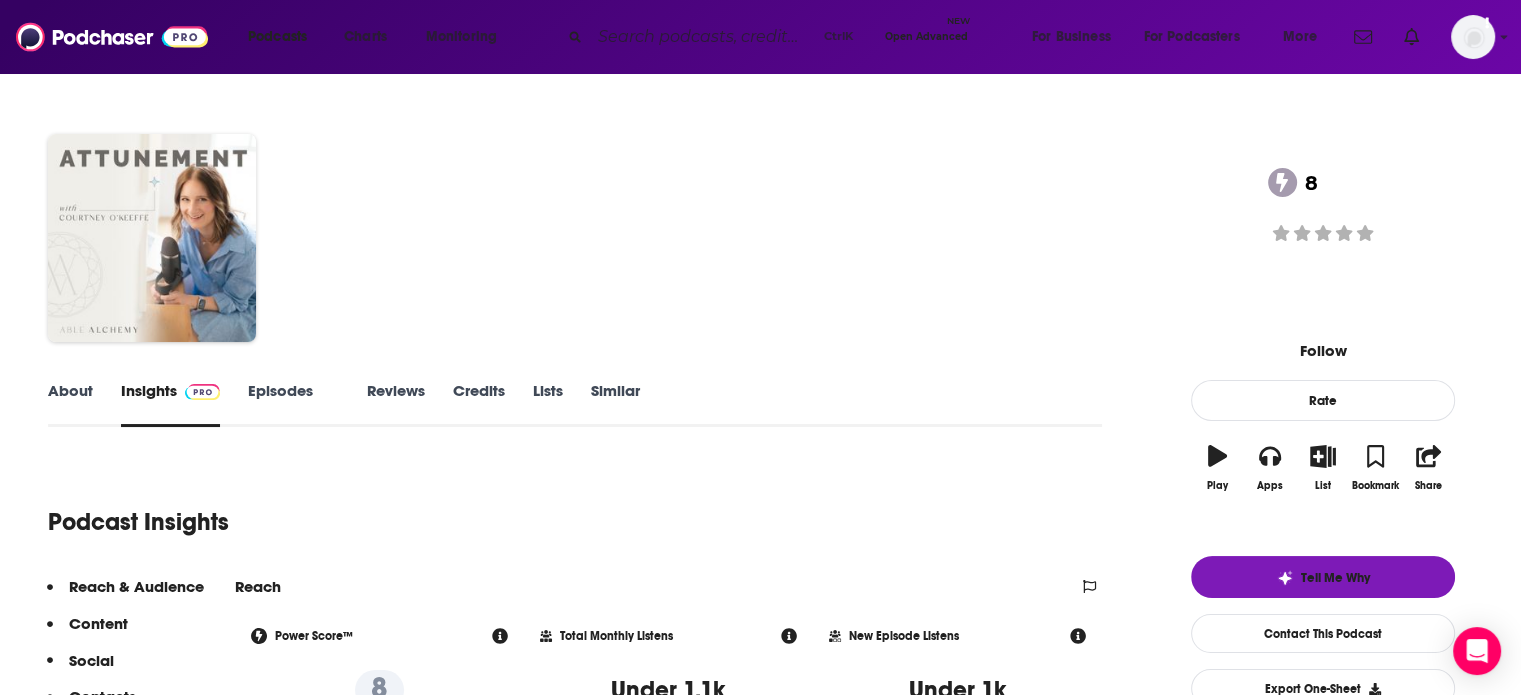 click on "About" at bounding box center [70, 404] 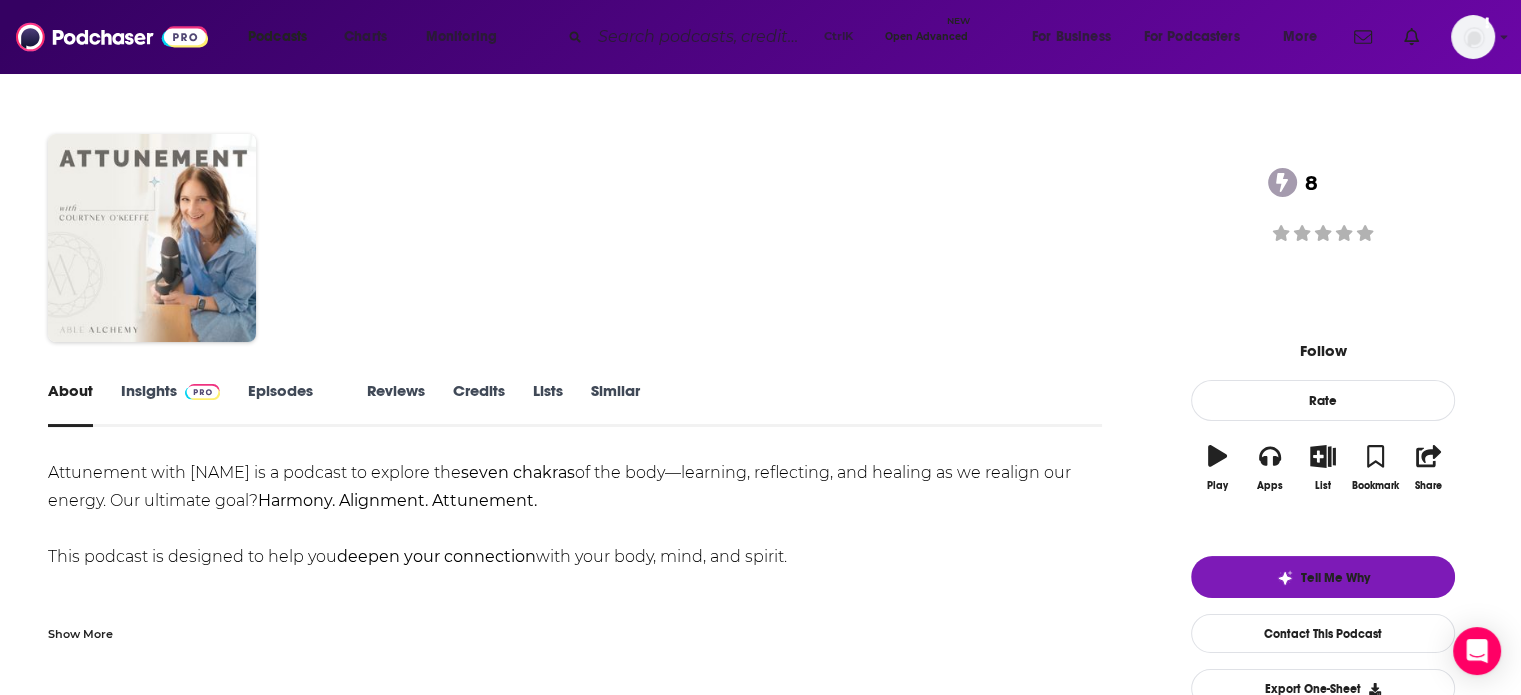 click on "Show More" at bounding box center (575, 626) 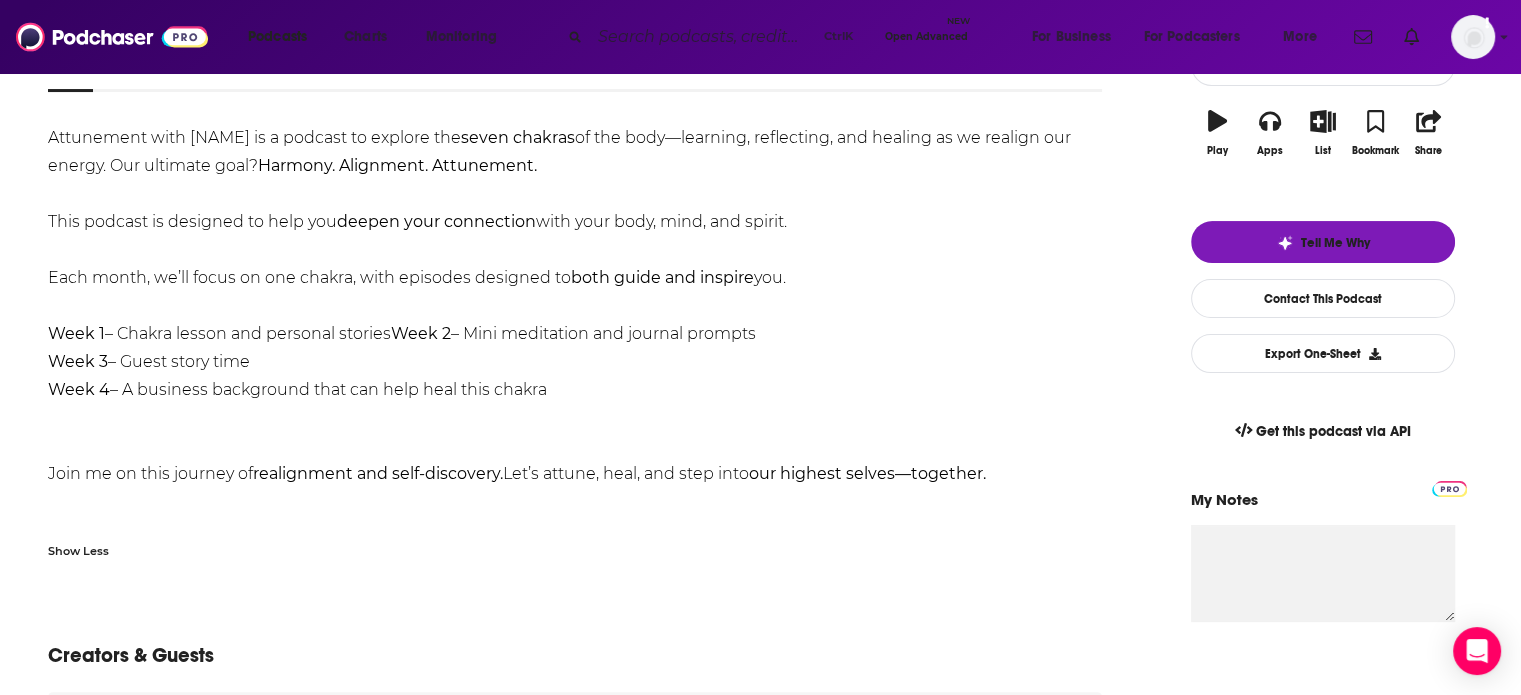 scroll, scrollTop: 0, scrollLeft: 0, axis: both 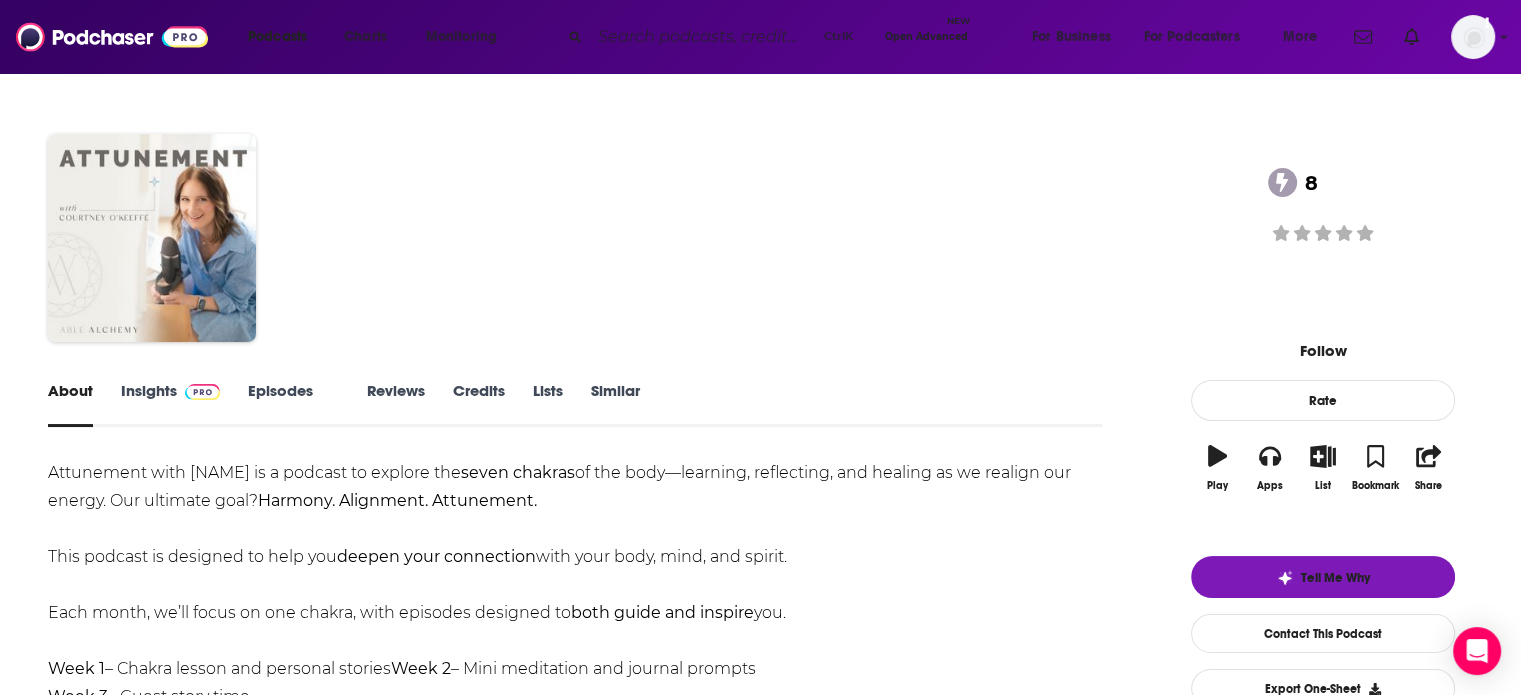 click on "Insights" at bounding box center (170, 404) 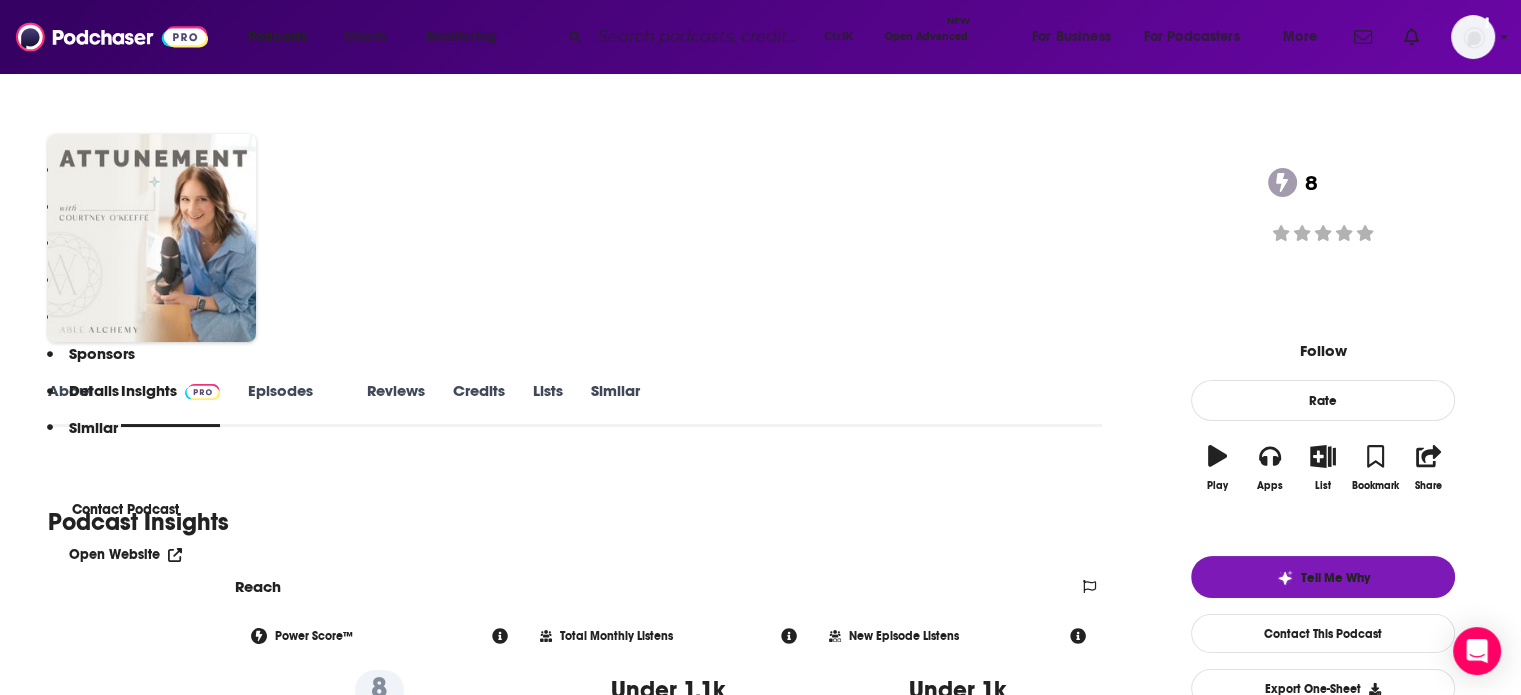 scroll, scrollTop: 922, scrollLeft: 0, axis: vertical 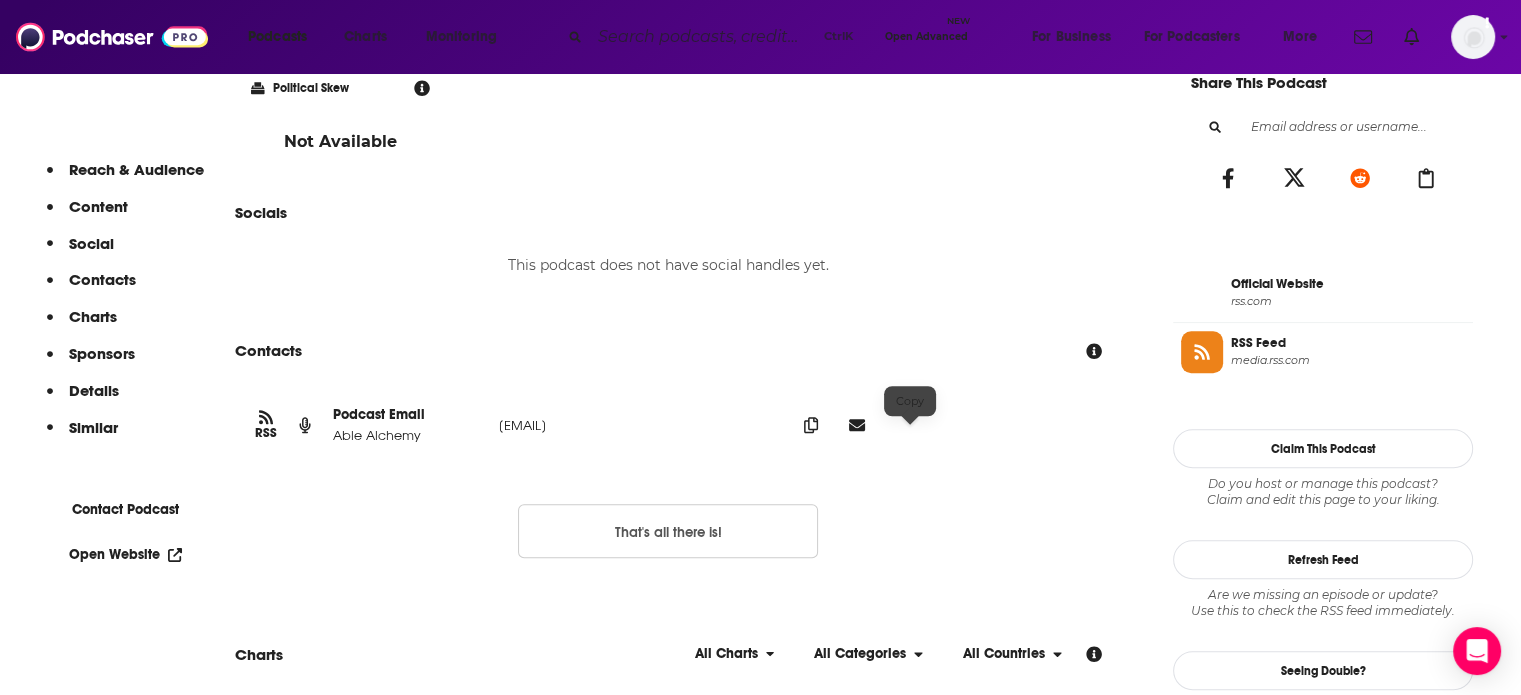 click at bounding box center (811, 425) 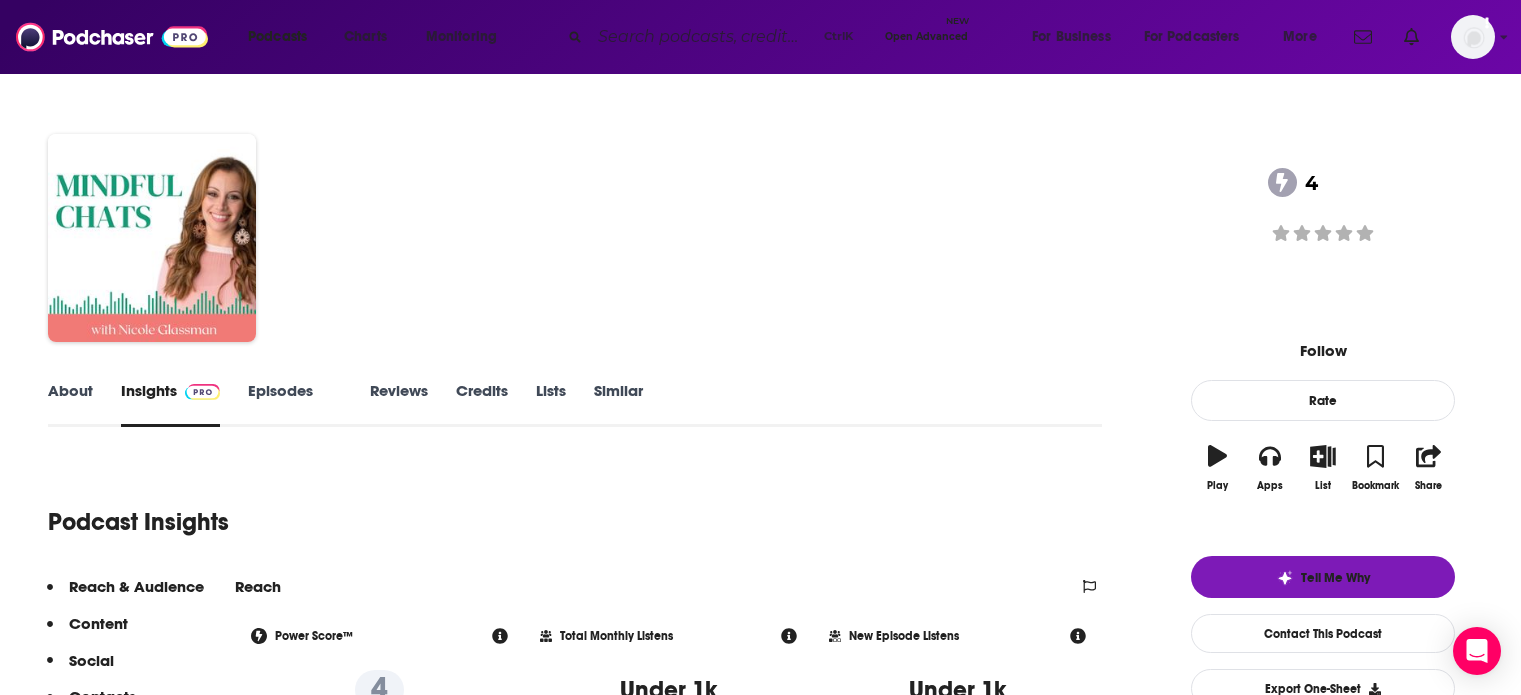 scroll, scrollTop: 0, scrollLeft: 0, axis: both 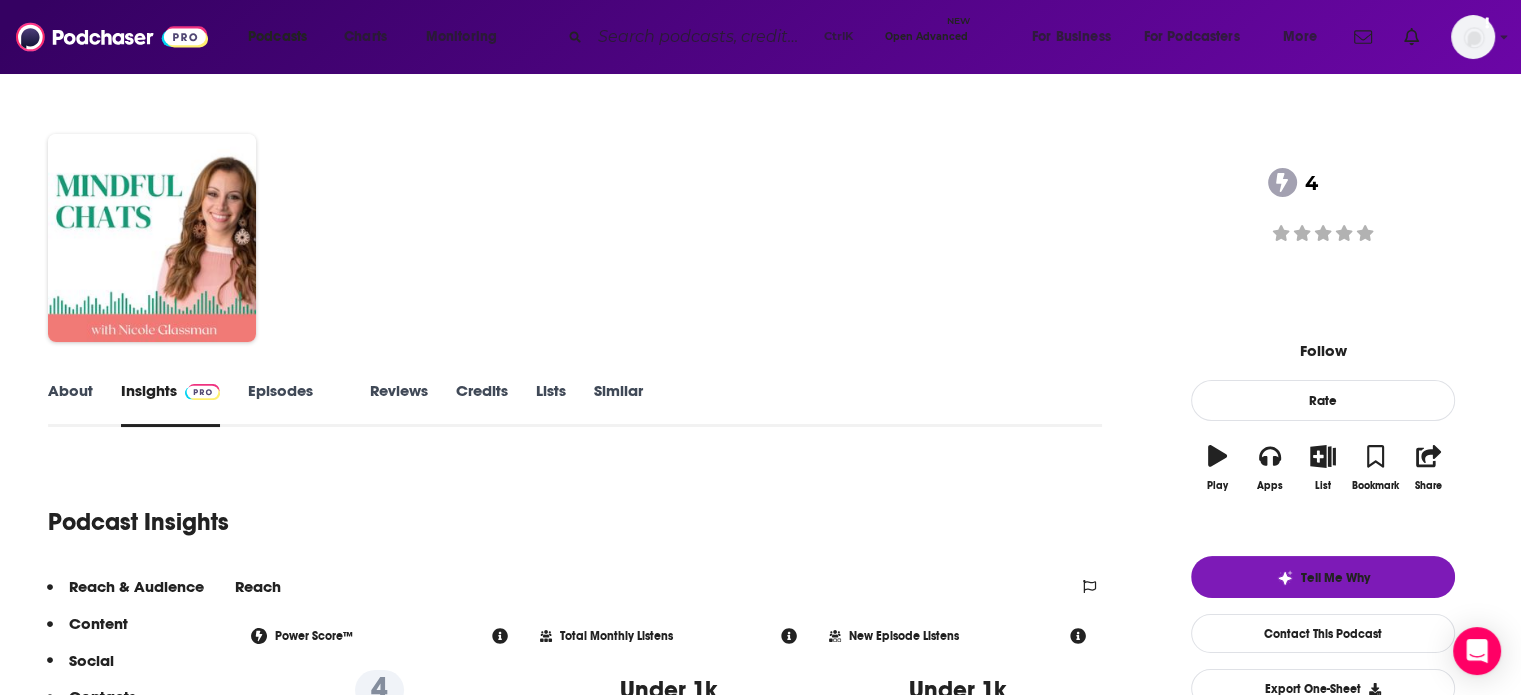 click on "About" at bounding box center [70, 404] 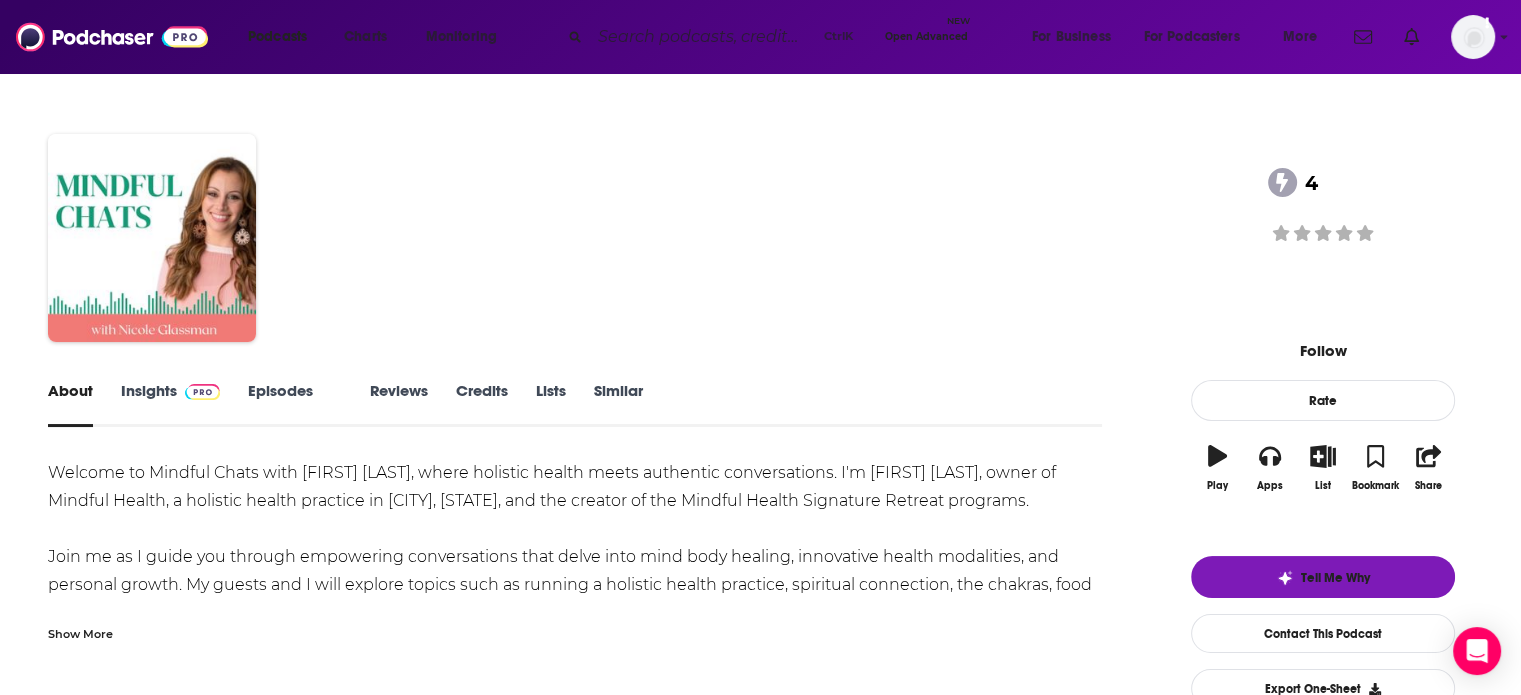 click on "Show More" at bounding box center [80, 632] 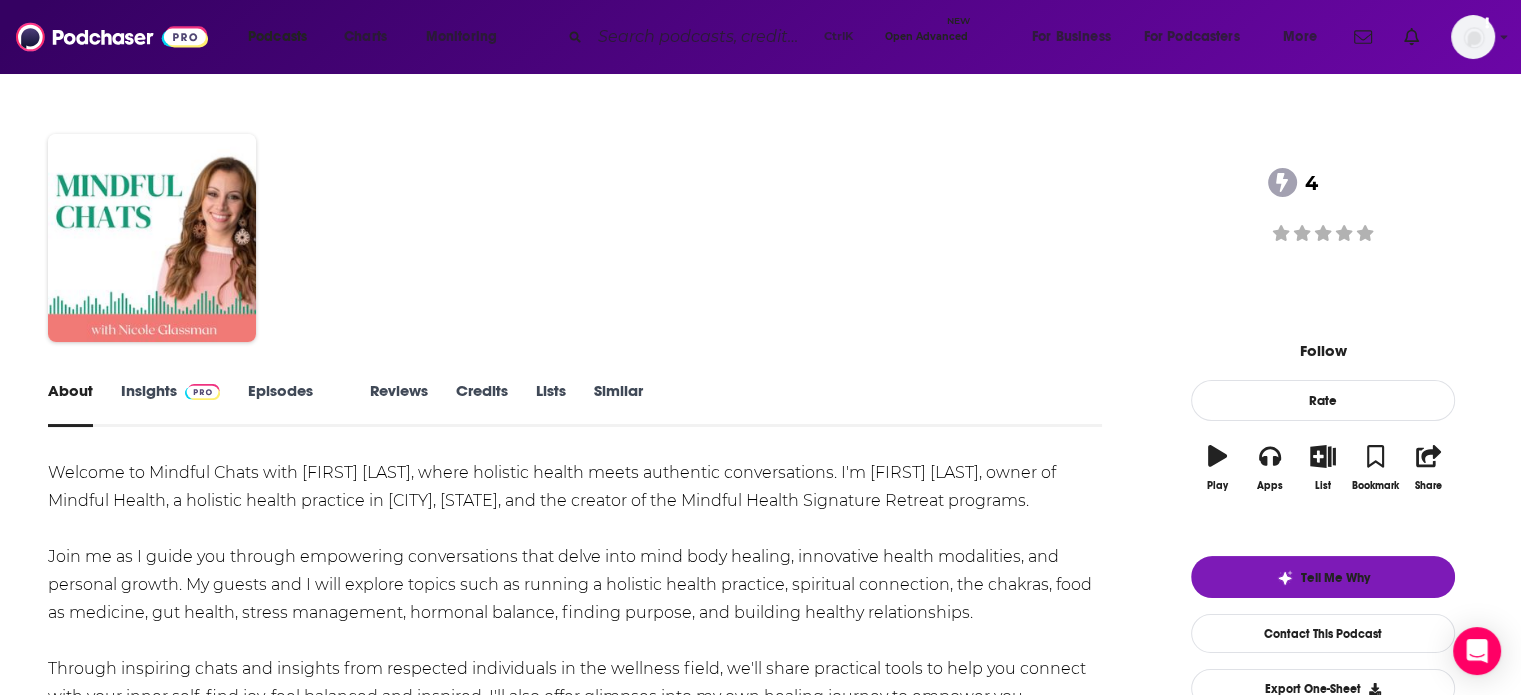click on "Insights" at bounding box center [170, 404] 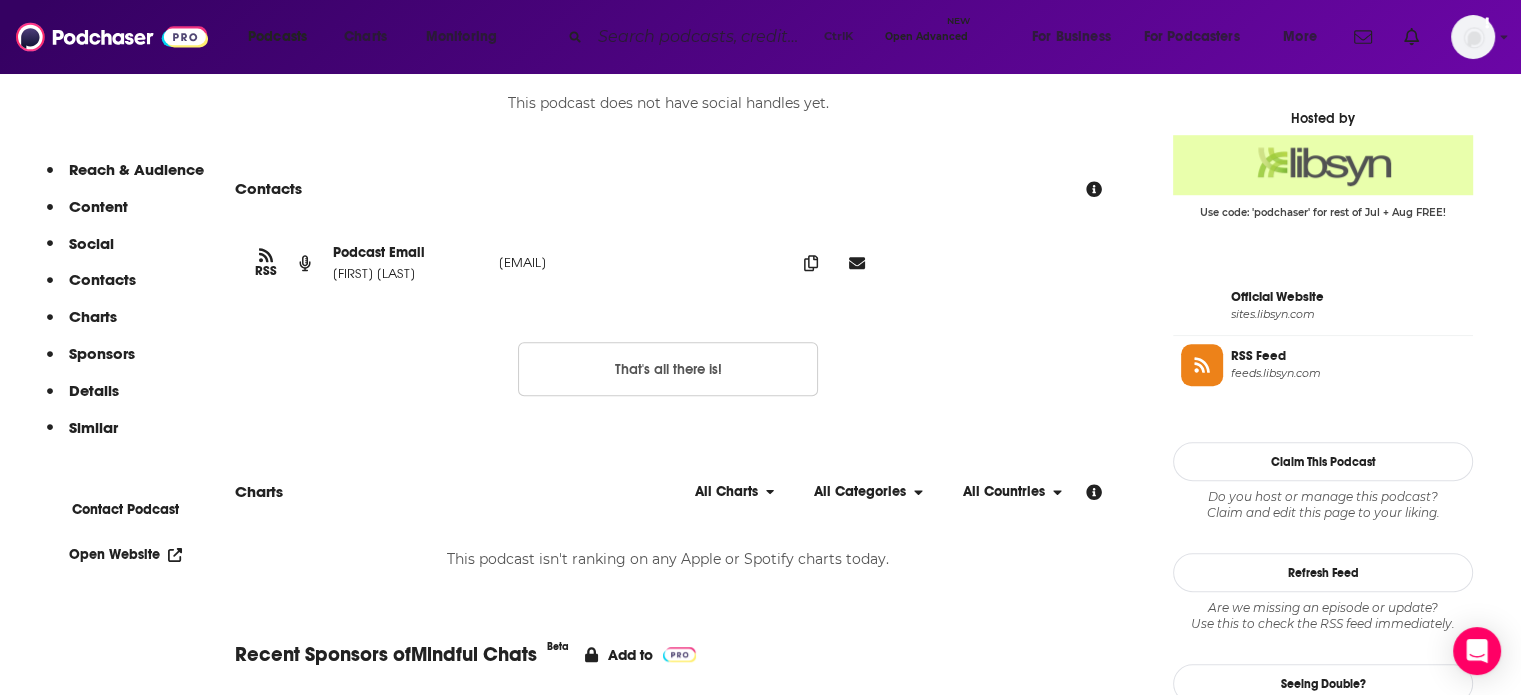 scroll, scrollTop: 1453, scrollLeft: 0, axis: vertical 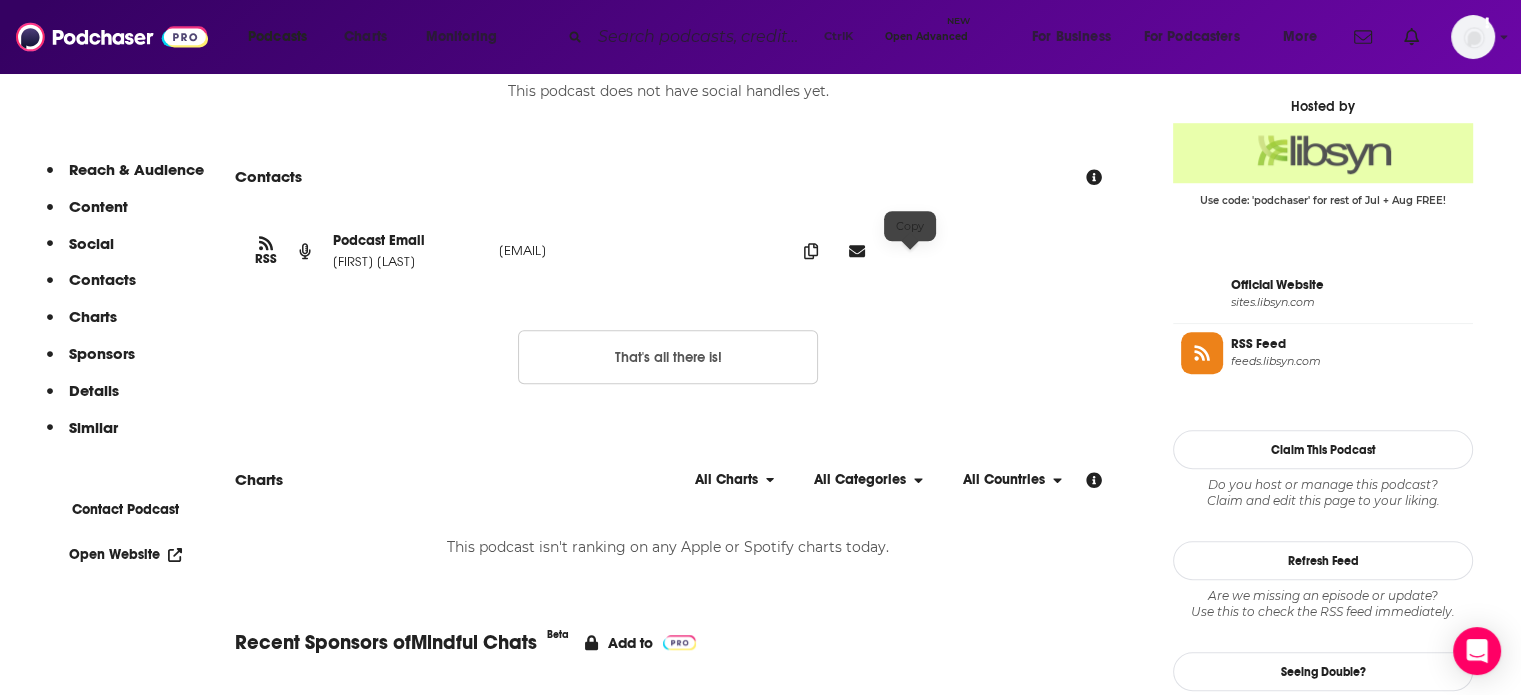 click at bounding box center (811, 251) 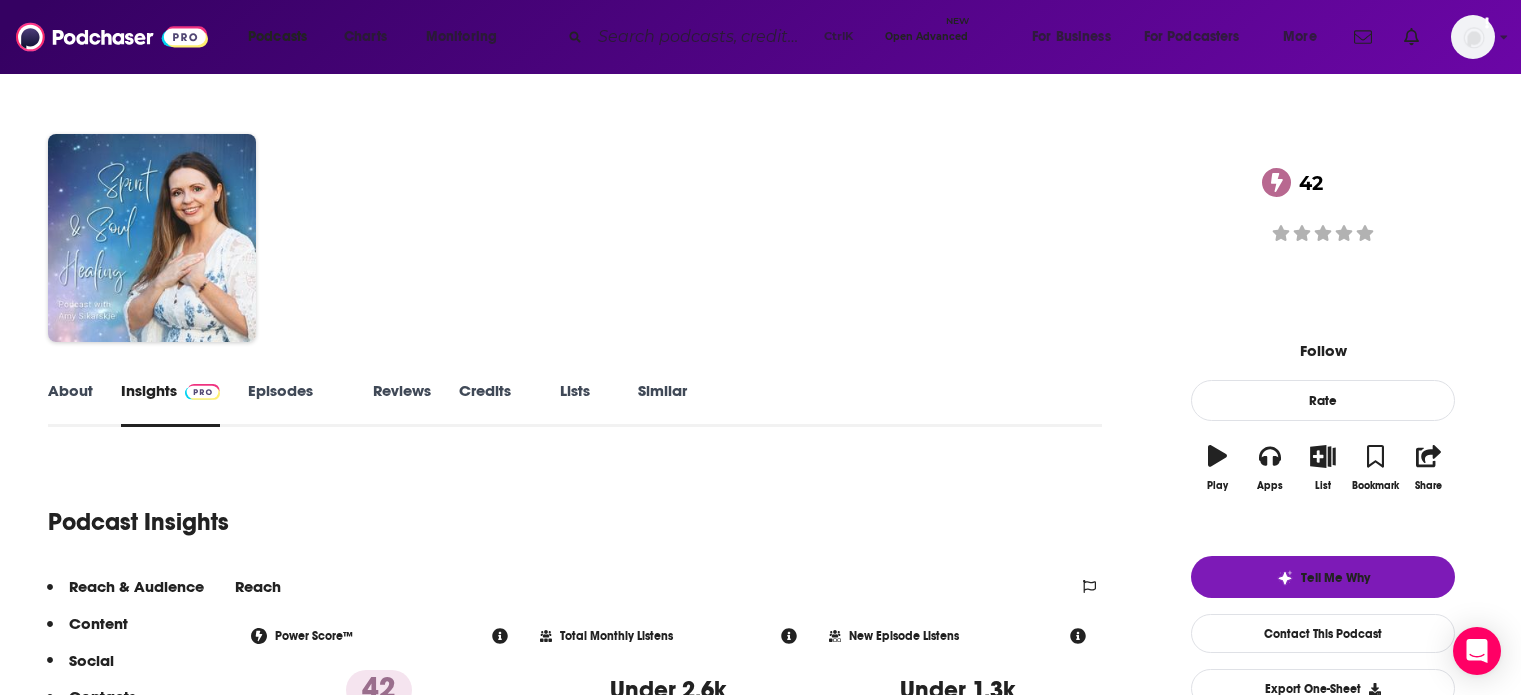 scroll, scrollTop: 0, scrollLeft: 0, axis: both 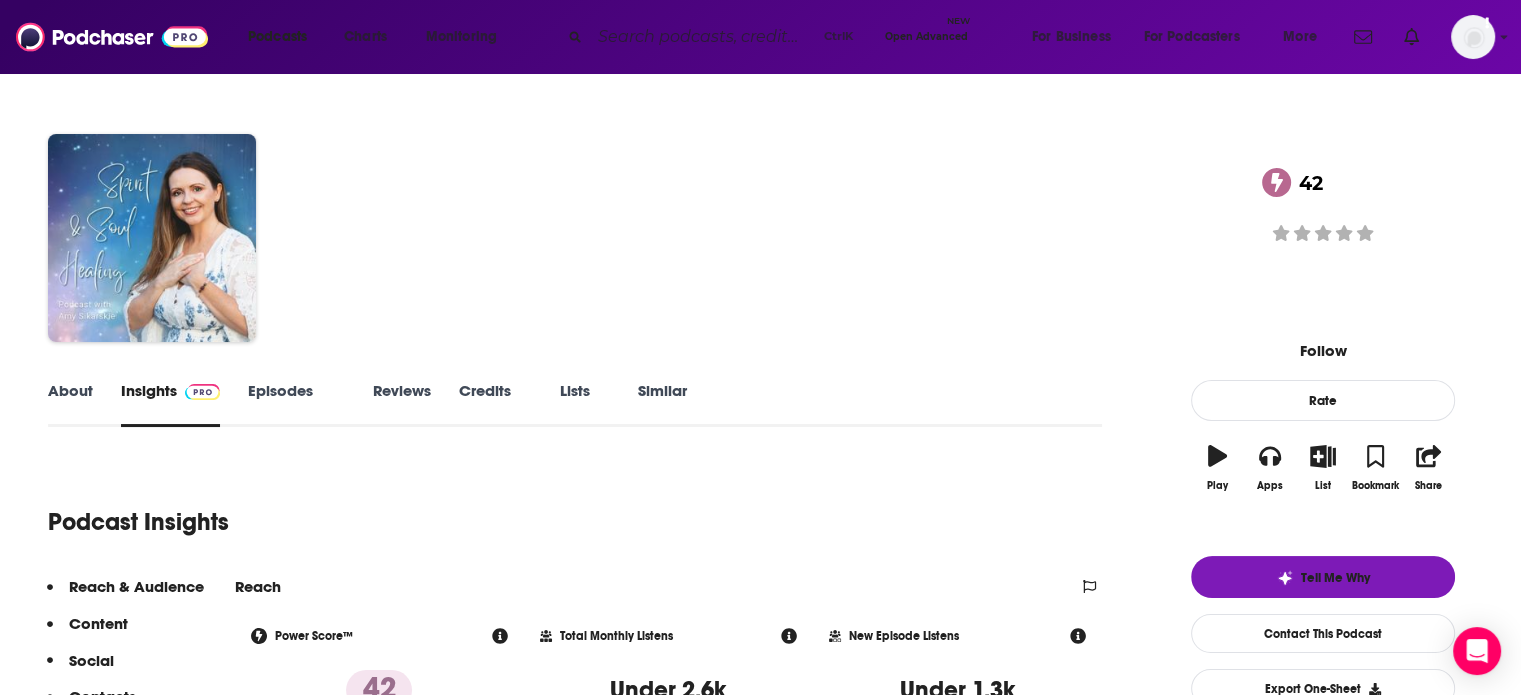click on "About" at bounding box center [70, 404] 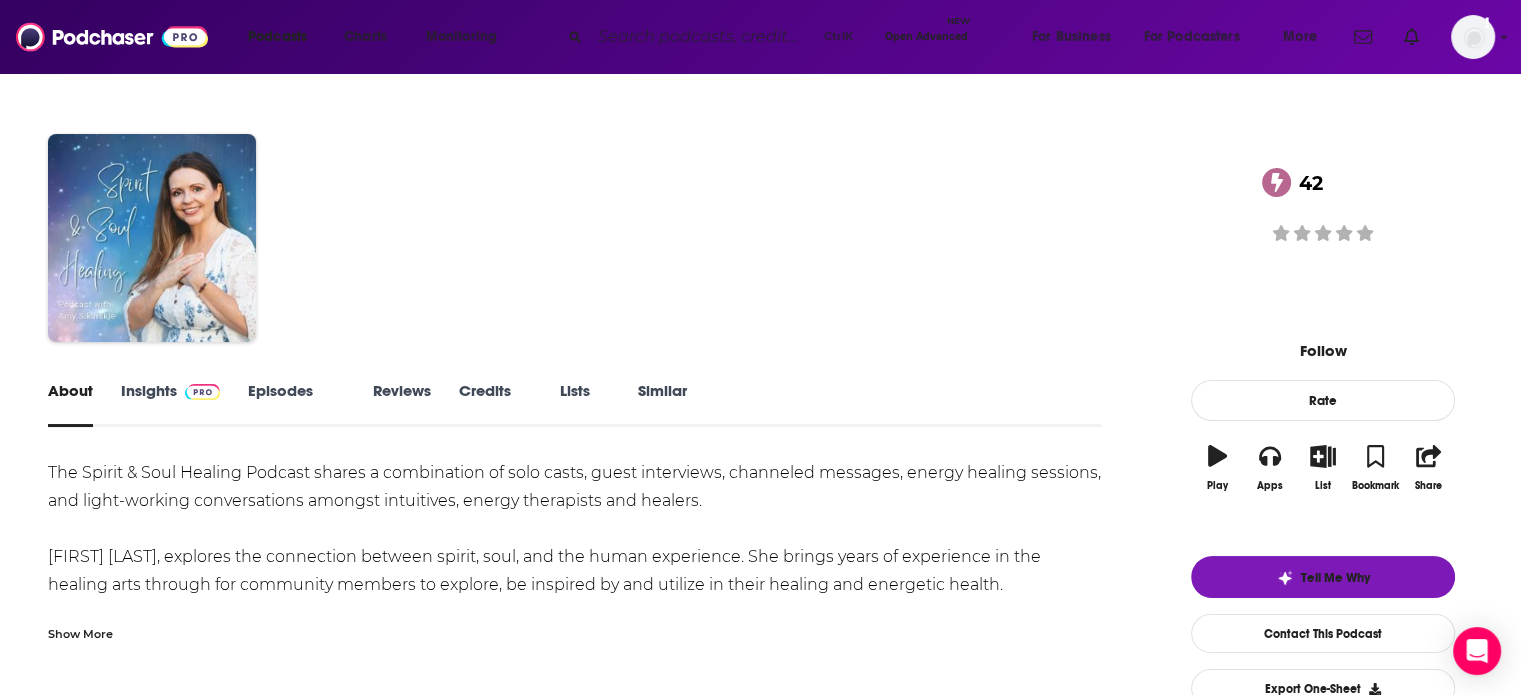click on "Insights" at bounding box center (170, 404) 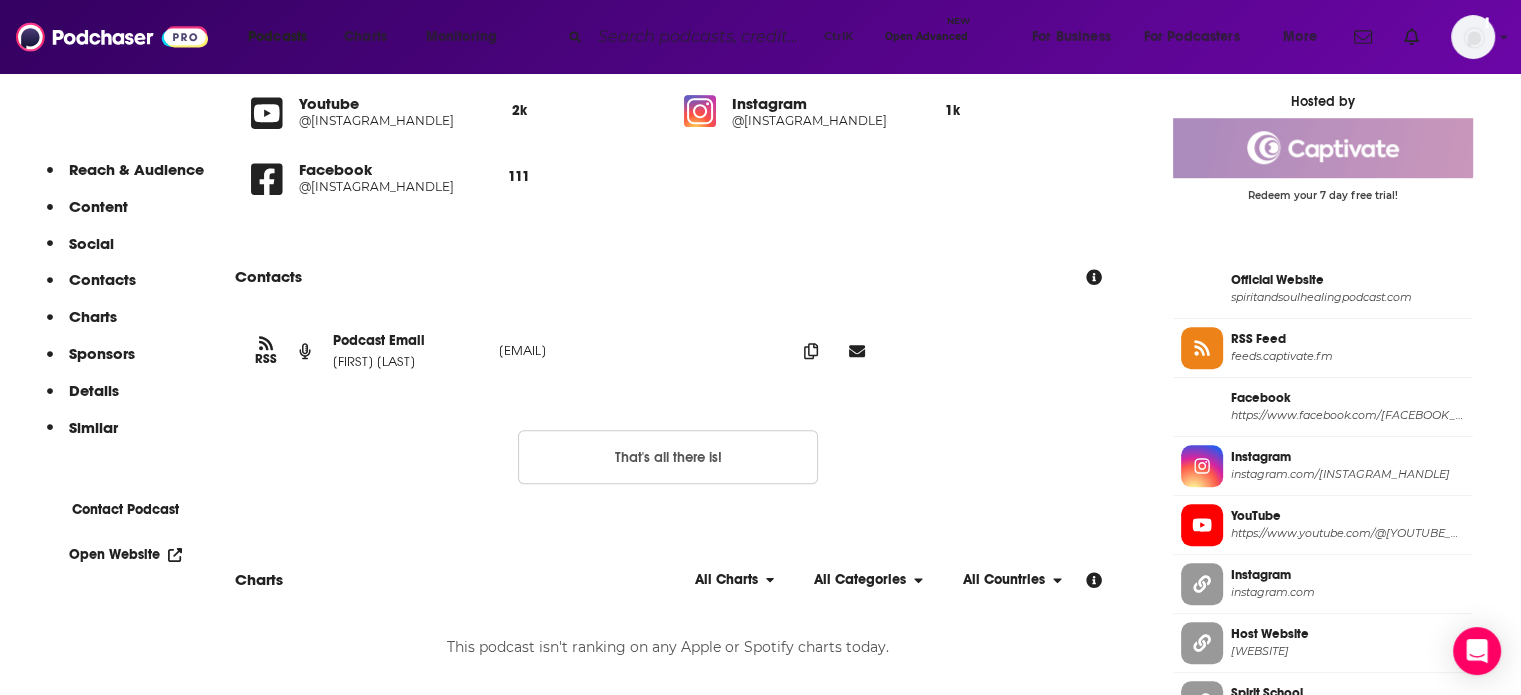 scroll, scrollTop: 1482, scrollLeft: 0, axis: vertical 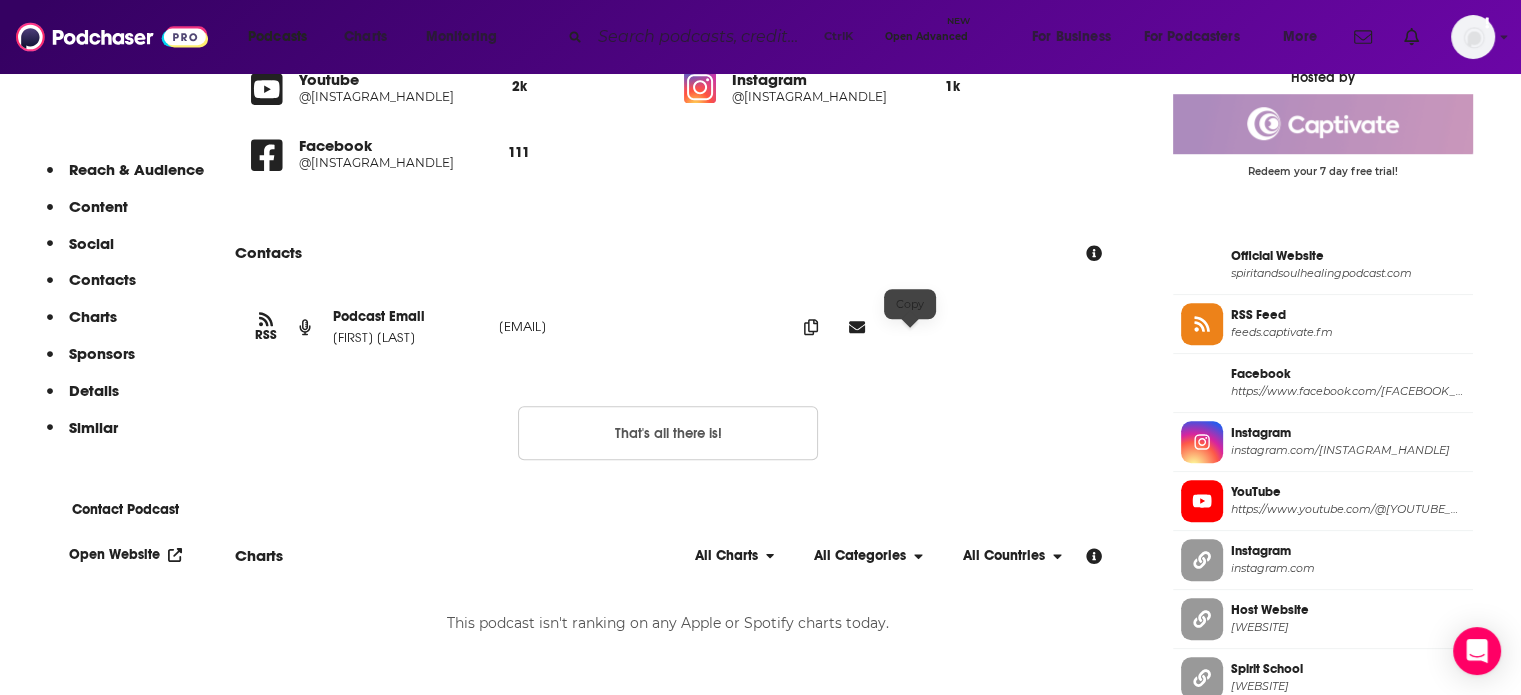 click at bounding box center (811, 327) 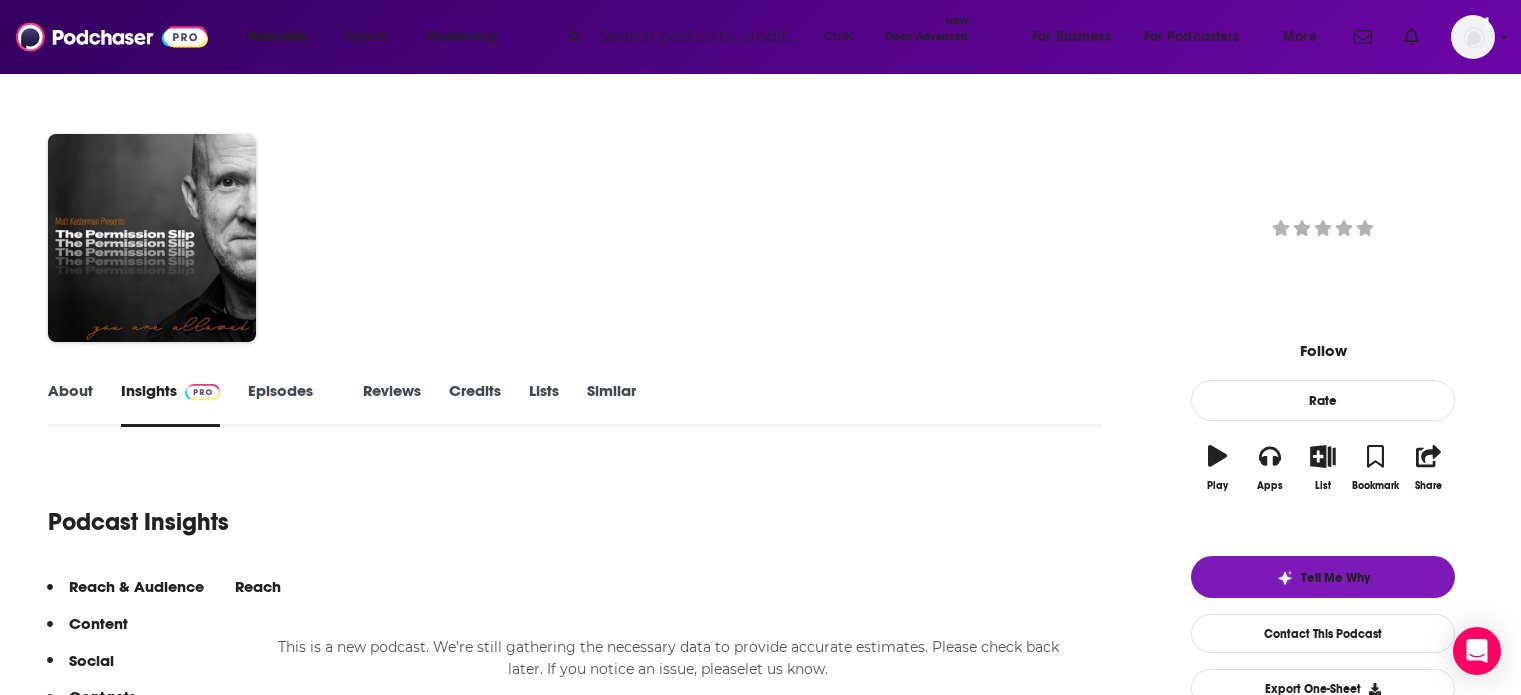 scroll, scrollTop: 0, scrollLeft: 0, axis: both 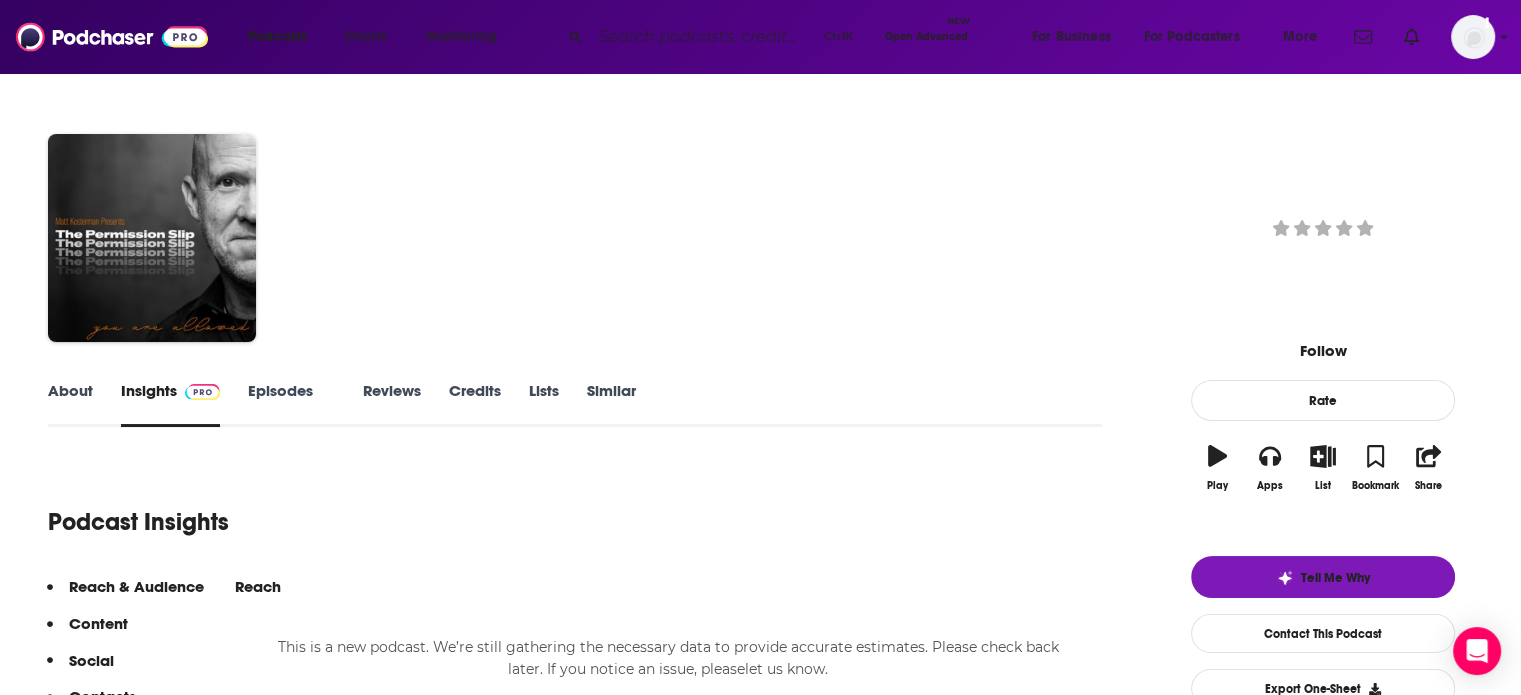 click on "About" at bounding box center (70, 404) 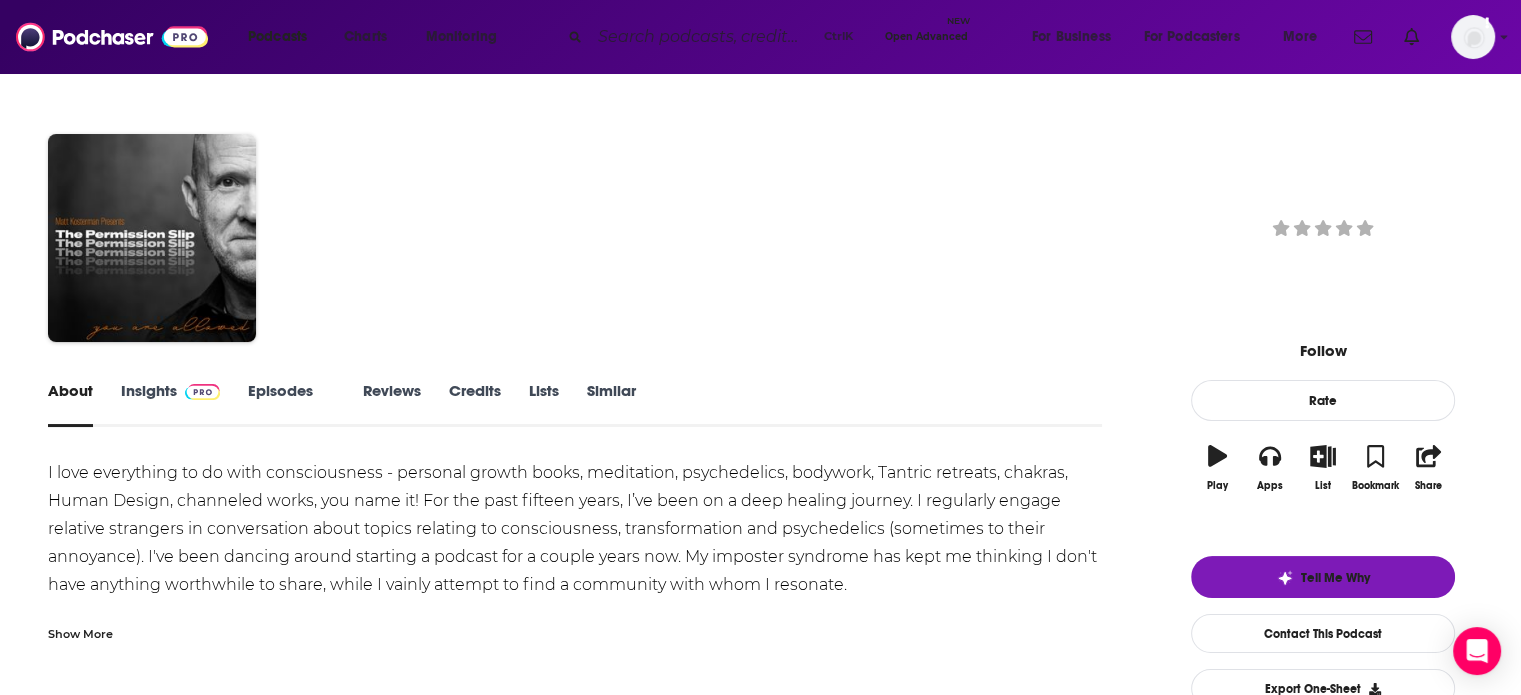 click on "Show More" at bounding box center [80, 632] 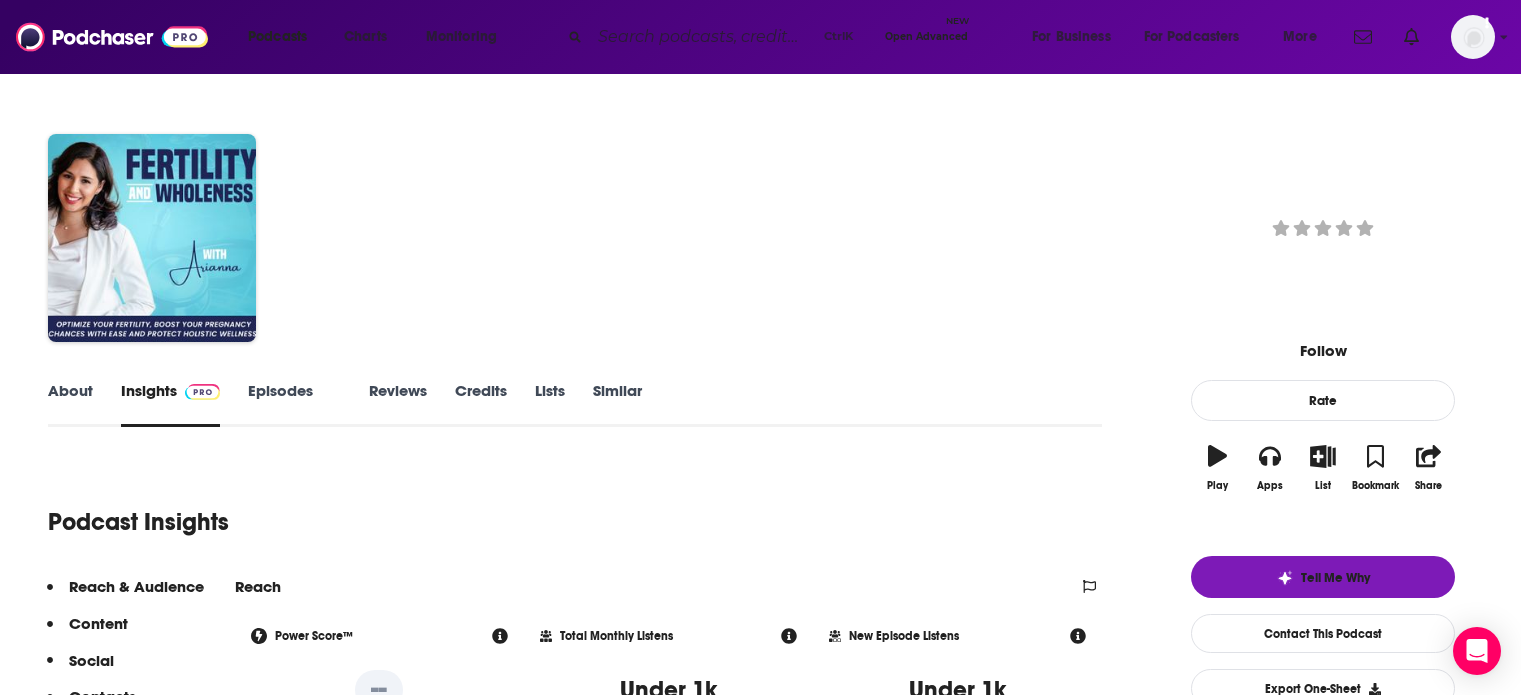 scroll, scrollTop: 0, scrollLeft: 0, axis: both 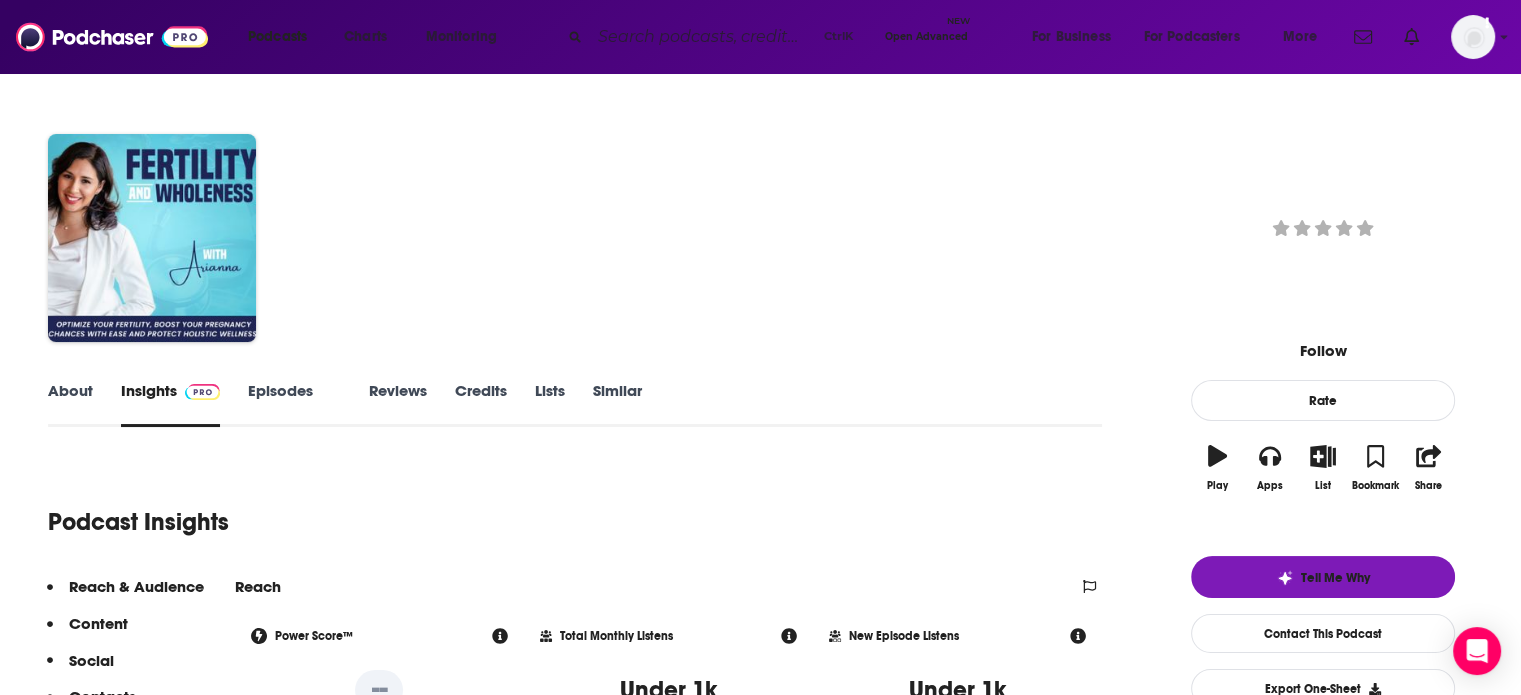 click on "About" at bounding box center [70, 404] 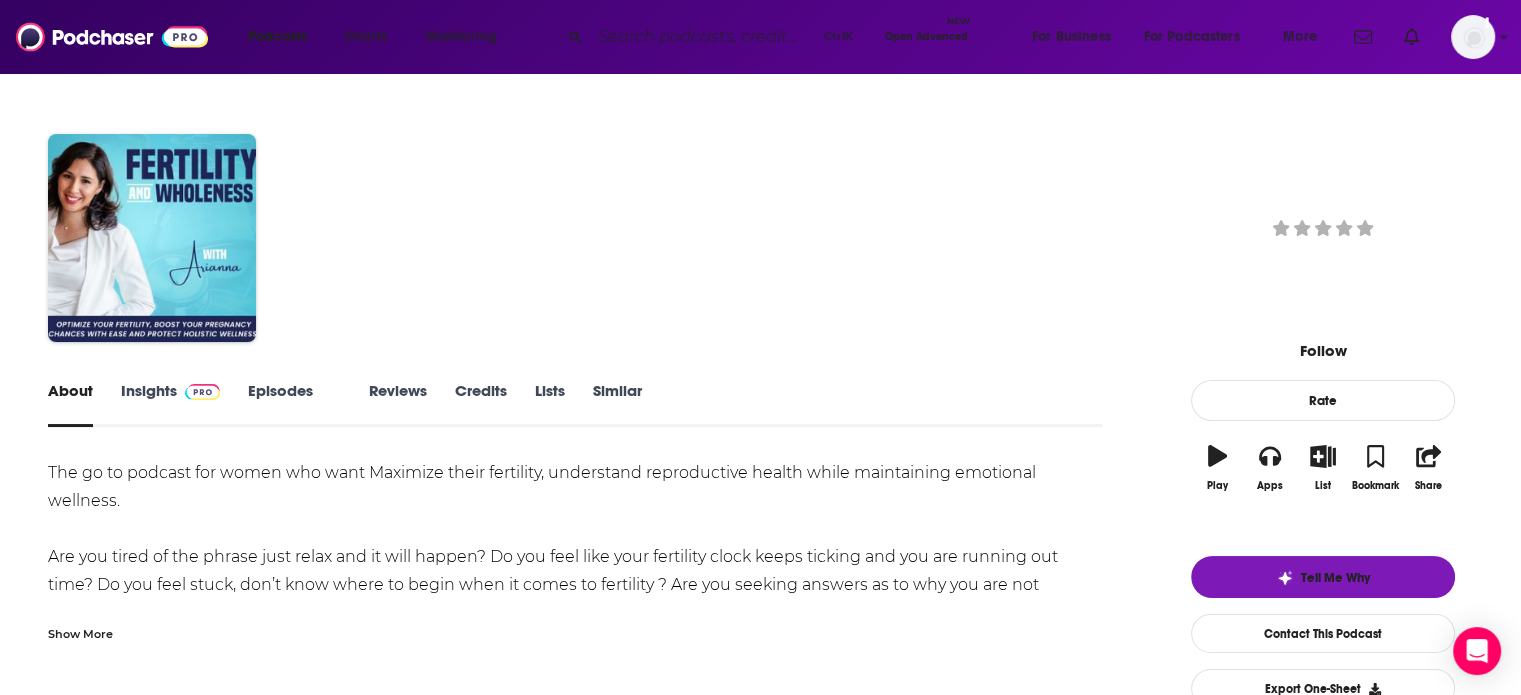 click on "The go to podcast for women who want Maximize their fertility, understand reproductive health while maintaining emotional wellness.
Are you tired of the phrase just relax and it will happen? Do you feel like your fertility clock keeps ticking and you are running out time? Do you feel stuck, don’t know where to begin when it comes to fertility ? Are you seeking answers as to why you are not getting pregnant? Do you experience fear and discouragement when conventional approaches are not the answer?
Hey, my name is [PERSON] [LAST_INITIAL]. I’m a FertilityCare practitioner & Wholeness coach. Your guide on this journey towards fertility and wholeness. I push the boundaries of traditional health advice, exploring new ways to support women’s wellness. I provide knowledge and strategies to take charge of your health. I offer a compassionate and understanding space where you can find the support and care you deserve. Together, we’ll navigate the complexities of fertility and embrace the fullness of womanhood.  Show More" at bounding box center (575, 550) 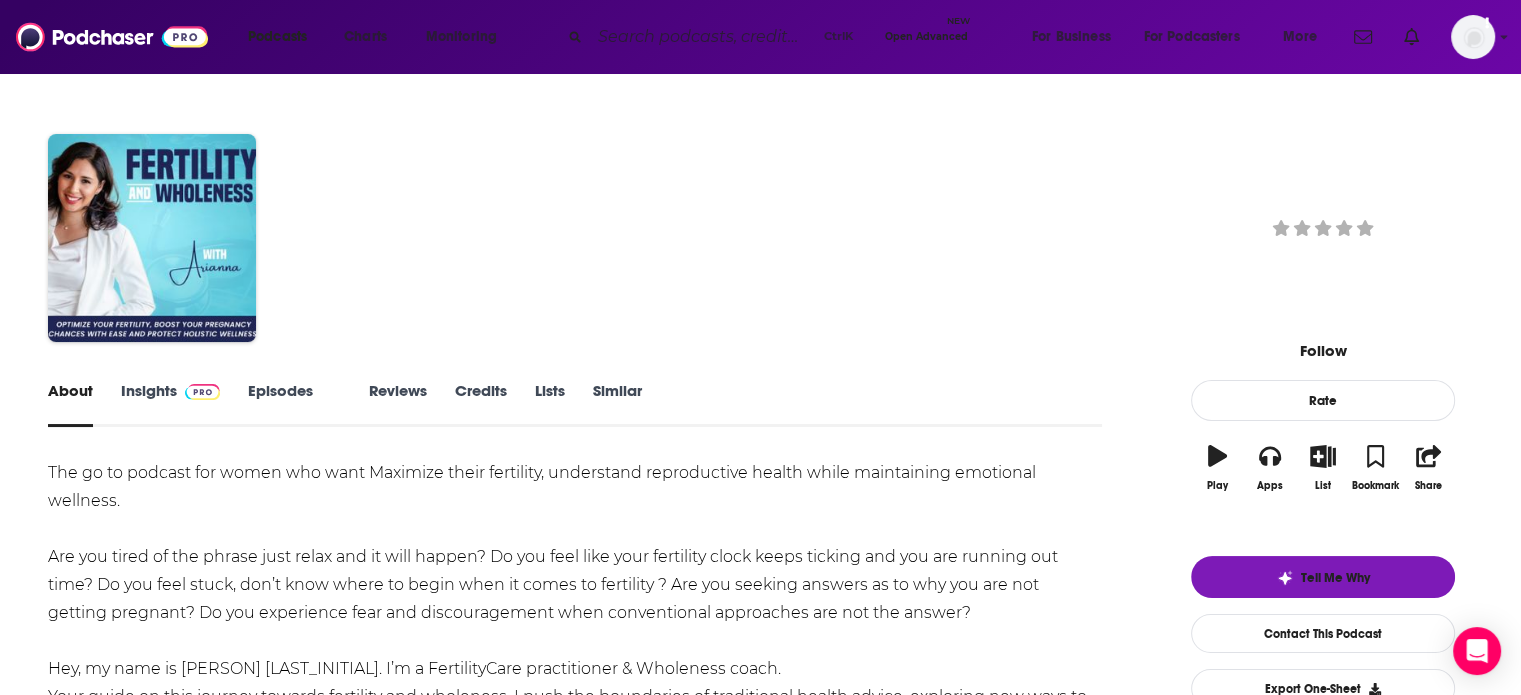click on "Insights" at bounding box center [170, 404] 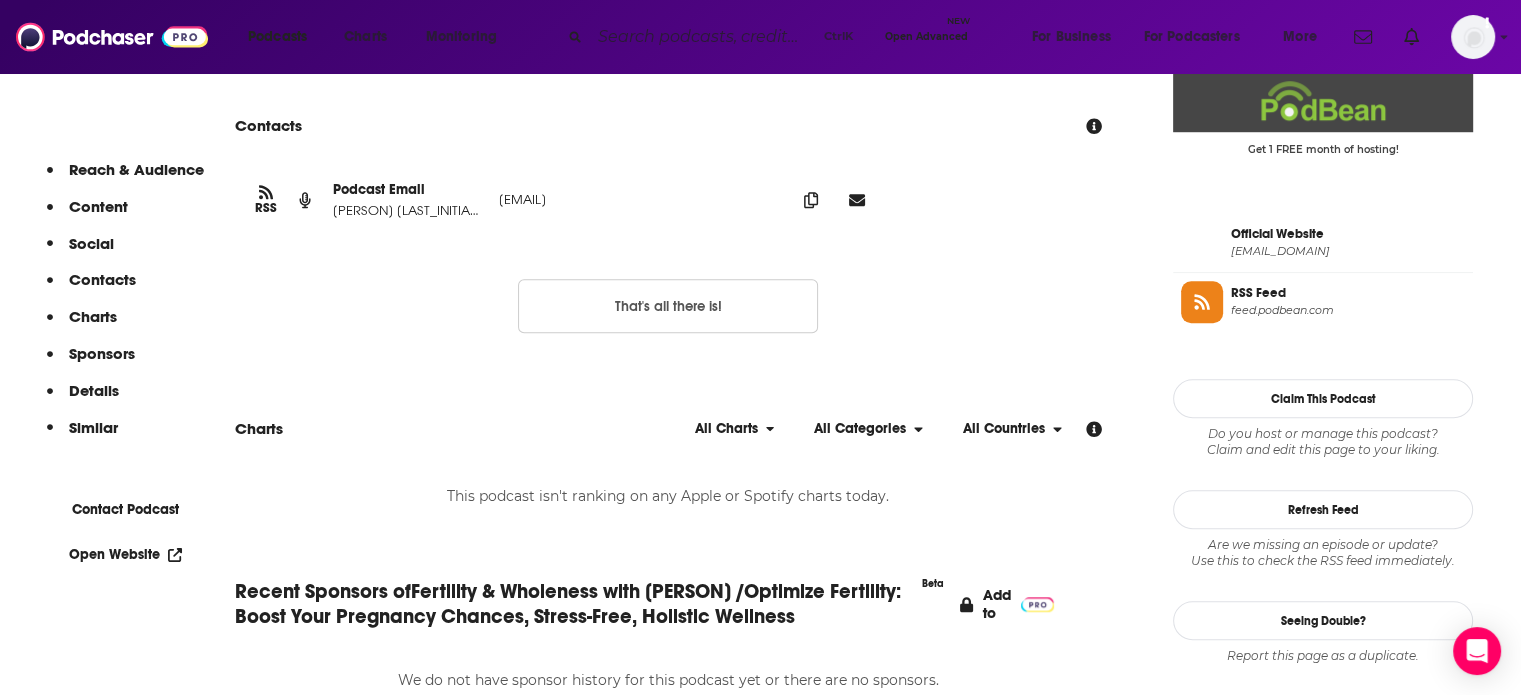 scroll, scrollTop: 1467, scrollLeft: 0, axis: vertical 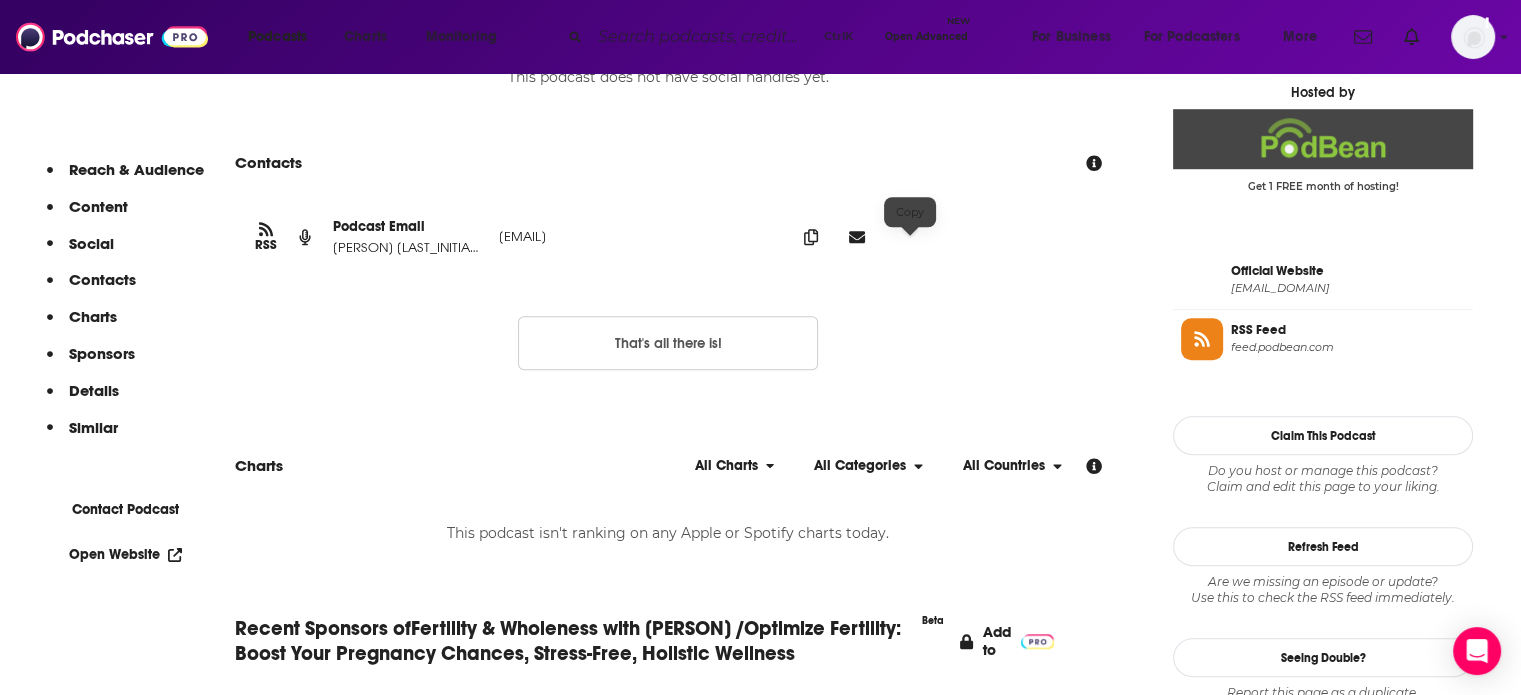click at bounding box center (811, 237) 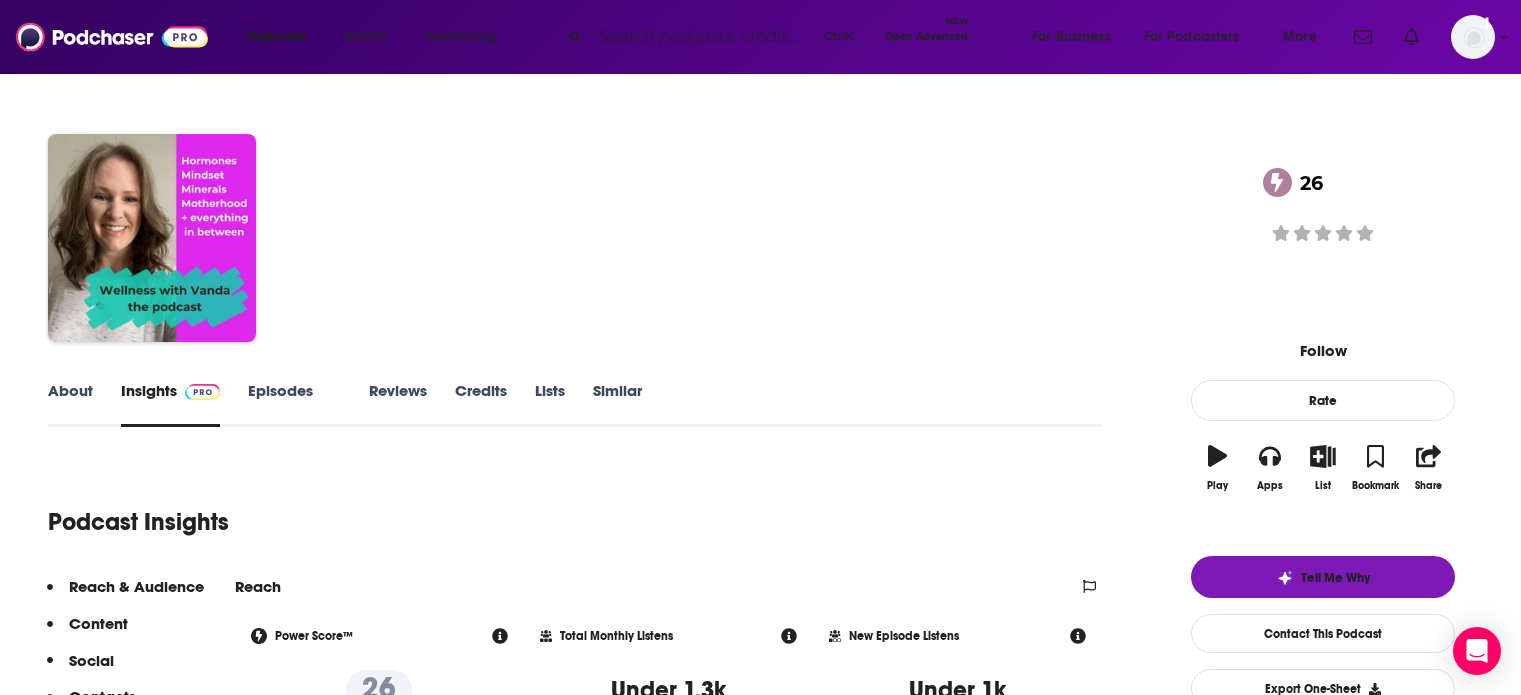 scroll, scrollTop: 0, scrollLeft: 0, axis: both 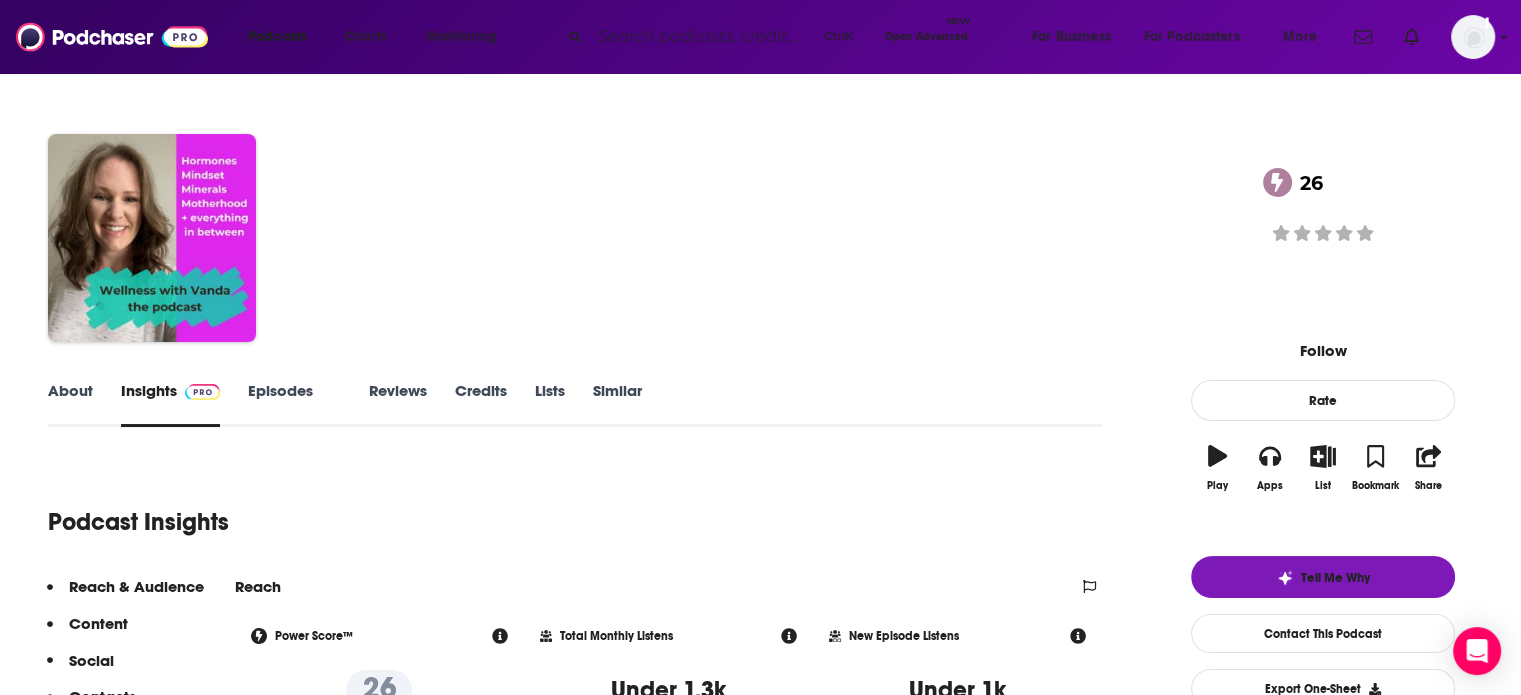 click on "About" at bounding box center (70, 404) 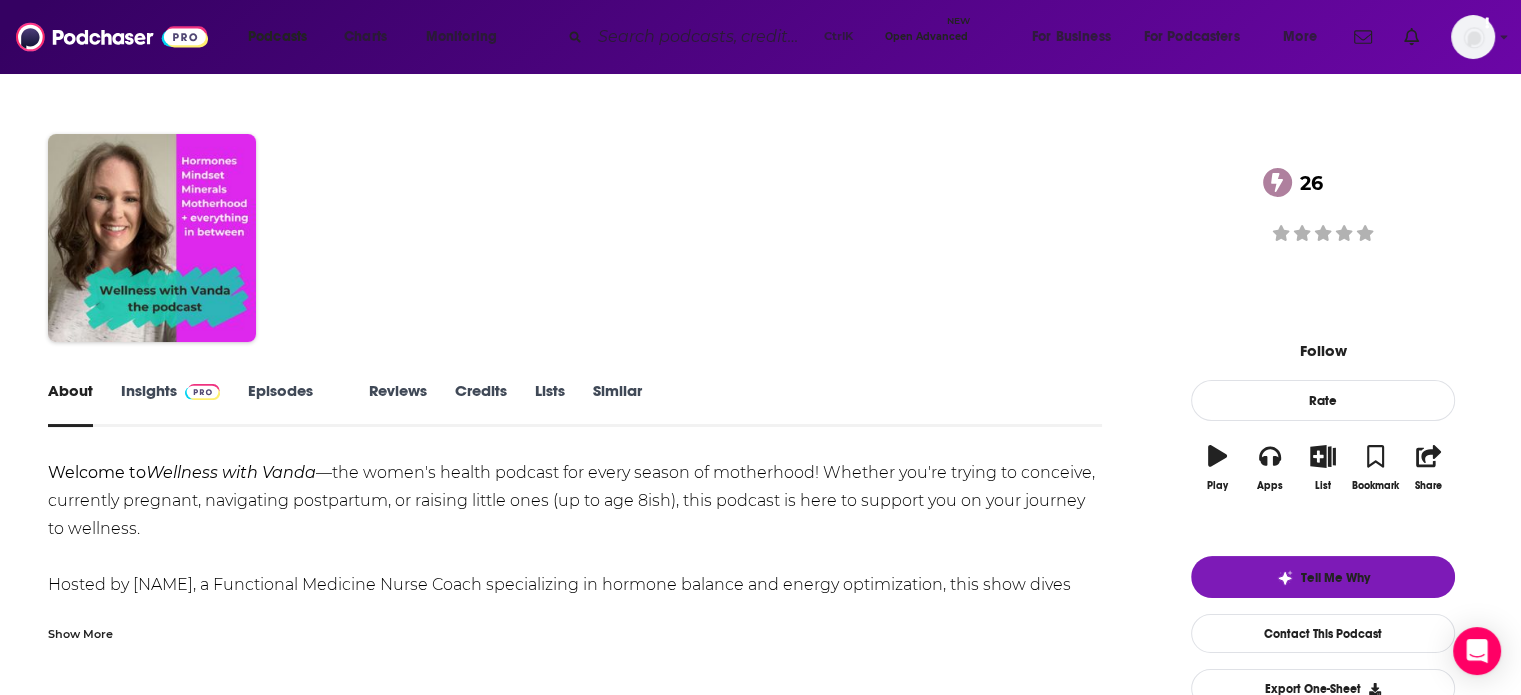 click on "Show More" at bounding box center [80, 632] 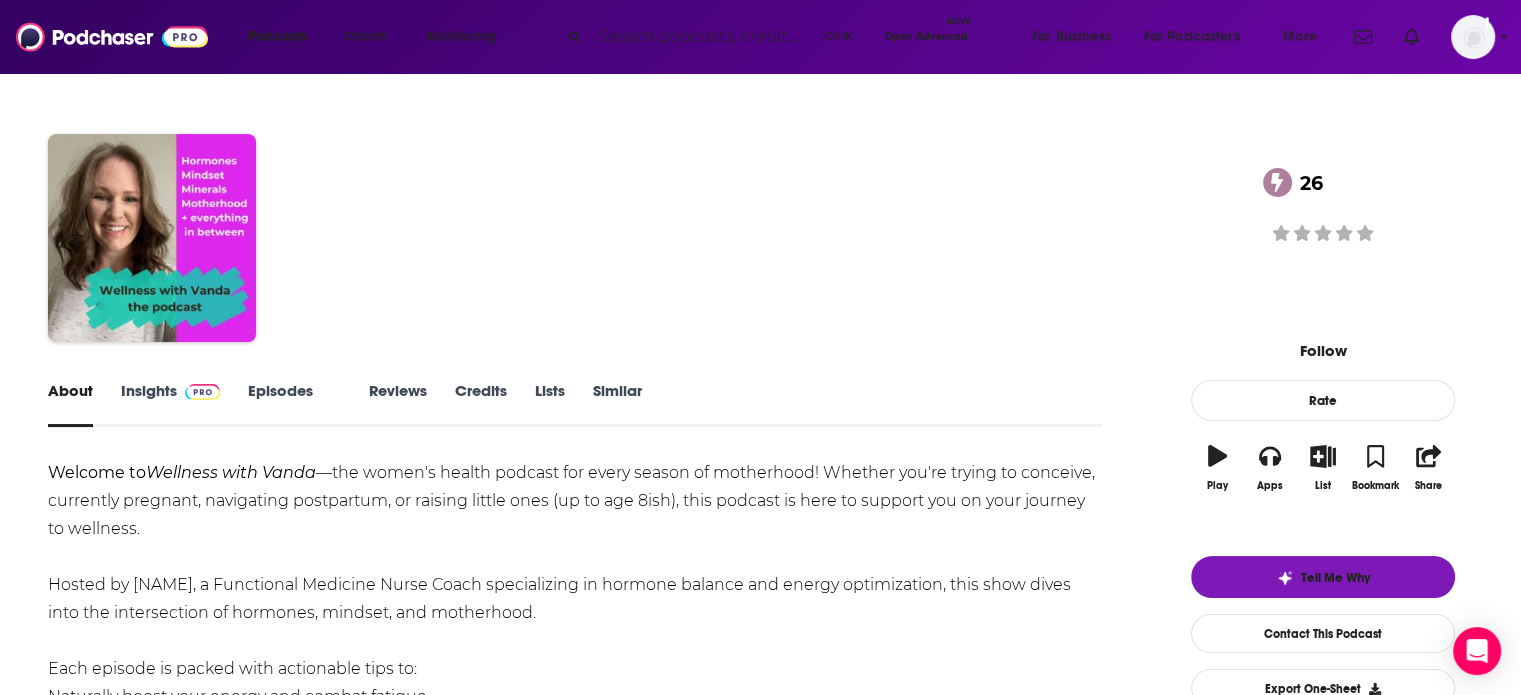 click on "Insights" at bounding box center (170, 404) 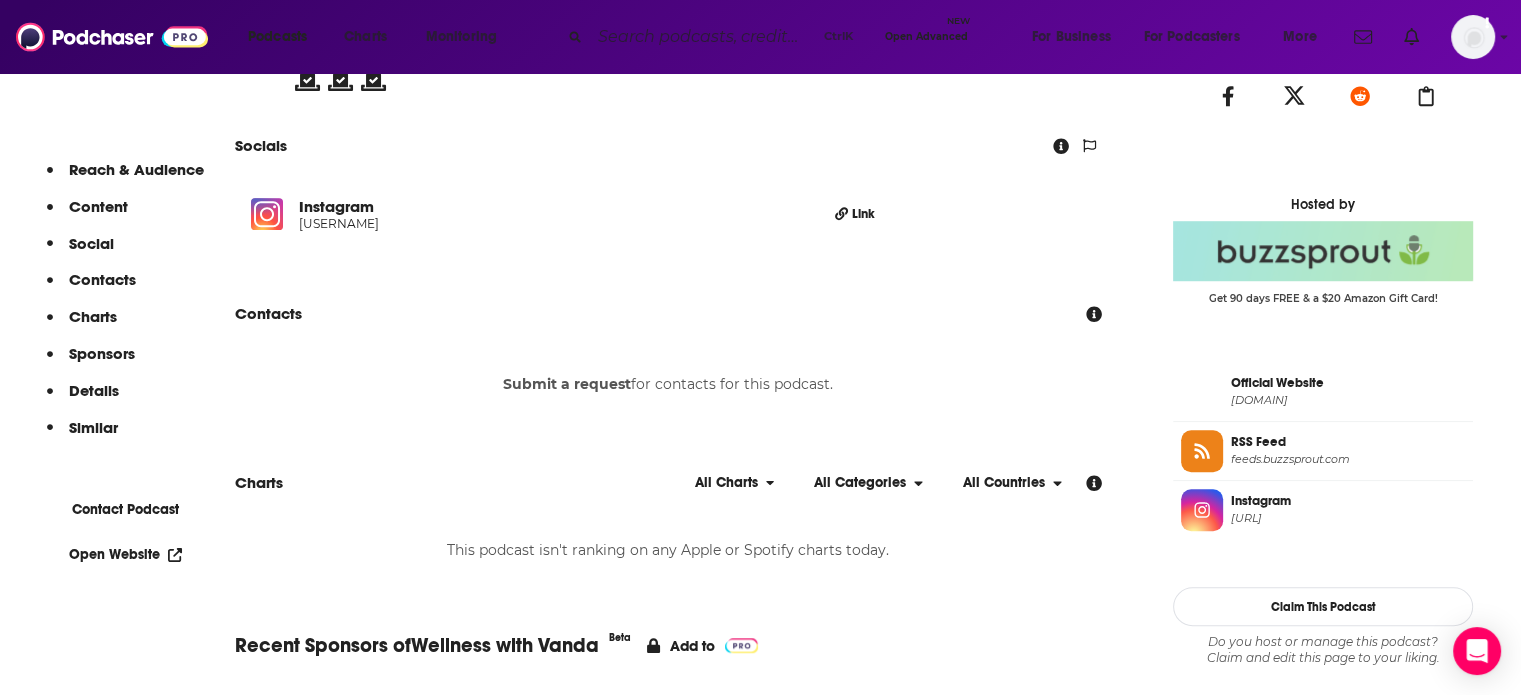 scroll, scrollTop: 1390, scrollLeft: 0, axis: vertical 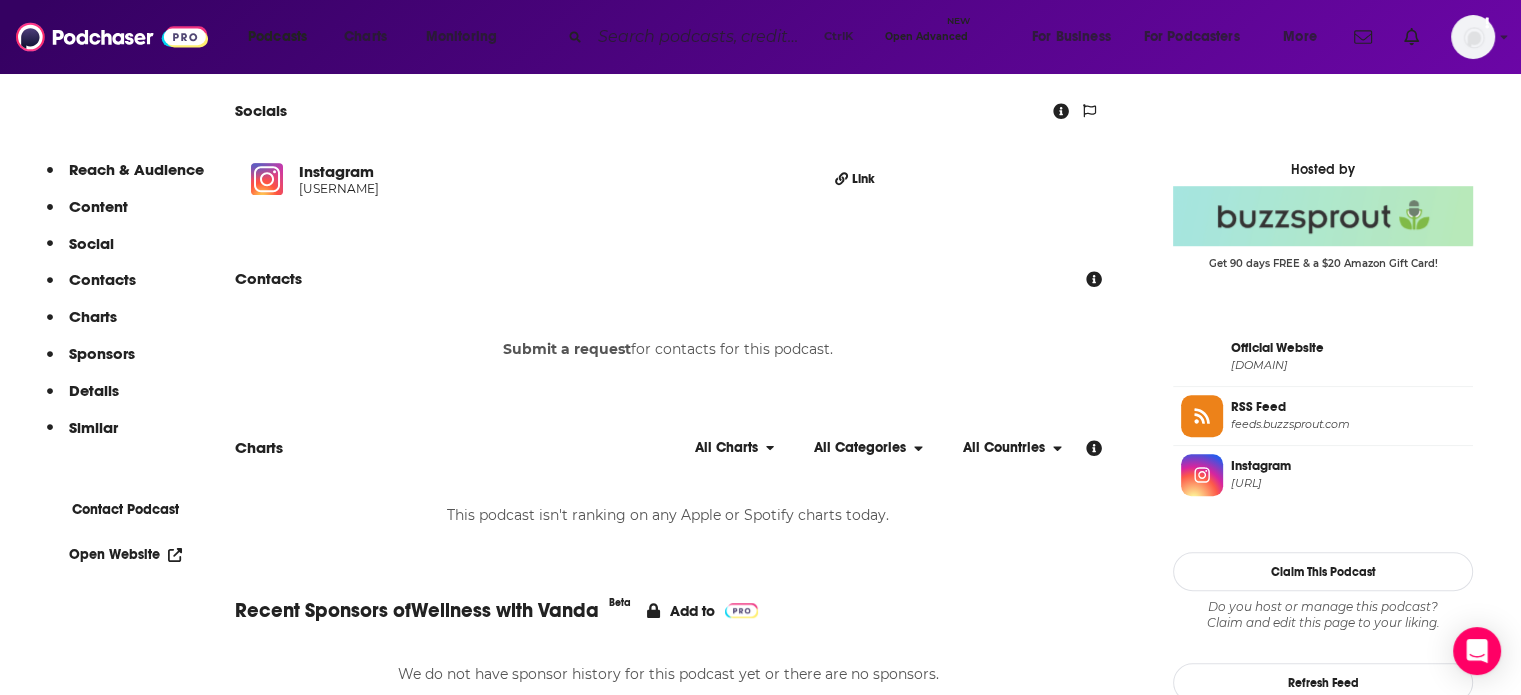 click on "Open Website" at bounding box center [125, 554] 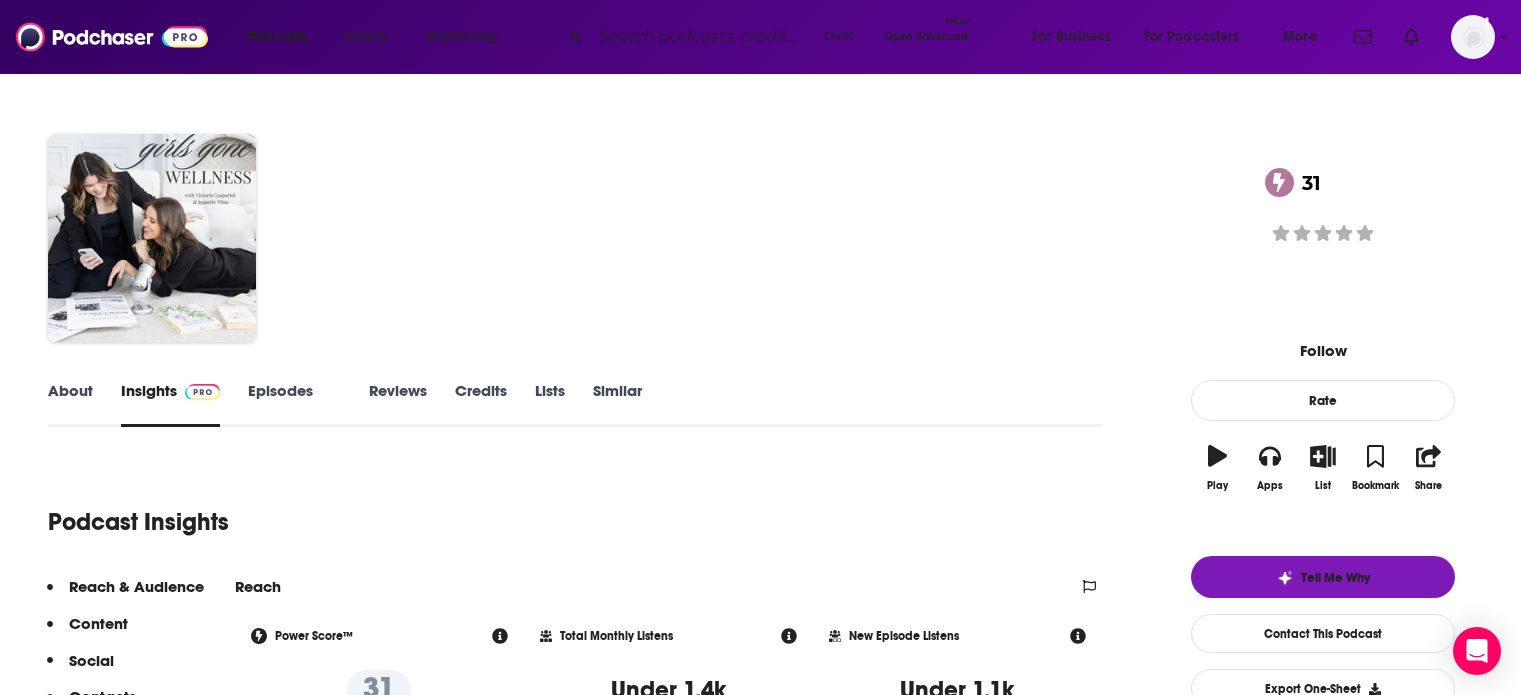scroll, scrollTop: 0, scrollLeft: 0, axis: both 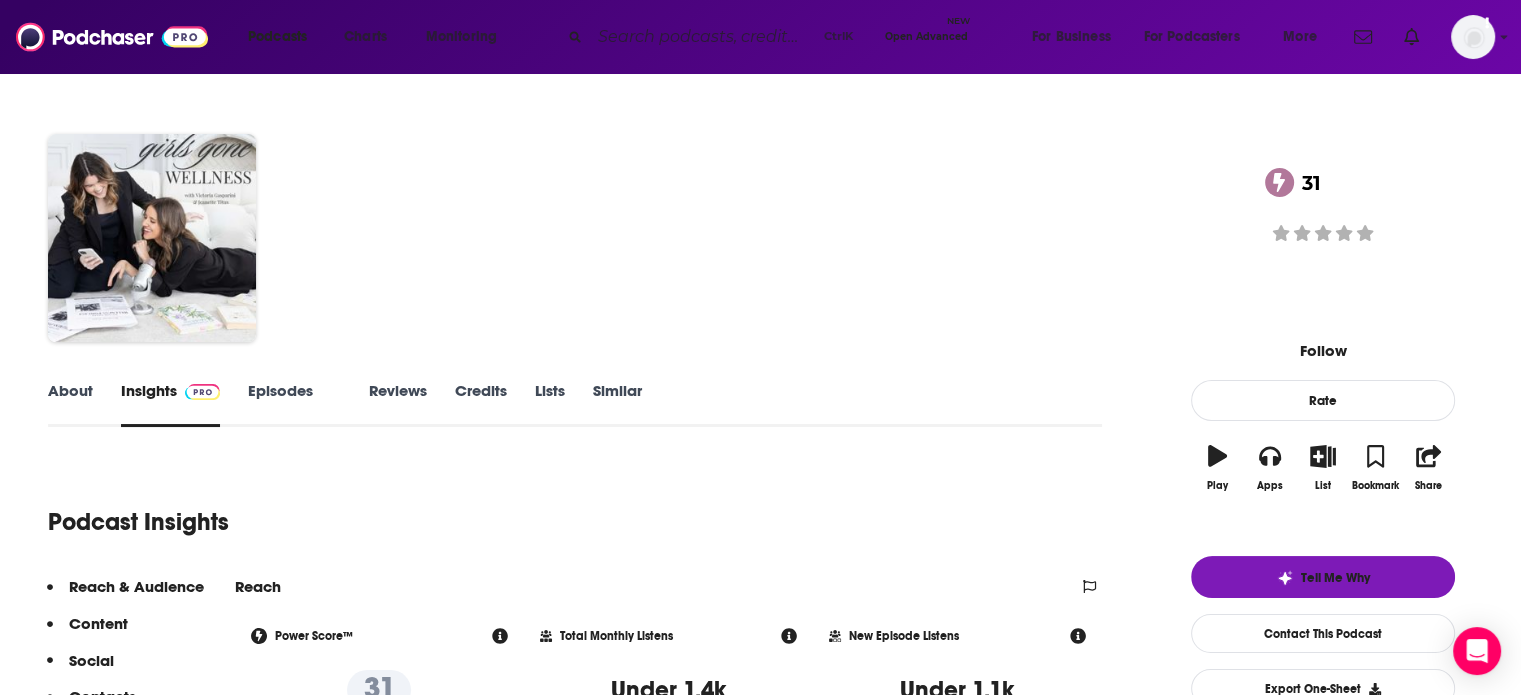 click on "About" at bounding box center [70, 404] 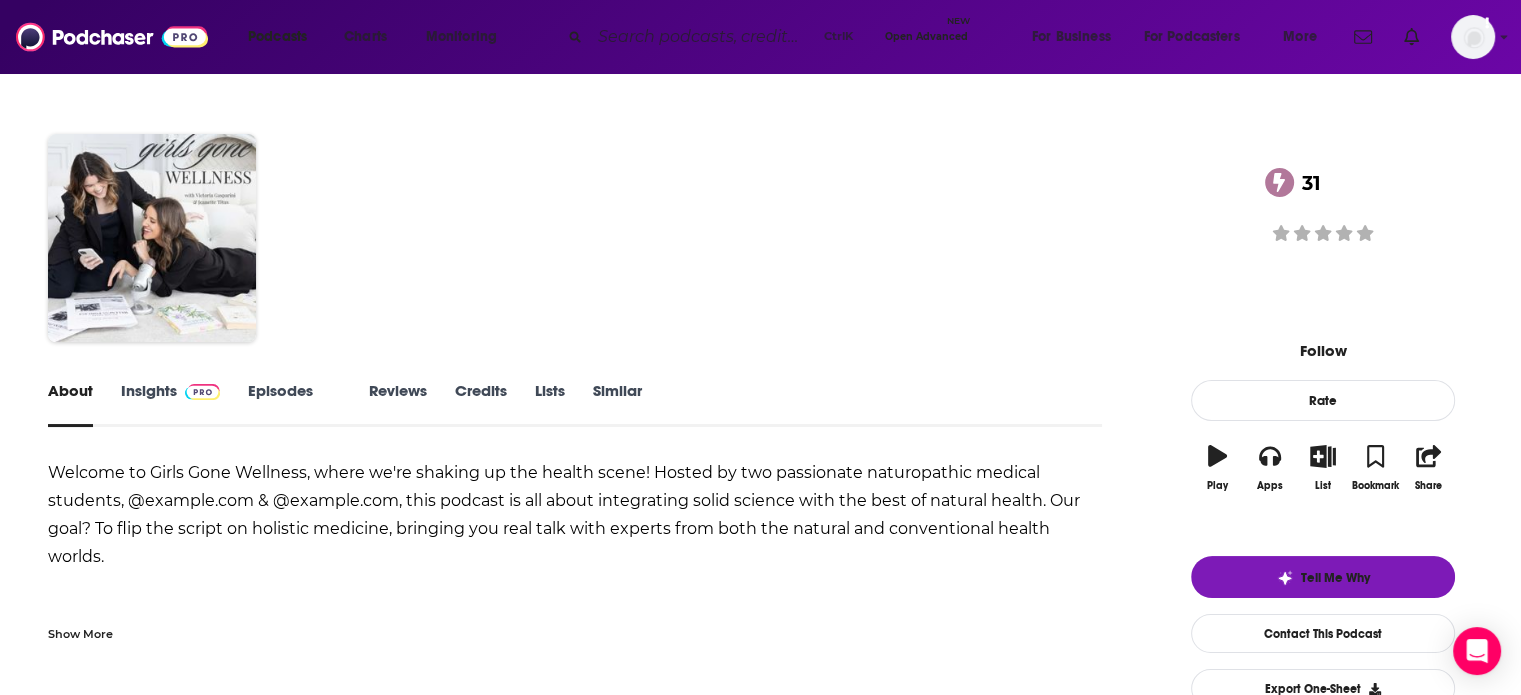 click on "Show More" at bounding box center [80, 632] 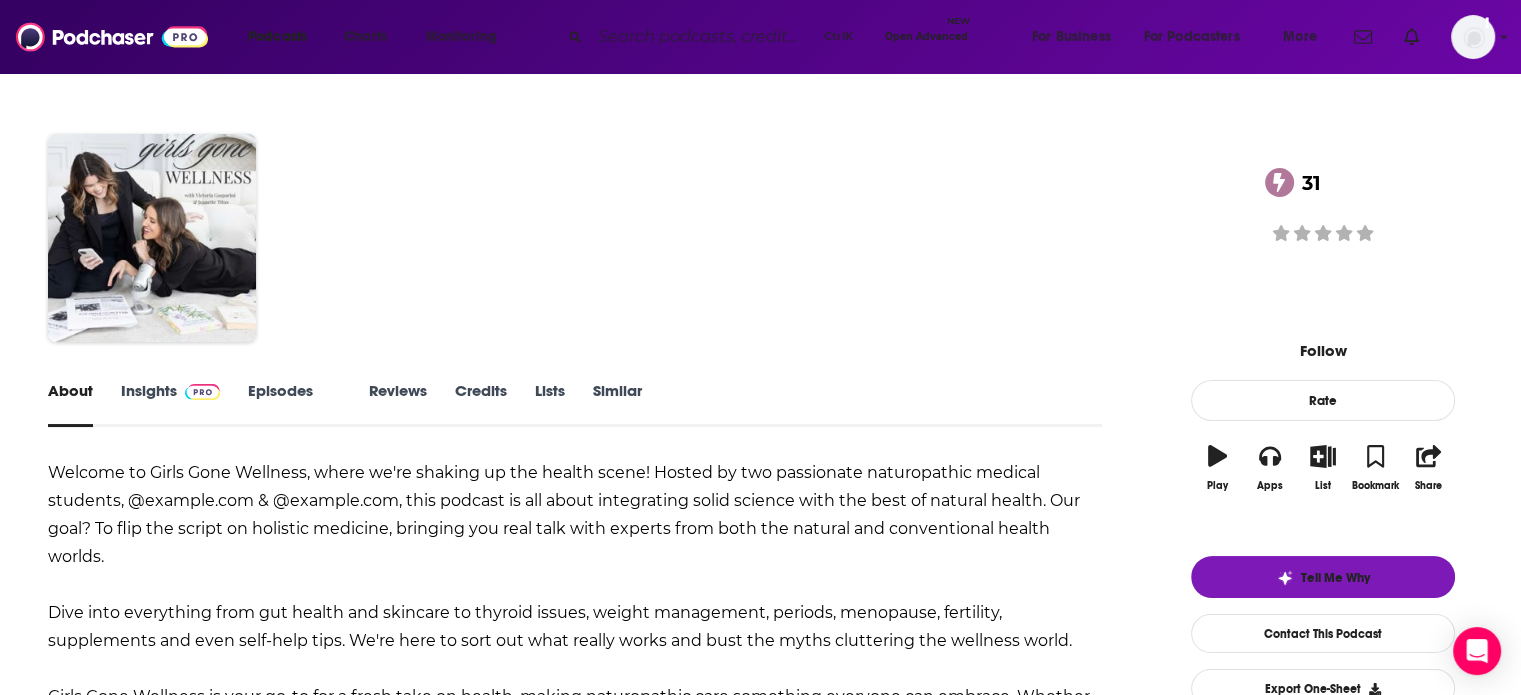 click on "Insights" at bounding box center (170, 404) 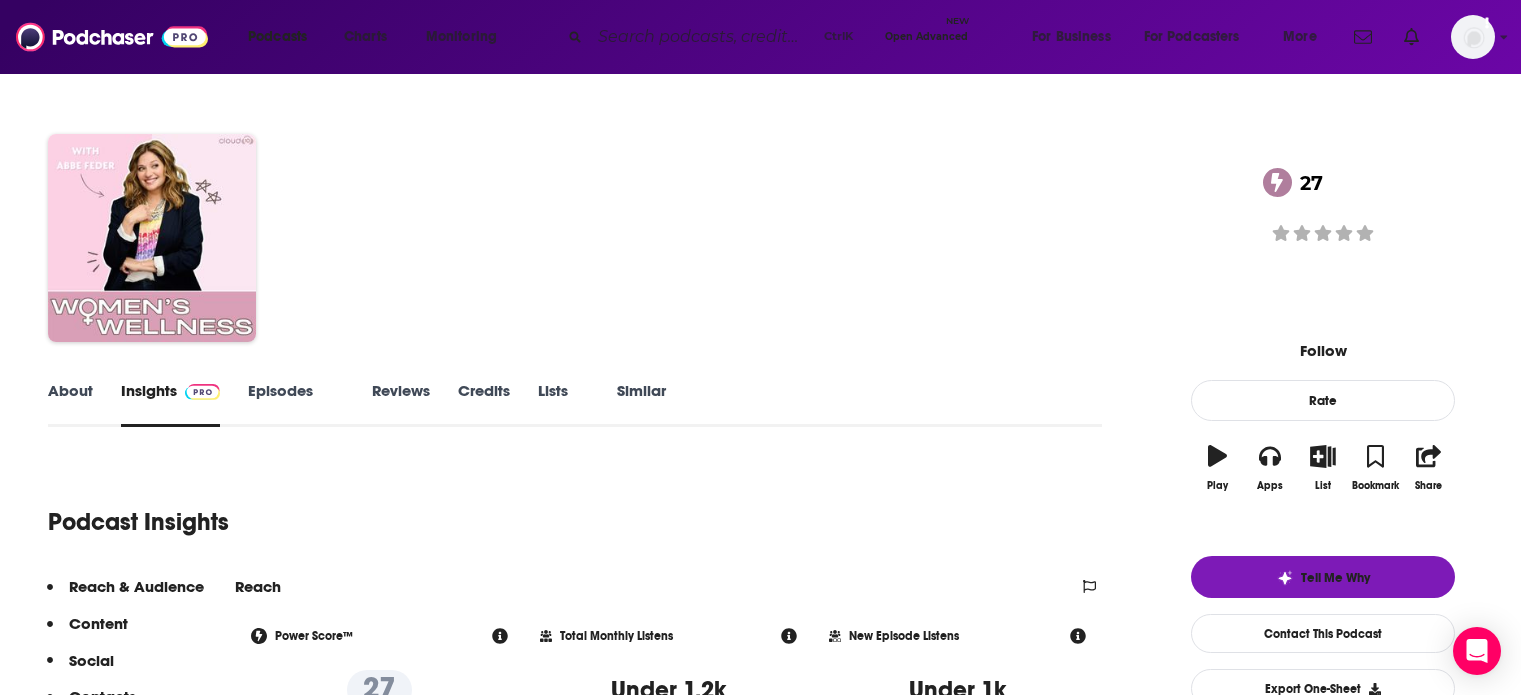scroll, scrollTop: 0, scrollLeft: 0, axis: both 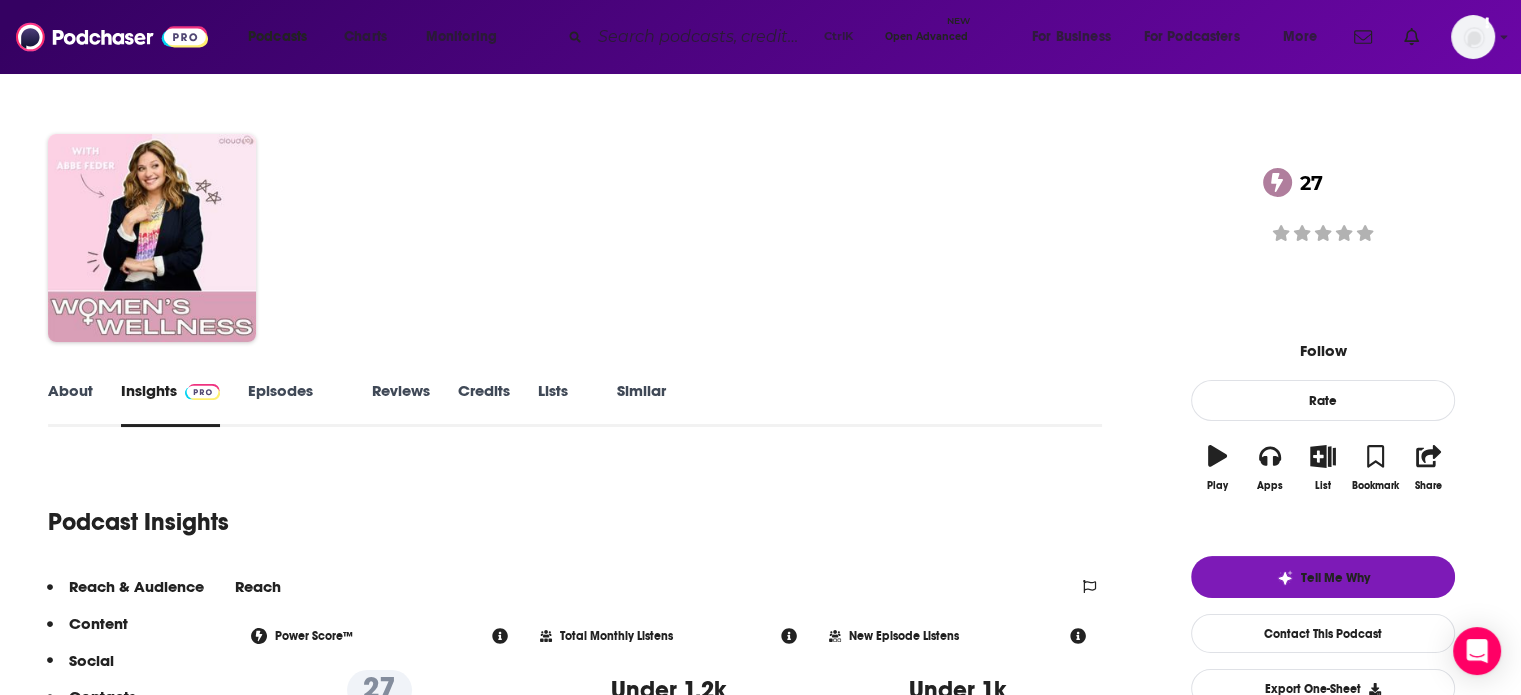 click on "About" at bounding box center (70, 404) 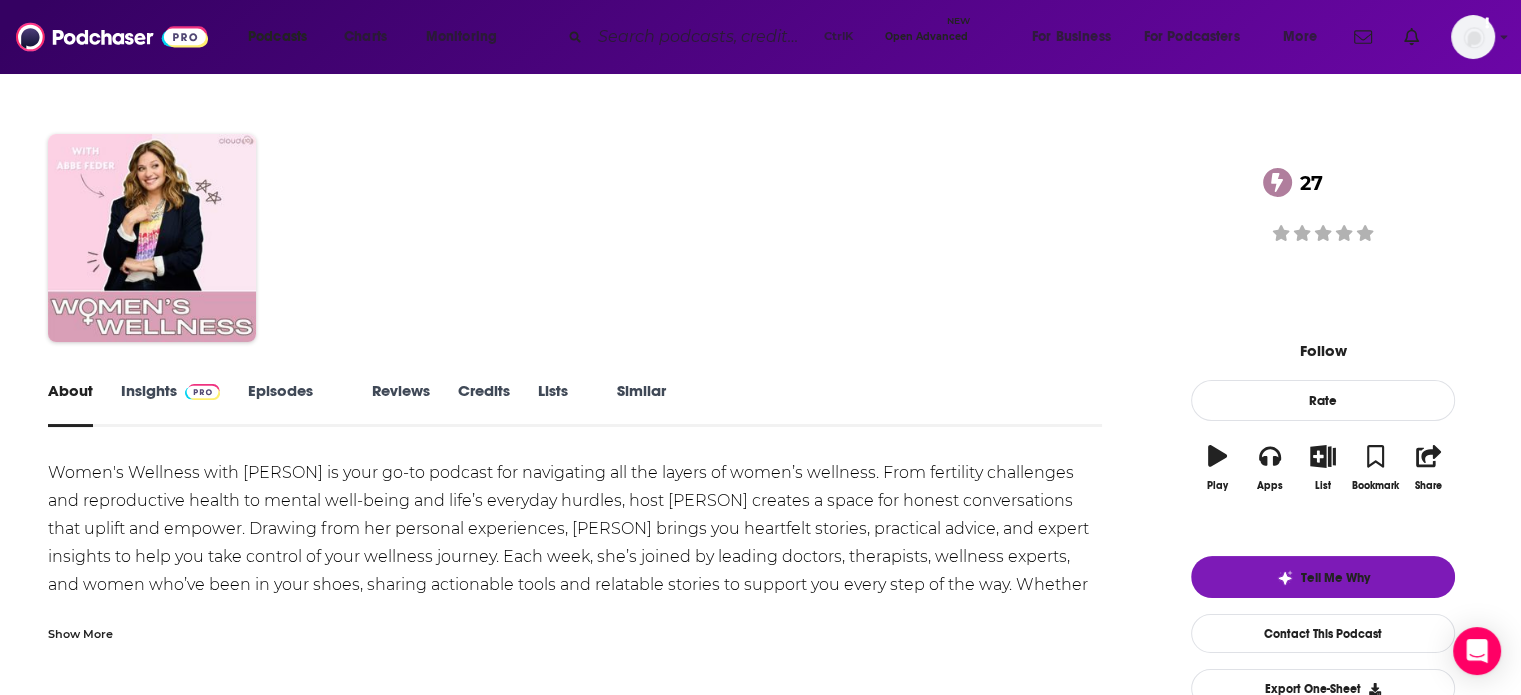 drag, startPoint x: 271, startPoint y: 388, endPoint x: 465, endPoint y: 35, distance: 402.79648 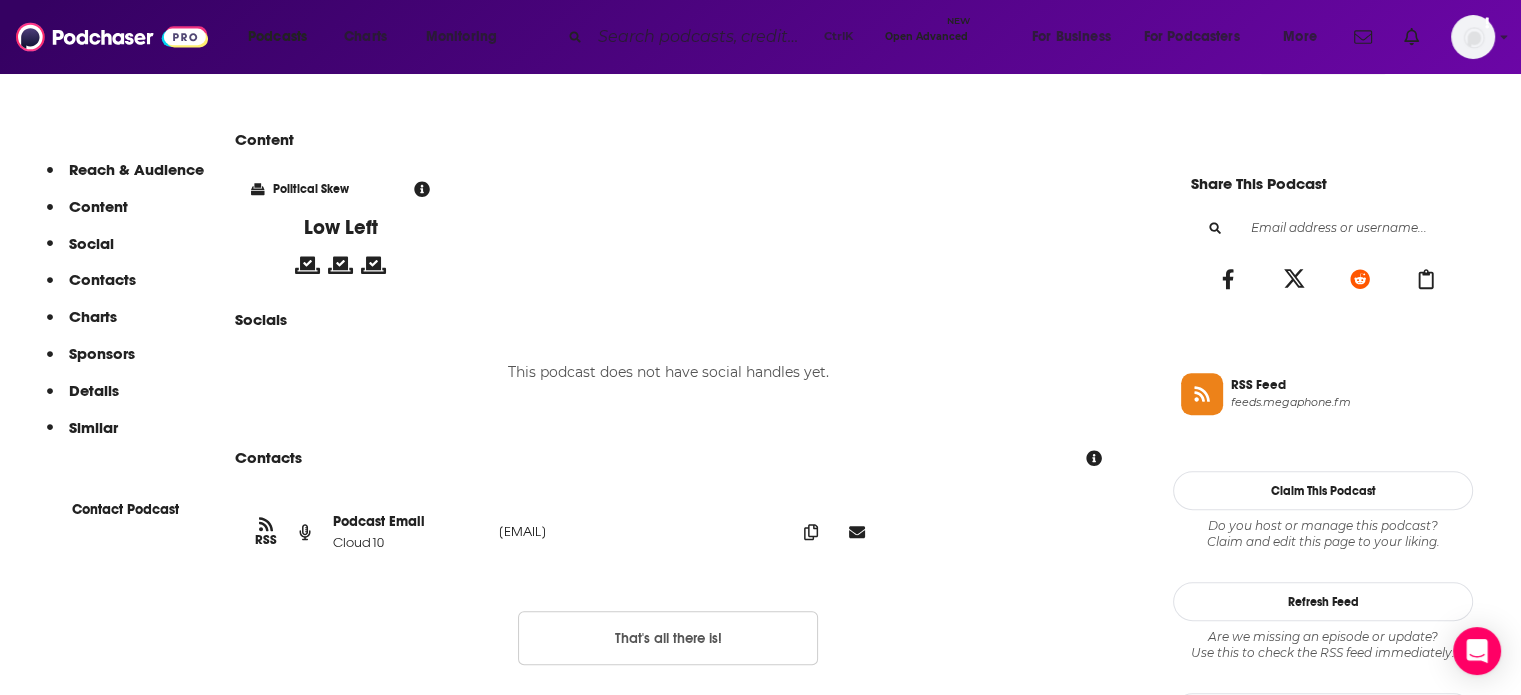 scroll, scrollTop: 1289, scrollLeft: 0, axis: vertical 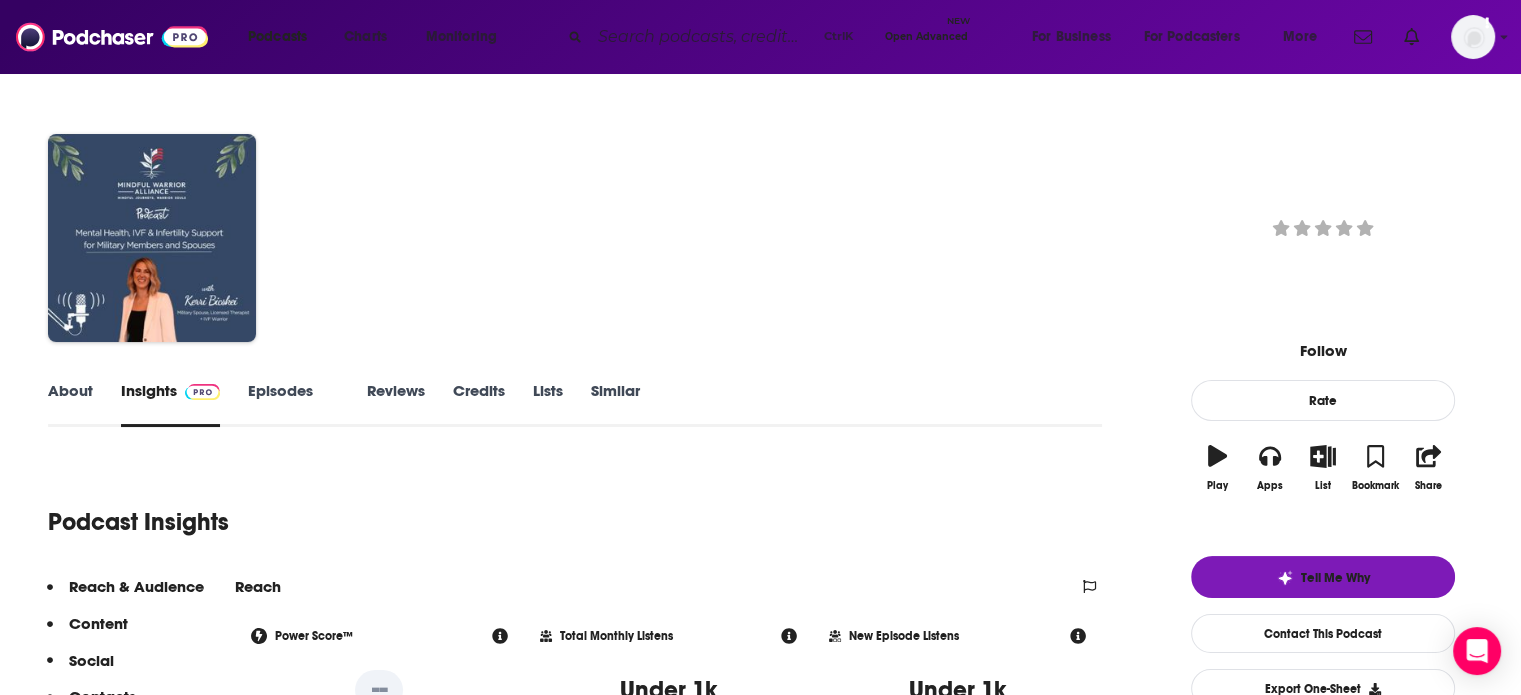 click on "About" at bounding box center (70, 404) 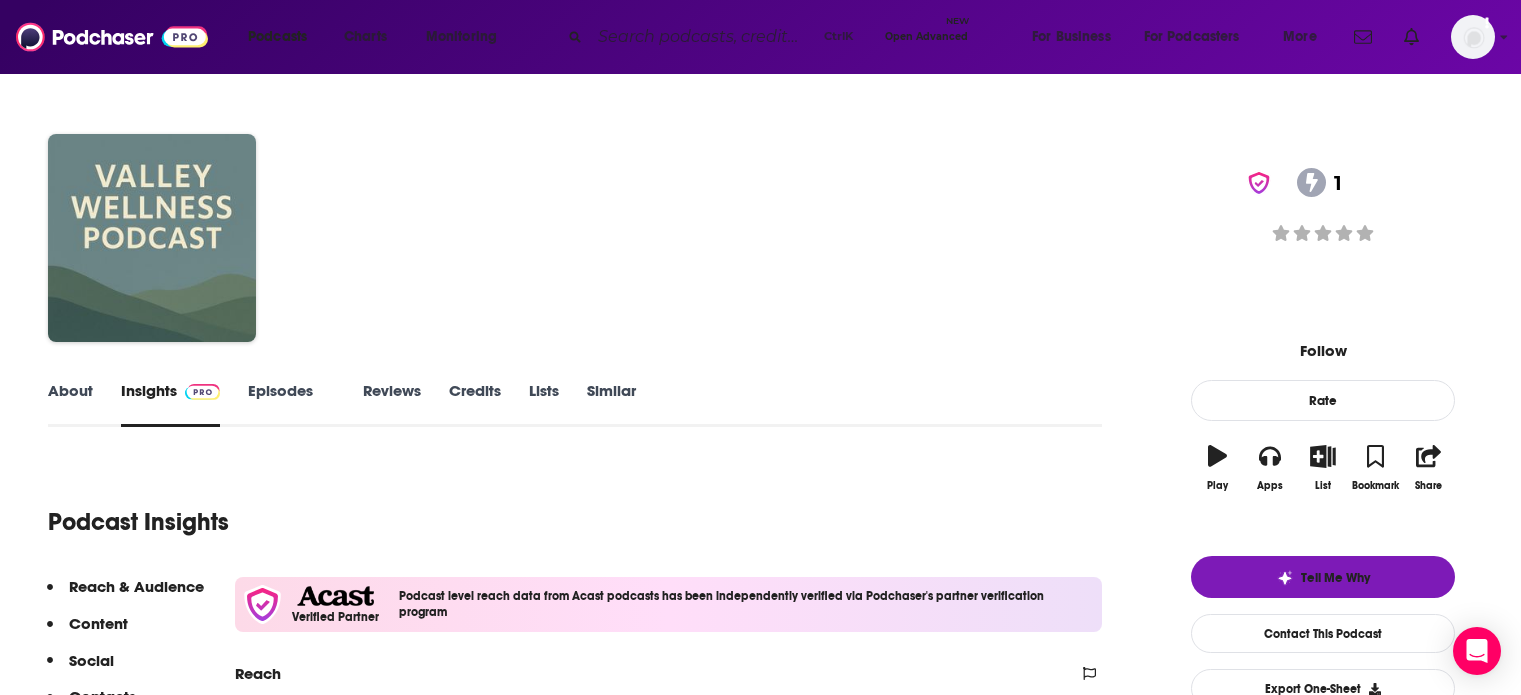 scroll, scrollTop: 0, scrollLeft: 0, axis: both 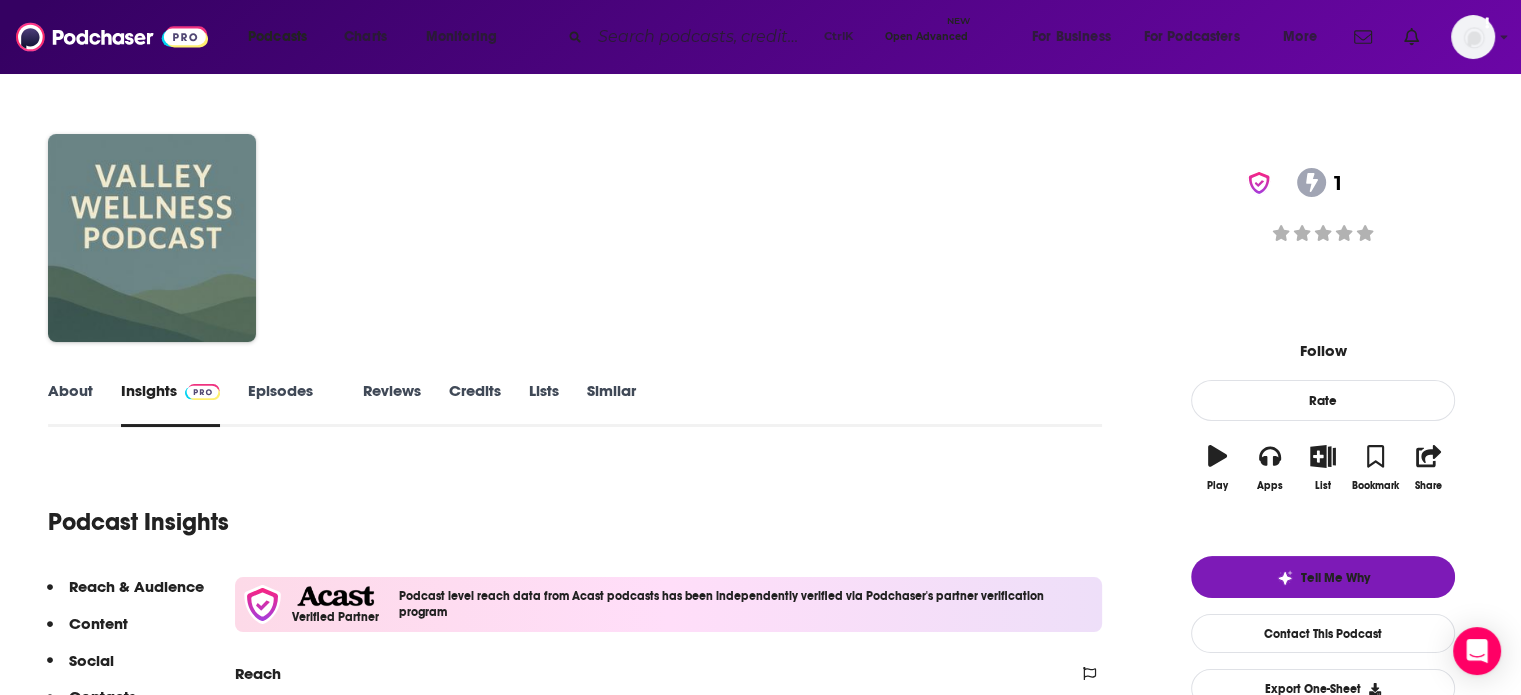 click on "About" at bounding box center (70, 404) 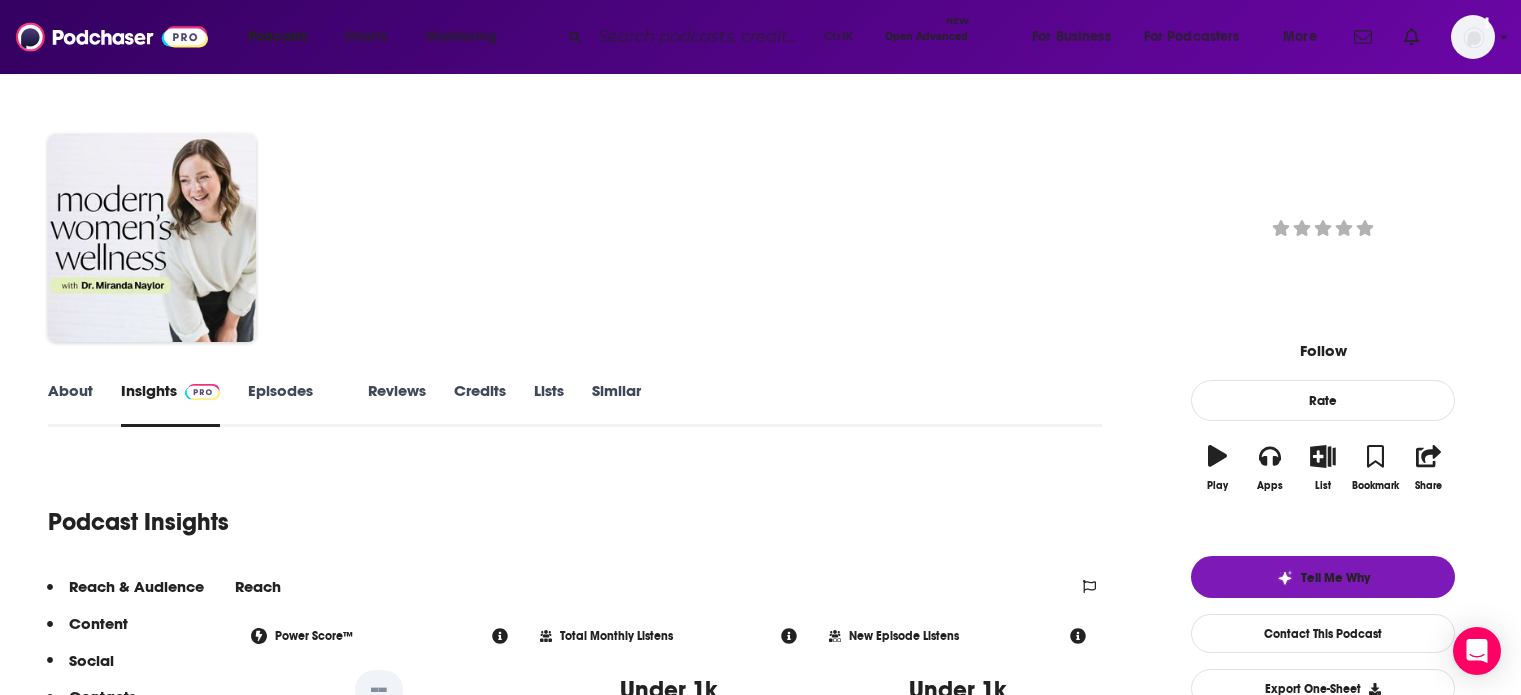 scroll, scrollTop: 0, scrollLeft: 0, axis: both 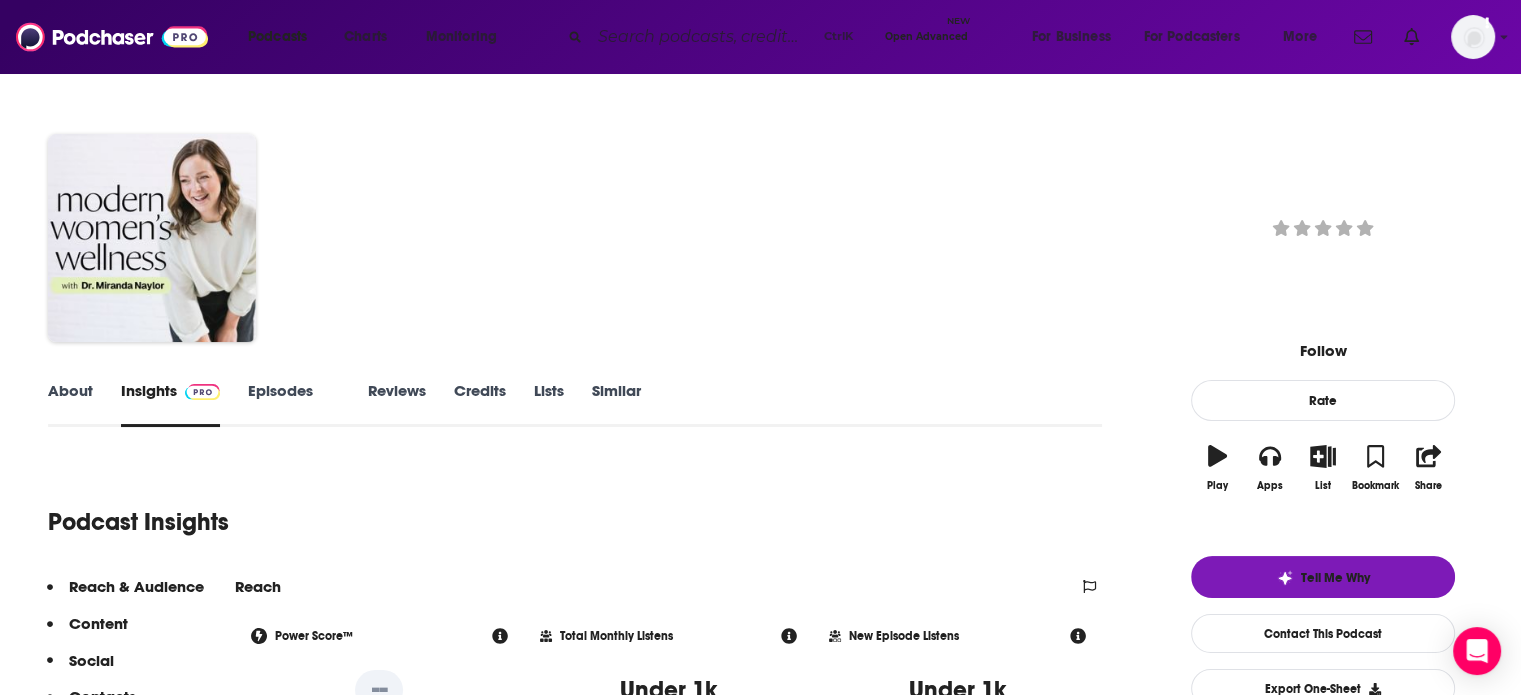 click on "About" at bounding box center [70, 404] 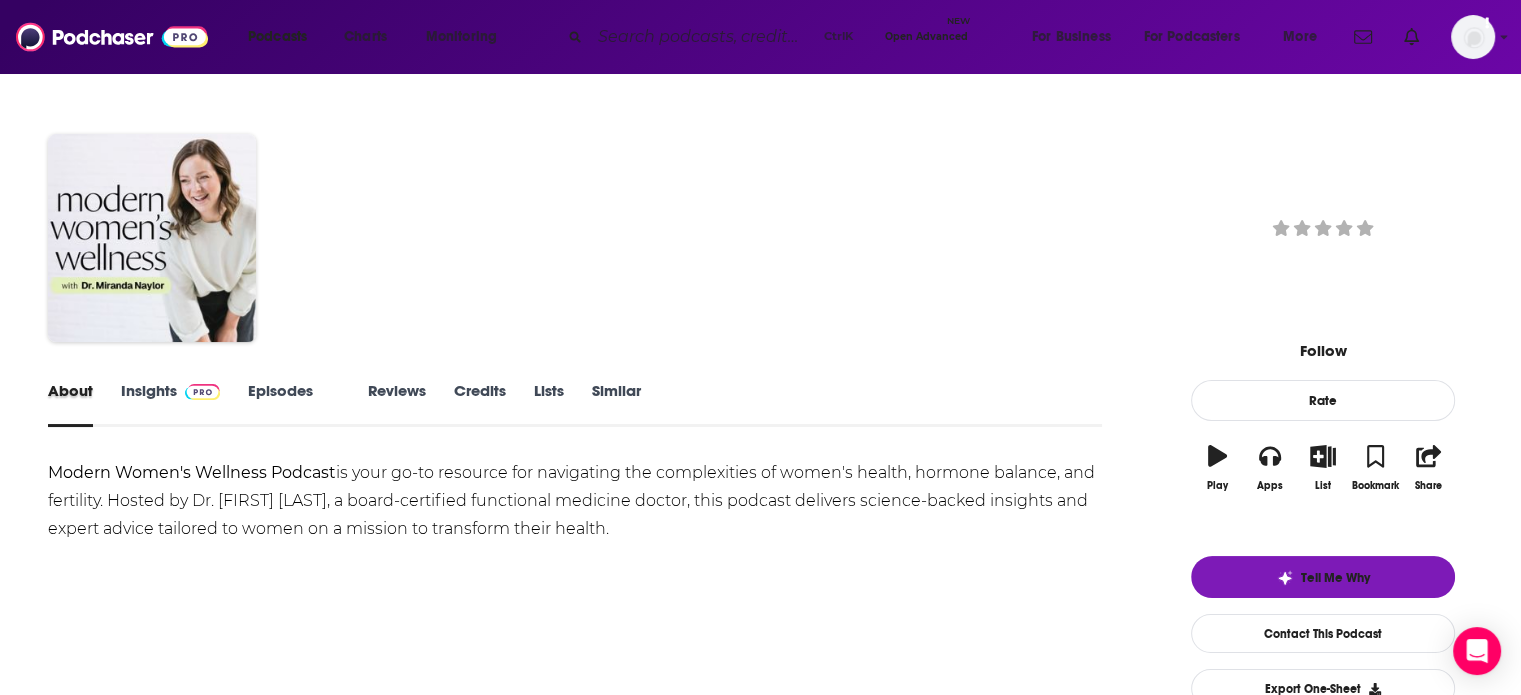 click on "About" at bounding box center (84, 404) 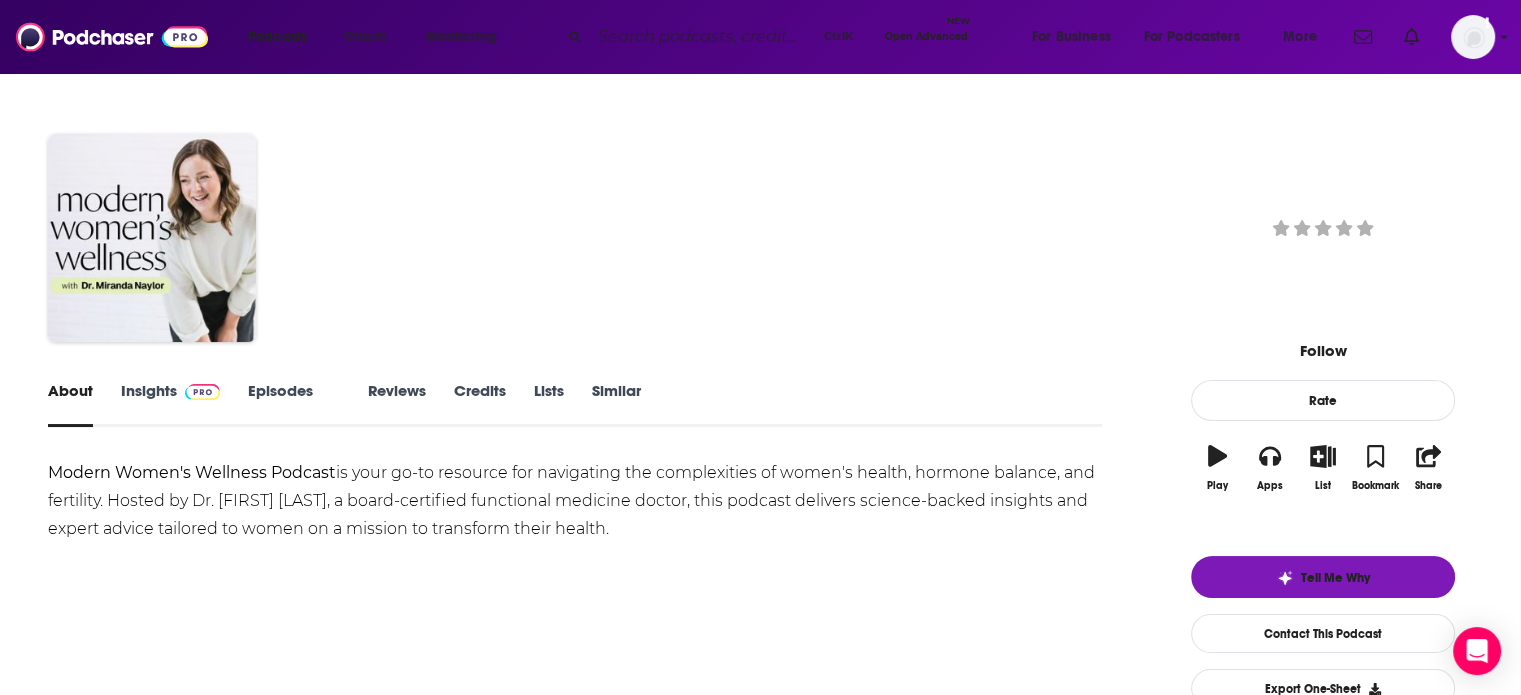 click on "Insights" at bounding box center [170, 404] 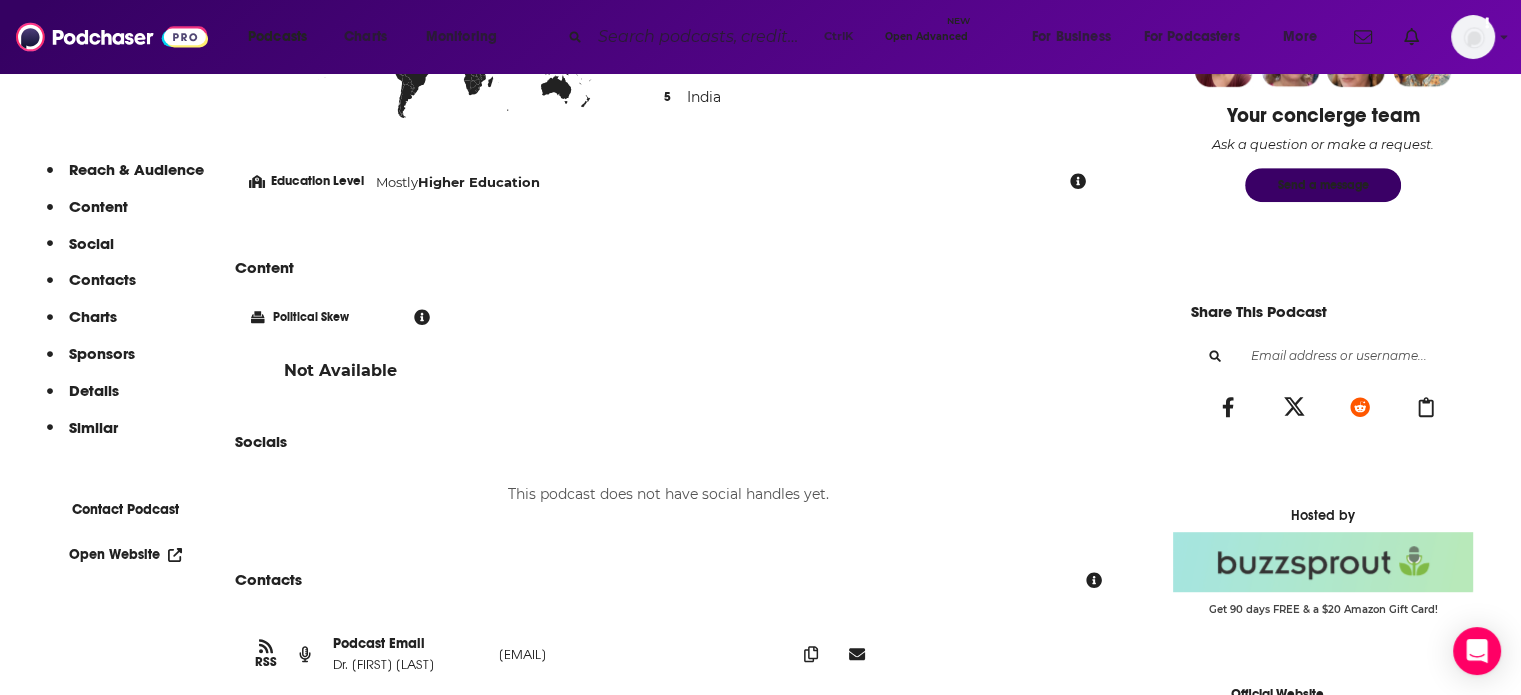 scroll, scrollTop: 1312, scrollLeft: 0, axis: vertical 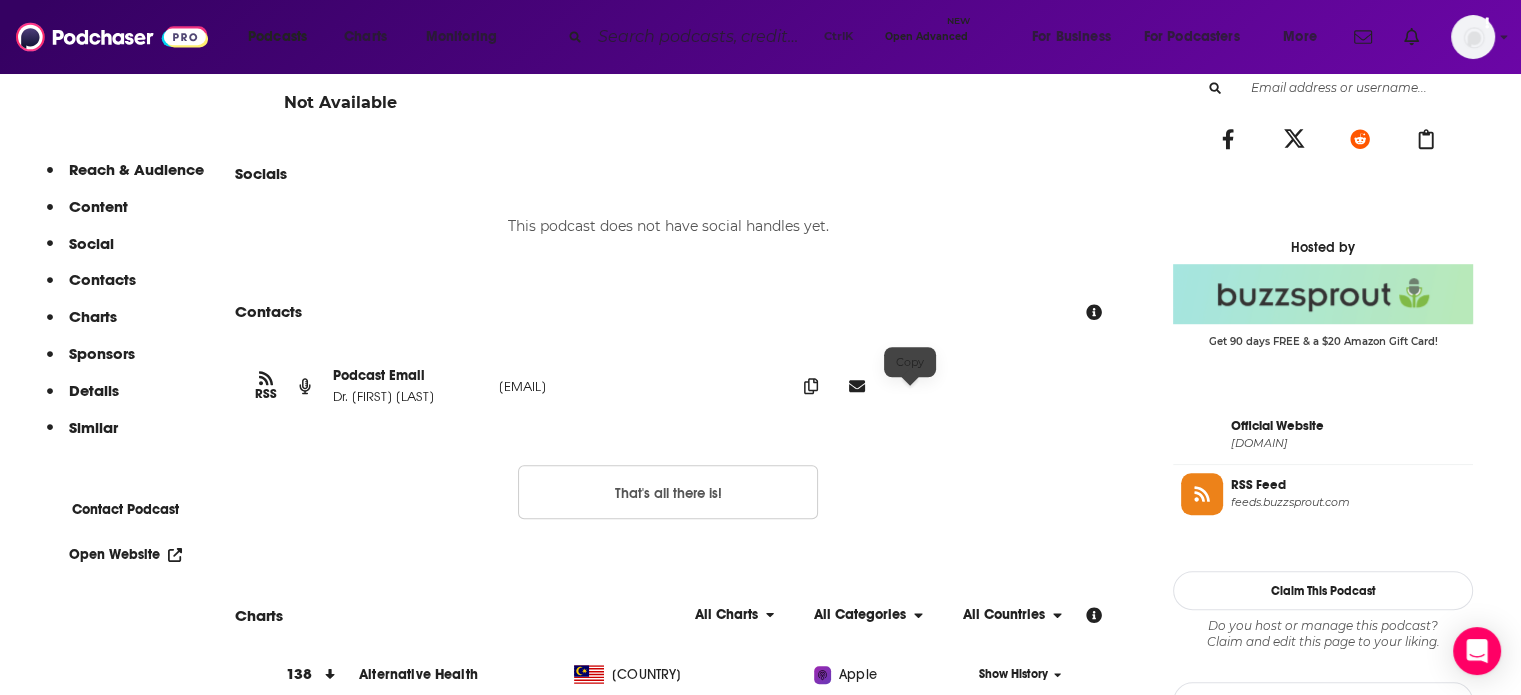 click at bounding box center [811, 386] 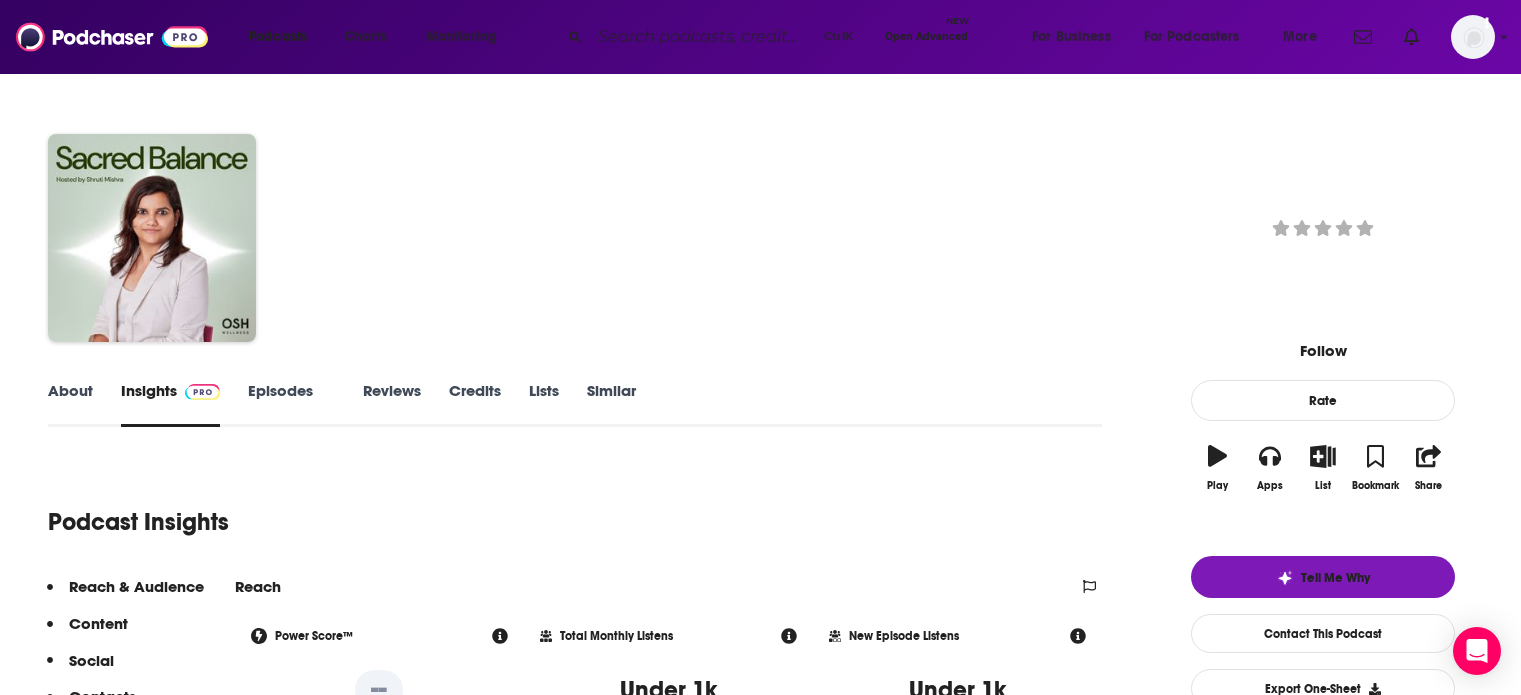 scroll, scrollTop: 0, scrollLeft: 0, axis: both 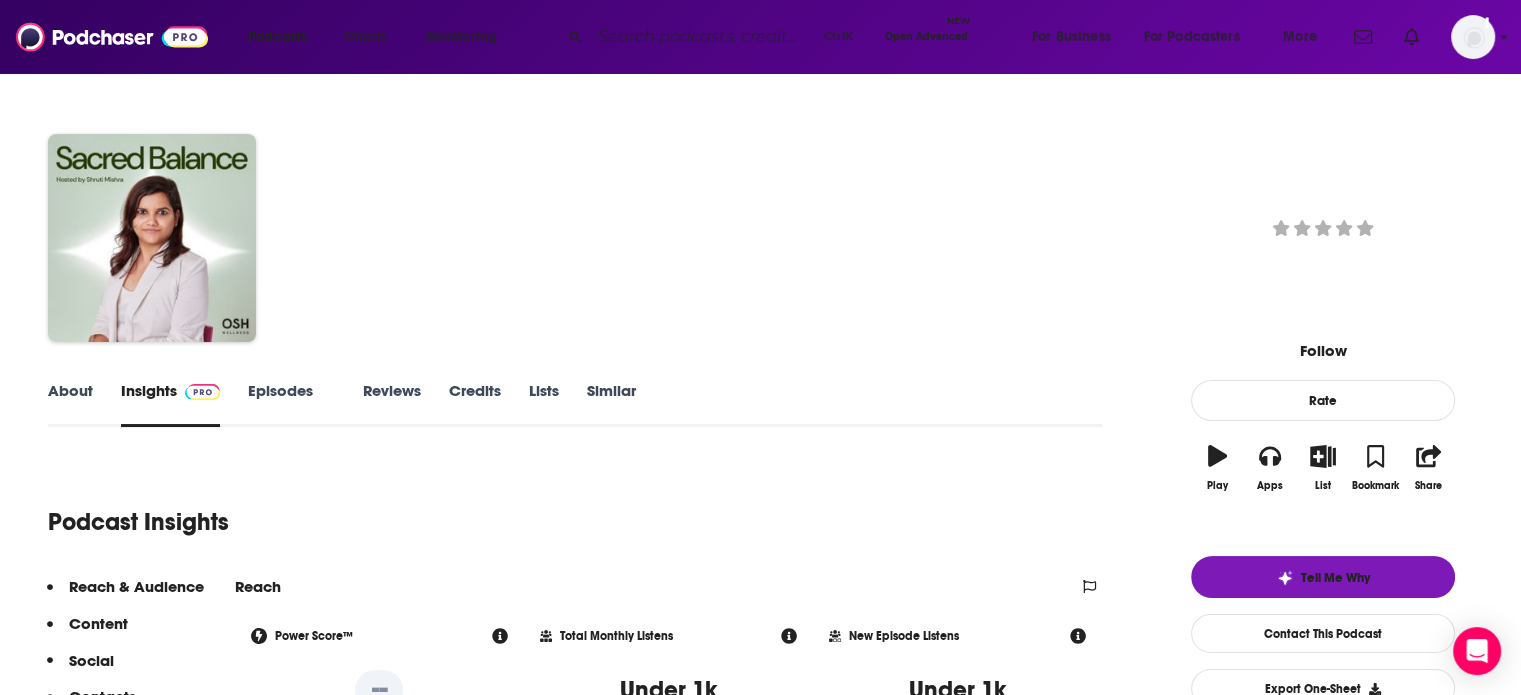 click on "About" at bounding box center [70, 404] 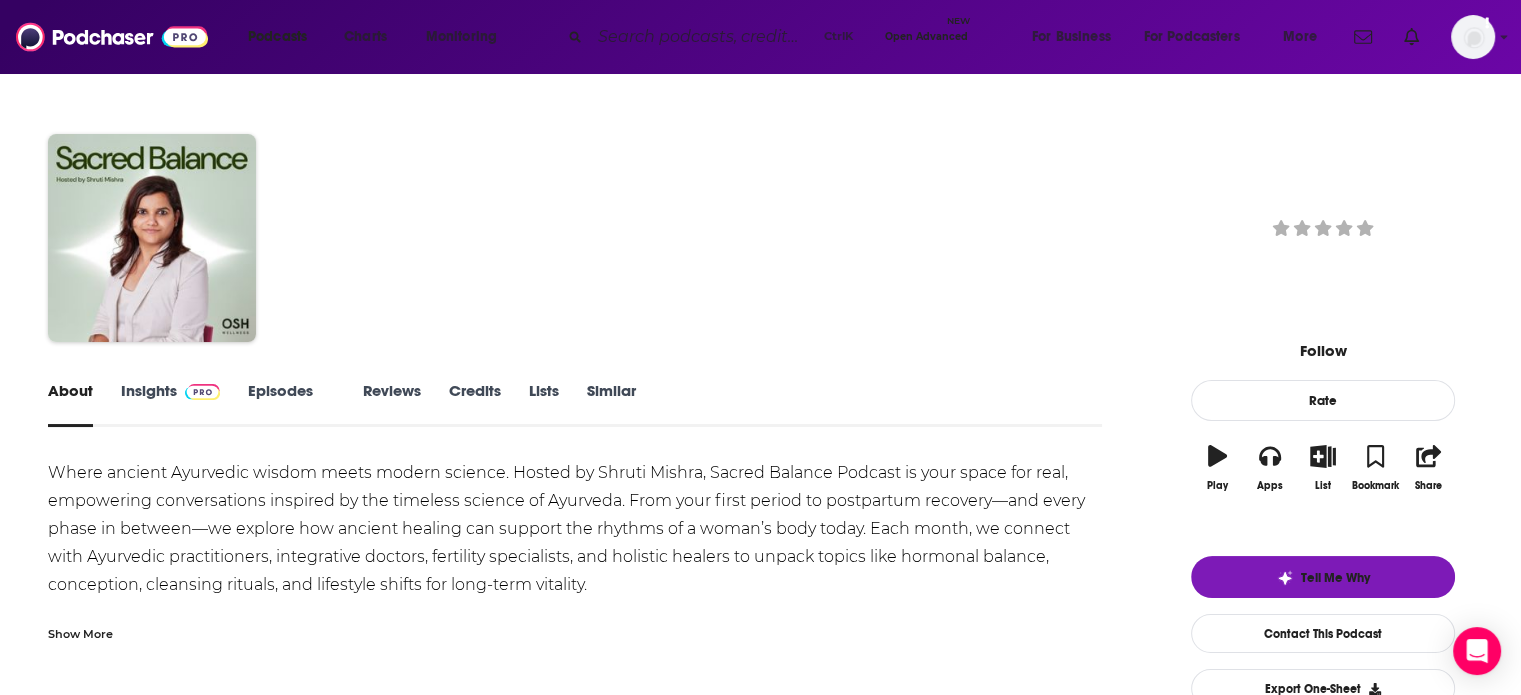 click on "Show More" at bounding box center (80, 632) 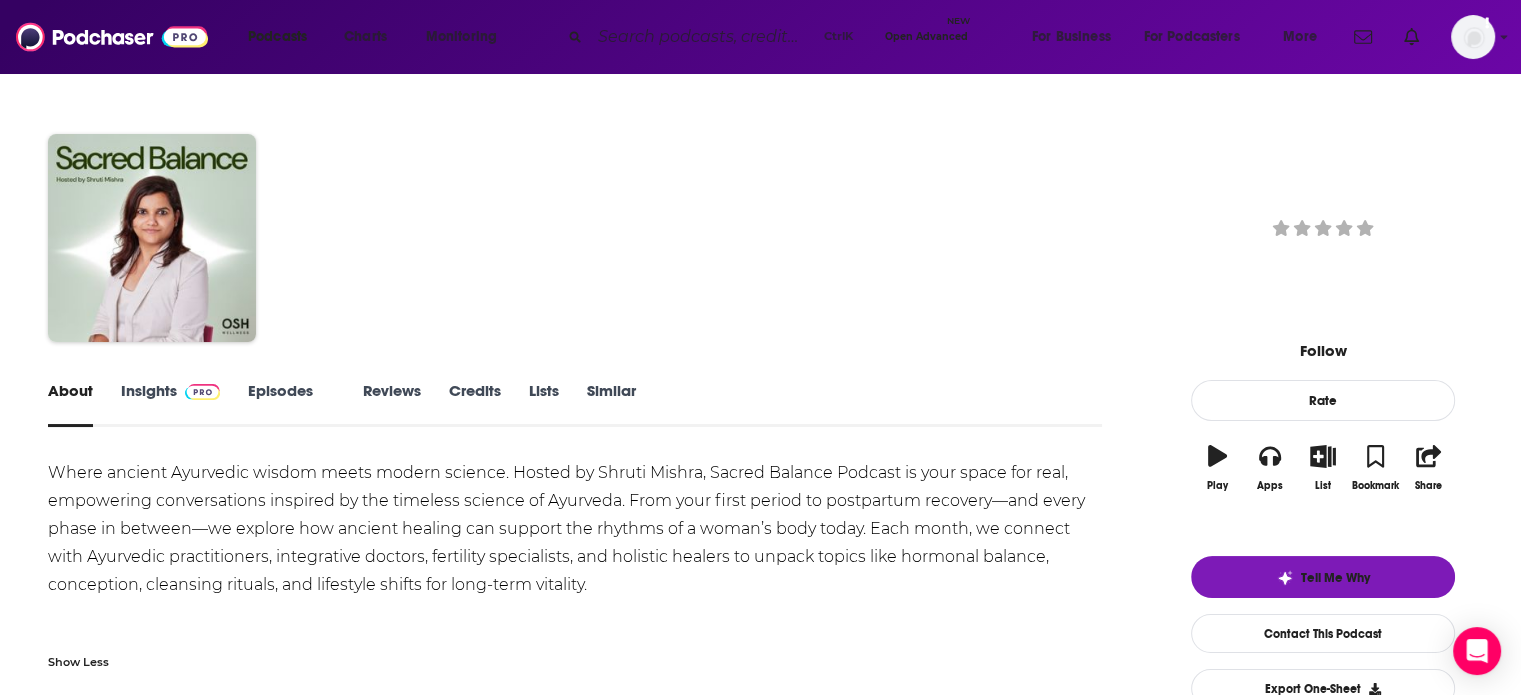 click at bounding box center (202, 392) 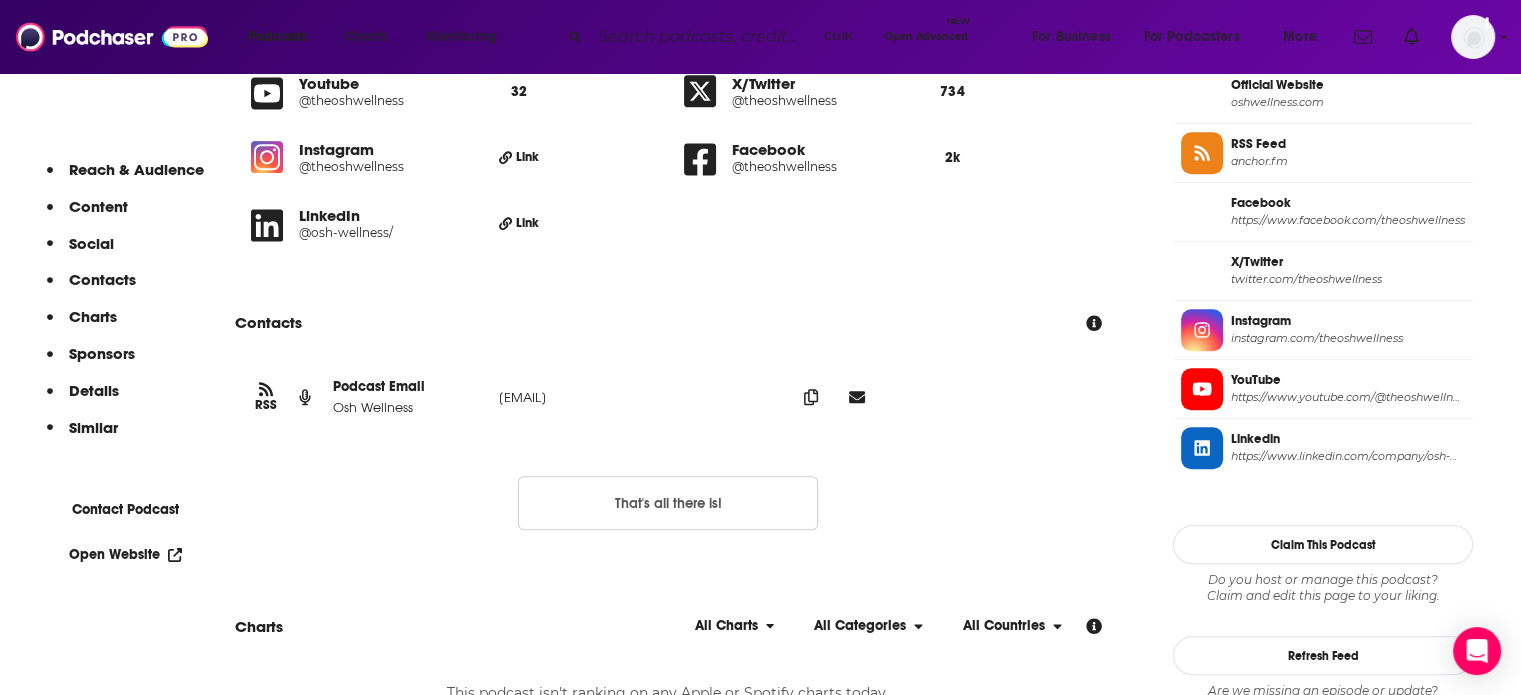scroll, scrollTop: 1596, scrollLeft: 0, axis: vertical 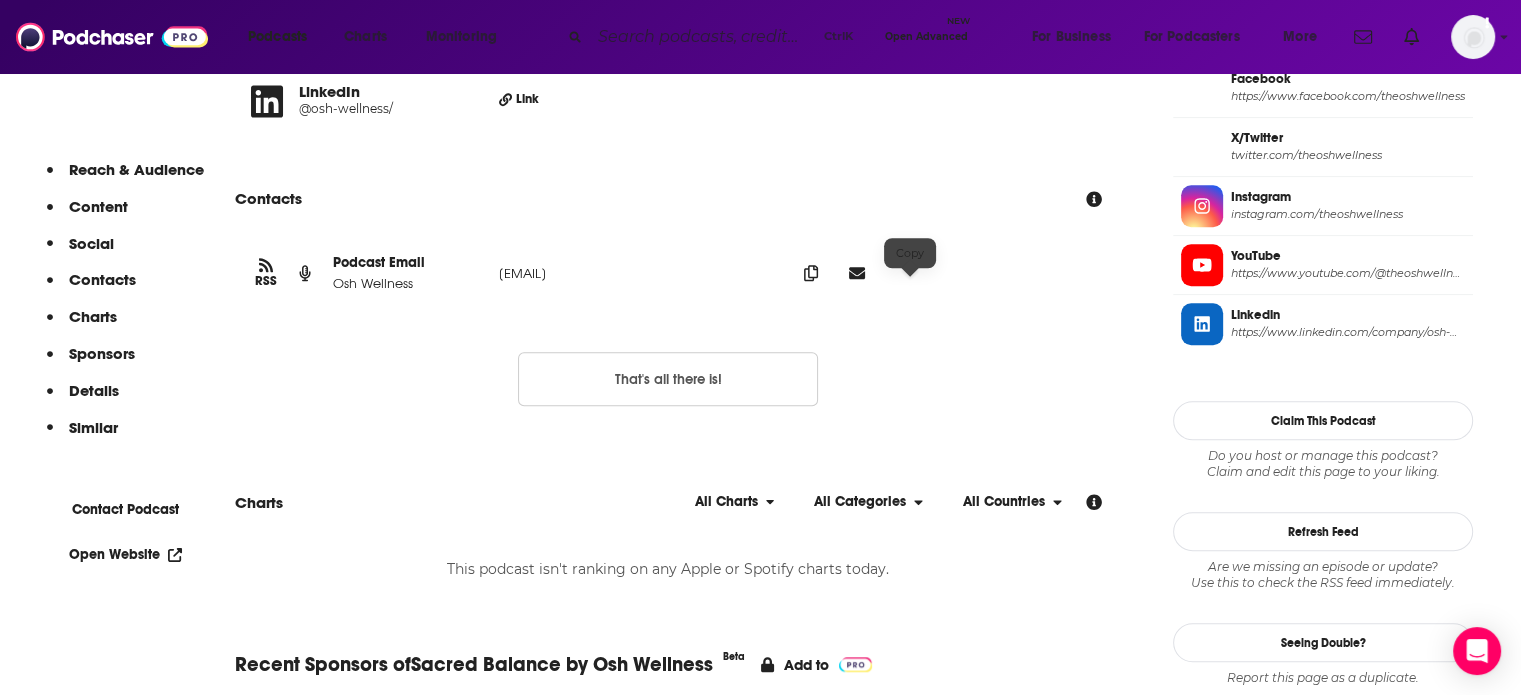 click at bounding box center (811, 273) 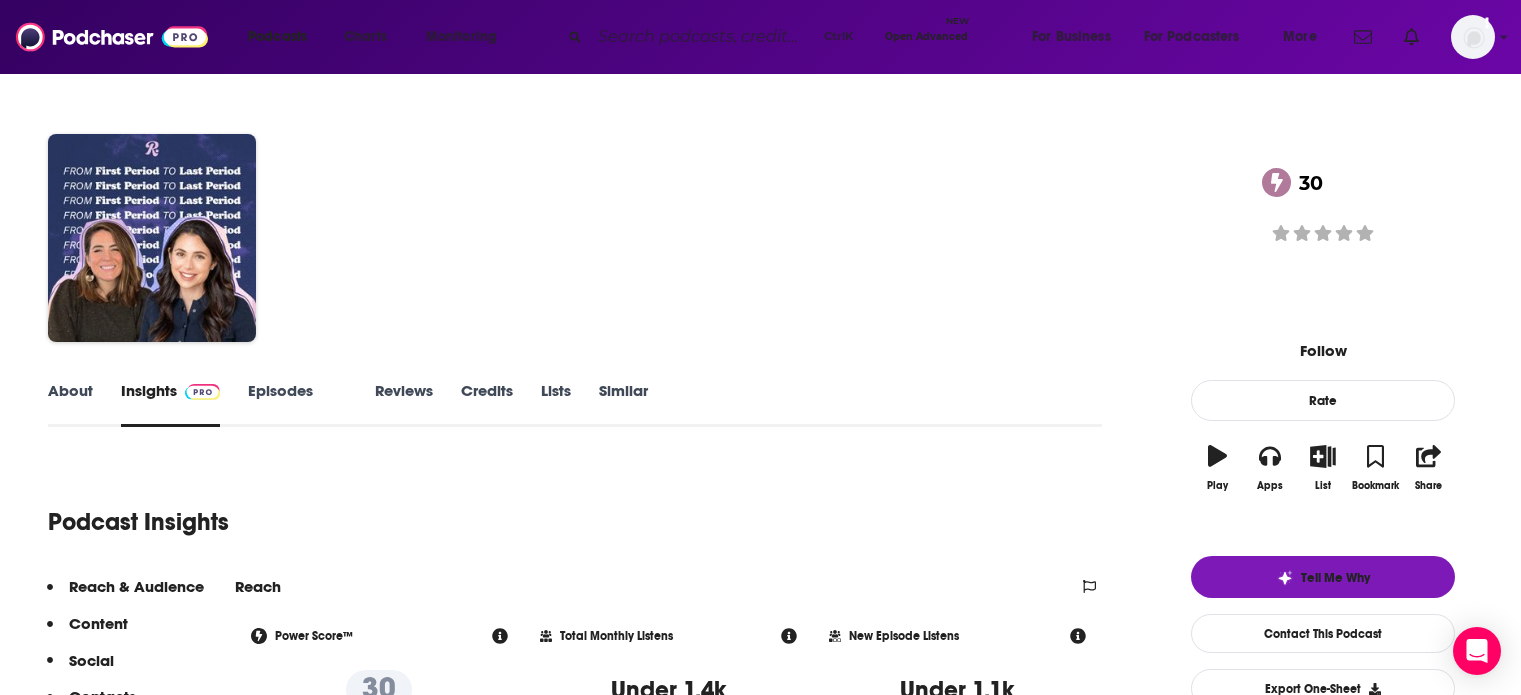 scroll, scrollTop: 0, scrollLeft: 0, axis: both 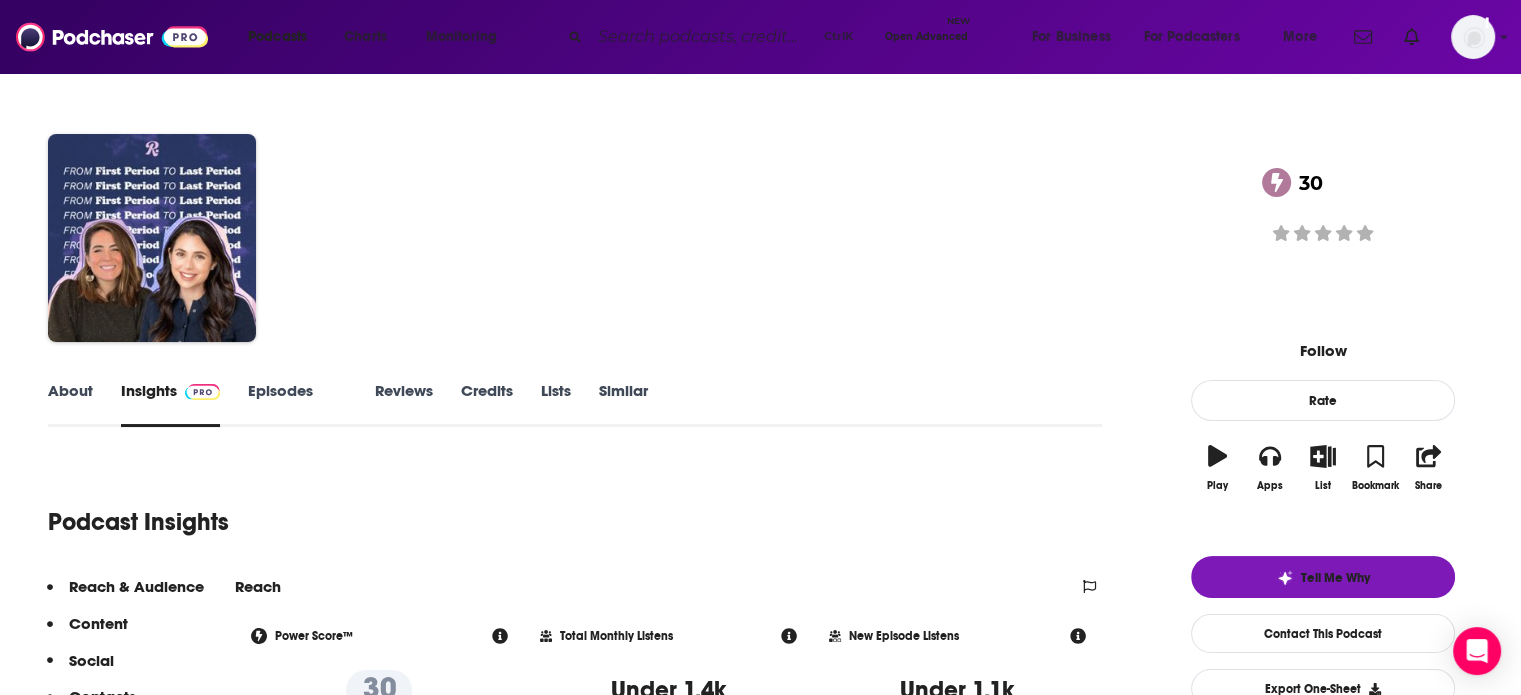click on "About" at bounding box center (70, 404) 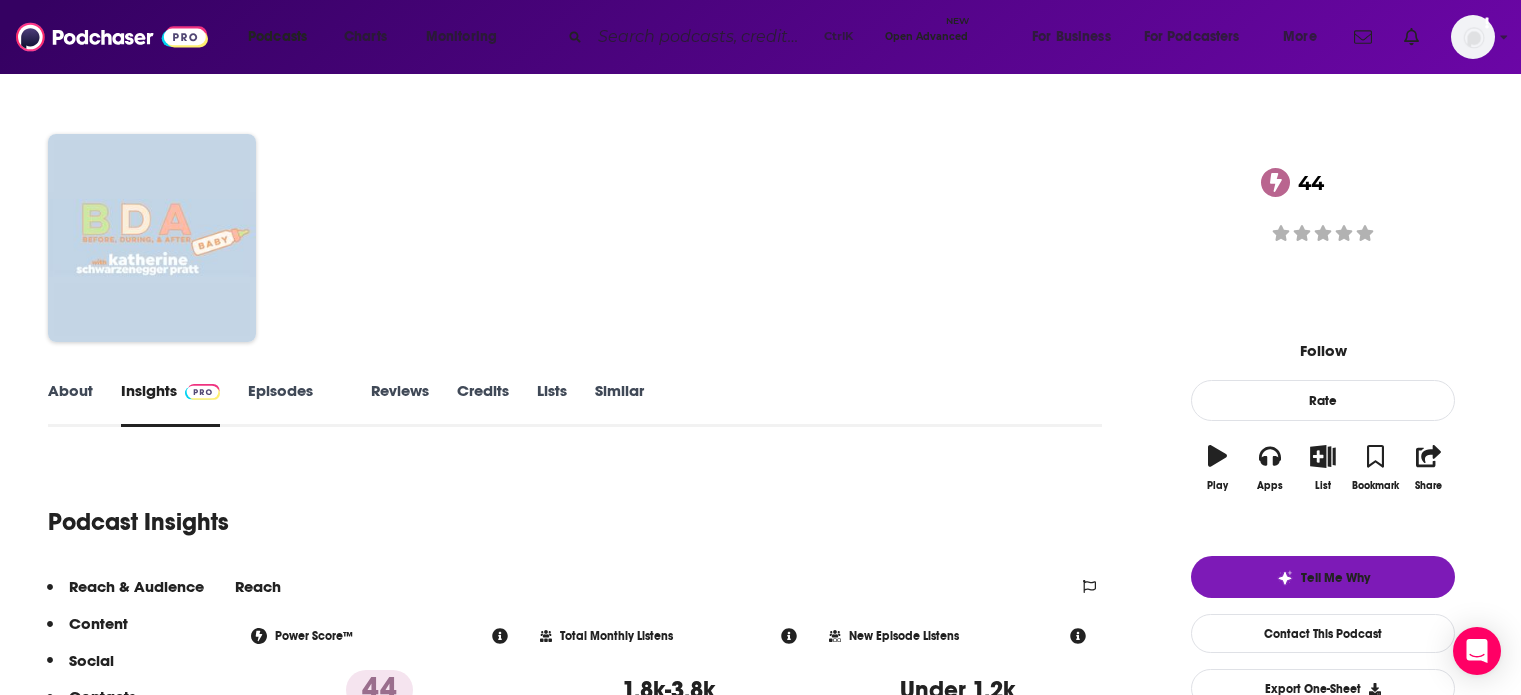 scroll, scrollTop: 0, scrollLeft: 0, axis: both 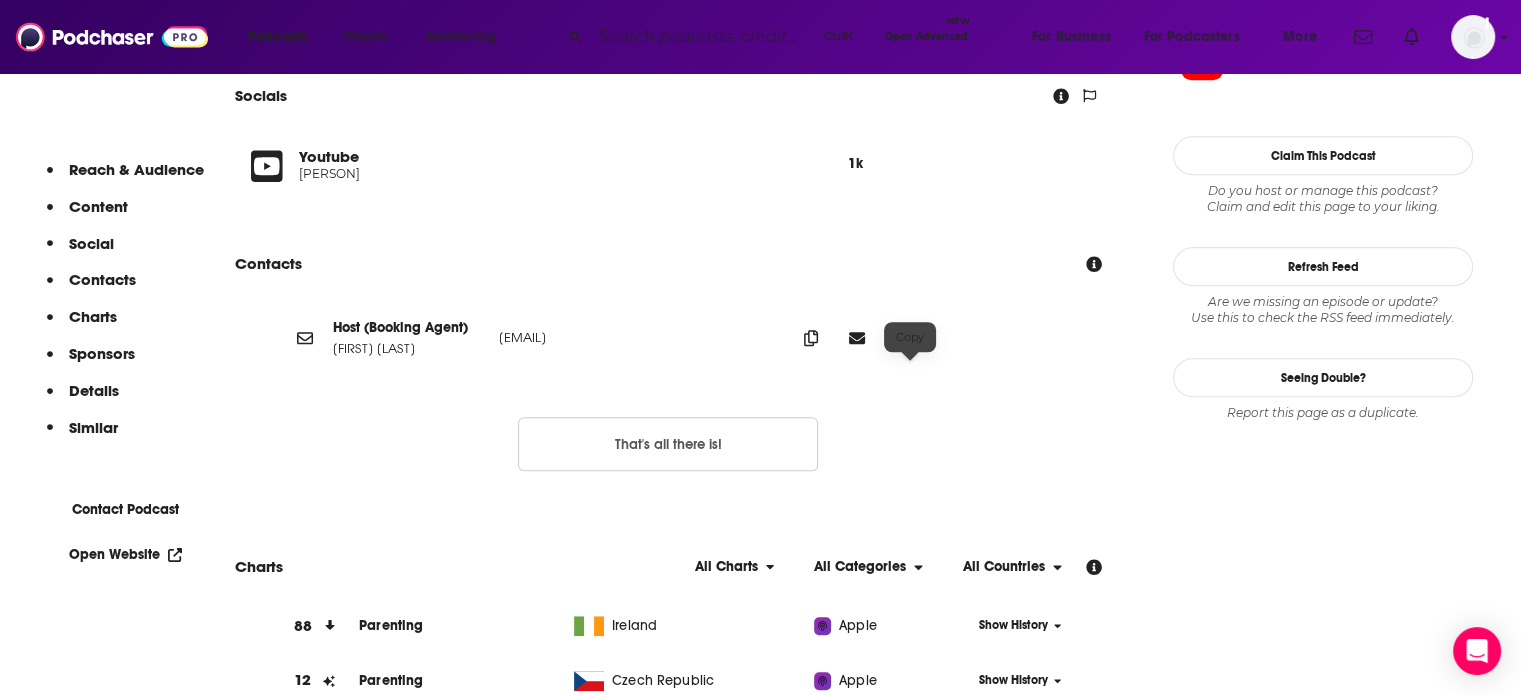 click at bounding box center (811, 338) 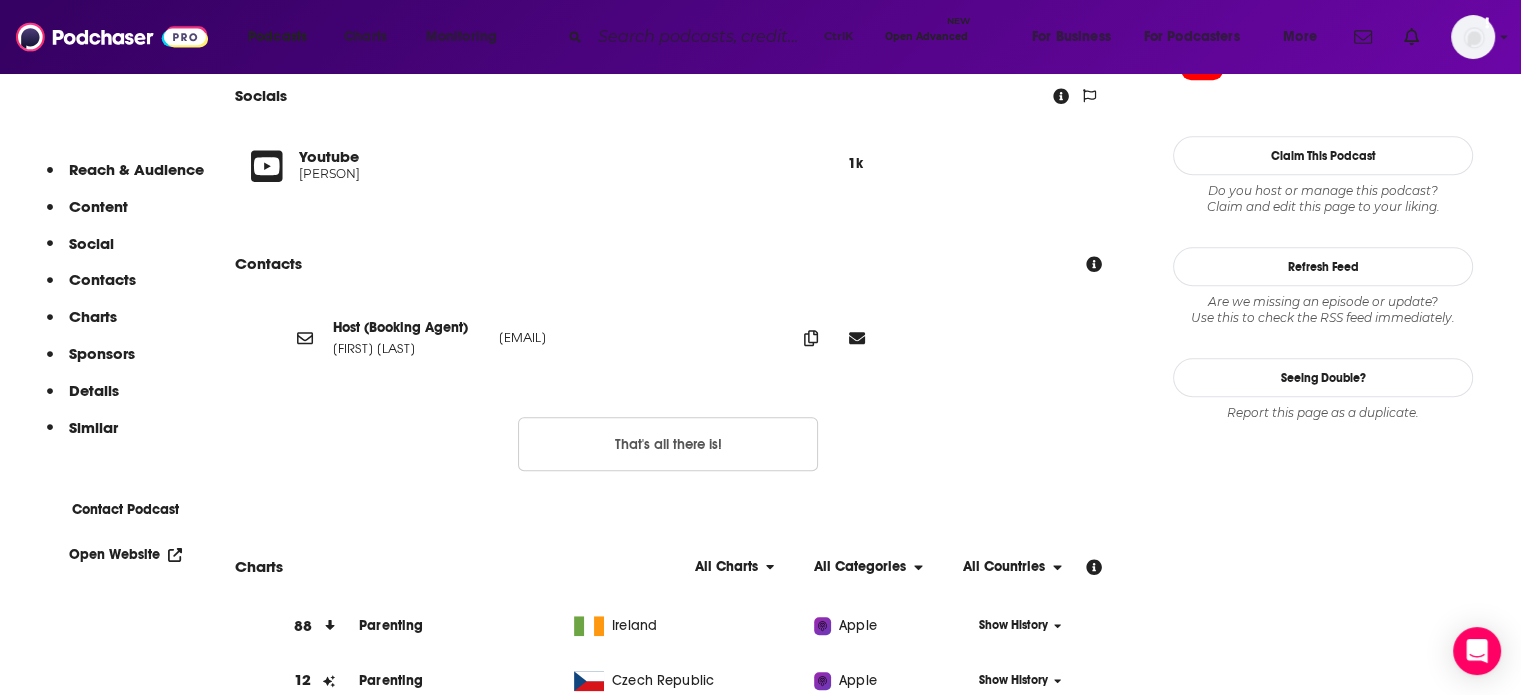 scroll, scrollTop: 0, scrollLeft: 0, axis: both 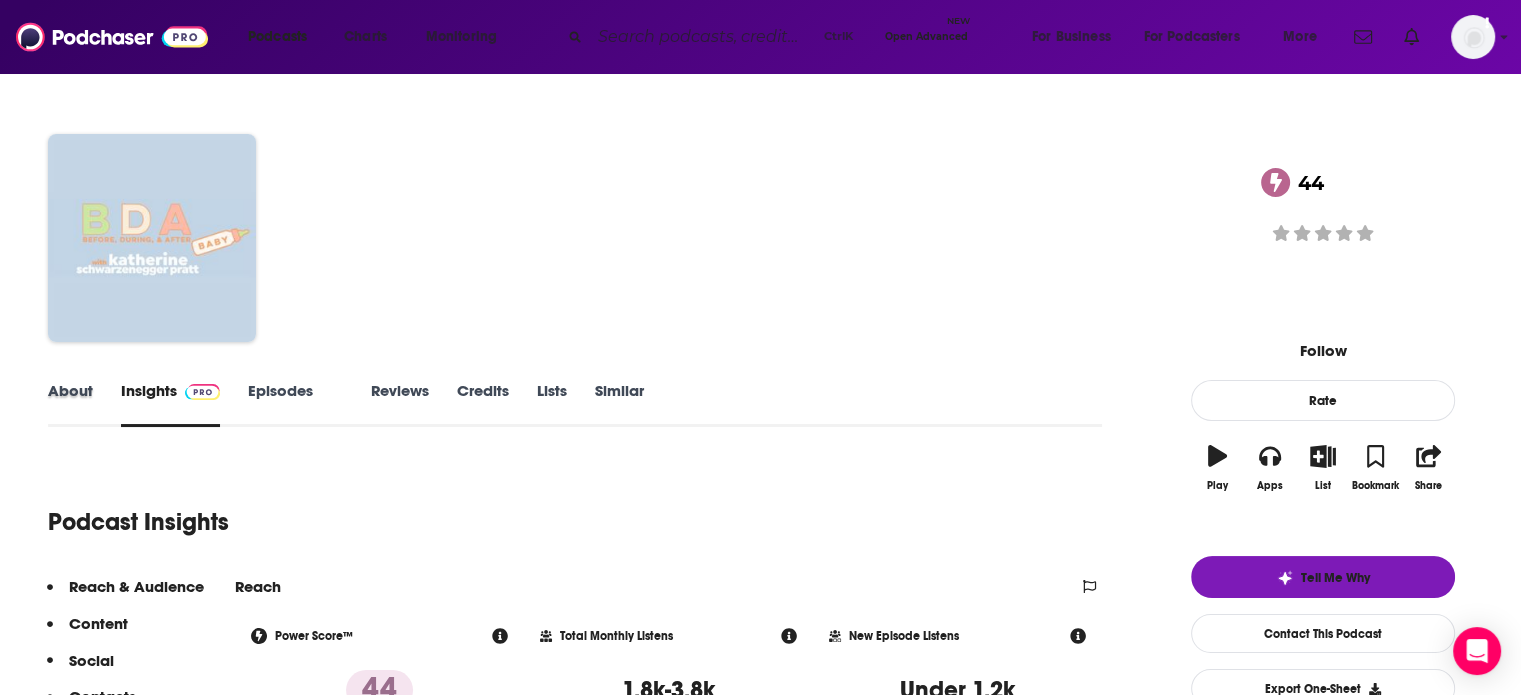 click on "About" at bounding box center [84, 404] 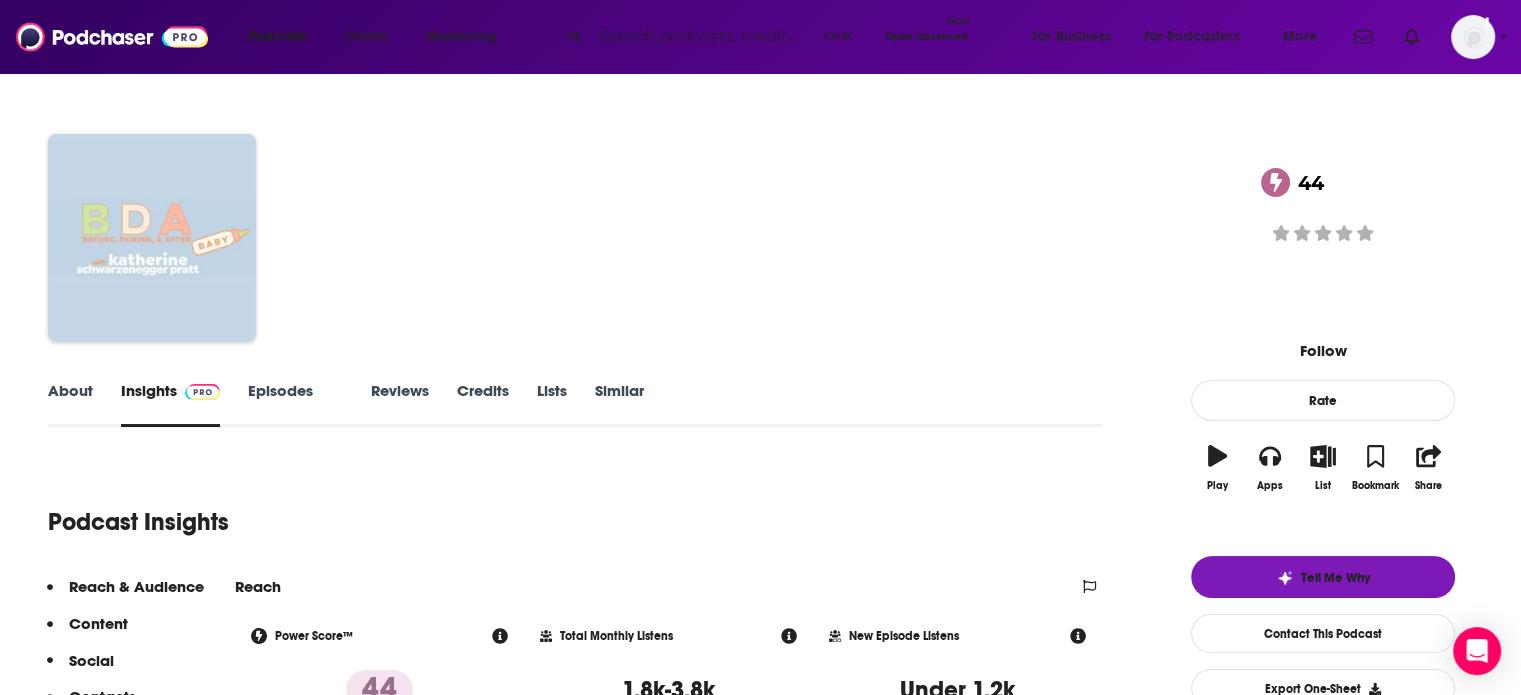 click on "About" at bounding box center (70, 404) 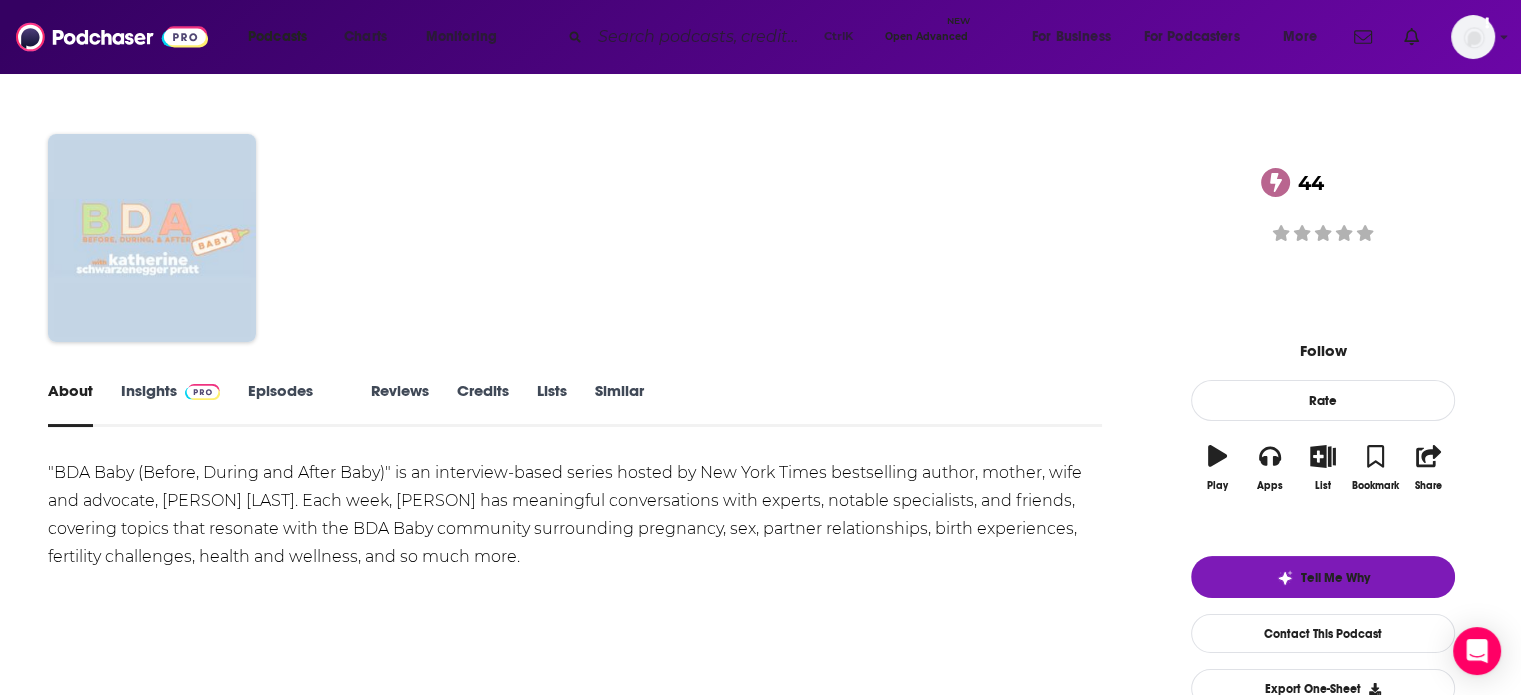 click on "About" at bounding box center [70, 404] 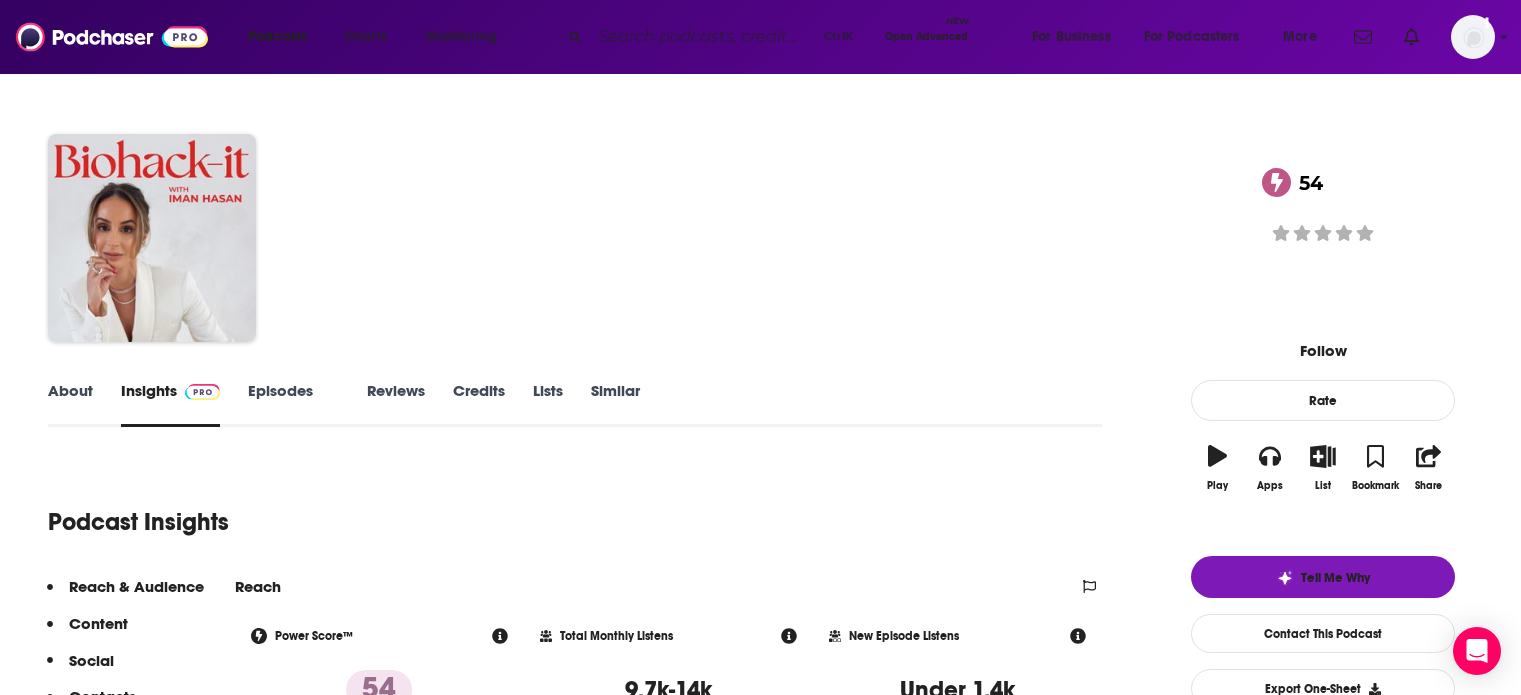 scroll, scrollTop: 0, scrollLeft: 0, axis: both 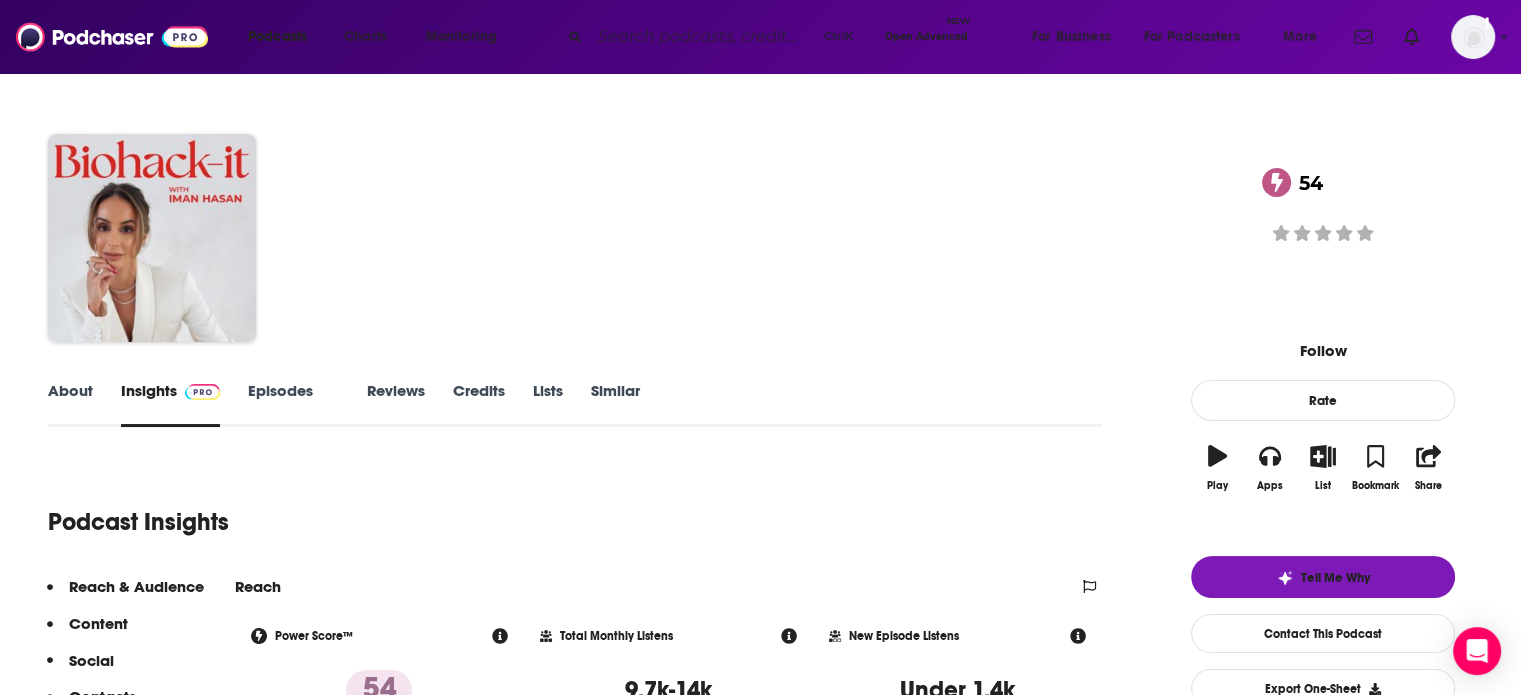 click on "About" at bounding box center (70, 404) 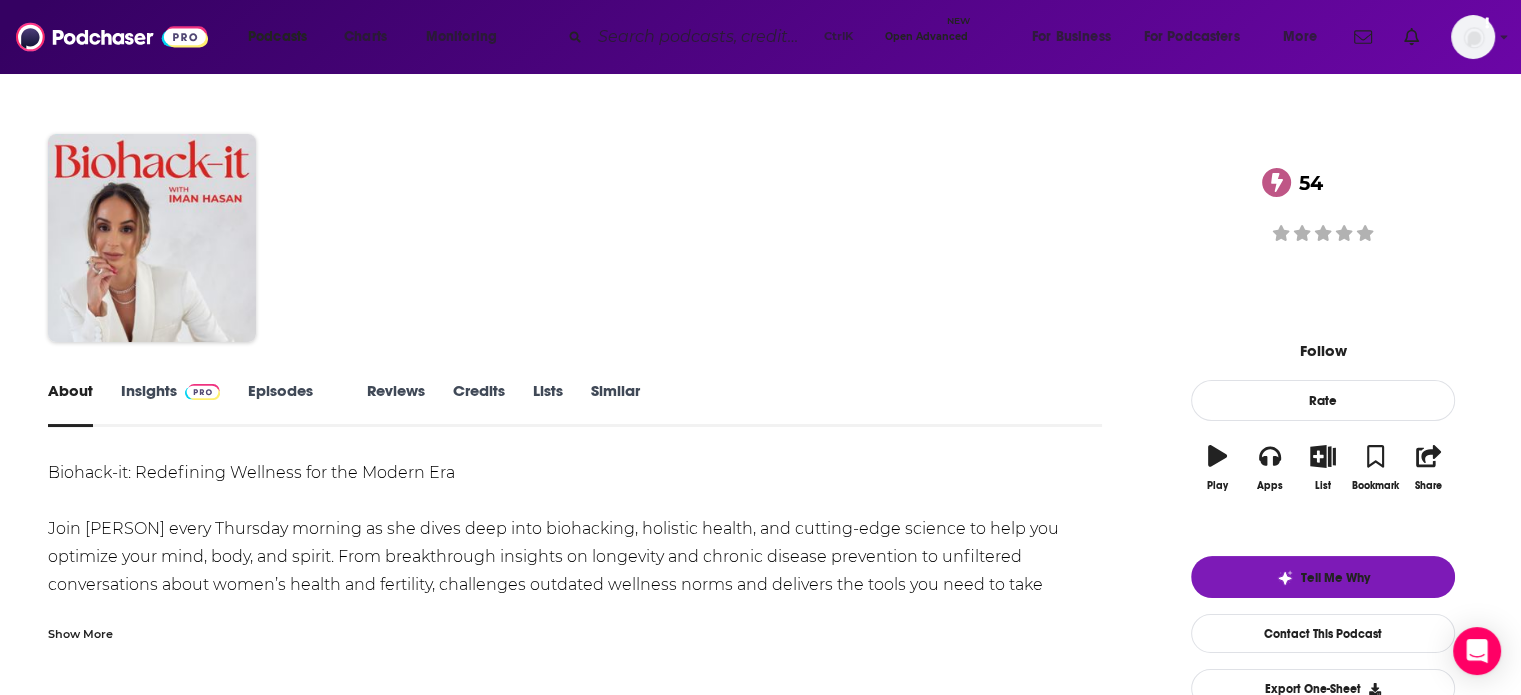 click on "Biohack-it: Redefining Wellness for the Modern Era
Join Iman Hasan every Thursday morning as she dives deep into biohacking, holistic health, and cutting-edge science to help you optimize your mind, body, and spirit. From breakthrough insights on longevity and chronic disease prevention to unfiltered conversations about women’s health and fertility, Biohack-it challenges outdated wellness norms and delivers the tools you need to take charge of your health.
Follow now and start living your best, healthiest life—on your terms Show More Creators & Guests We don't know anything about the creators of this podcast yet . You can   add them yourself   so they can be credited for this and other podcasts. Recent Episodes View All Pelvic Care, Fertility, and Uncovering The Secrets Of The Womb Jul 3rd, 2025 The Truth About Cold Plunging, Castor Oil, and Intermittent Fasting with Dr. Jess Peatross Jun 26th, 2025 Overcoming Addiction: Davinia Taylor's Biohacking Breakthrough Jun 19th, 2025 View All Episodes       71" at bounding box center [575, 1238] 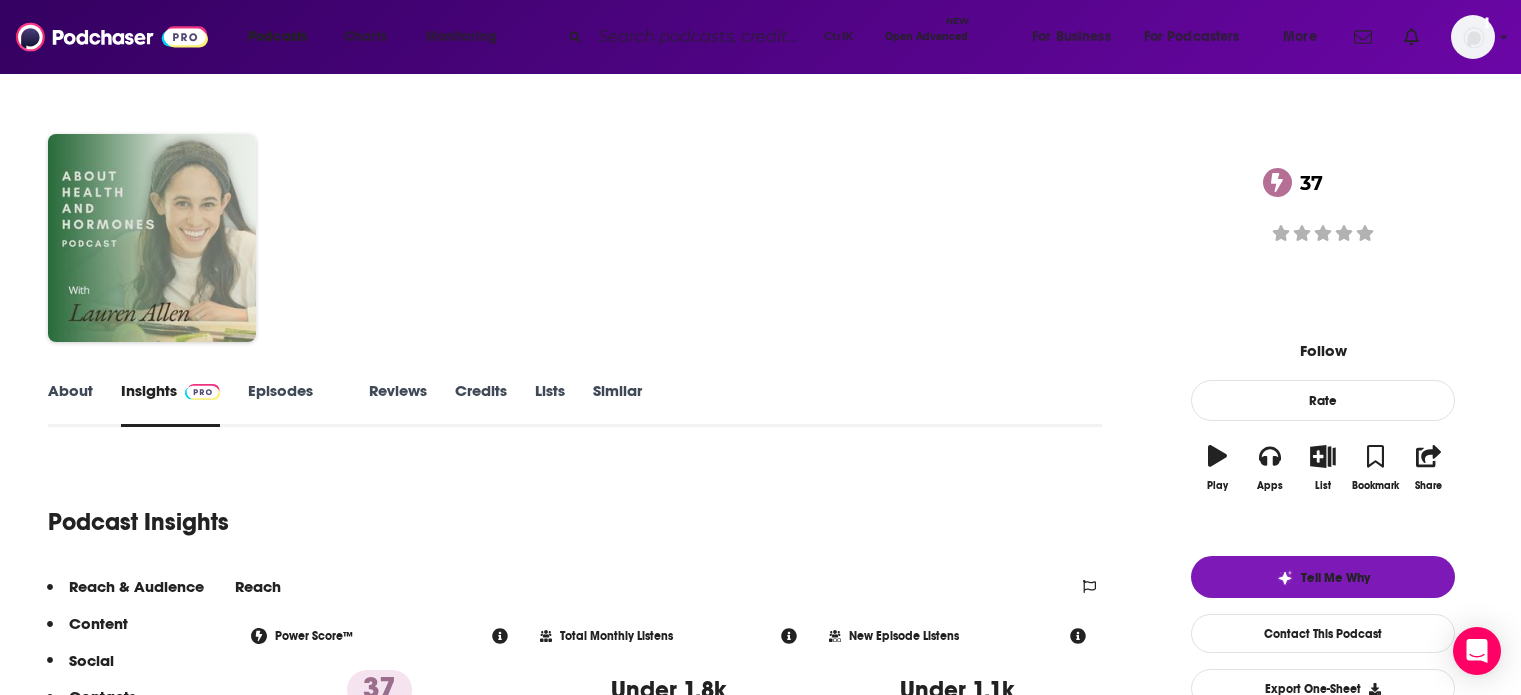 scroll, scrollTop: 0, scrollLeft: 0, axis: both 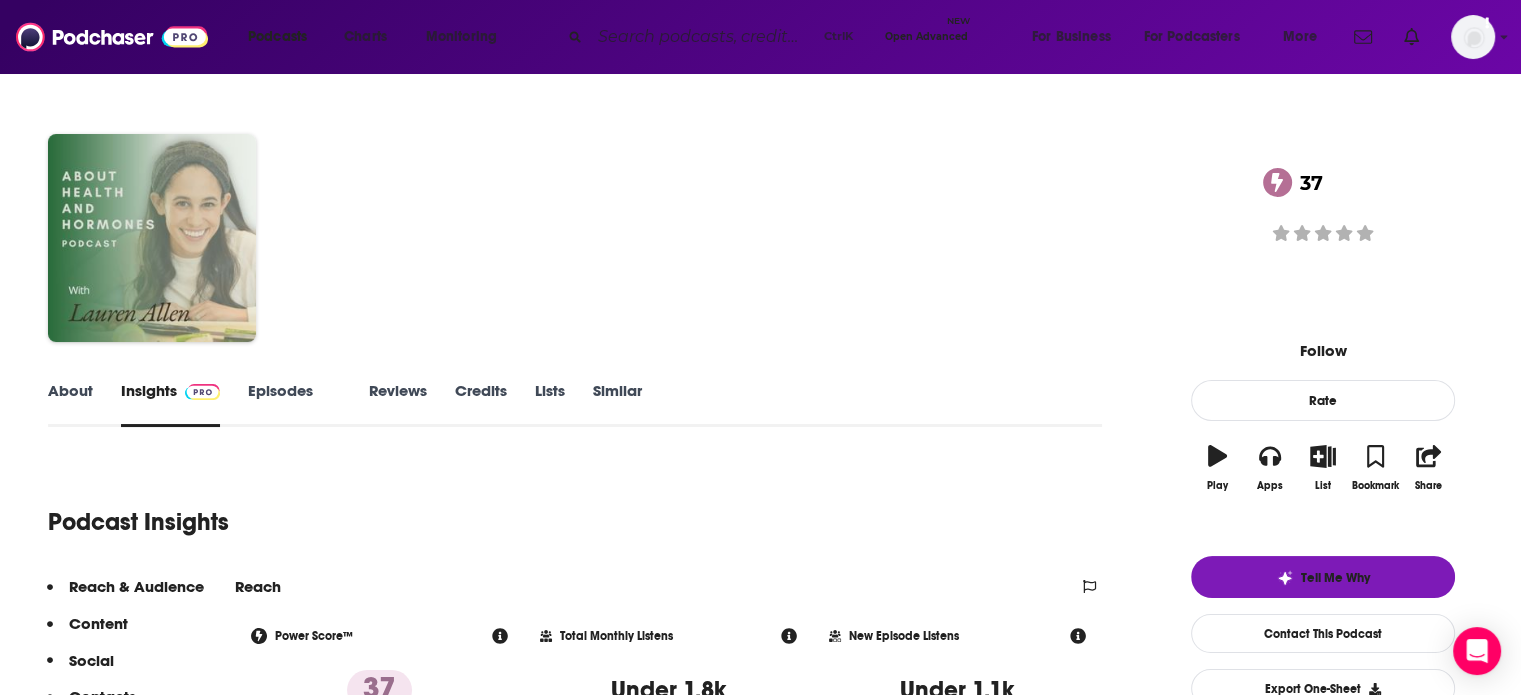 click on "About" at bounding box center [70, 404] 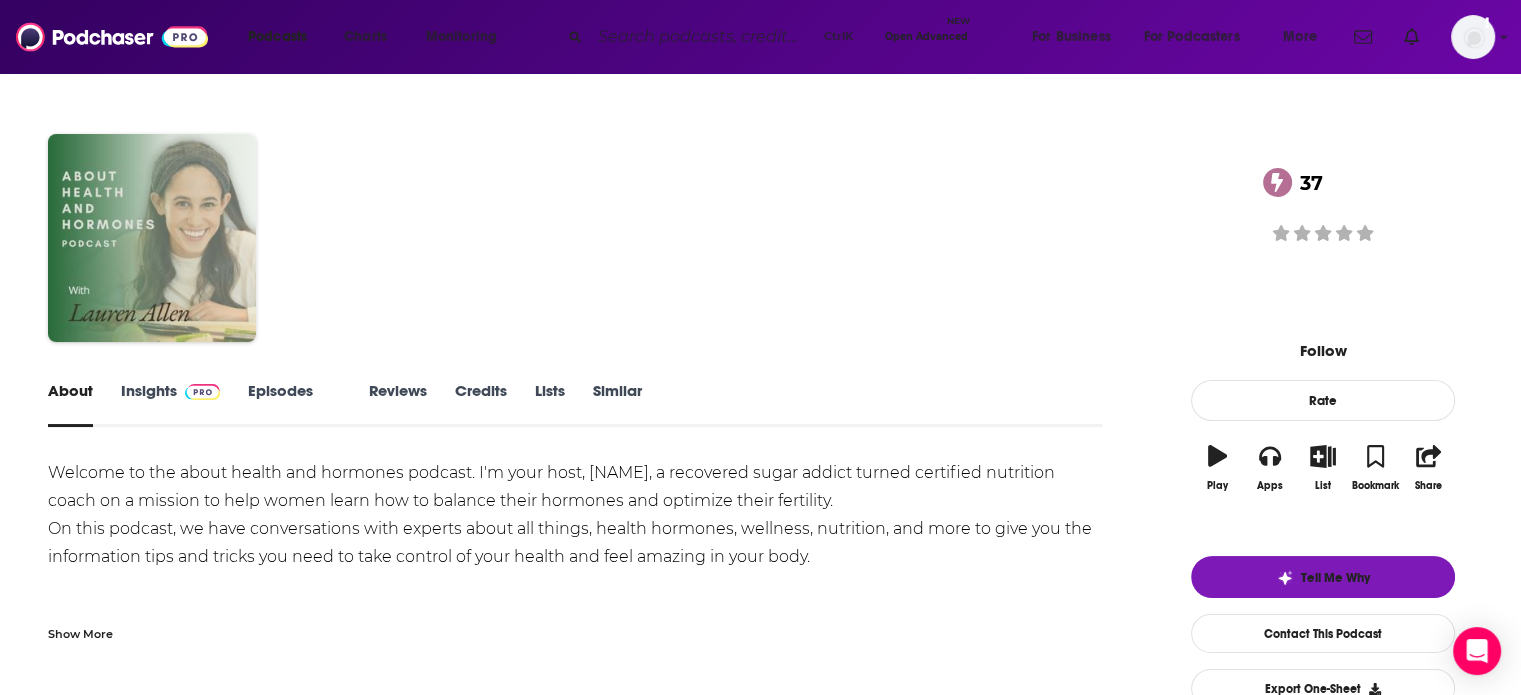 click on "Show More" at bounding box center (80, 632) 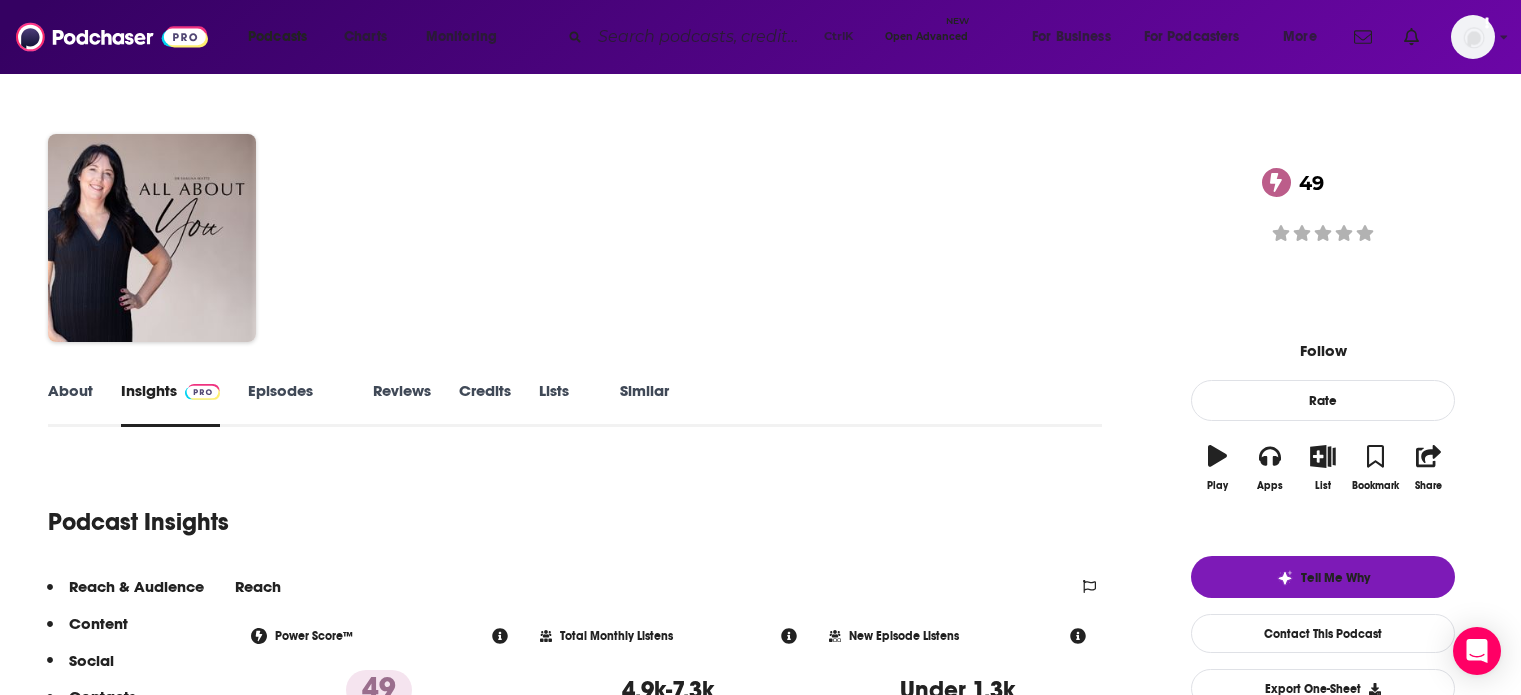 scroll, scrollTop: 0, scrollLeft: 0, axis: both 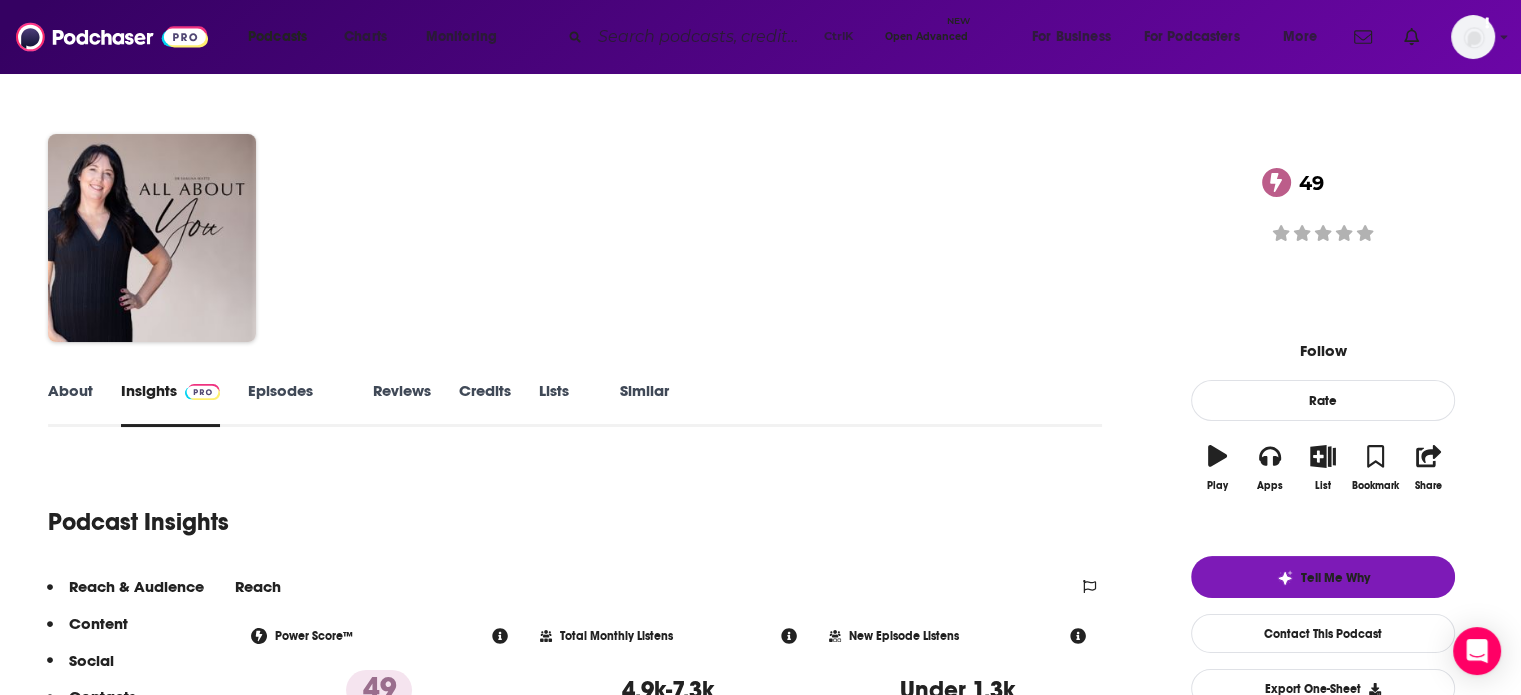 click on "About" at bounding box center [70, 404] 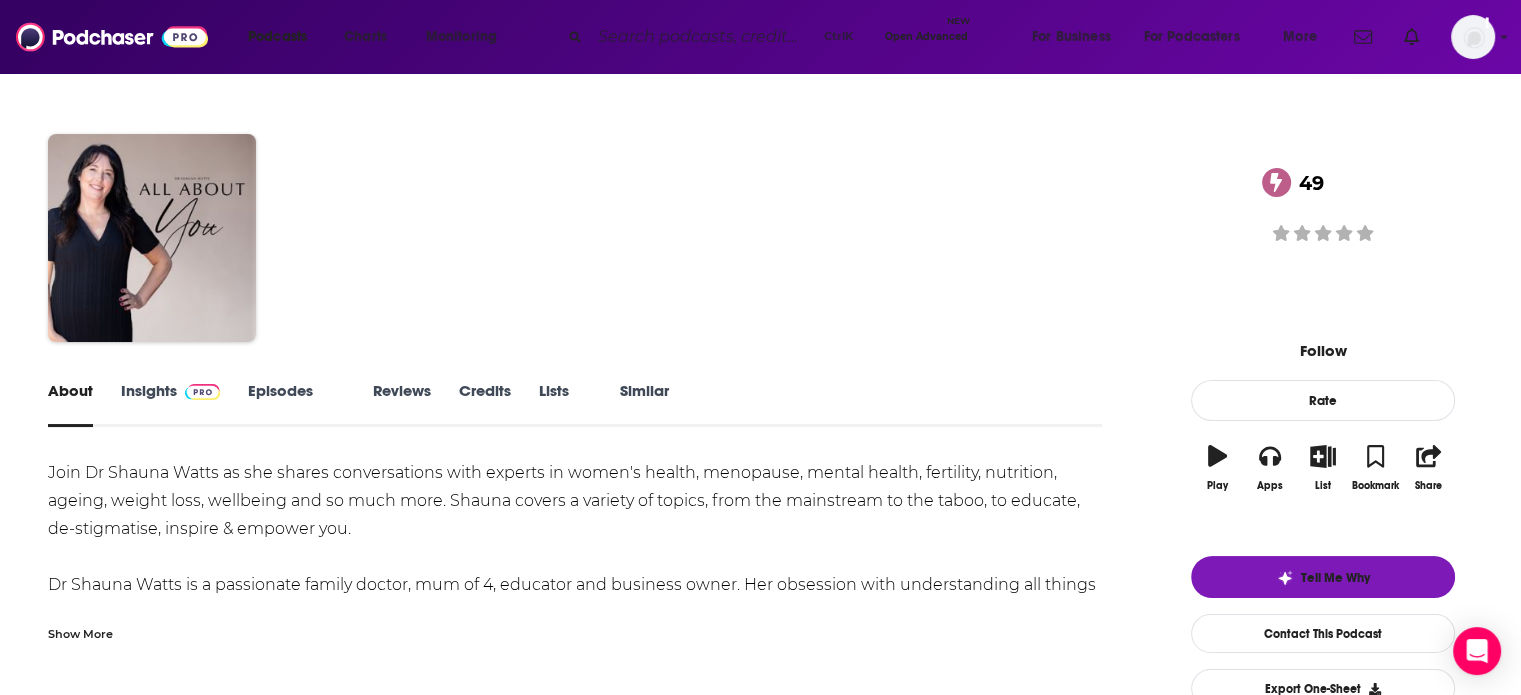 click on "Show More" at bounding box center (80, 632) 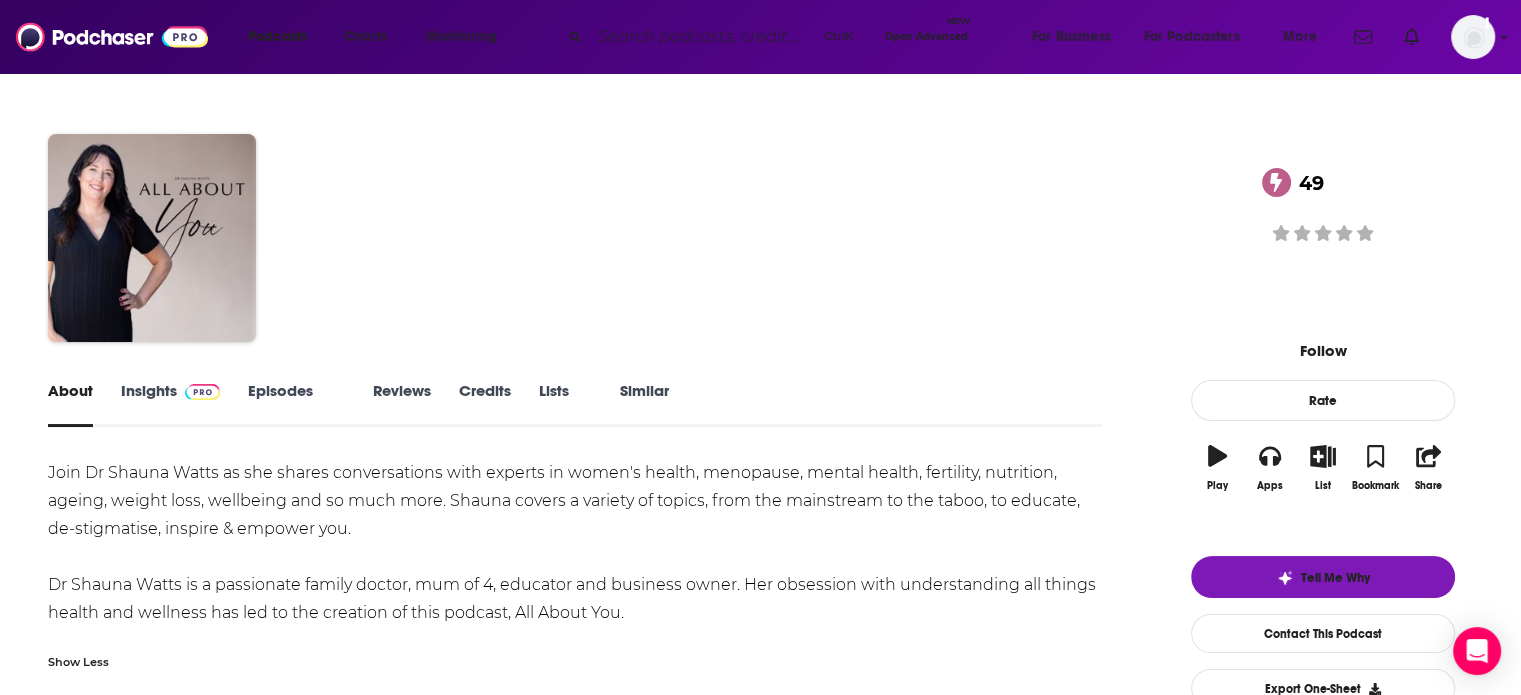 click on "Insights" at bounding box center [170, 404] 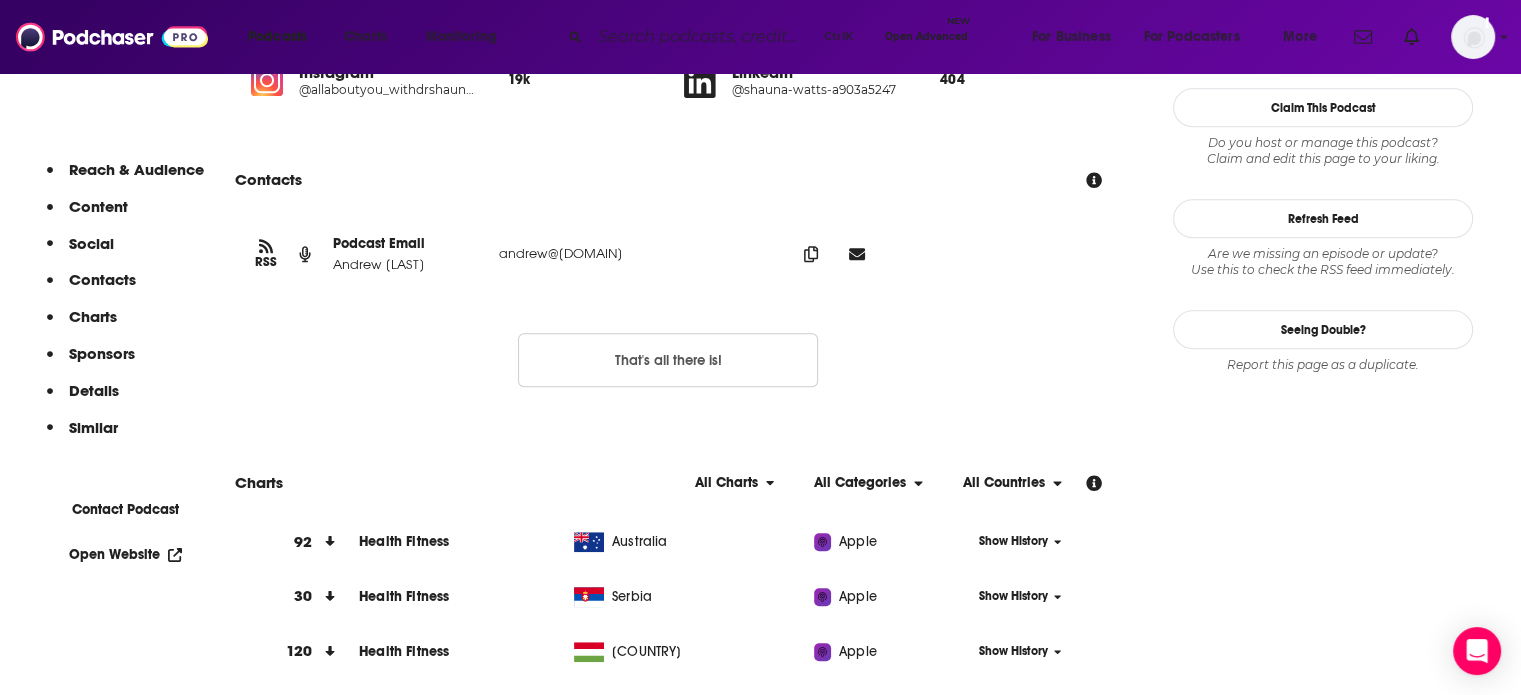 scroll, scrollTop: 1744, scrollLeft: 0, axis: vertical 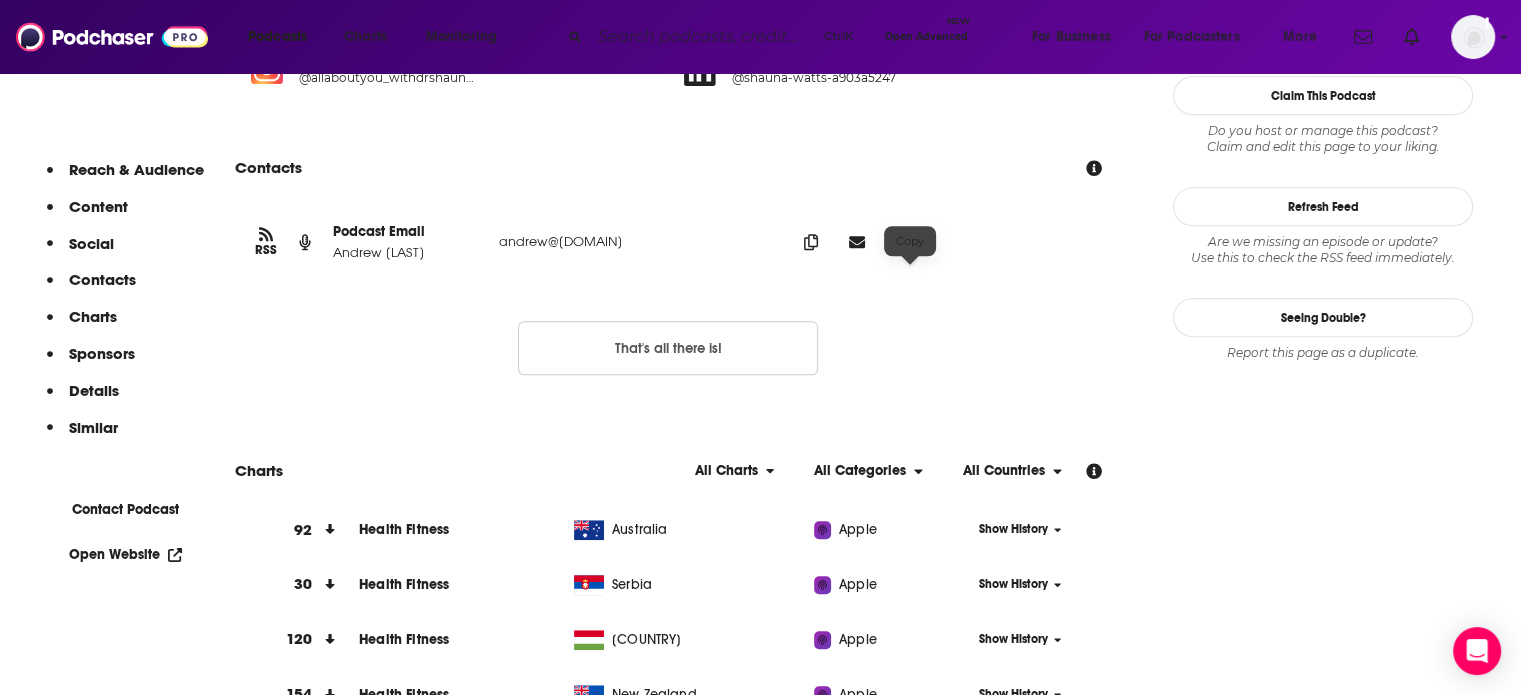 click at bounding box center [811, 242] 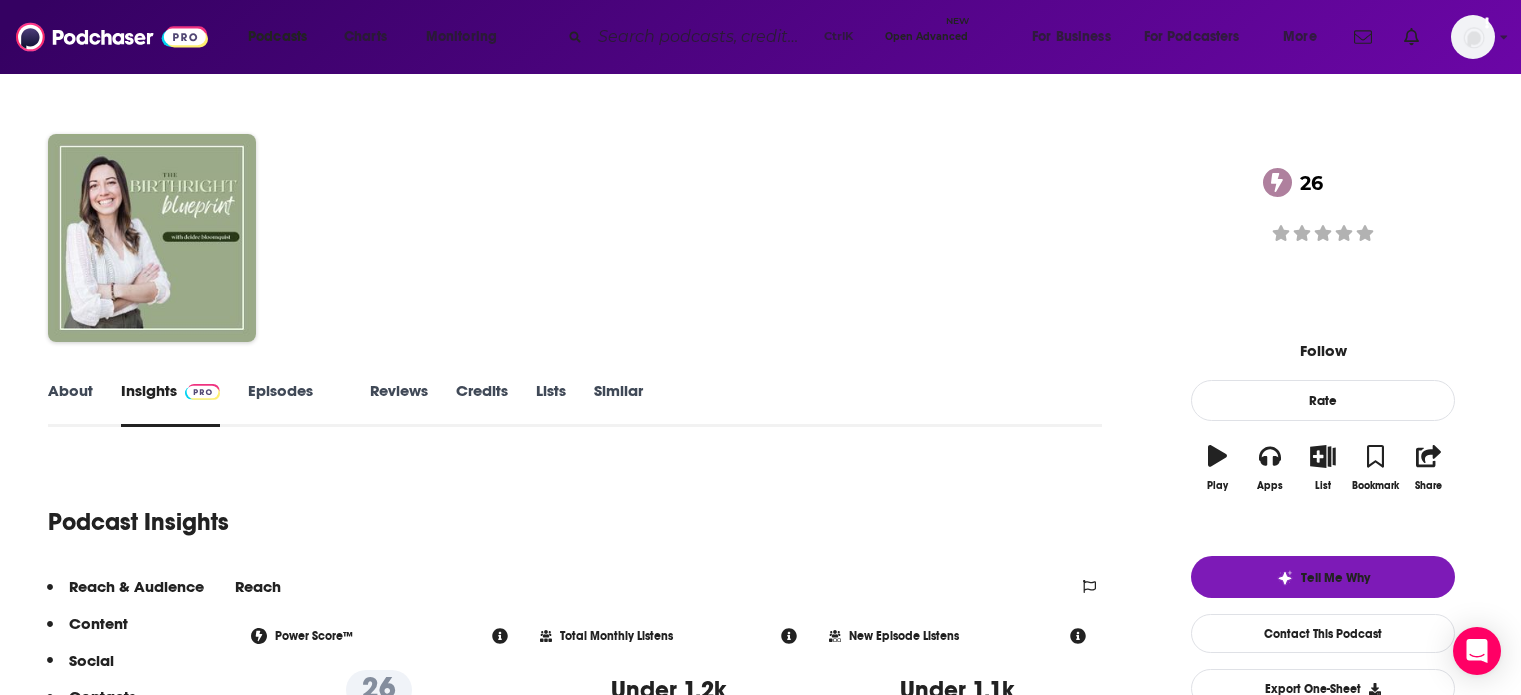 scroll, scrollTop: 0, scrollLeft: 0, axis: both 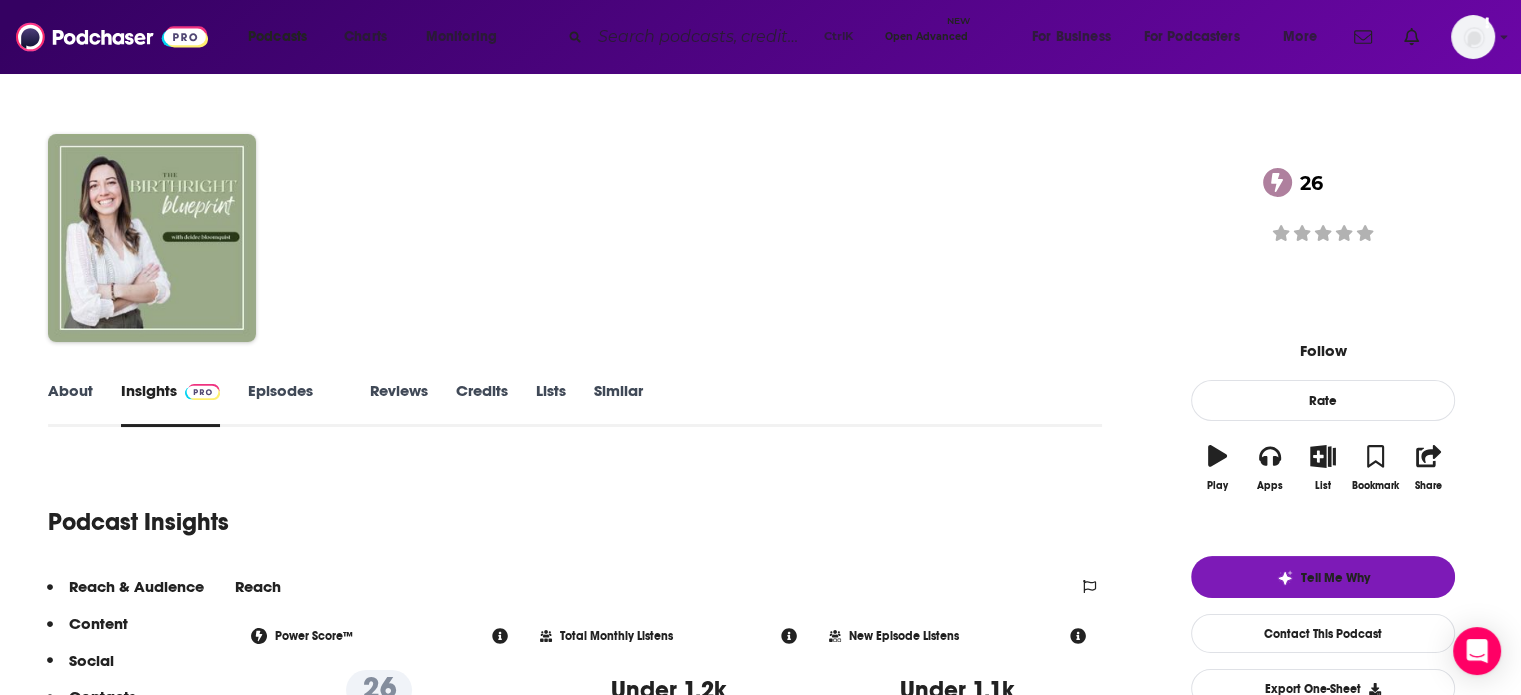 click on "About" at bounding box center (70, 404) 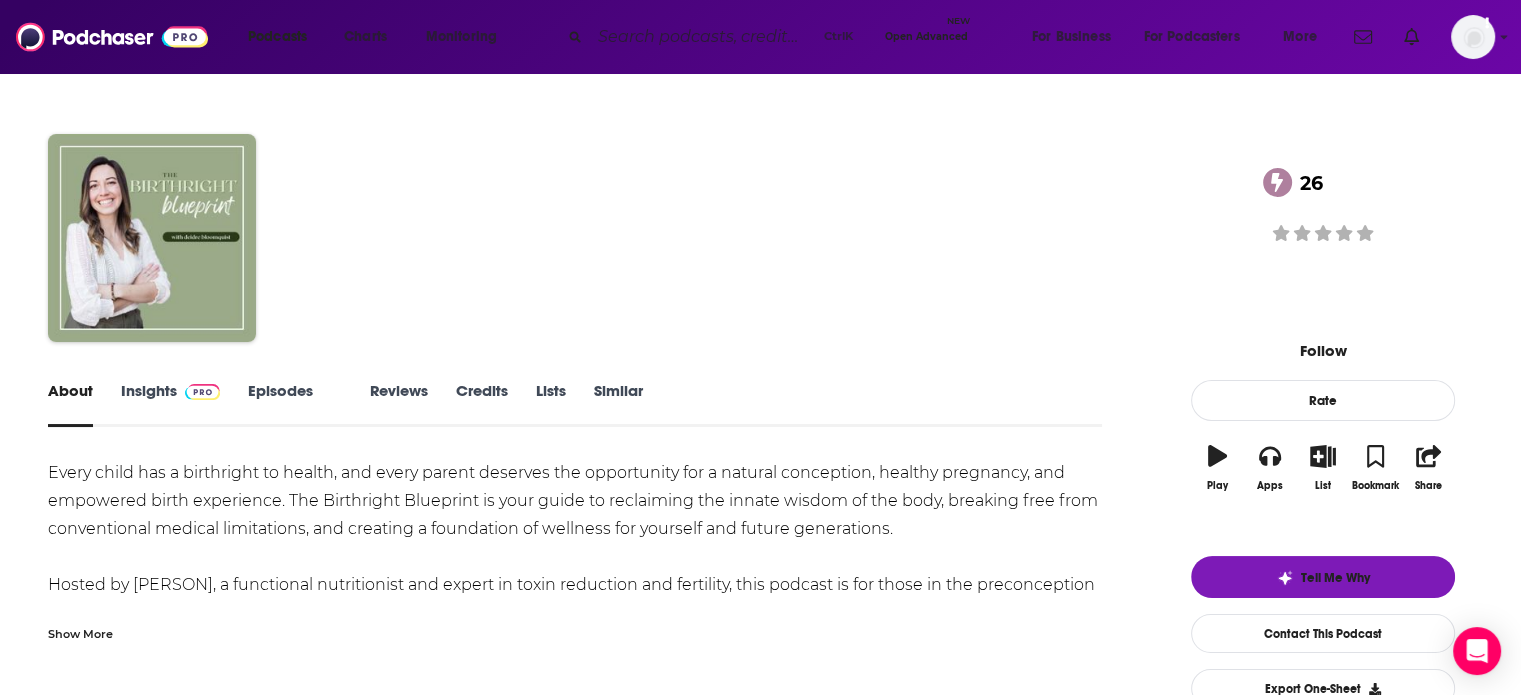 click on "Show More" at bounding box center (80, 632) 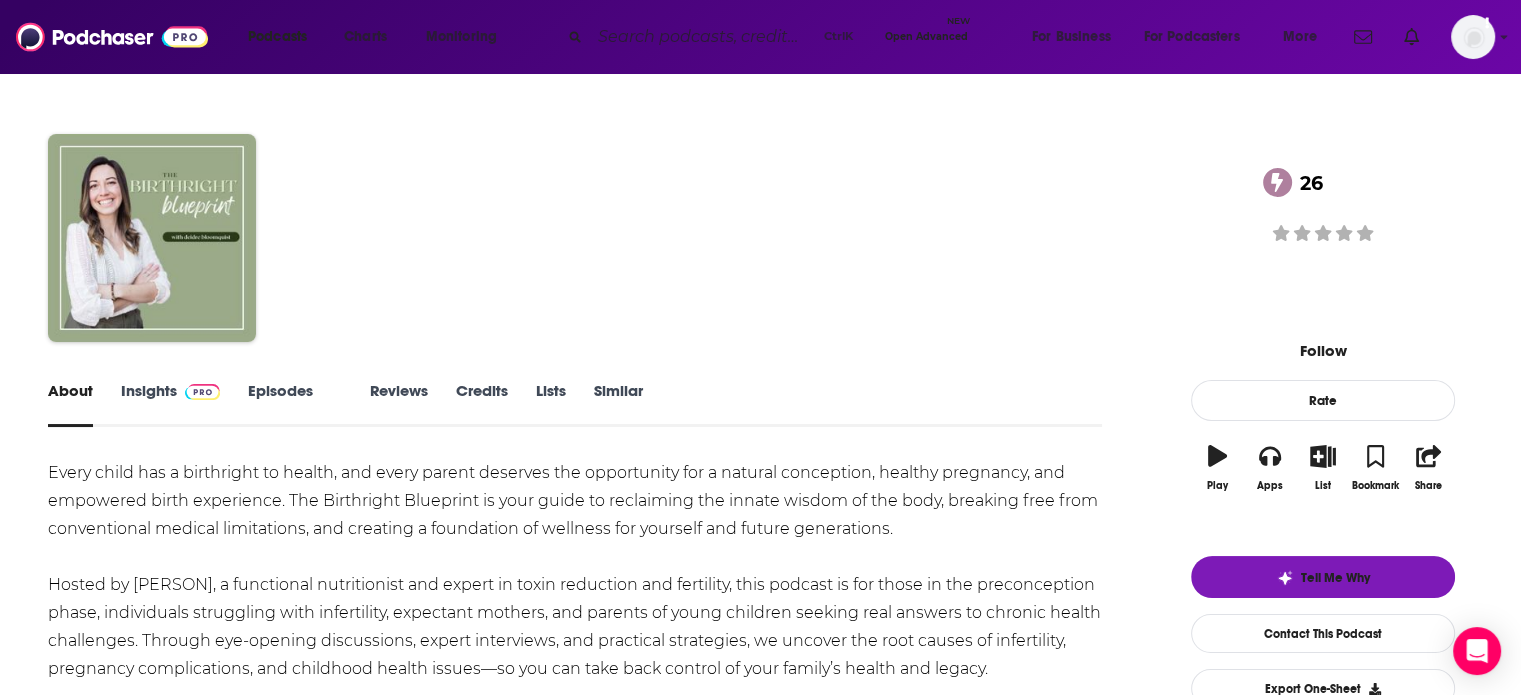 click at bounding box center (198, 390) 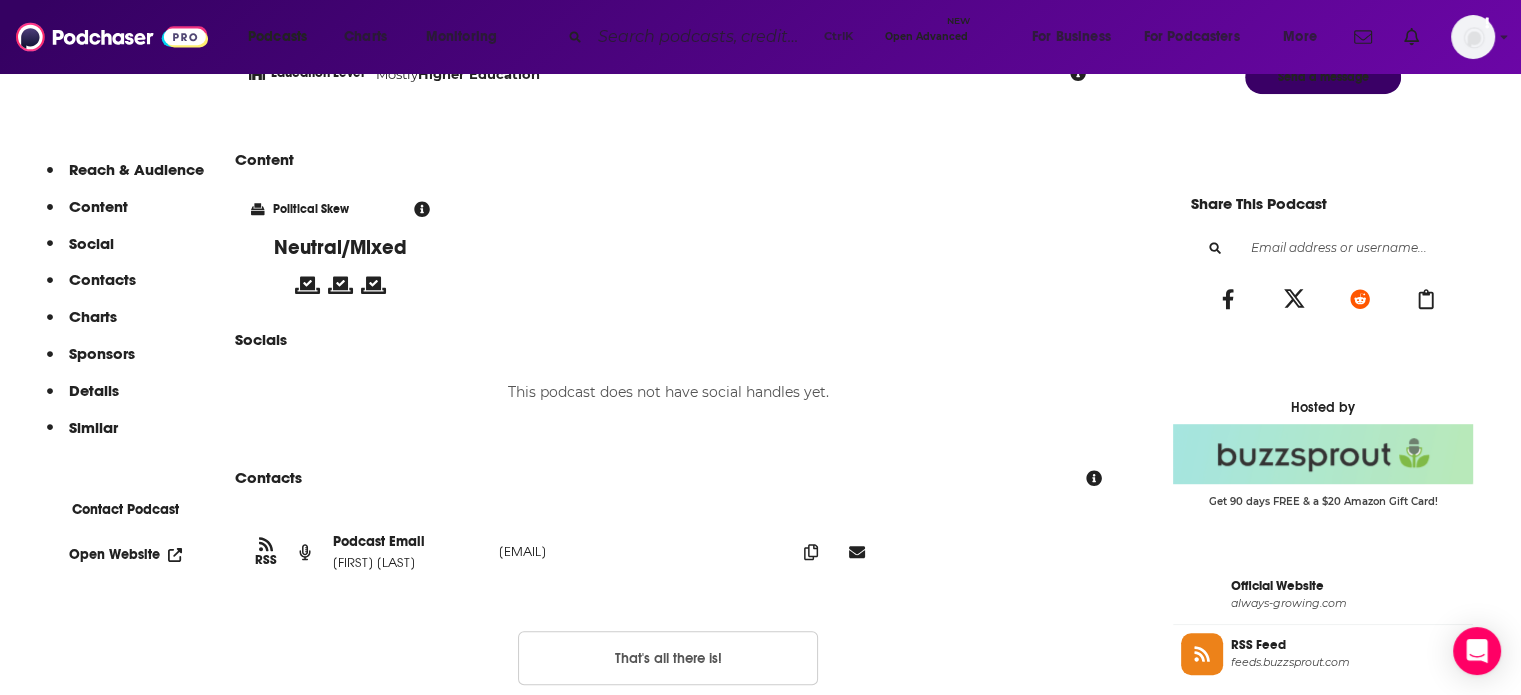 scroll, scrollTop: 1200, scrollLeft: 0, axis: vertical 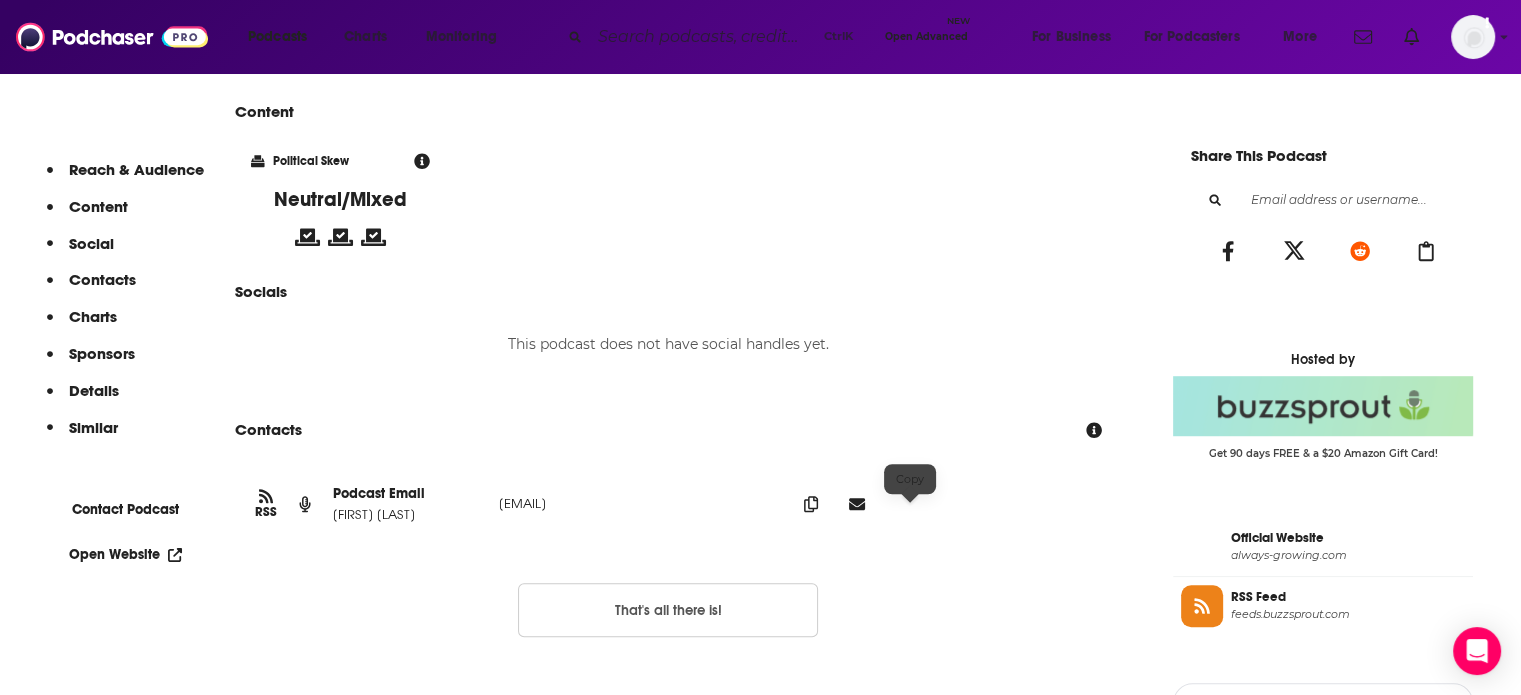 click at bounding box center (811, 504) 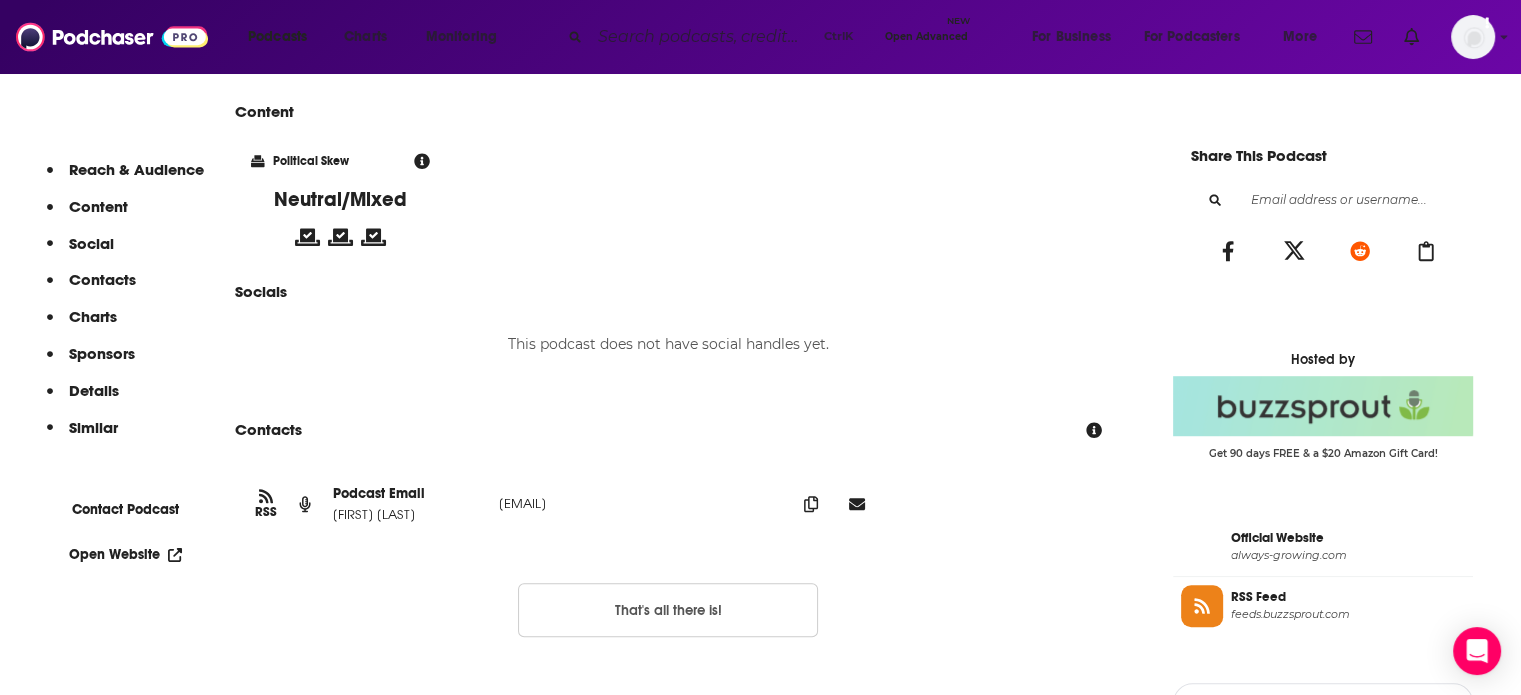 click on "Open Website" at bounding box center [125, 554] 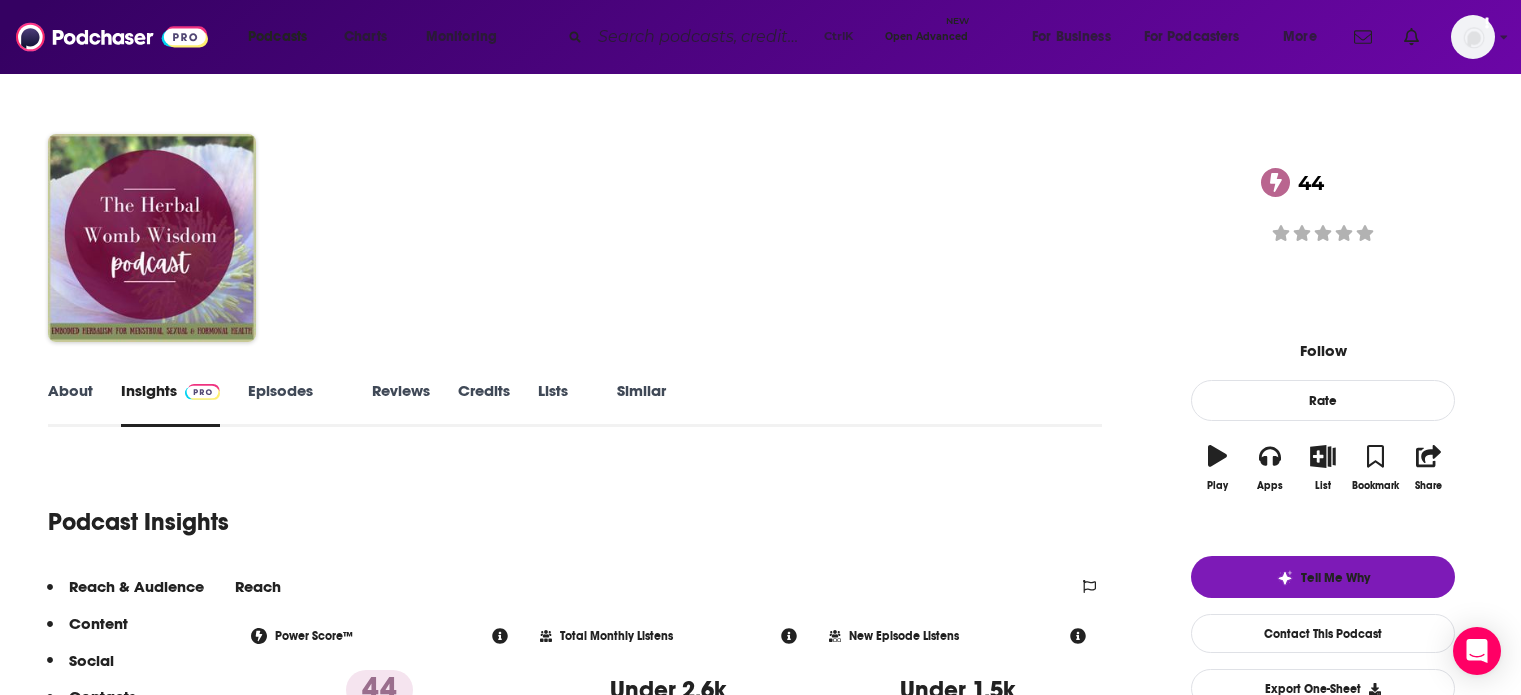 scroll, scrollTop: 0, scrollLeft: 0, axis: both 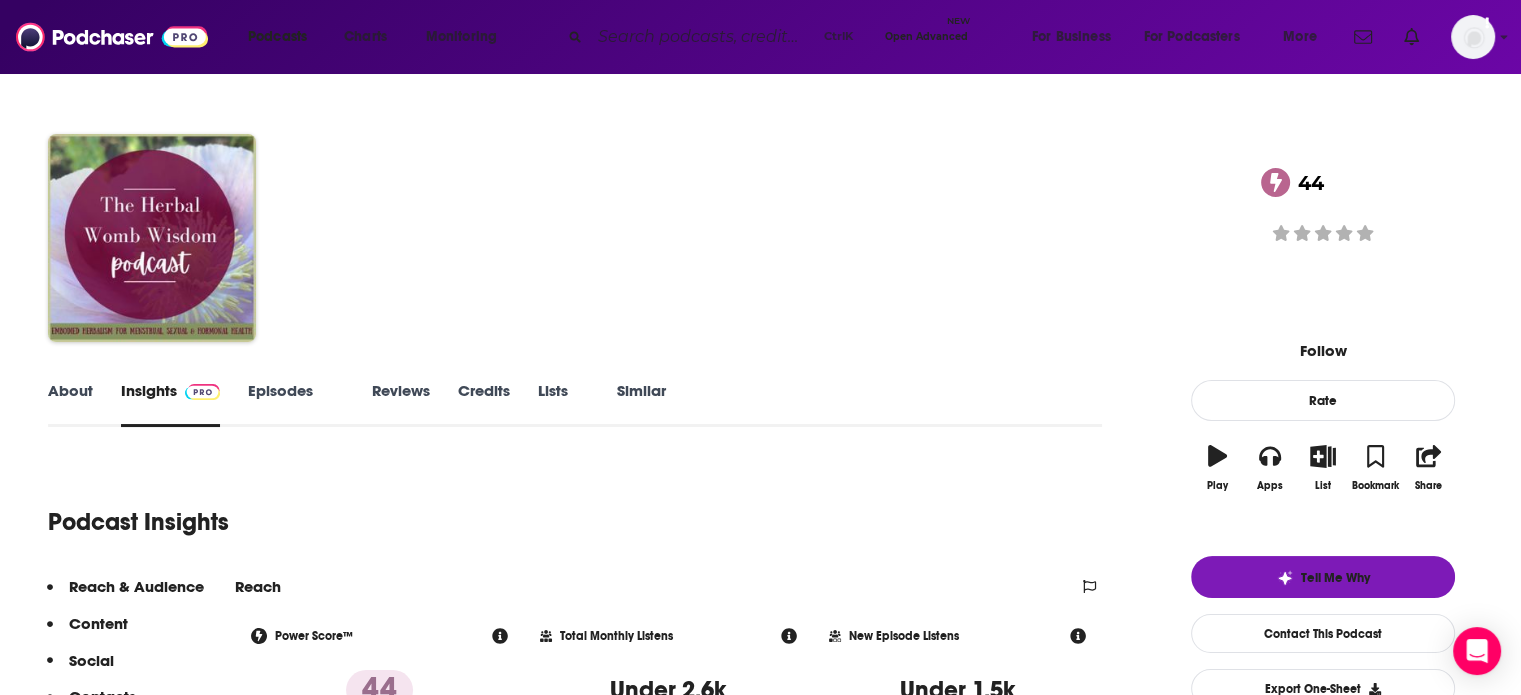 click on "About" at bounding box center [70, 404] 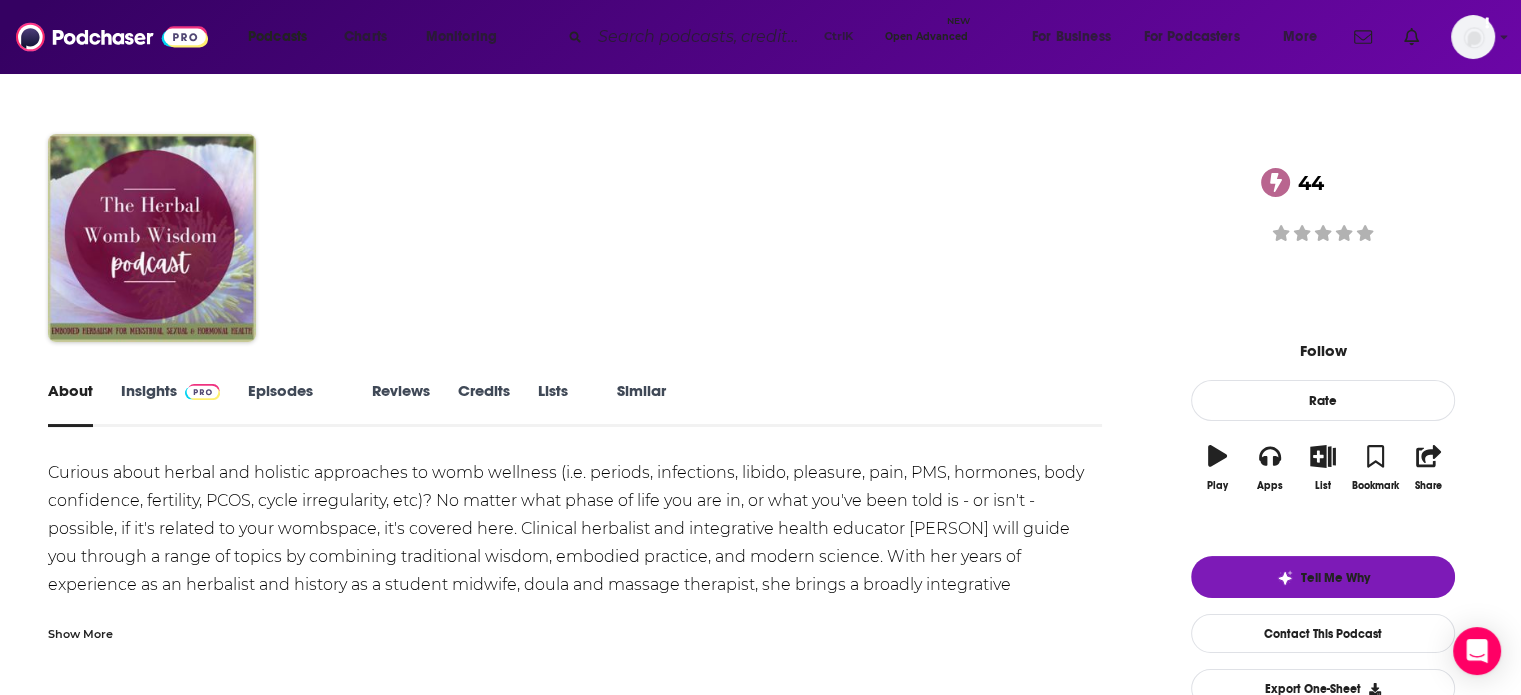 click on "Show More" at bounding box center (80, 632) 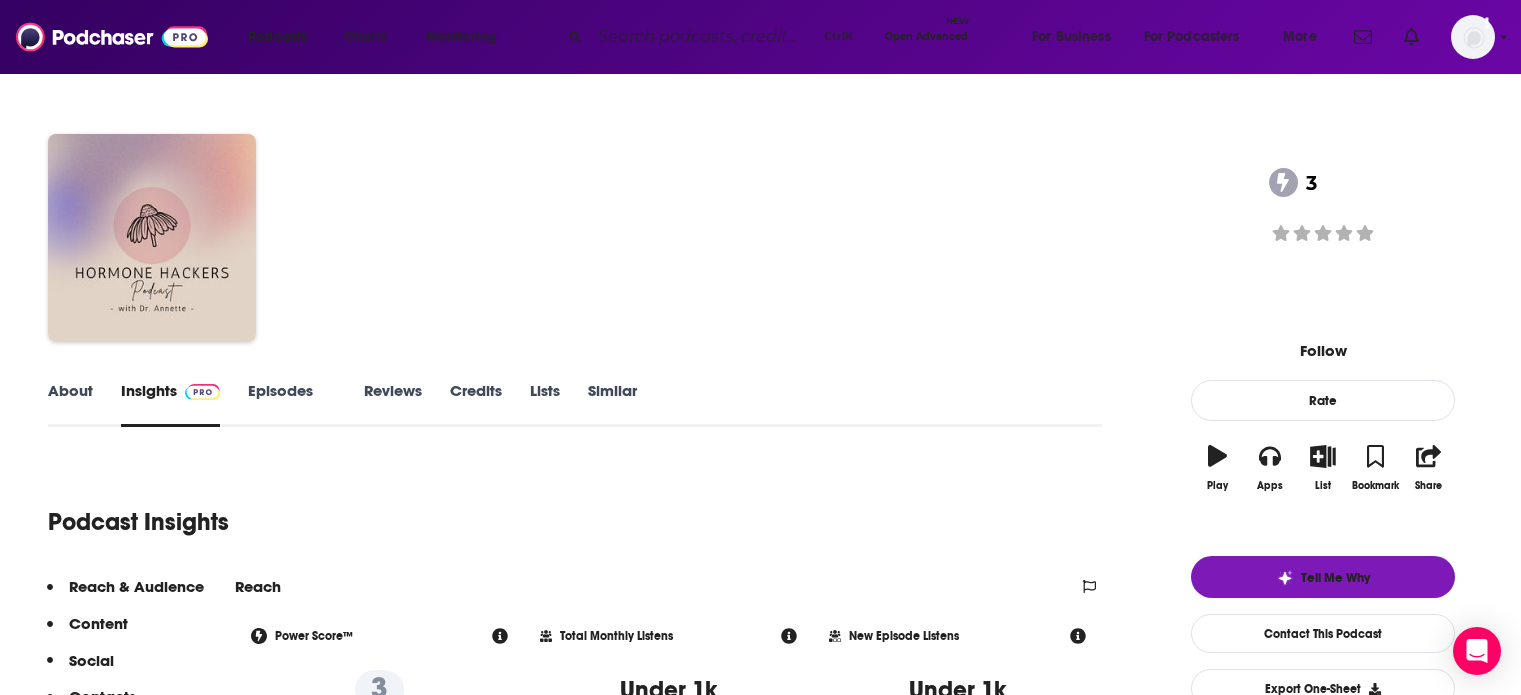 scroll, scrollTop: 0, scrollLeft: 0, axis: both 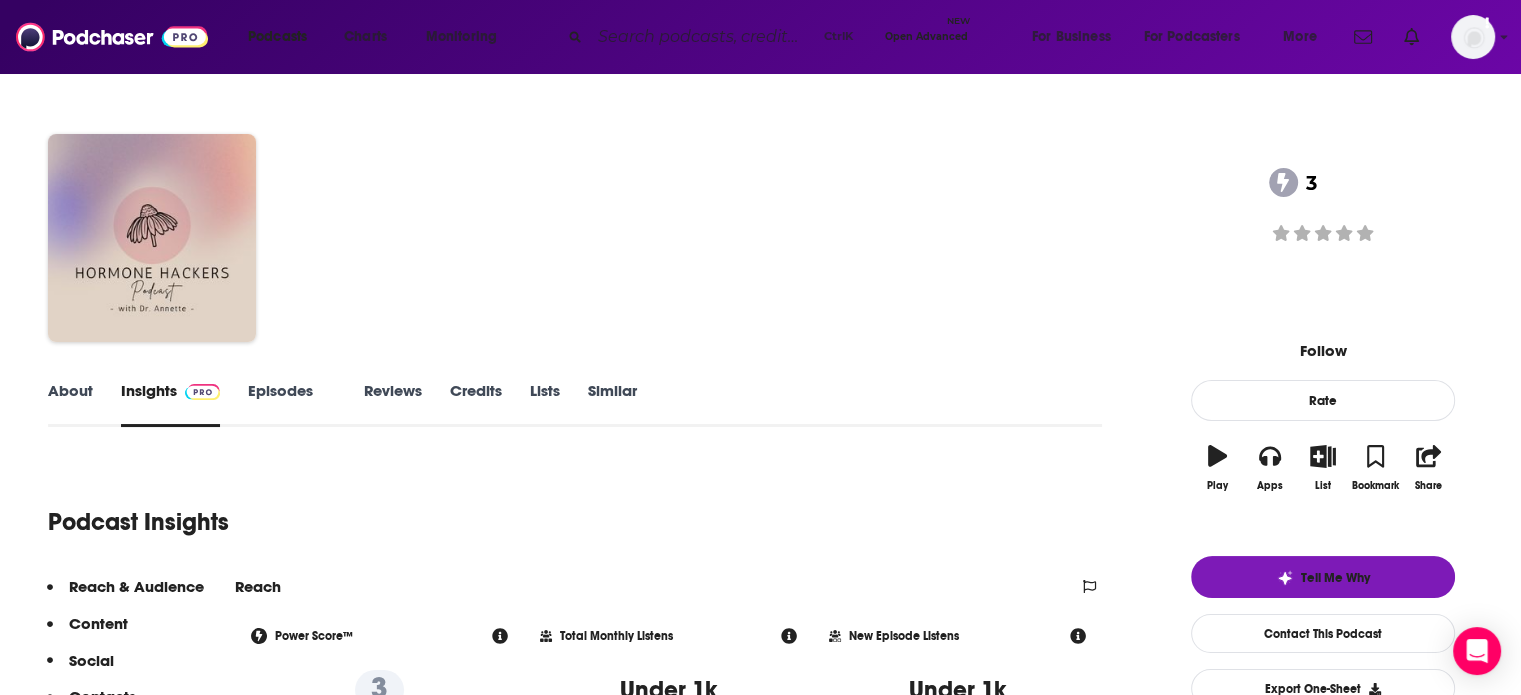 click on "About" at bounding box center [70, 404] 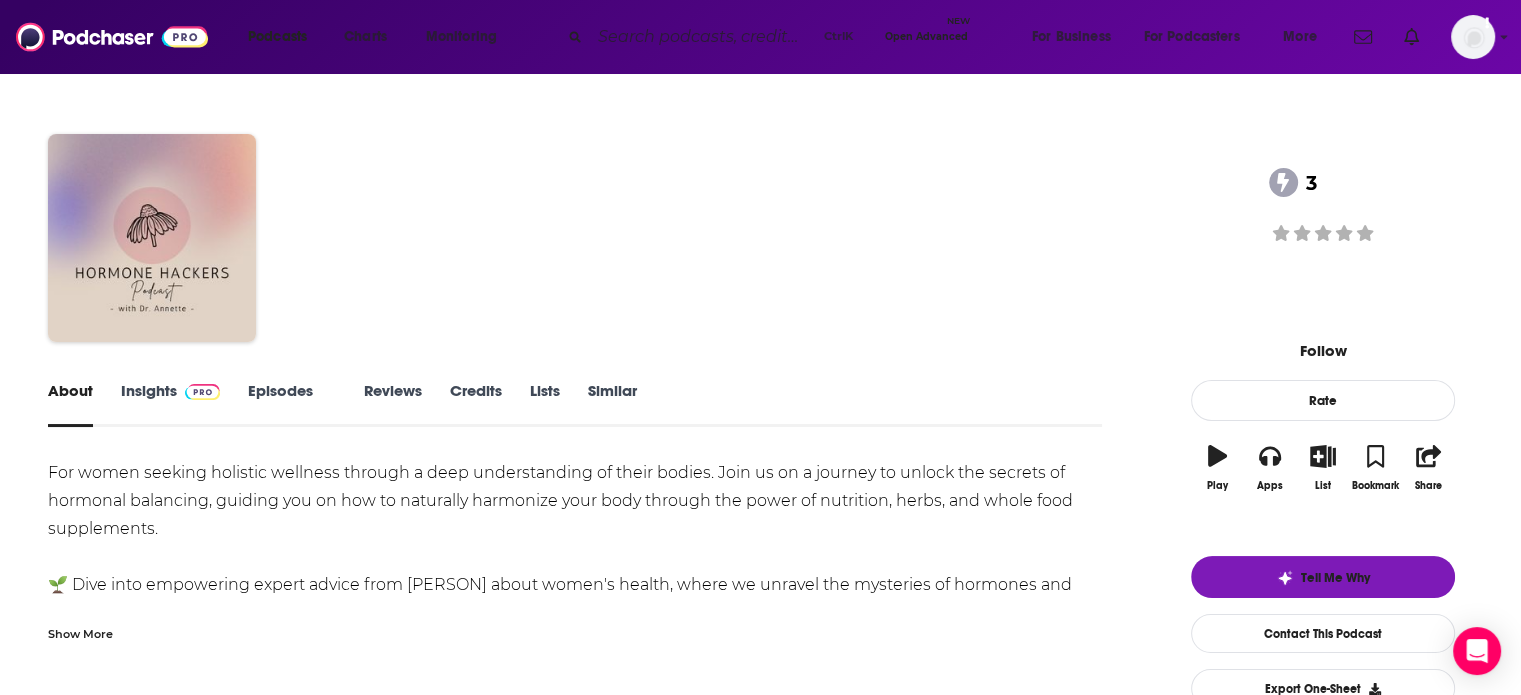 click on "Show More" at bounding box center [80, 632] 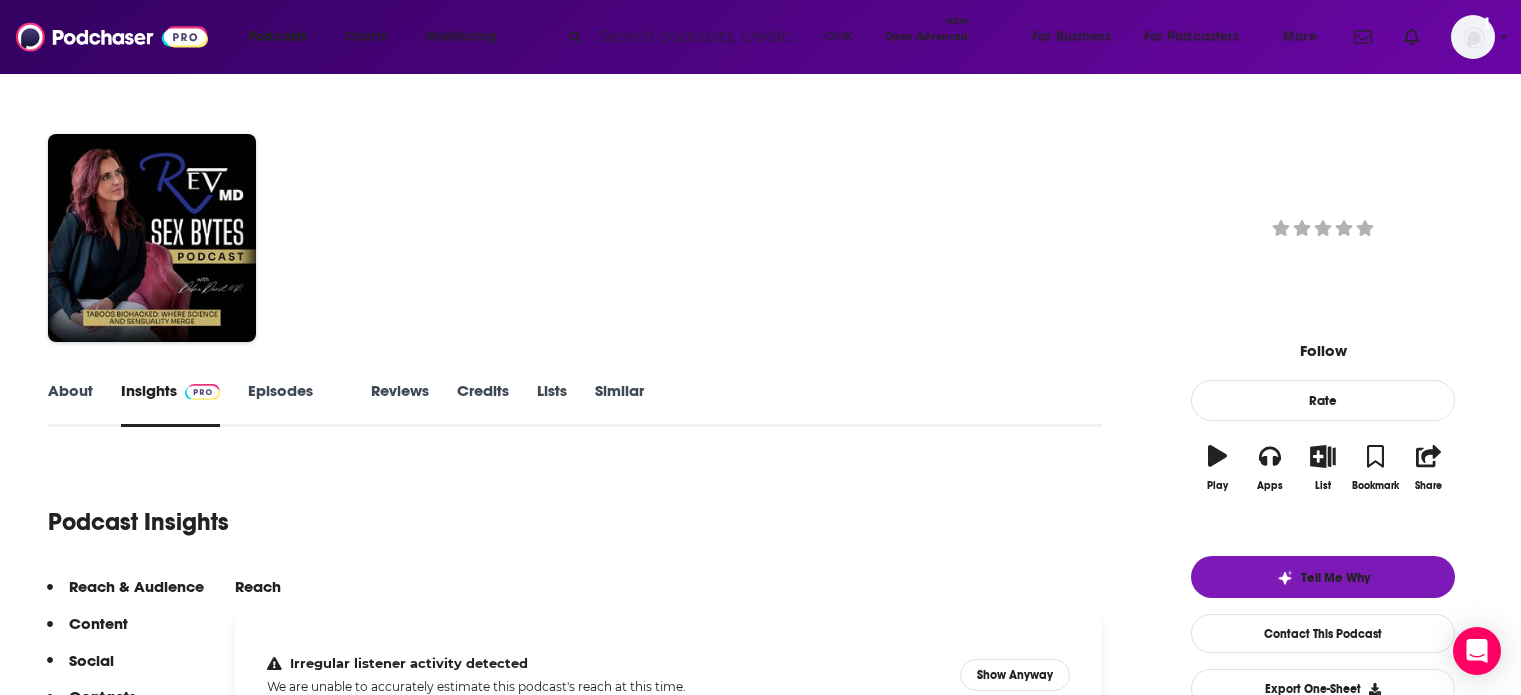 scroll, scrollTop: 0, scrollLeft: 0, axis: both 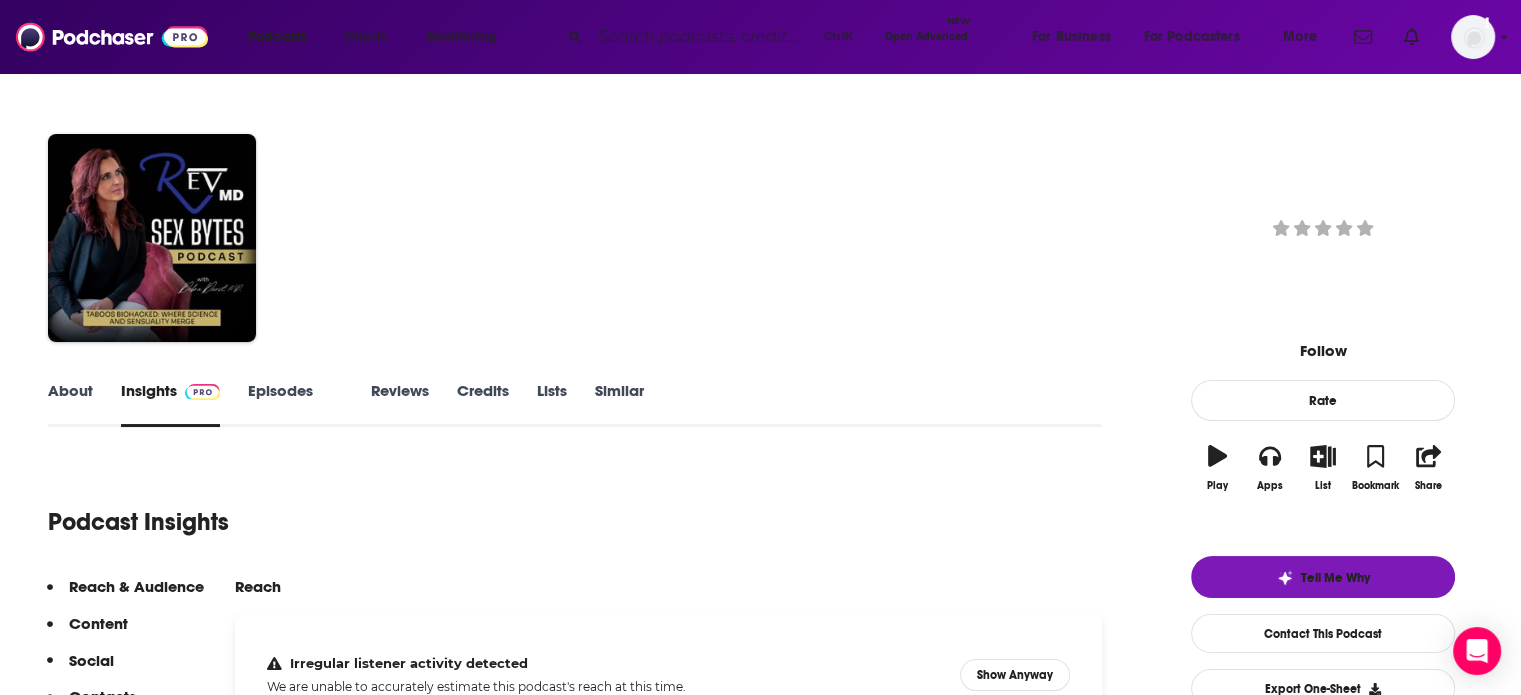 click on "About" at bounding box center [70, 404] 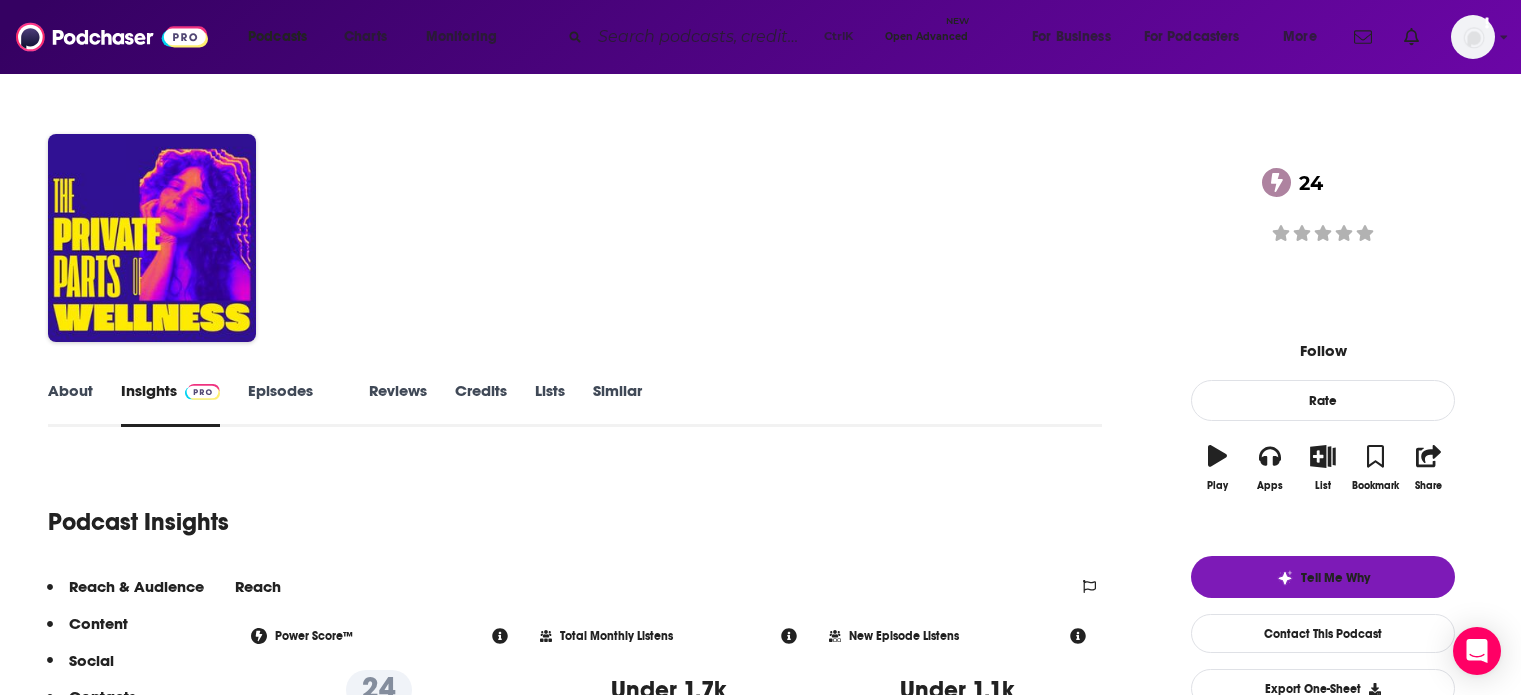 scroll, scrollTop: 0, scrollLeft: 0, axis: both 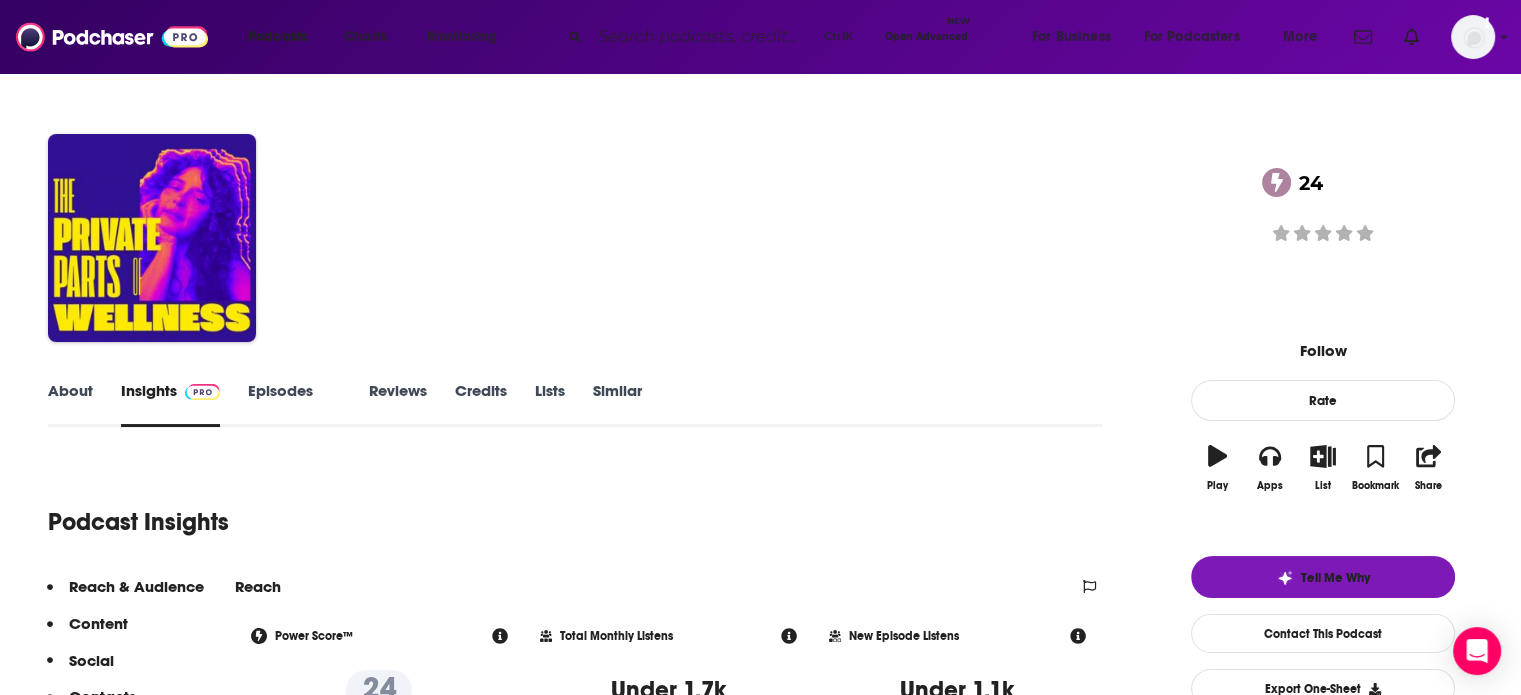 click on "About" at bounding box center [70, 404] 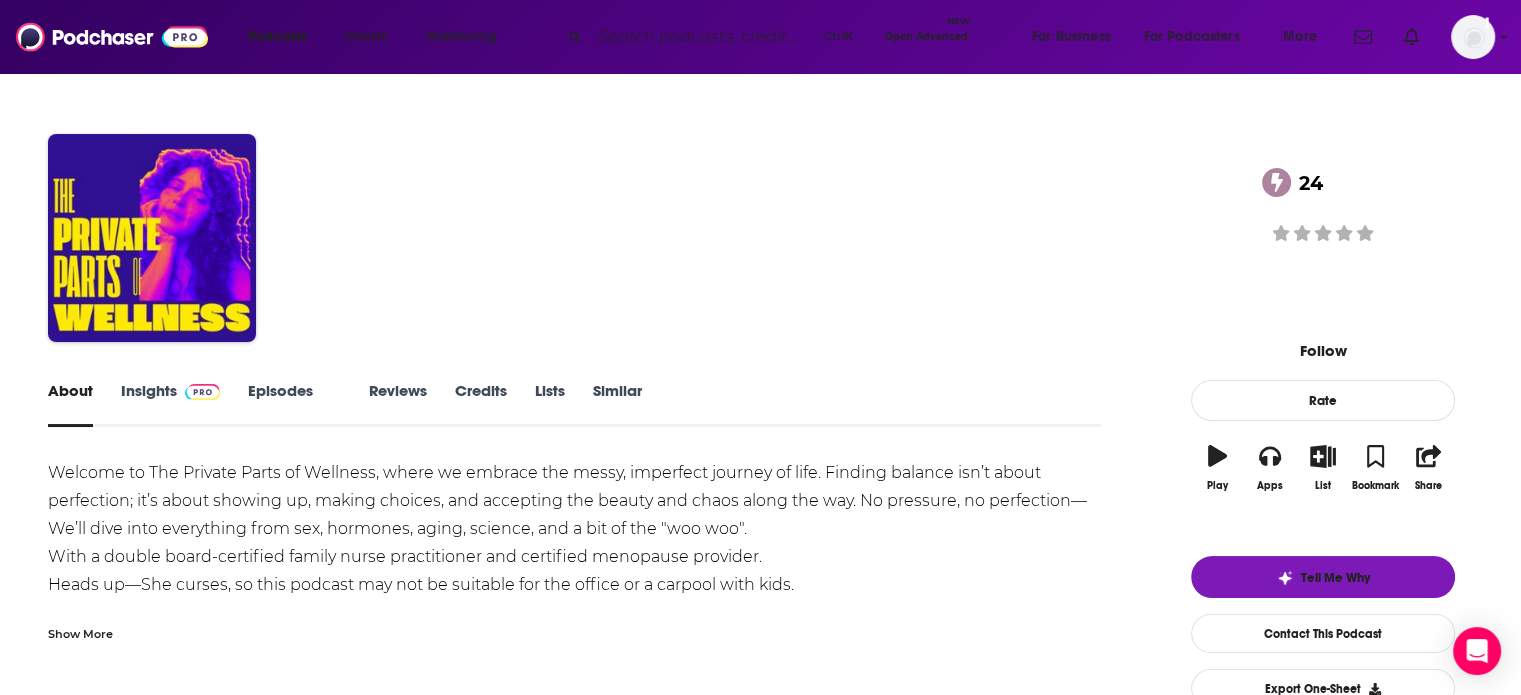 click on "Welcome to The Private Parts of Wellness, where we embrace the messy, imperfect journey of life. Finding balance isn’t about perfection; it’s about showing up, making choices, and accepting the beauty and chaos along the way. No pressure, no perfection— We’ll dive into everything from sex, hormones, aging, science, and a bit of the "woo woo".  With a double board-certified family nurse practitioner and certified menopause provider.  Heads up—She curses, so this podcast may not be suitable for the office or a carpool with kids.  Life is messy, and that’s where the magic happens. Show More Creators & Guests We don't know anything about the creators of this podcast yet . You can   add them yourself   so they can be credited for this and other podcasts. Recent Episodes View All 4 things I was curious about: GLP1s; HRT over 65; Cocoa & 🍄 [DATE] The Burden of the Bridge: The Loving Generation, Gen X, and Menopause [DATE]  💋The Sweet, the Salty, and the Sexy: A Tastebud Tell-All" at bounding box center (575, 1238) 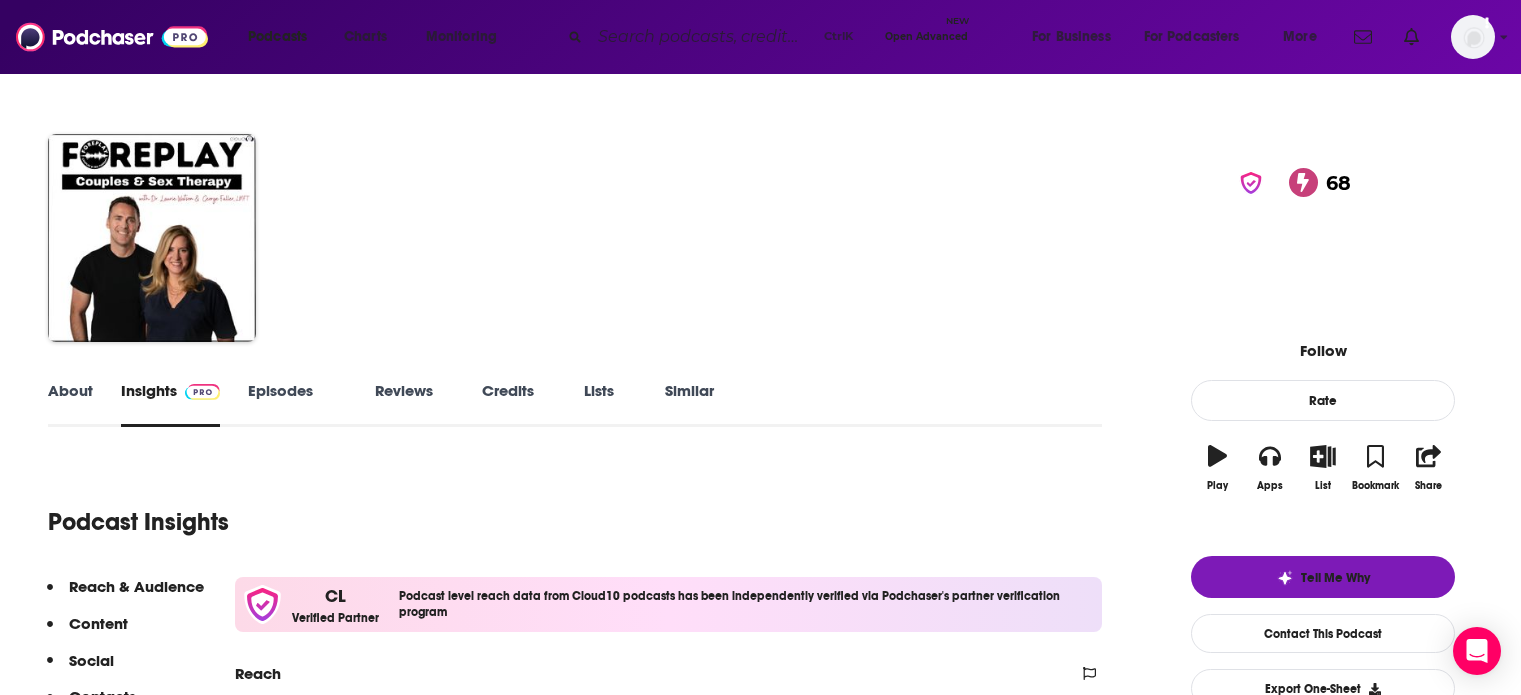 scroll, scrollTop: 0, scrollLeft: 0, axis: both 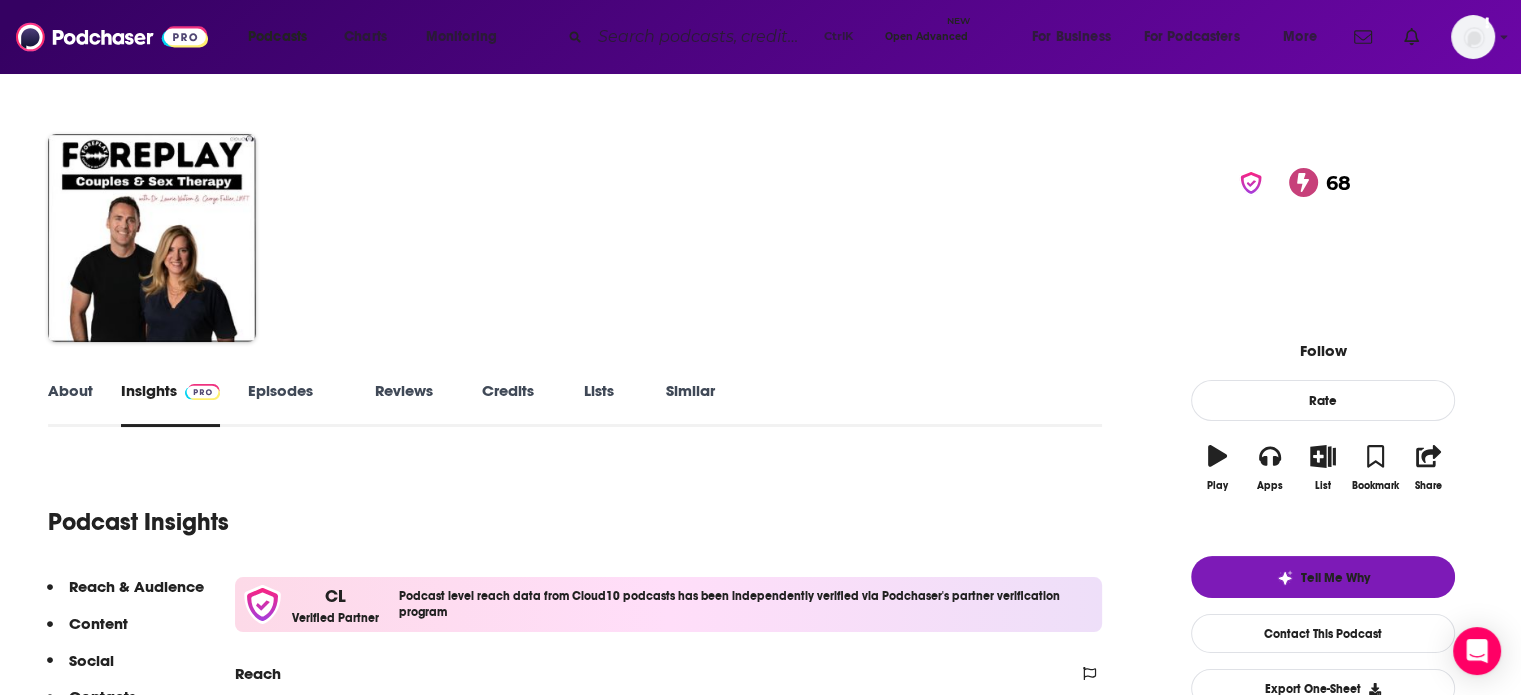 click on "About" at bounding box center (70, 404) 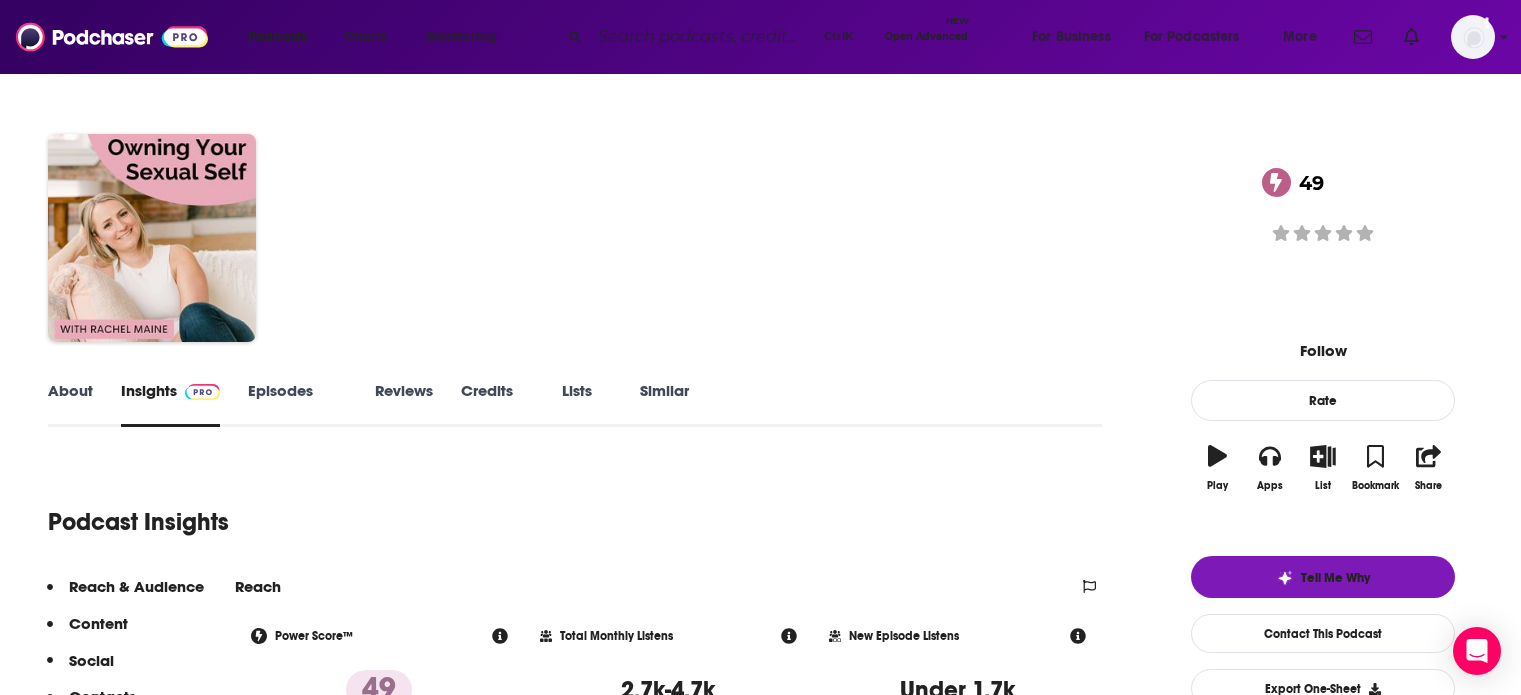 scroll, scrollTop: 0, scrollLeft: 0, axis: both 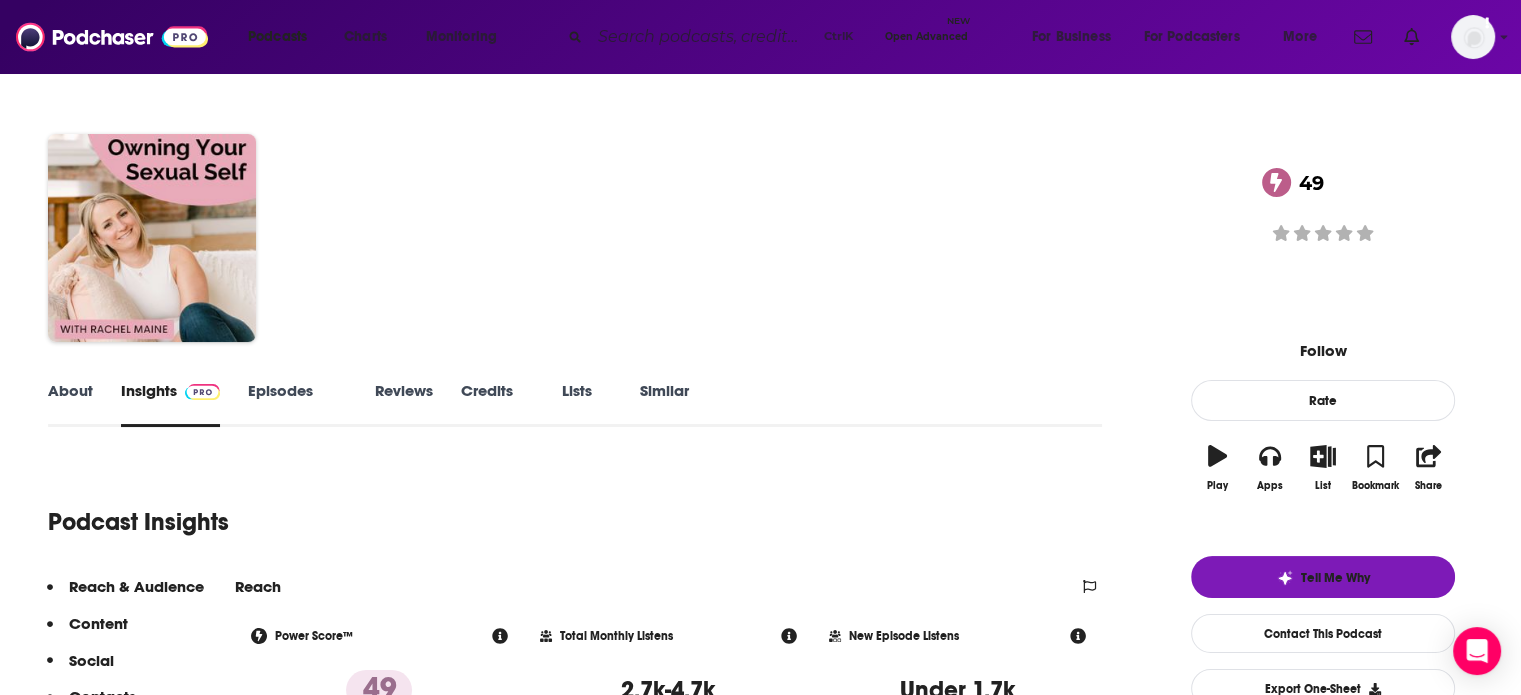 click on "About" at bounding box center (70, 404) 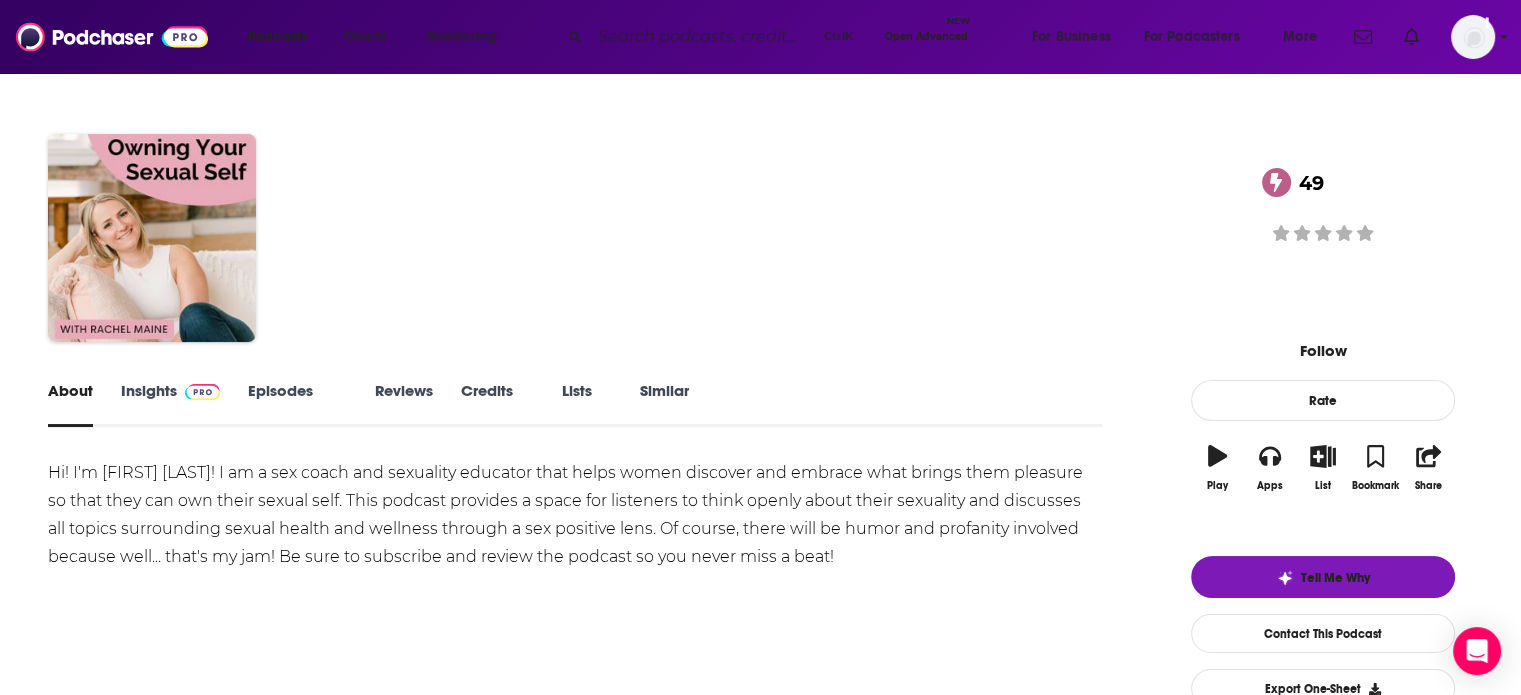click on "Insights" at bounding box center [170, 404] 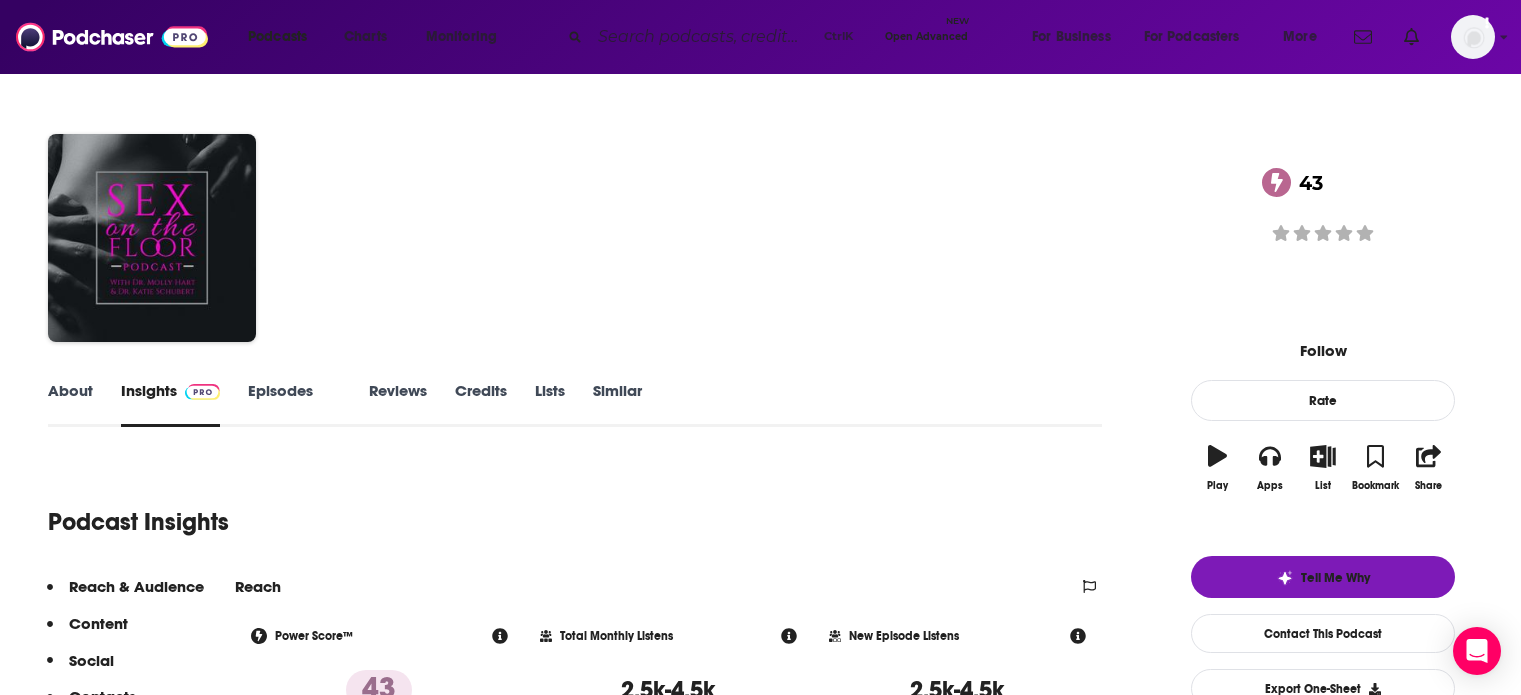 scroll, scrollTop: 0, scrollLeft: 0, axis: both 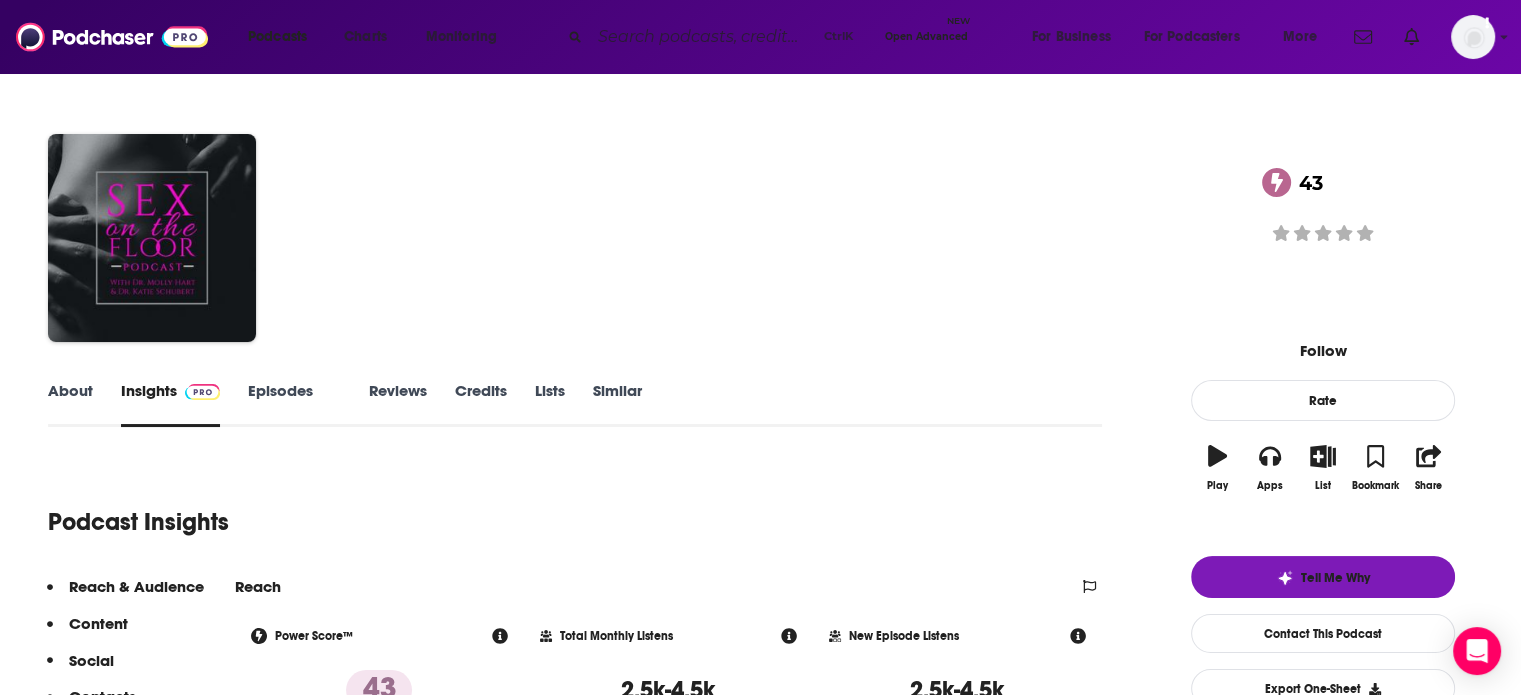 click on "About" at bounding box center [70, 404] 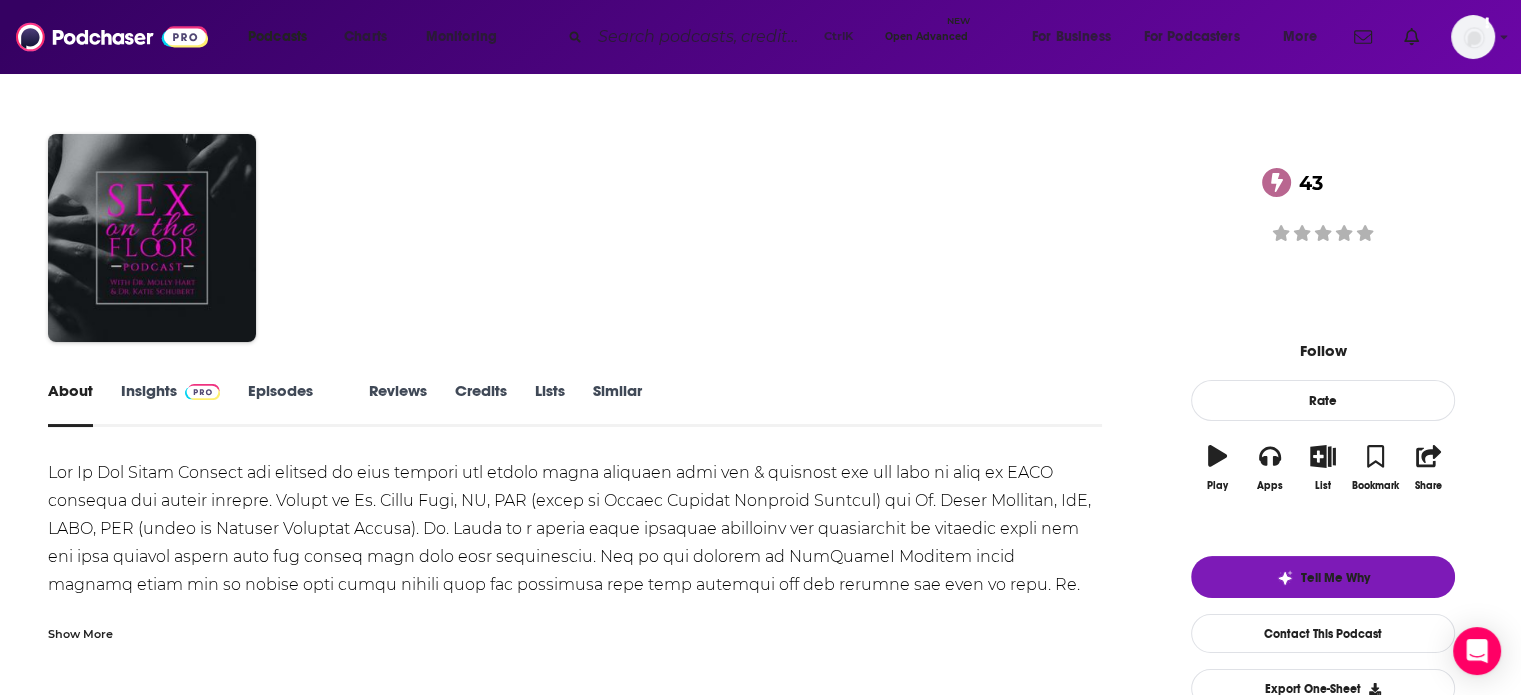 click on "Show More" at bounding box center [80, 632] 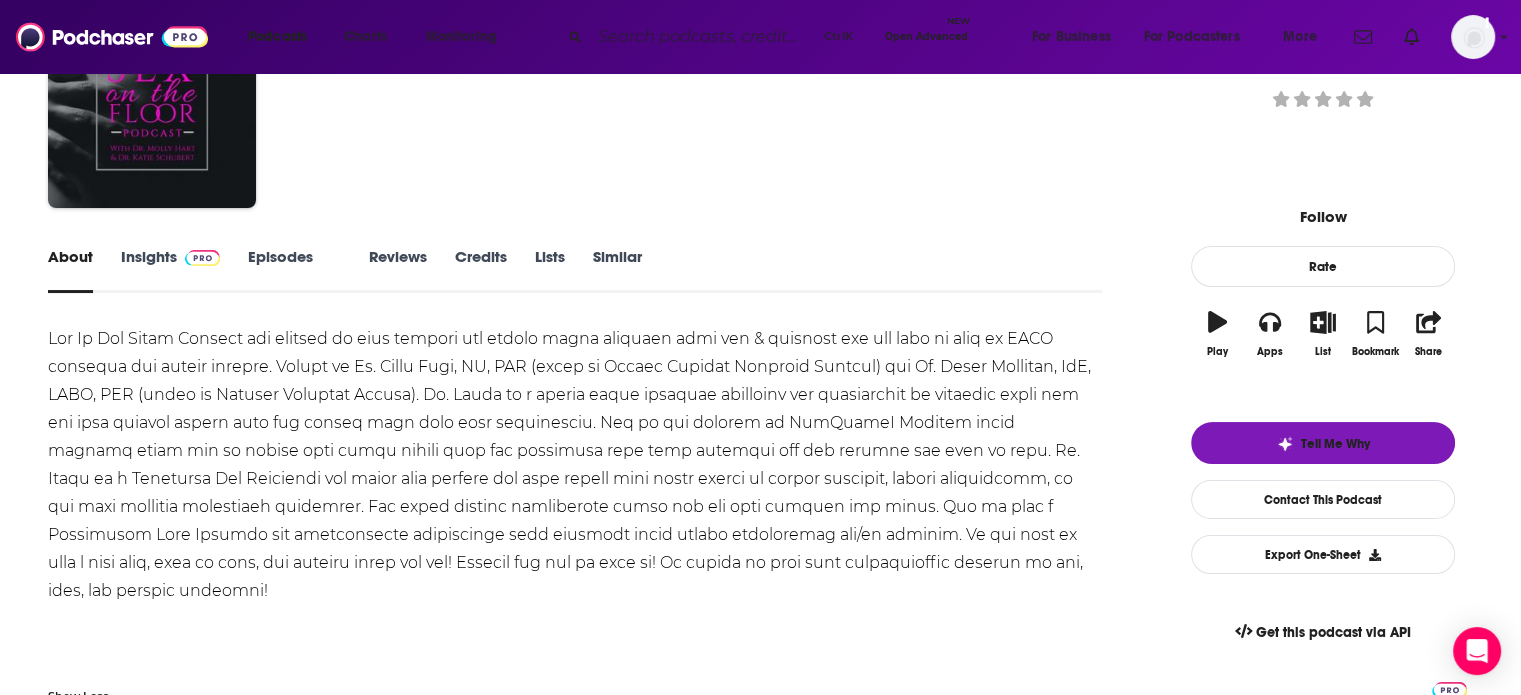 scroll, scrollTop: 60, scrollLeft: 0, axis: vertical 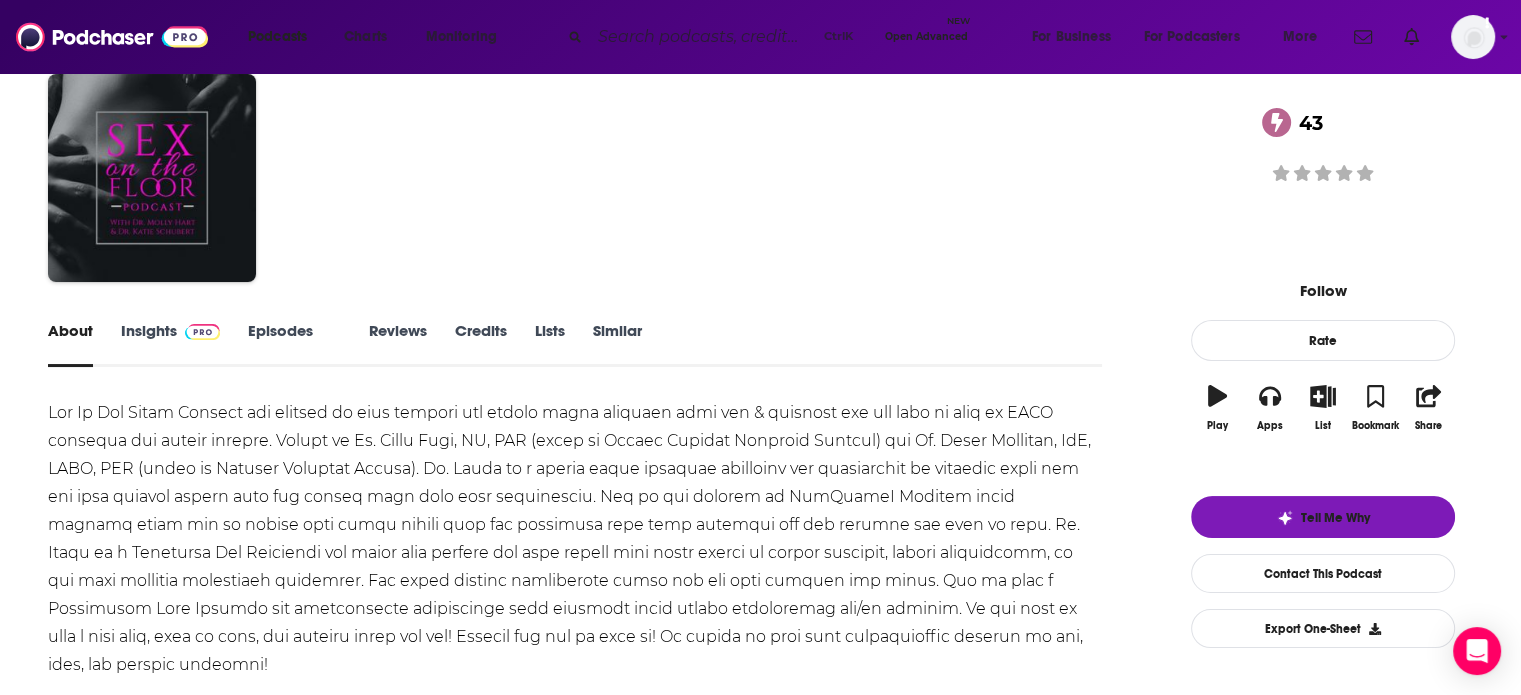 click on "Insights" at bounding box center (170, 344) 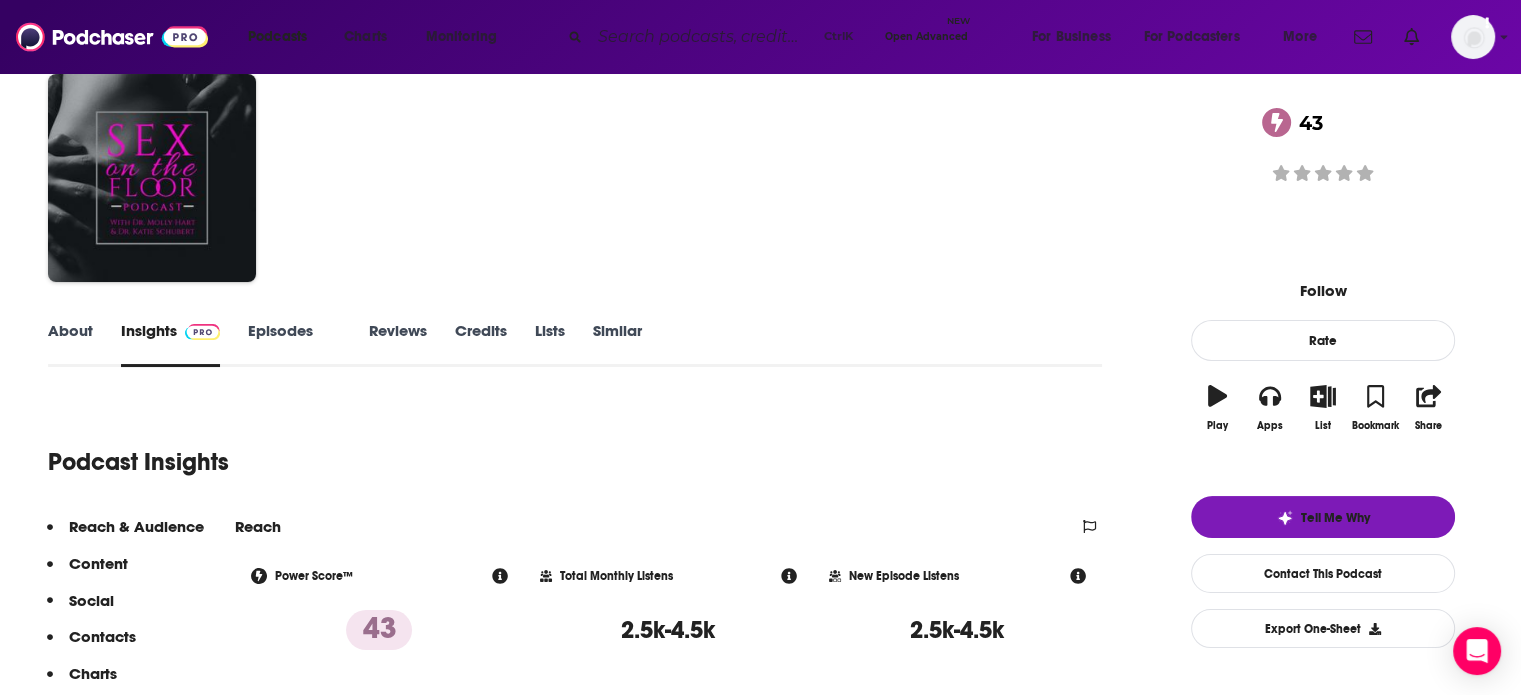 scroll, scrollTop: 0, scrollLeft: 0, axis: both 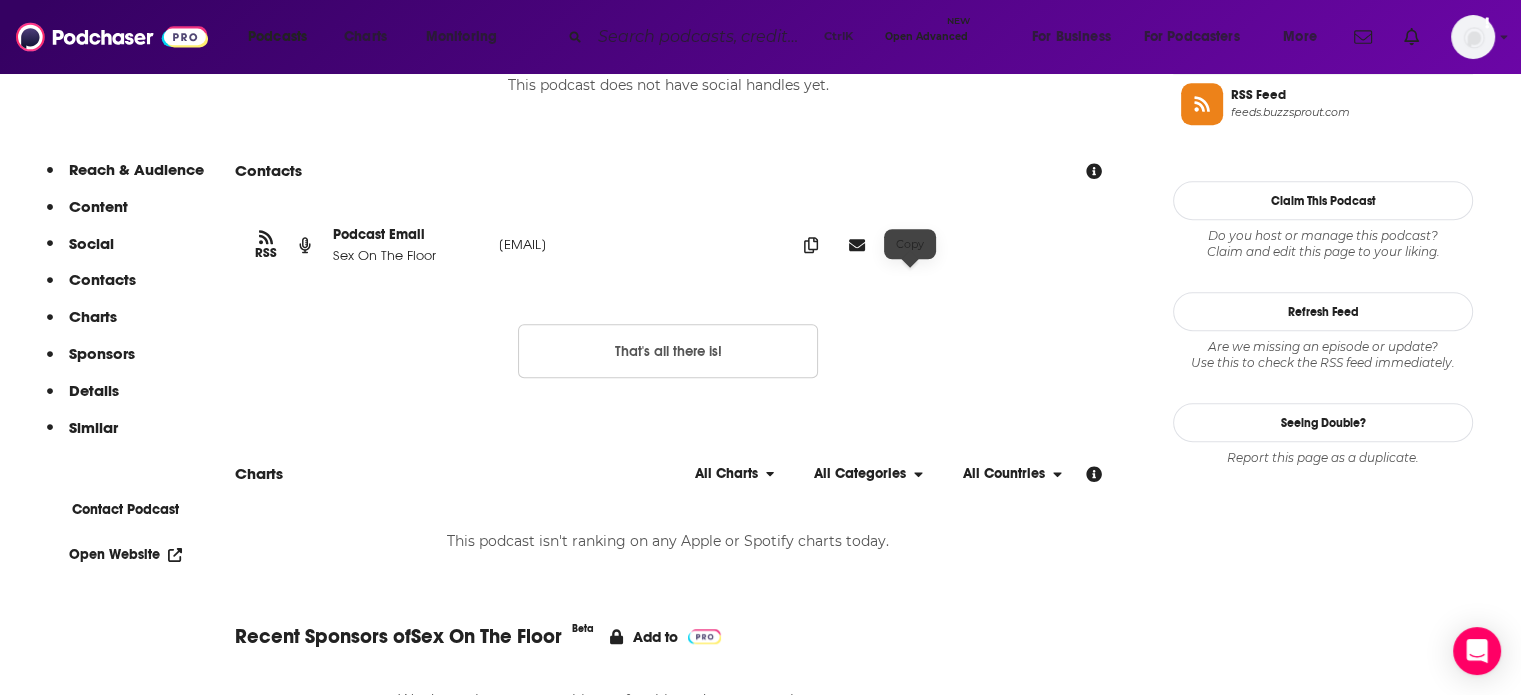 click at bounding box center [811, 245] 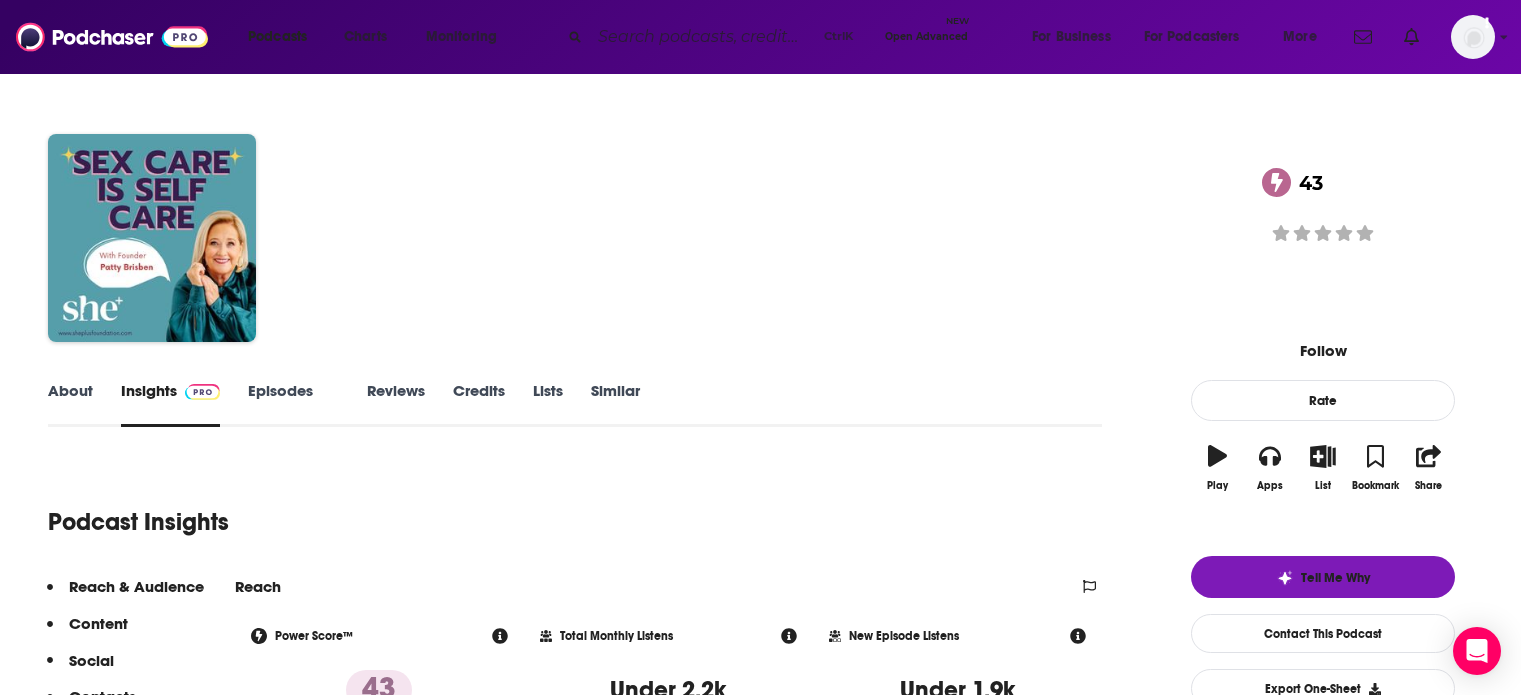 scroll, scrollTop: 0, scrollLeft: 0, axis: both 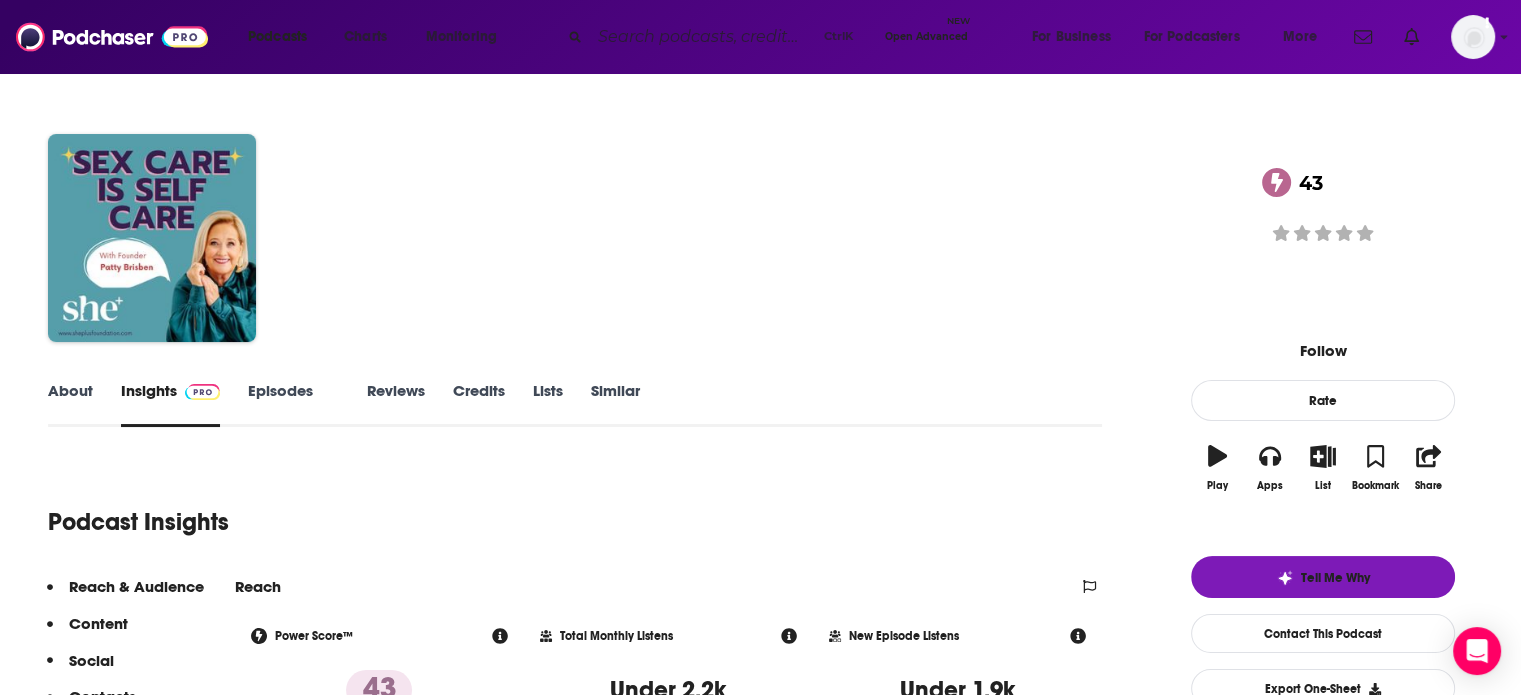 click on "About" at bounding box center (70, 404) 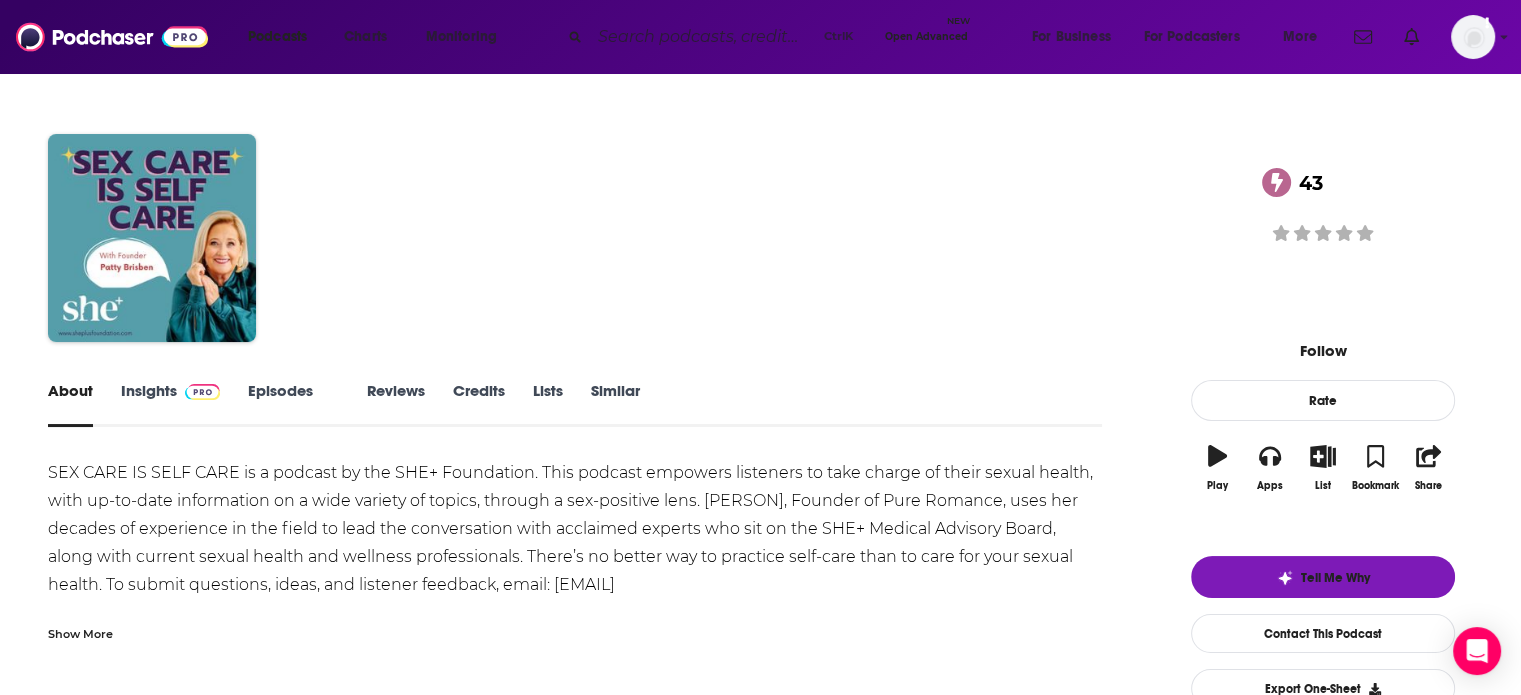 click on "Show More" at bounding box center [80, 632] 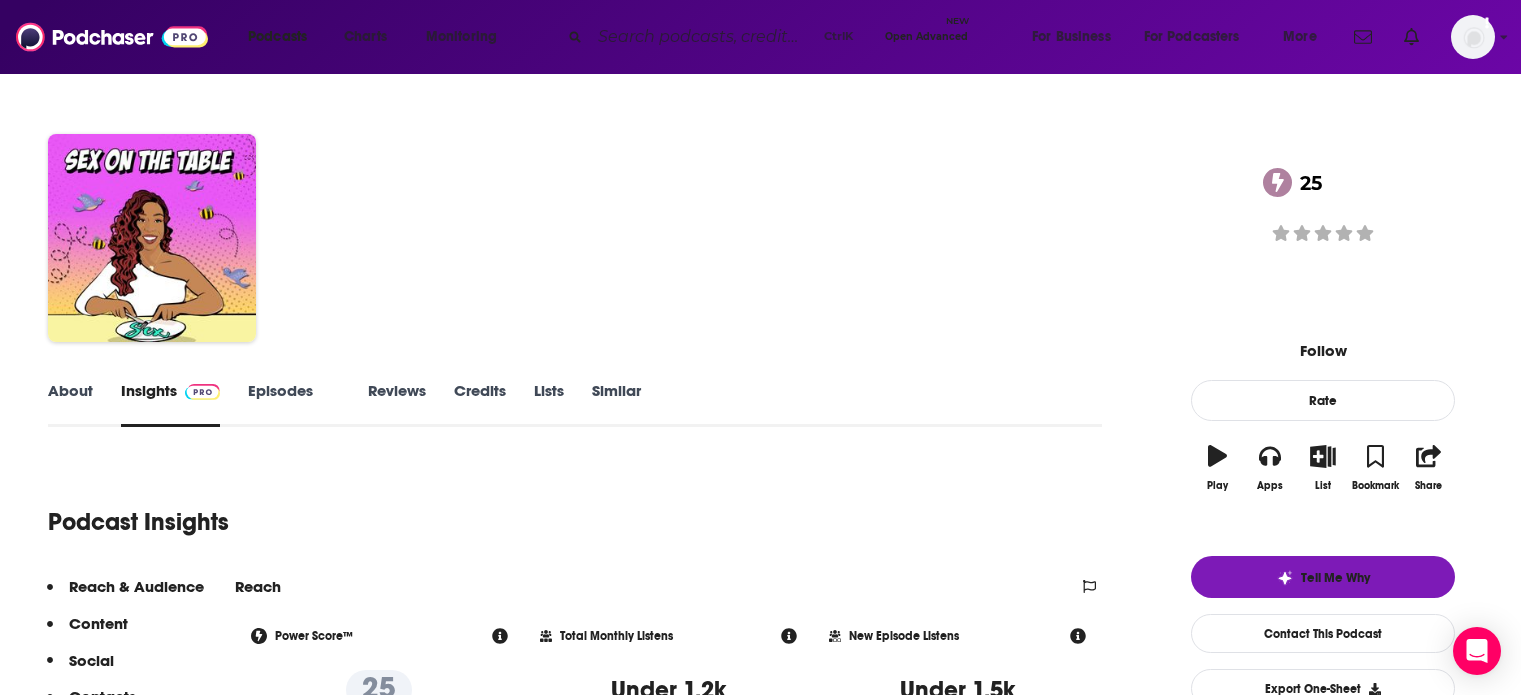 scroll, scrollTop: 0, scrollLeft: 0, axis: both 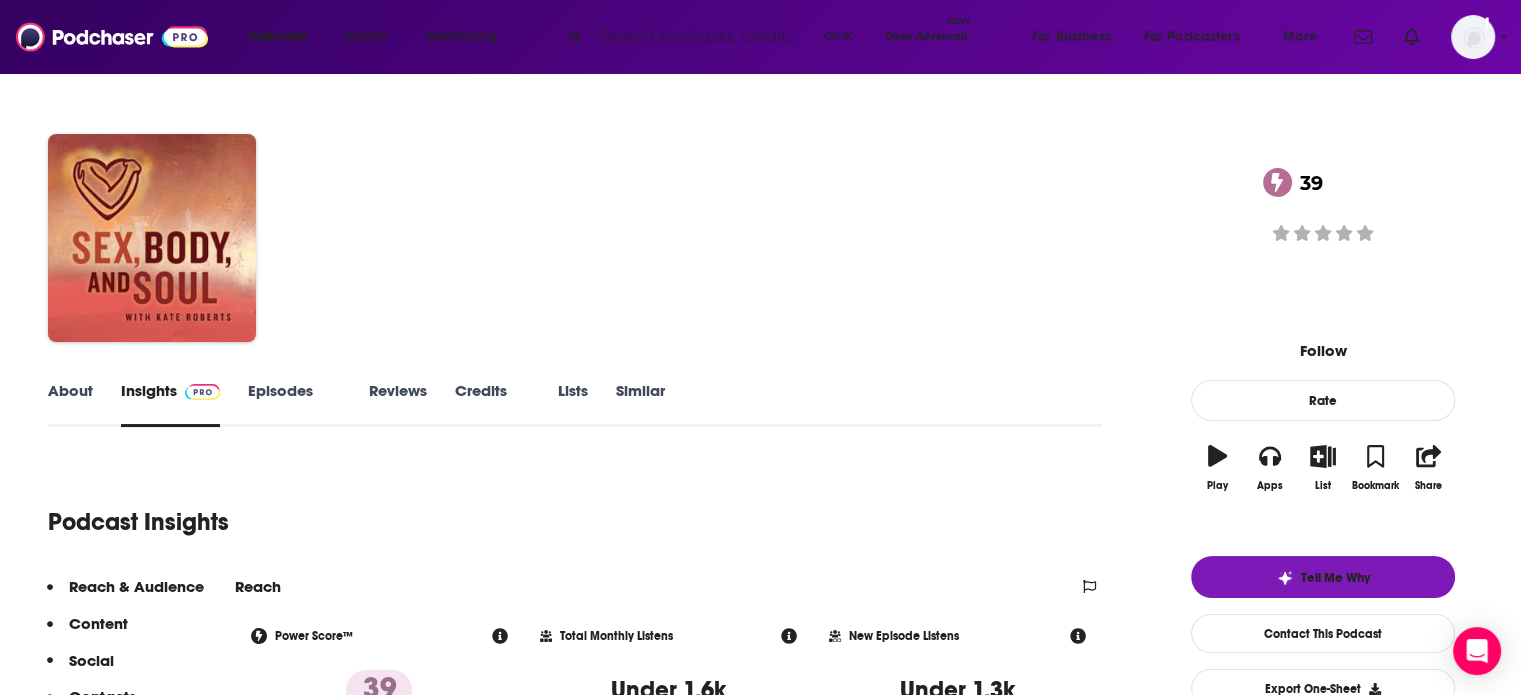 click on "About" at bounding box center [70, 404] 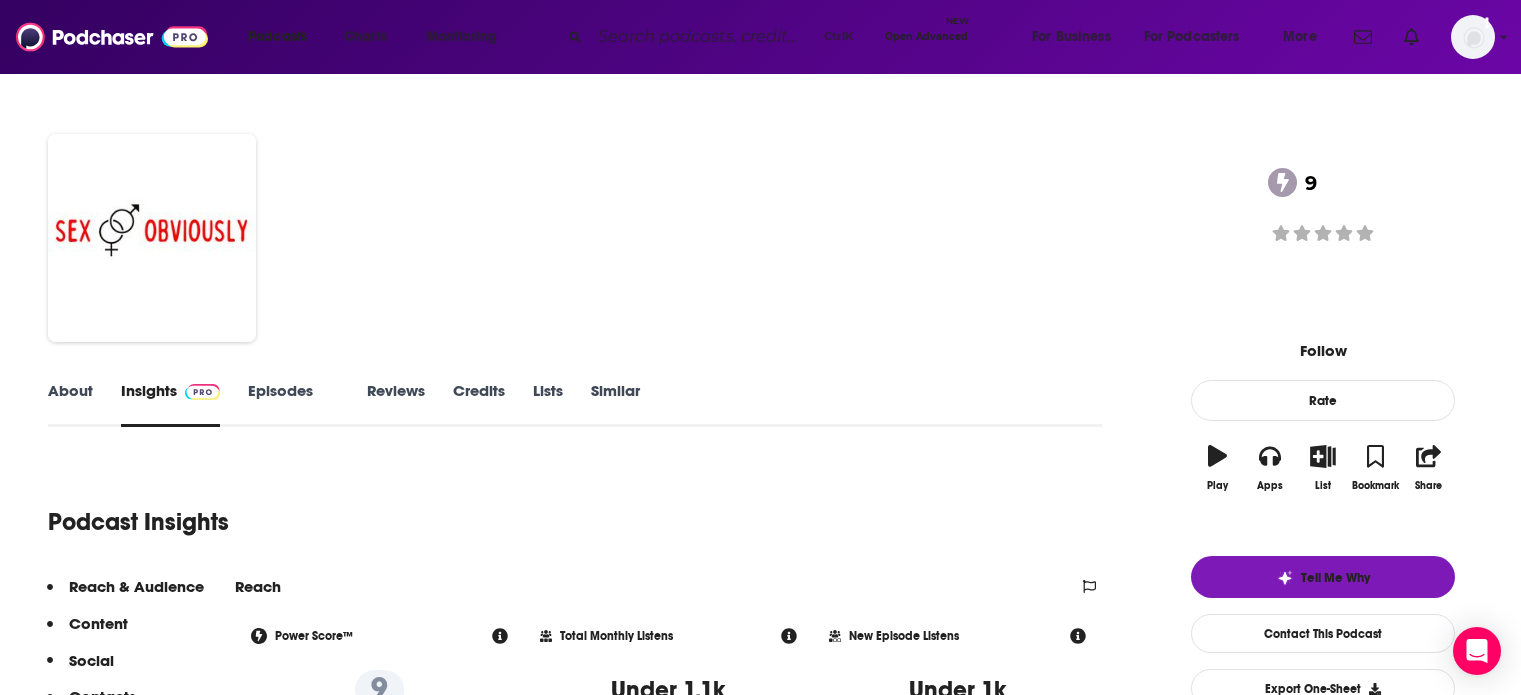 scroll, scrollTop: 0, scrollLeft: 0, axis: both 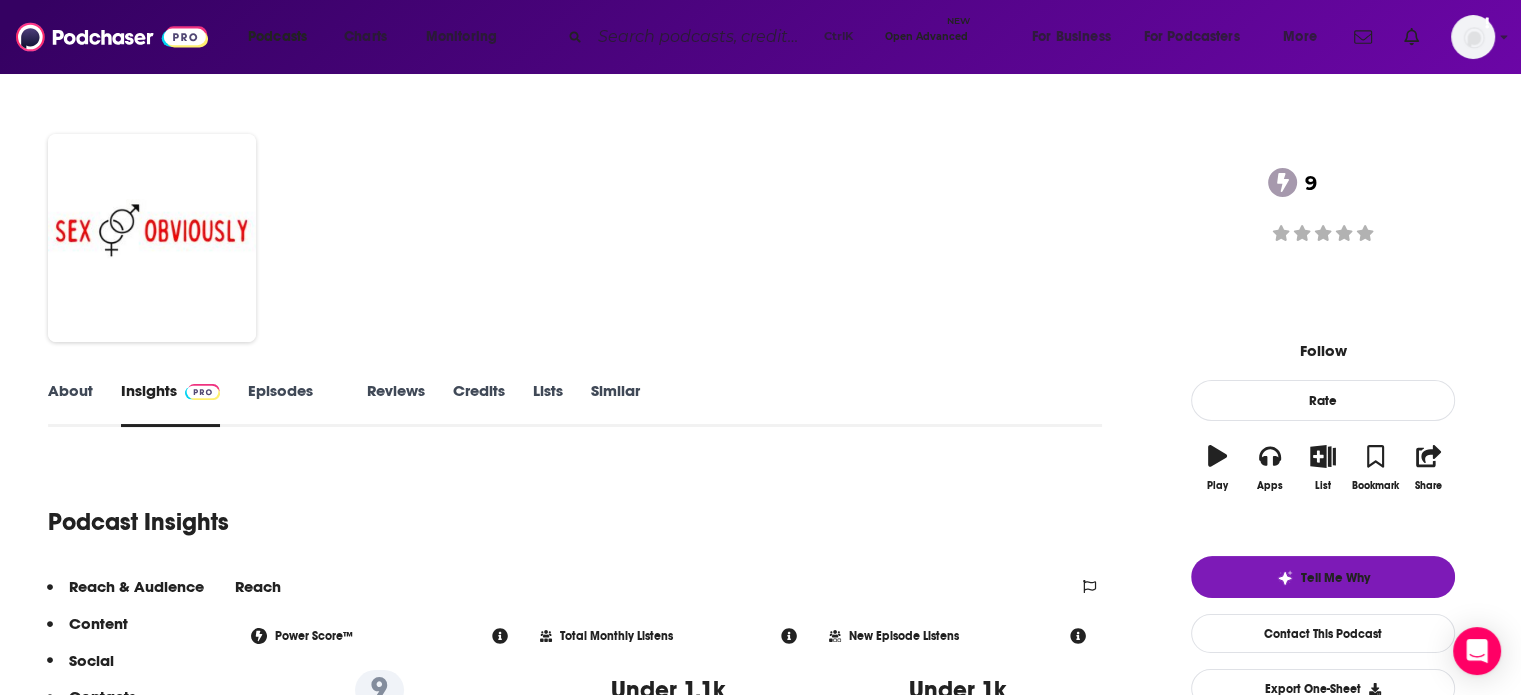 click on "About" at bounding box center (70, 404) 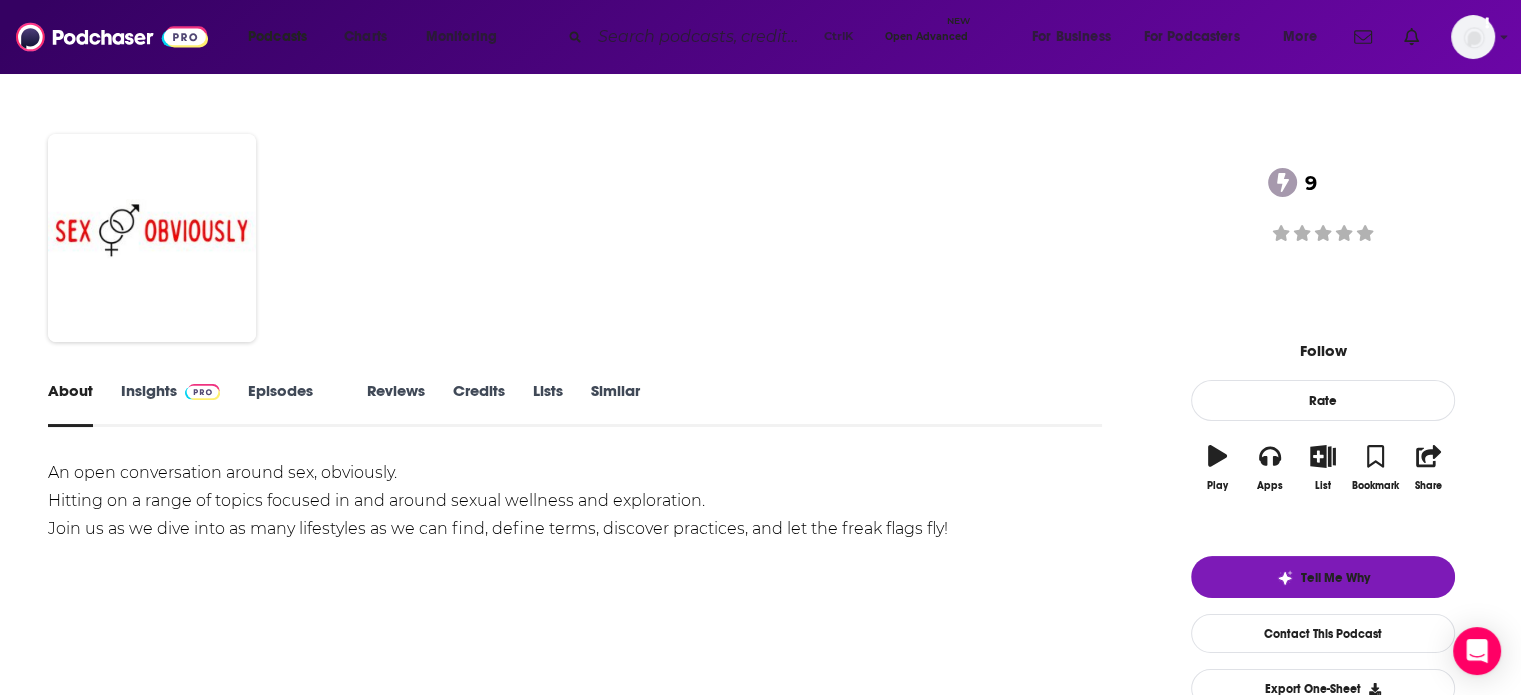 click on "Insights" at bounding box center [170, 404] 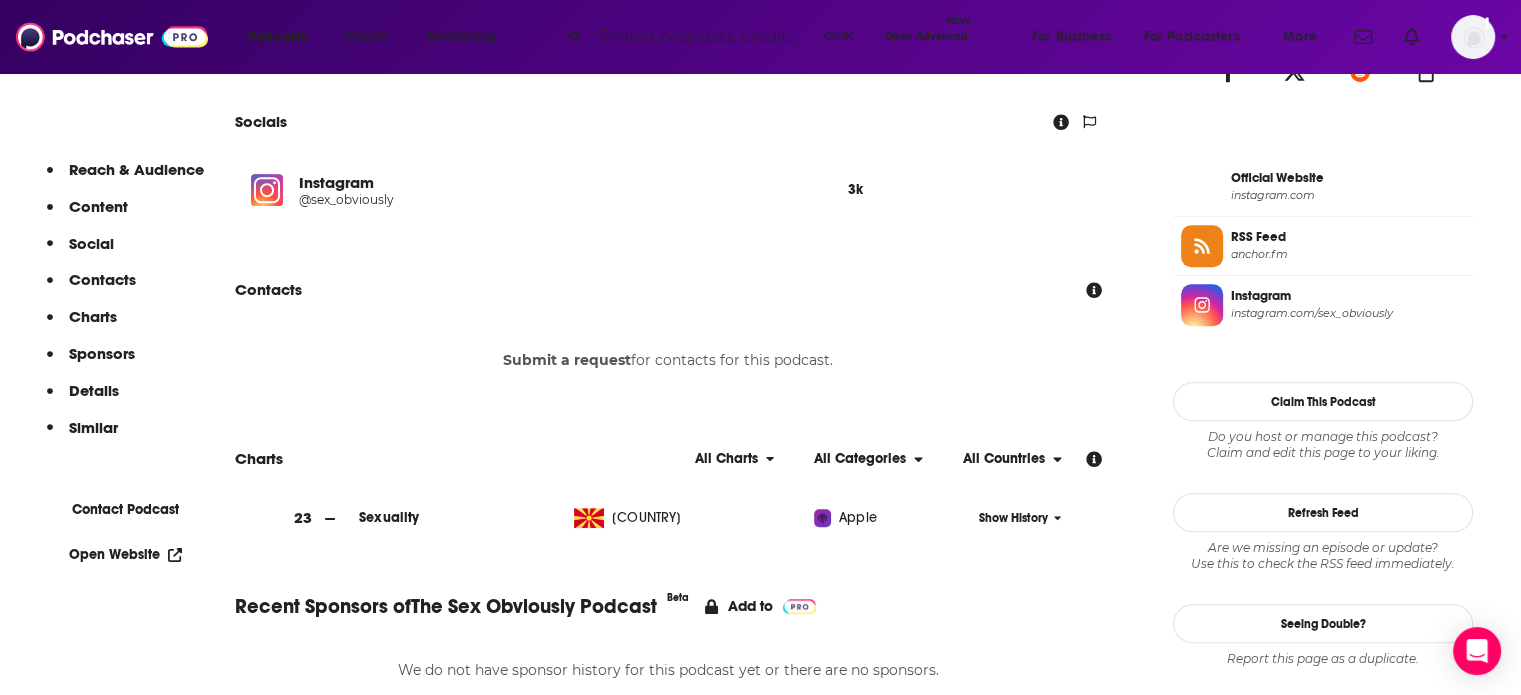 scroll, scrollTop: 1463, scrollLeft: 0, axis: vertical 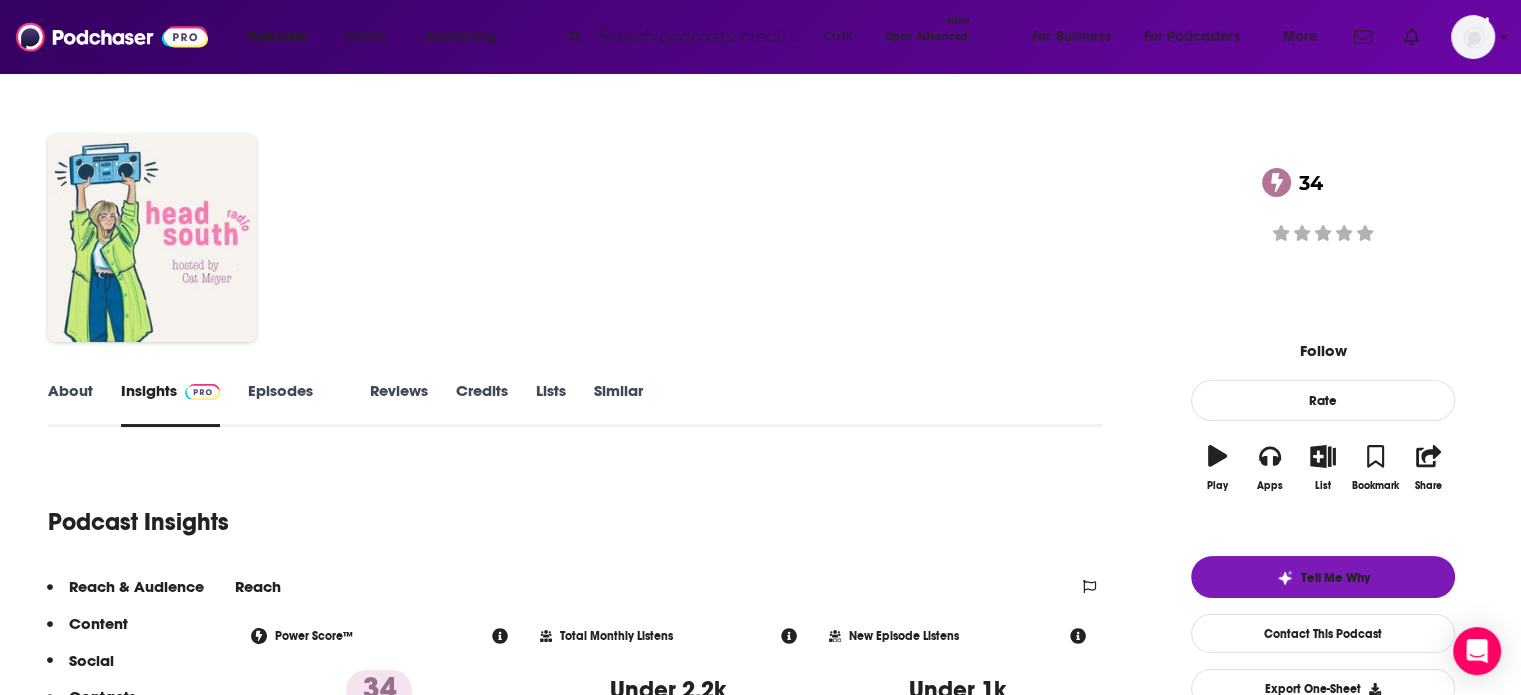 click on "About" at bounding box center (70, 404) 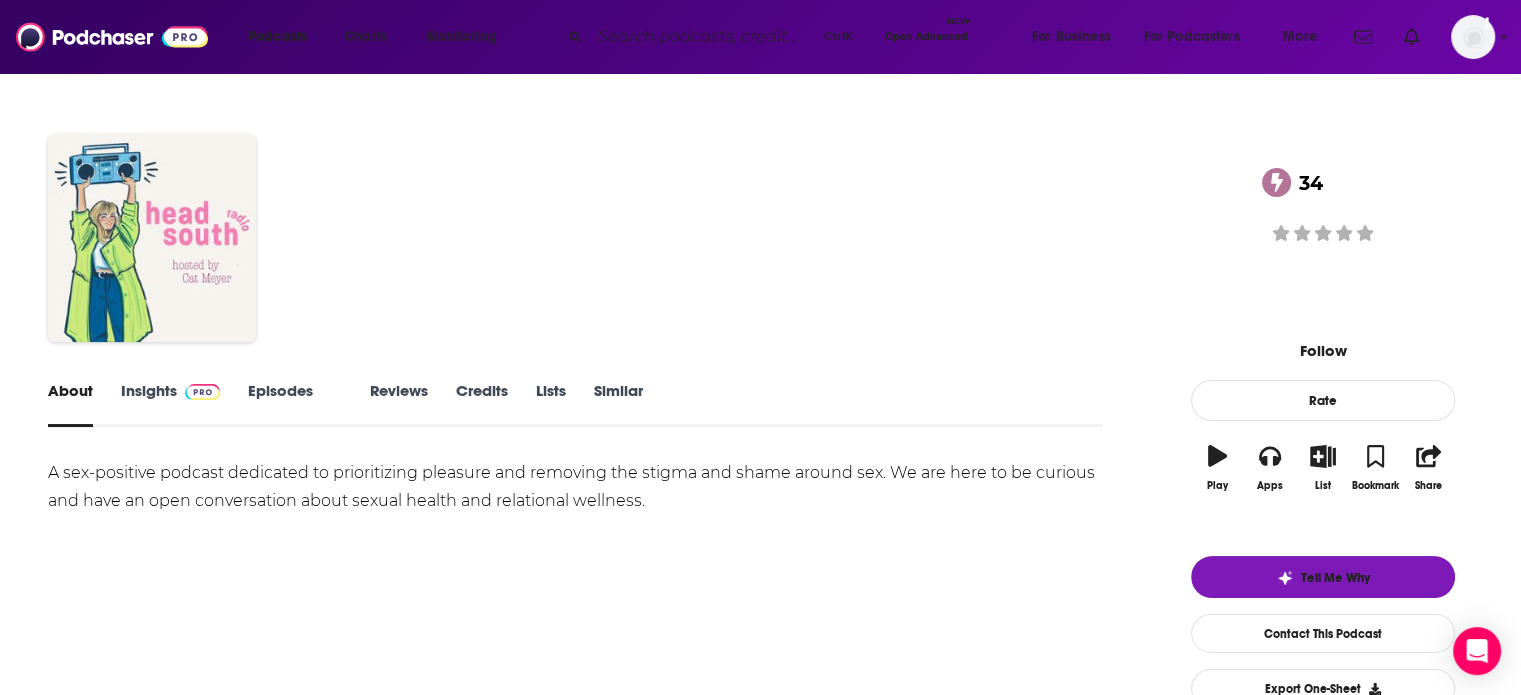 click on "Insights" at bounding box center [170, 404] 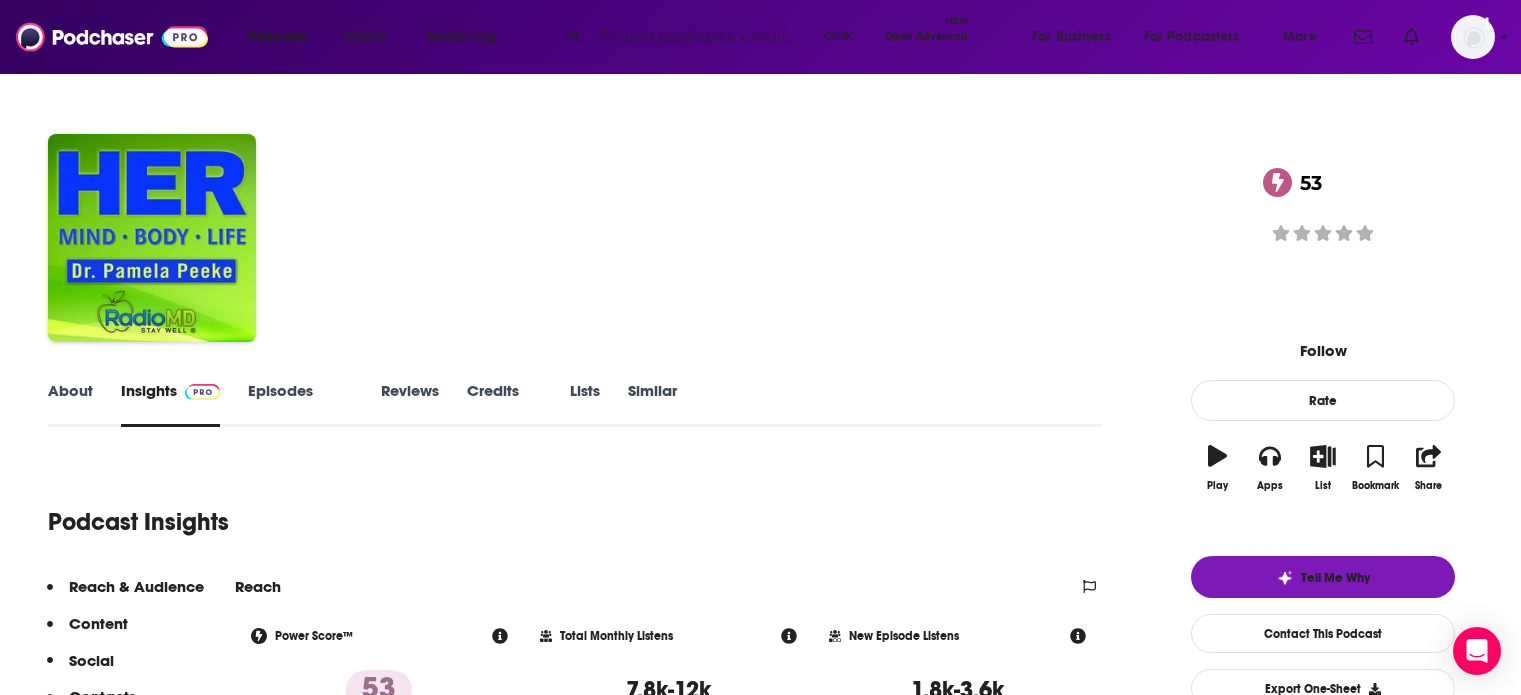 scroll, scrollTop: 0, scrollLeft: 0, axis: both 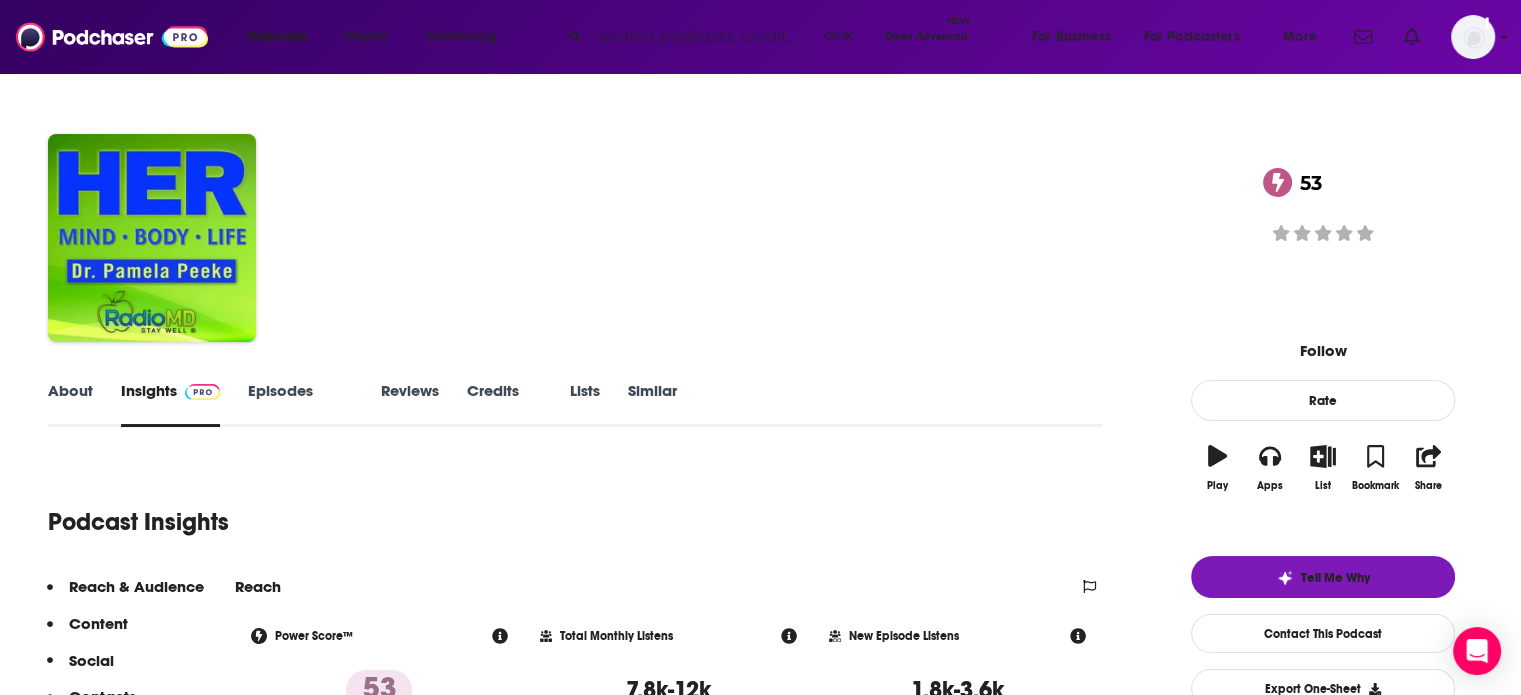 click on "About" at bounding box center (70, 404) 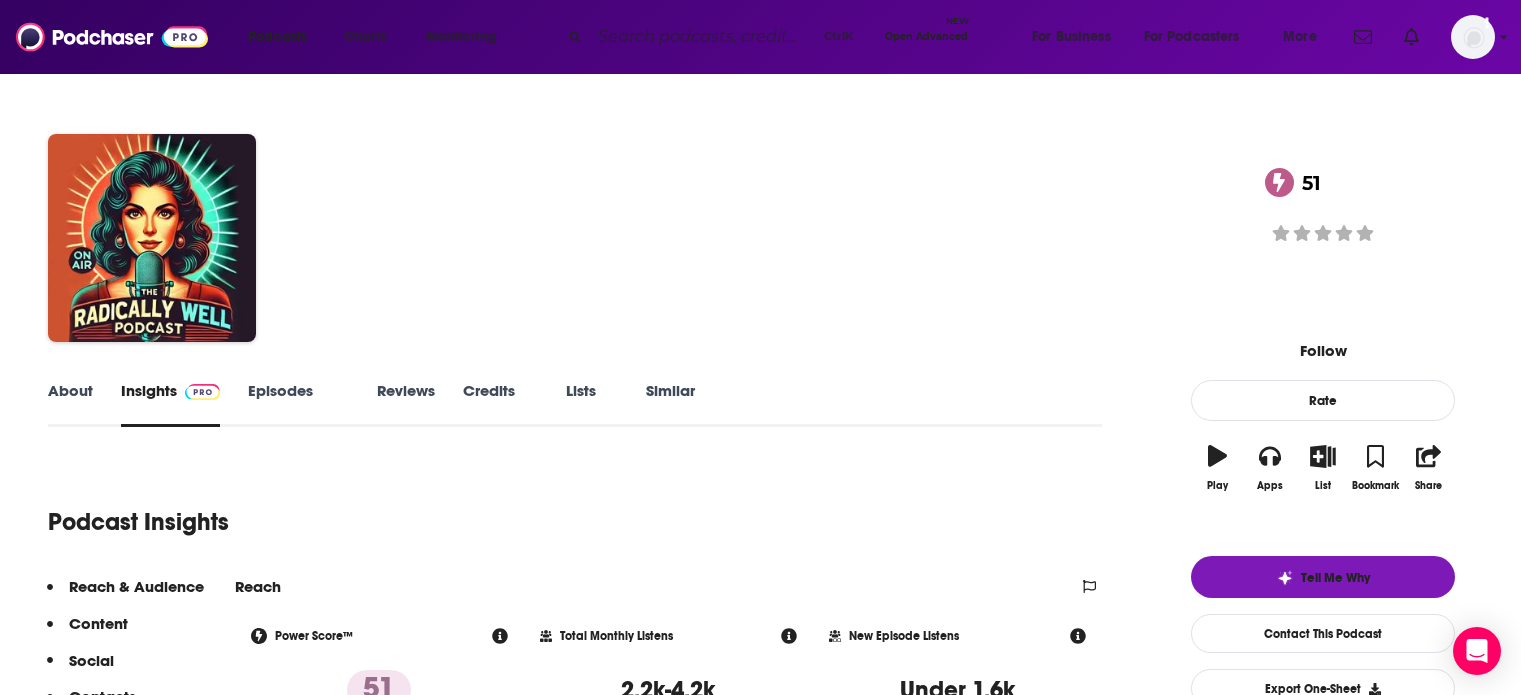 scroll, scrollTop: 0, scrollLeft: 0, axis: both 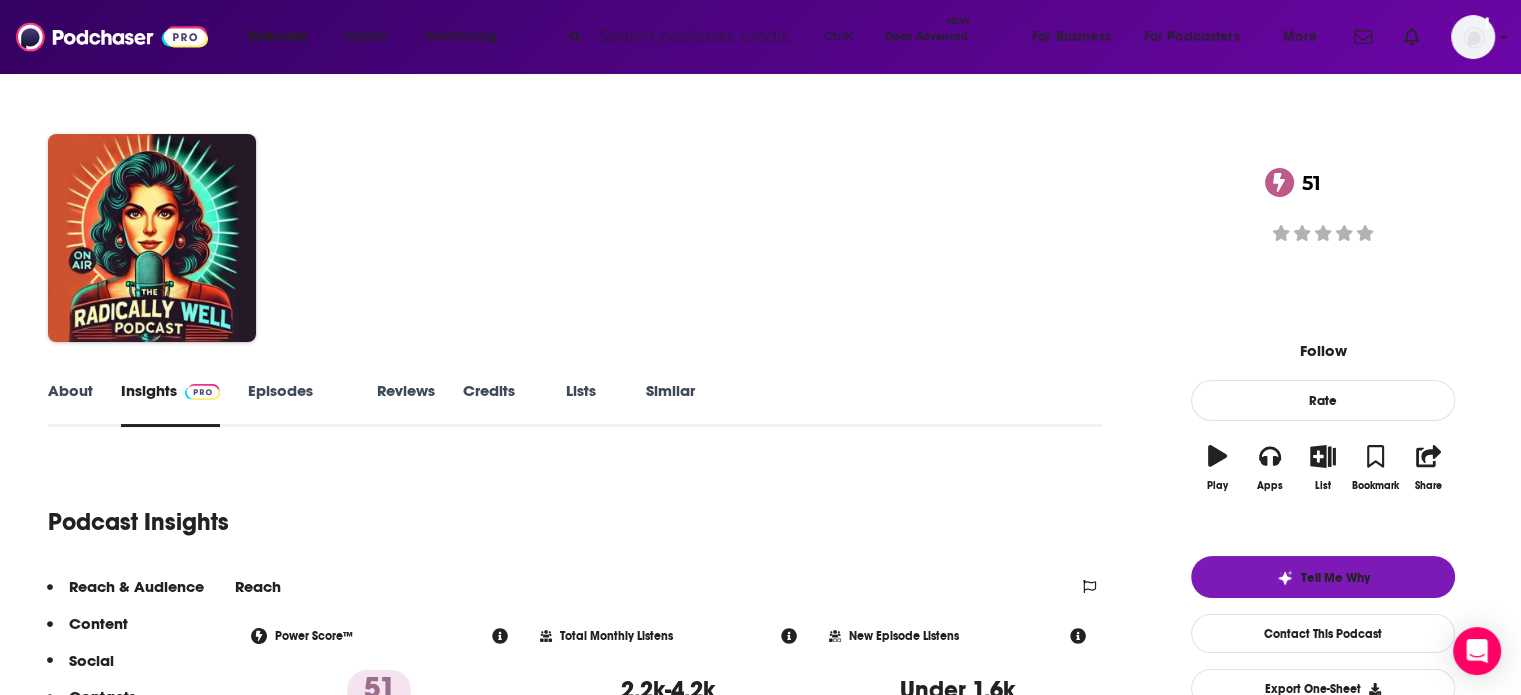 click on "About" at bounding box center (70, 404) 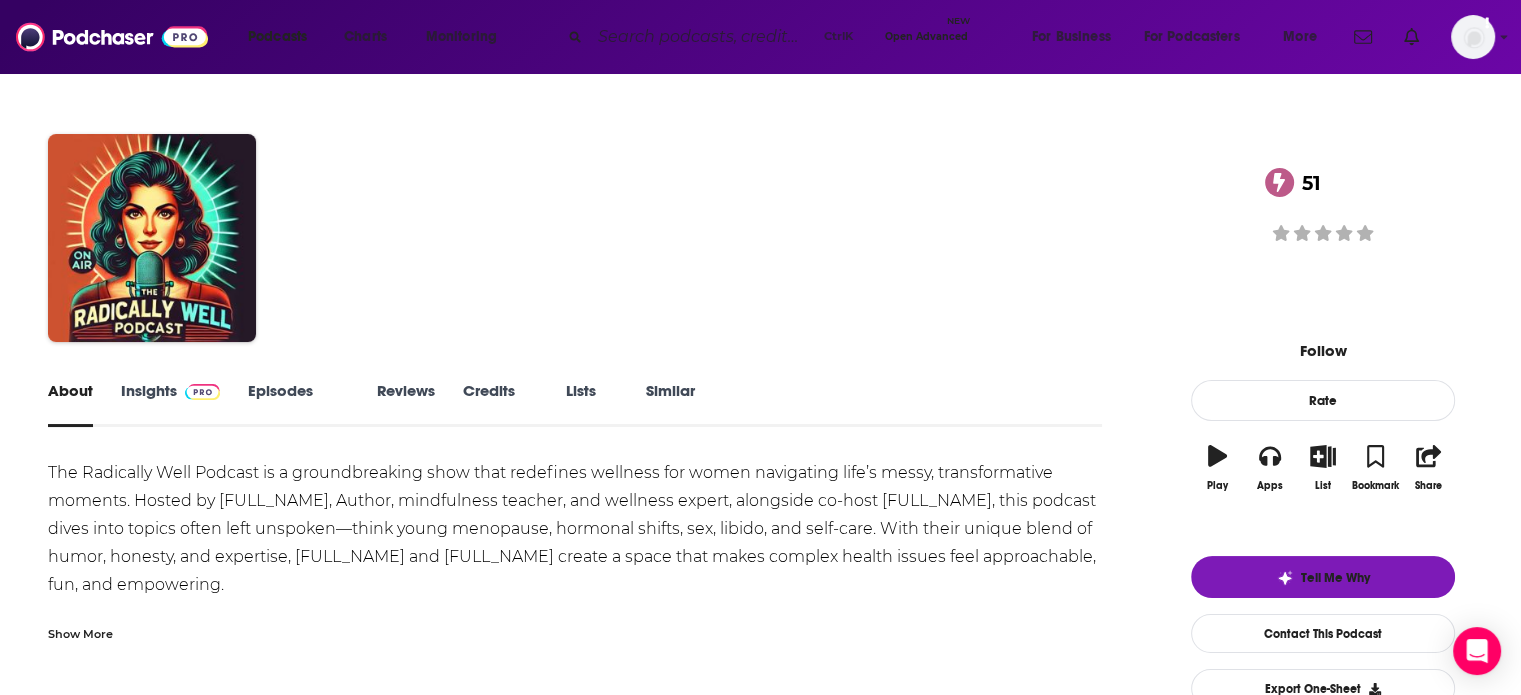 click on "Show More" at bounding box center (80, 632) 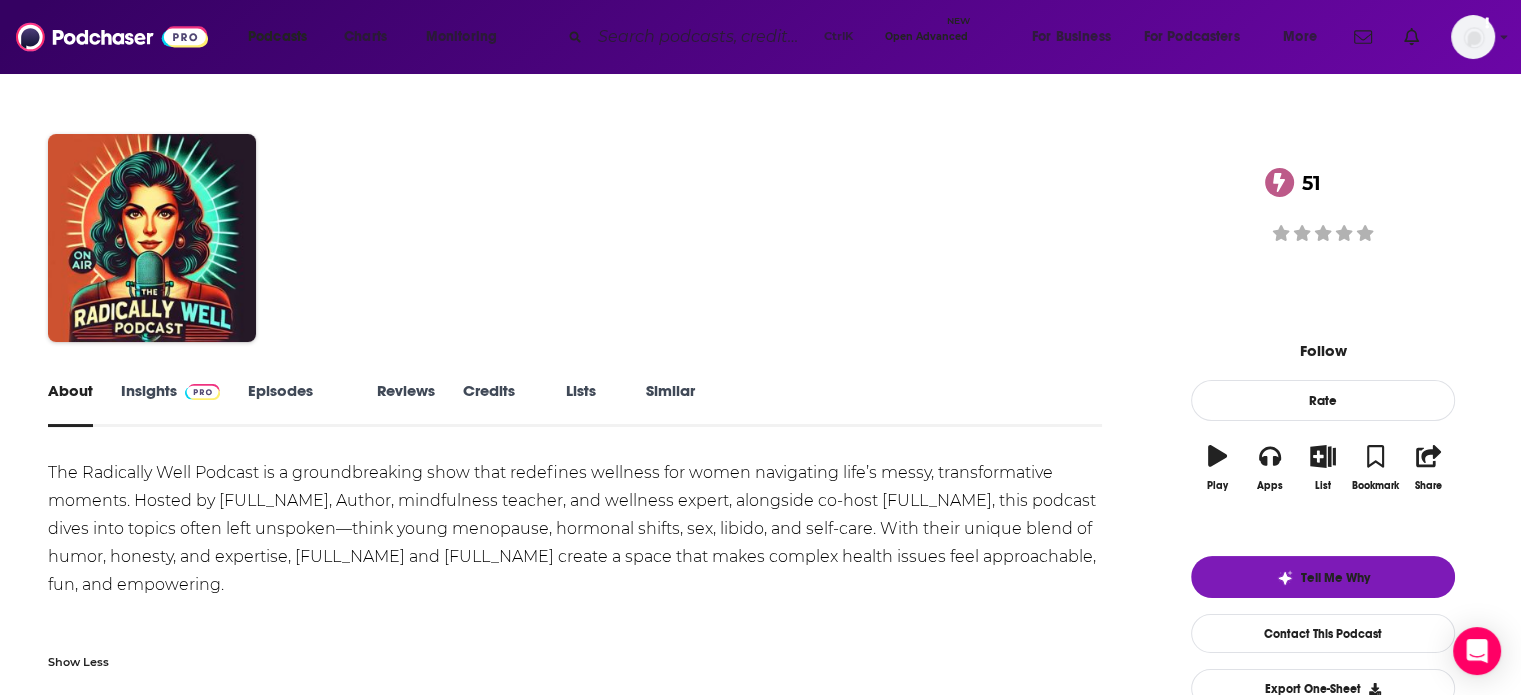 click on "Insights" at bounding box center (170, 404) 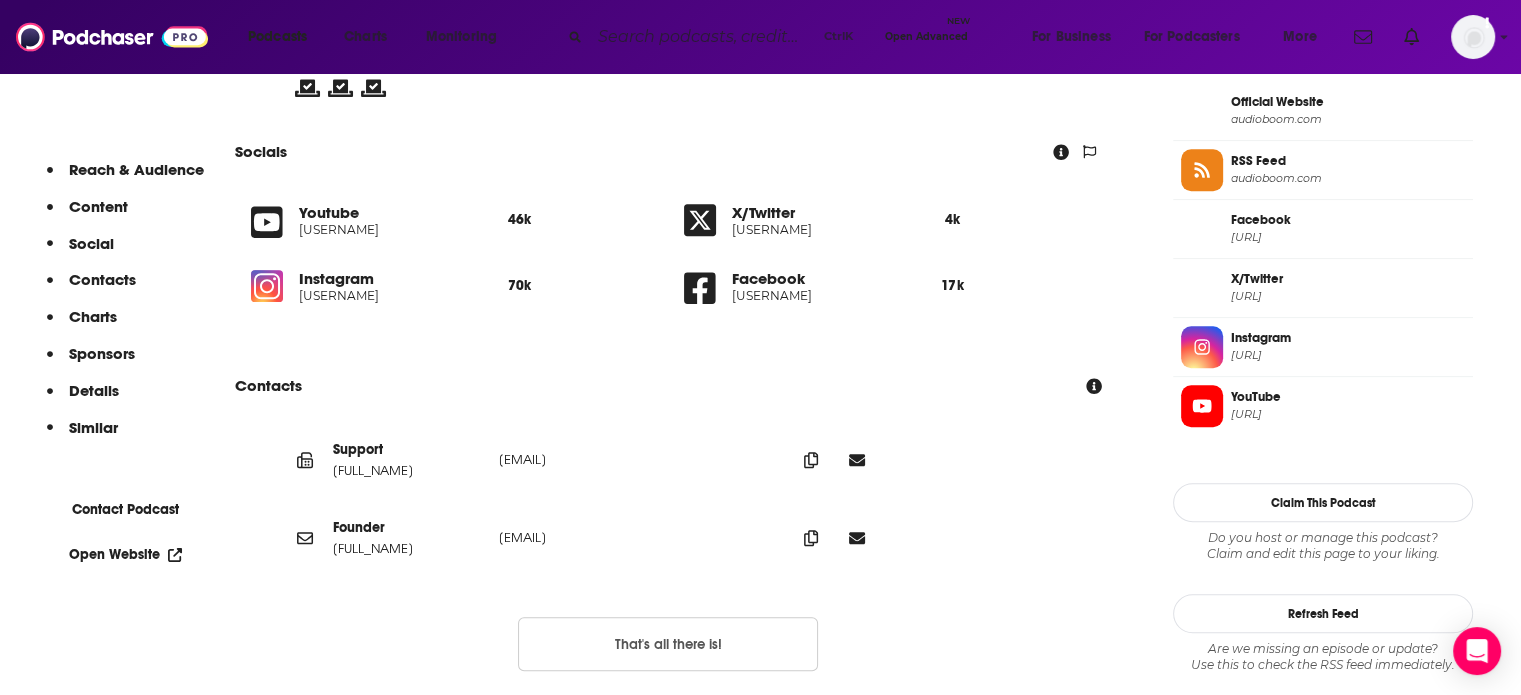 scroll, scrollTop: 1628, scrollLeft: 0, axis: vertical 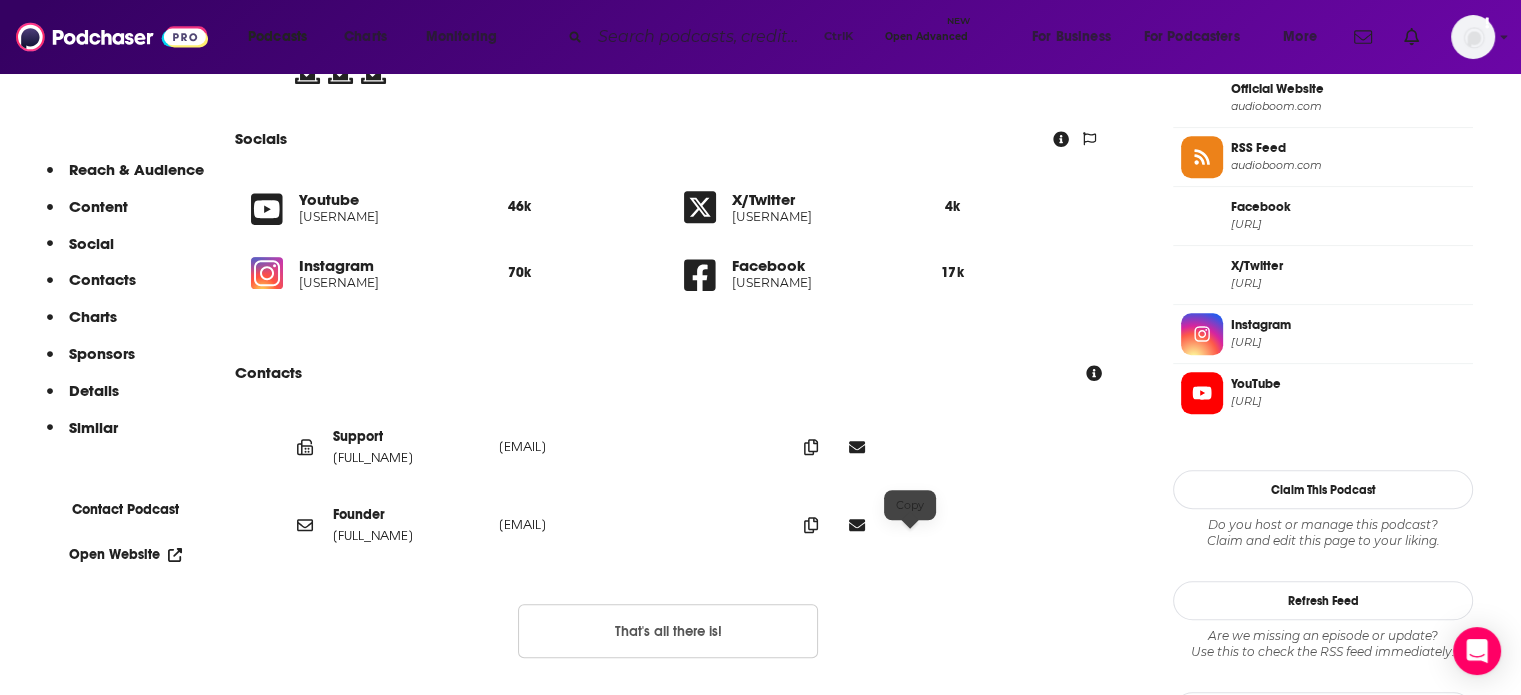 click at bounding box center [811, 447] 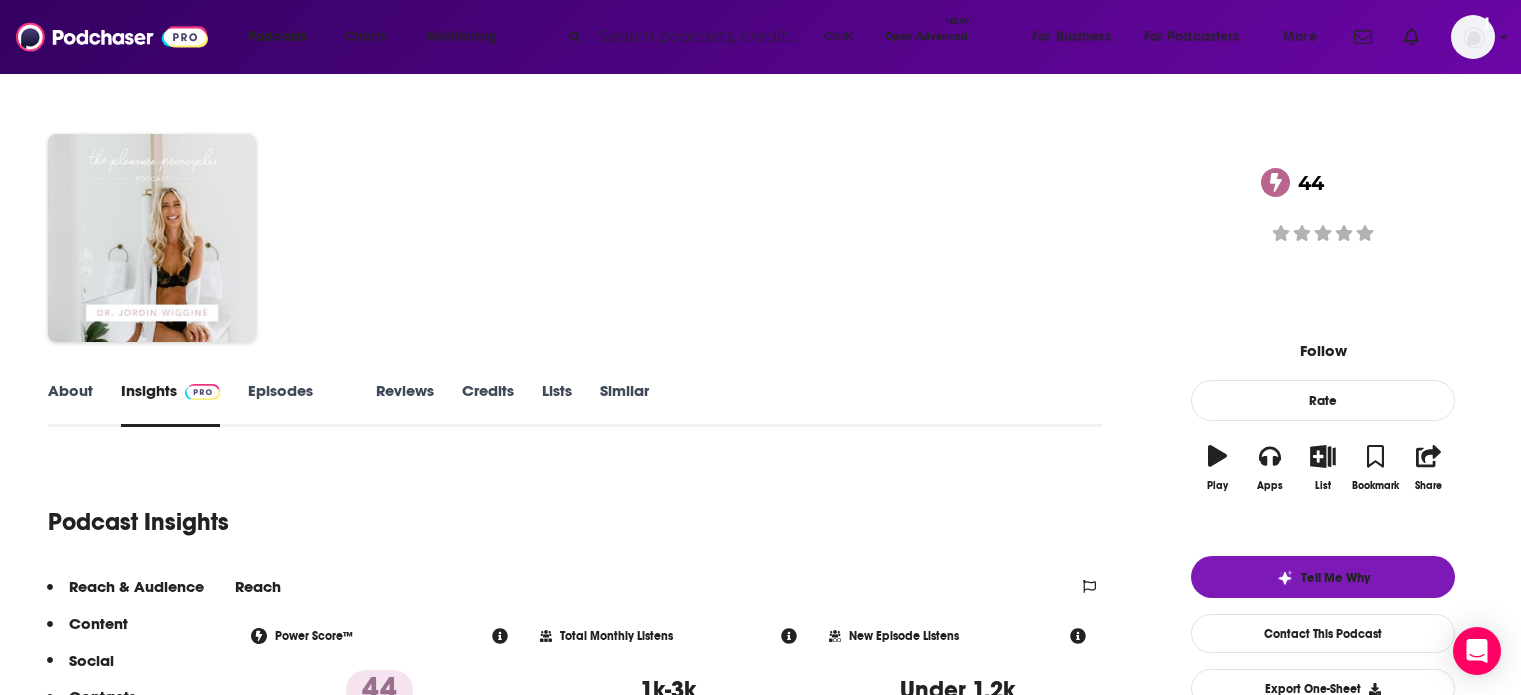 scroll, scrollTop: 0, scrollLeft: 0, axis: both 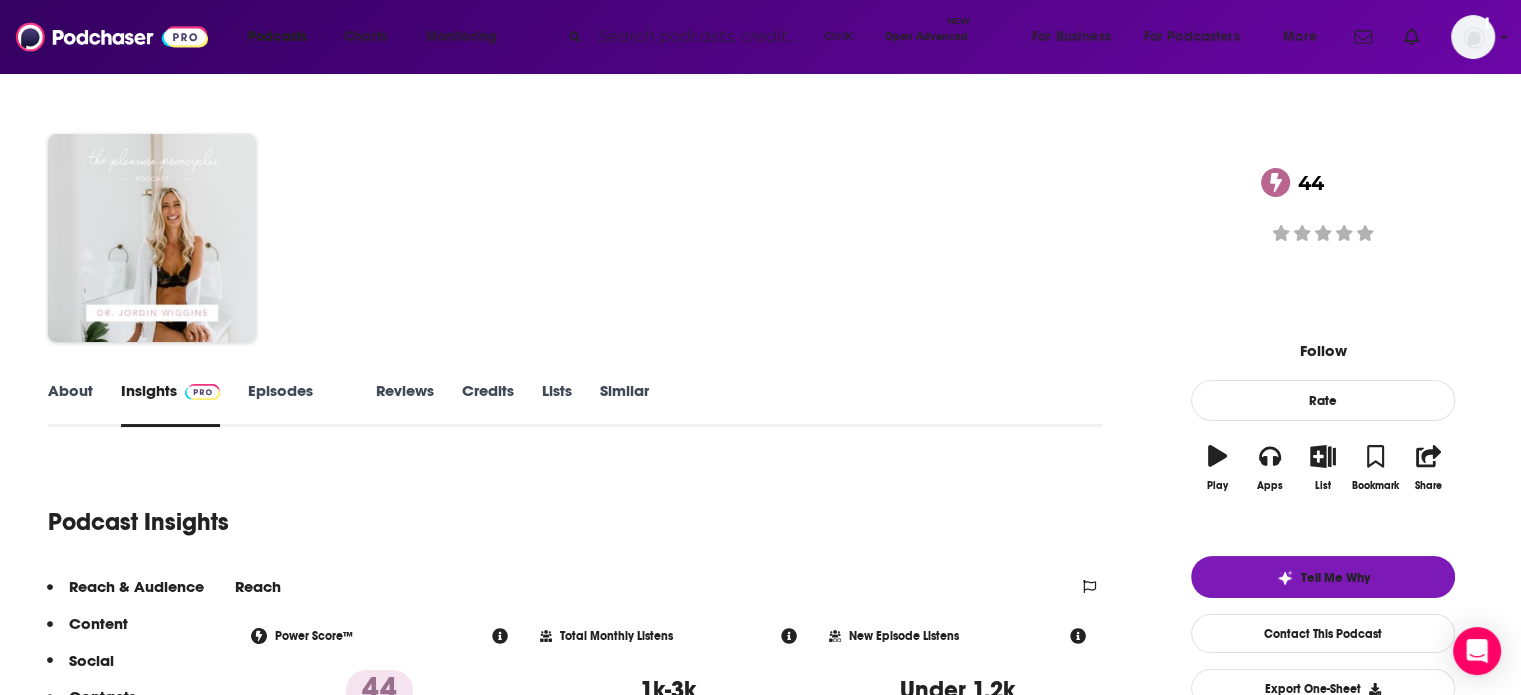 click on "About" at bounding box center (70, 404) 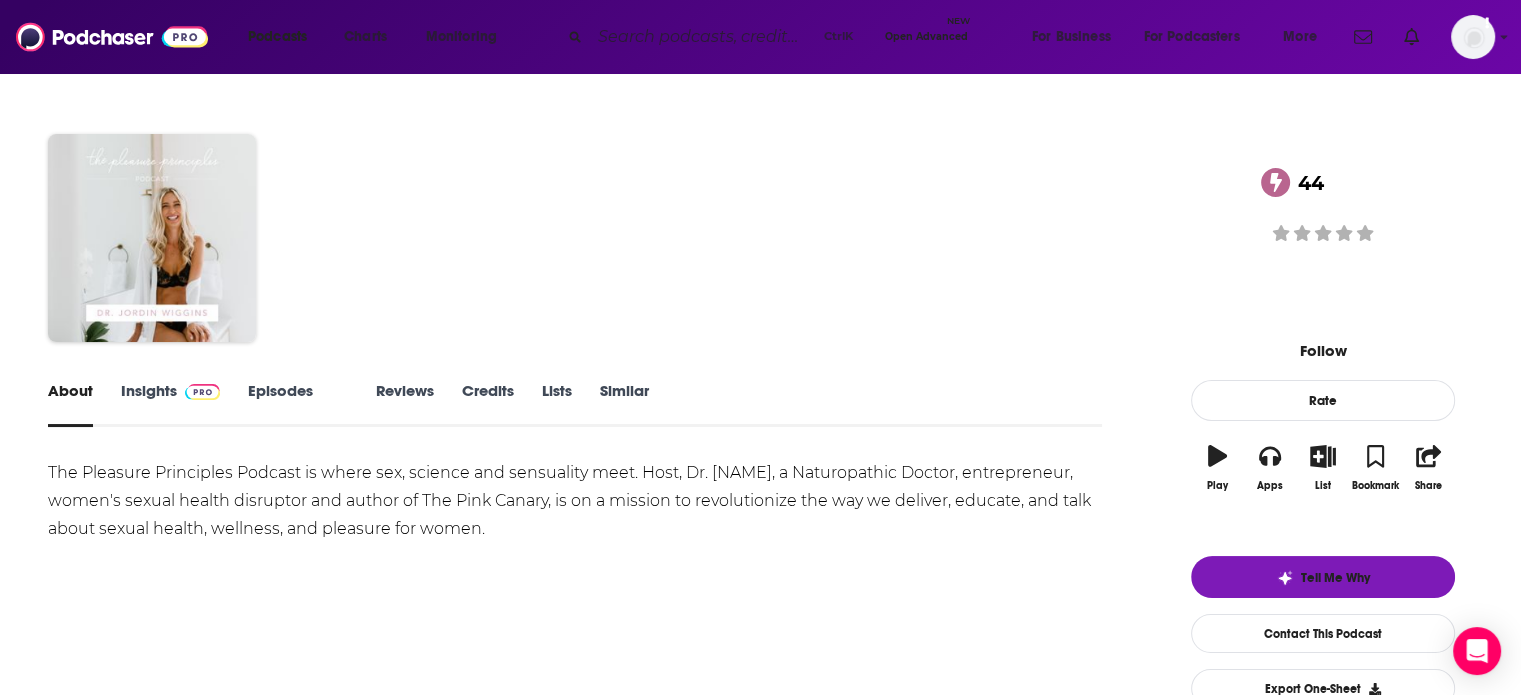 click on "Insights" at bounding box center [170, 404] 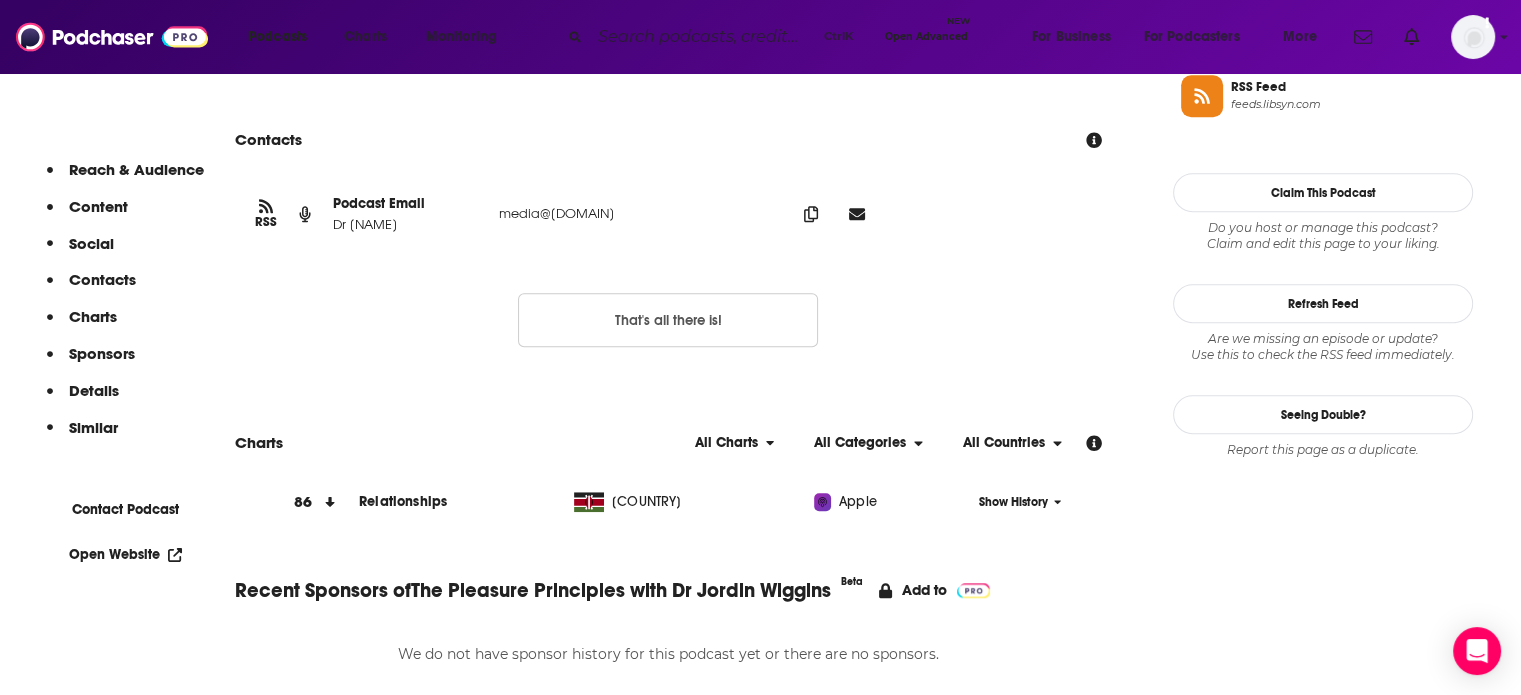 scroll, scrollTop: 1735, scrollLeft: 0, axis: vertical 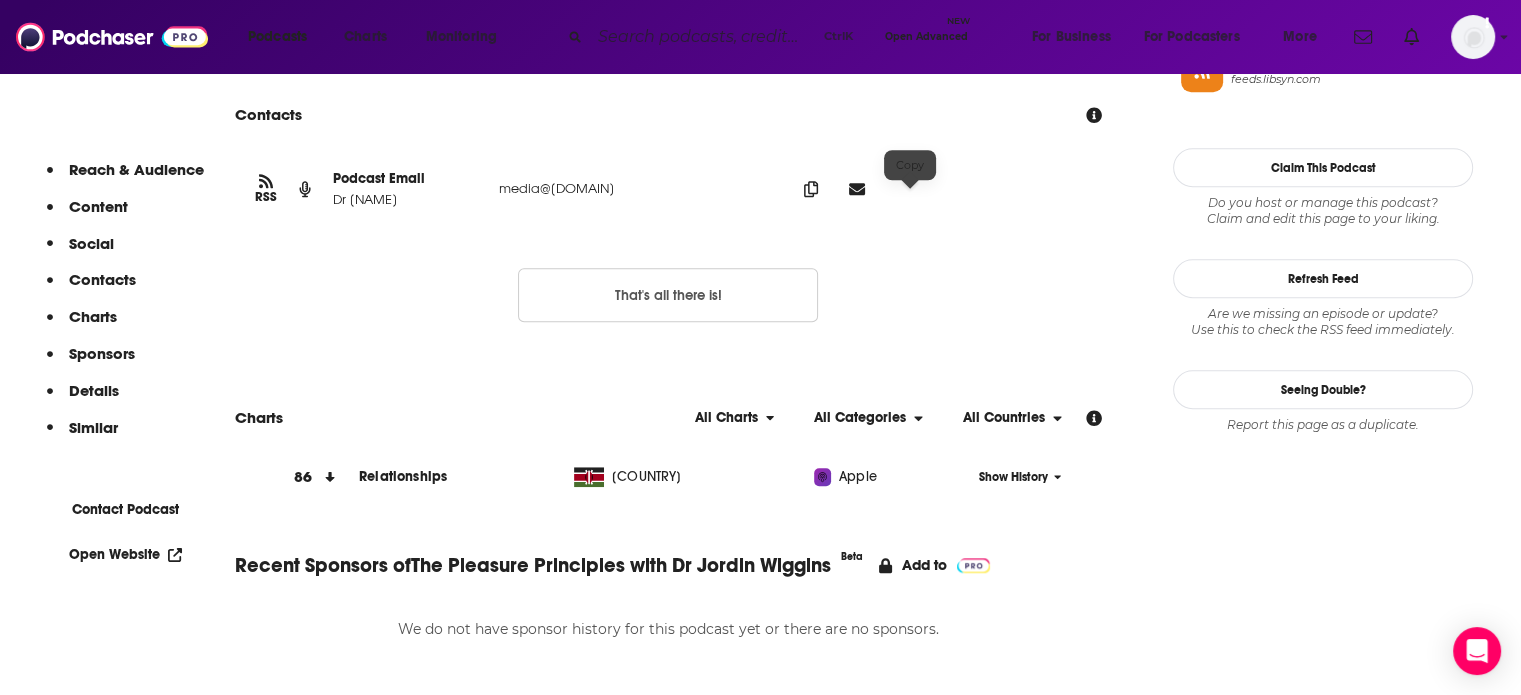 click at bounding box center [811, 189] 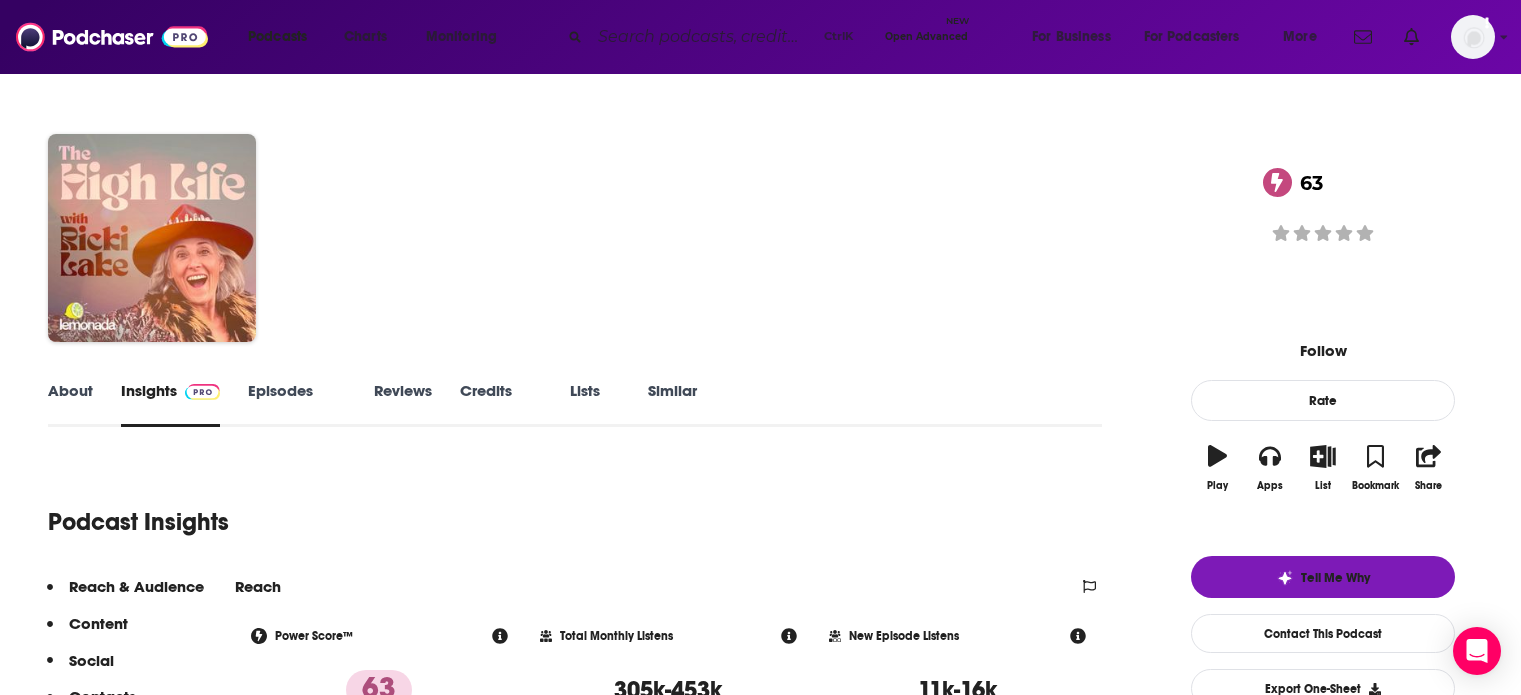 scroll, scrollTop: 0, scrollLeft: 0, axis: both 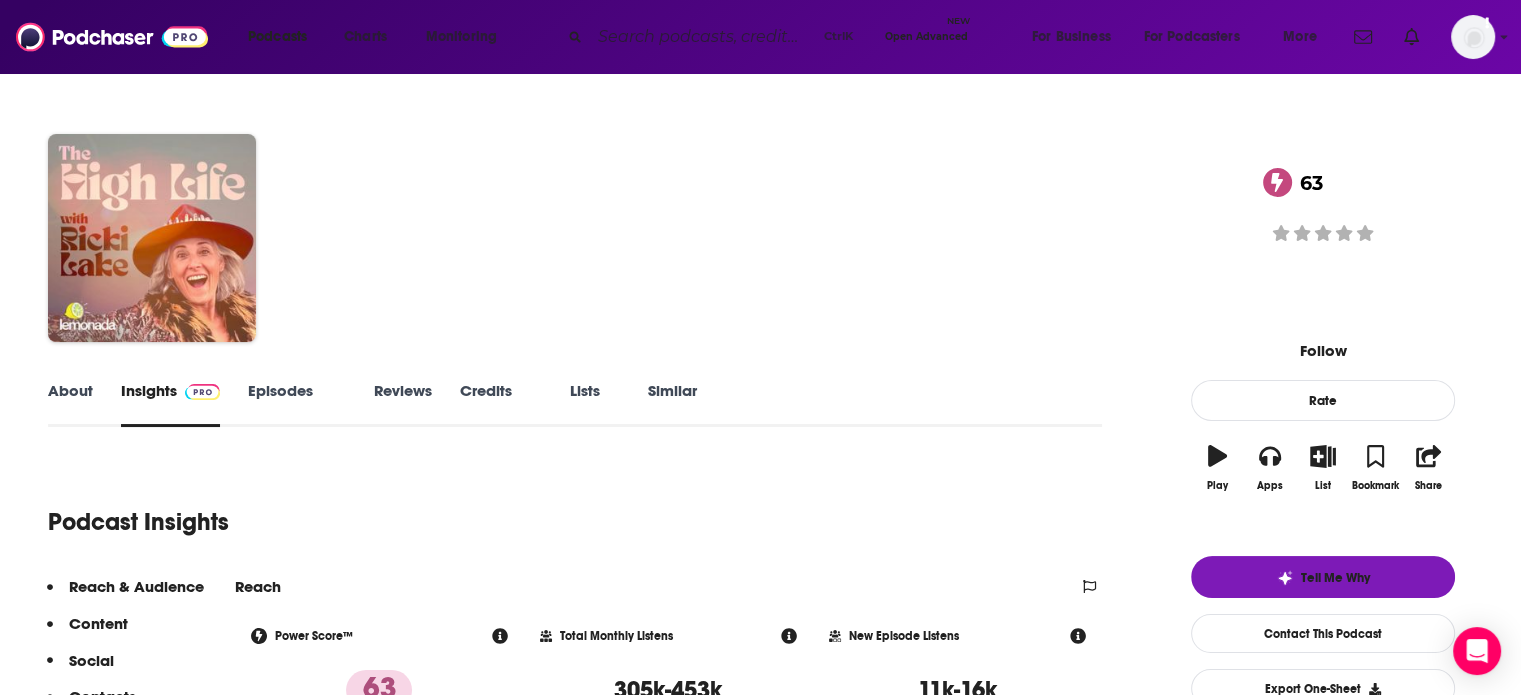 click on "About" at bounding box center [70, 404] 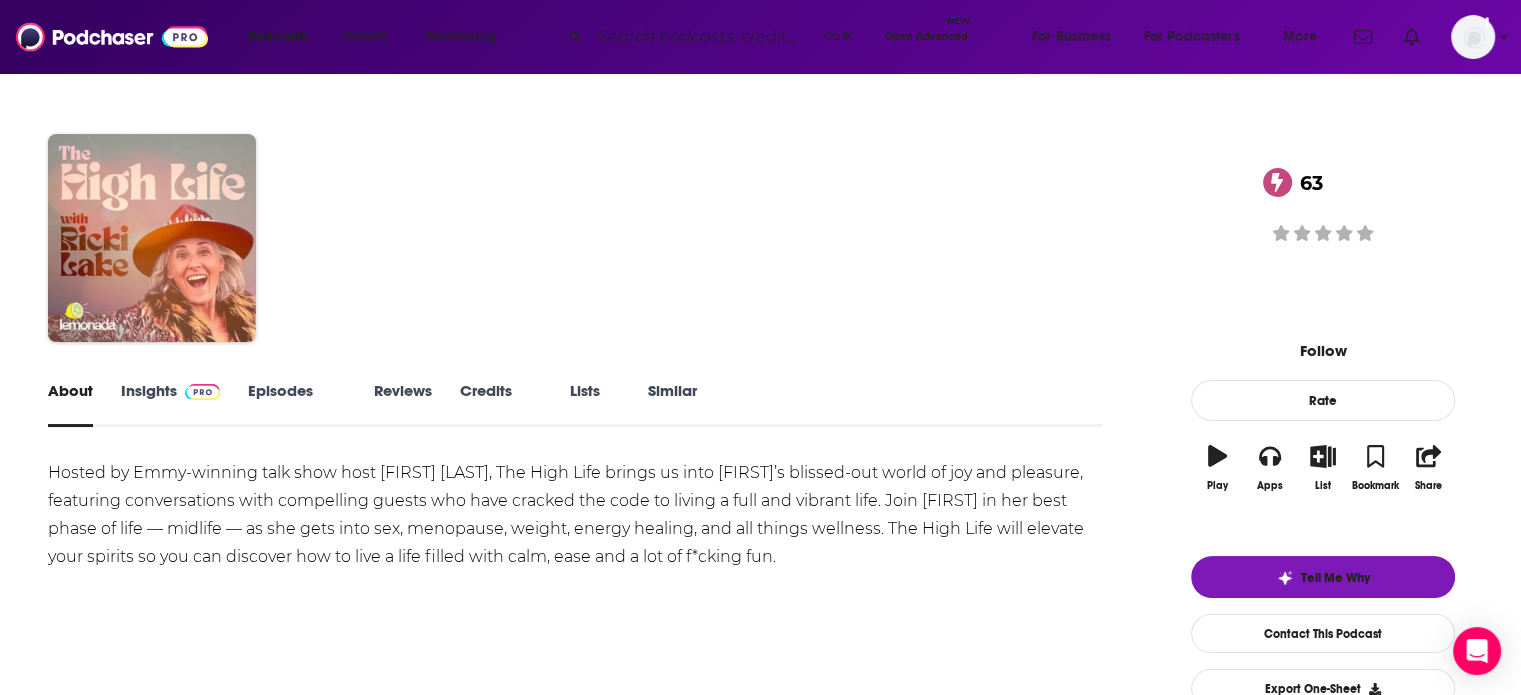drag, startPoint x: 286, startPoint y: 401, endPoint x: 523, endPoint y: 24, distance: 445.30664 